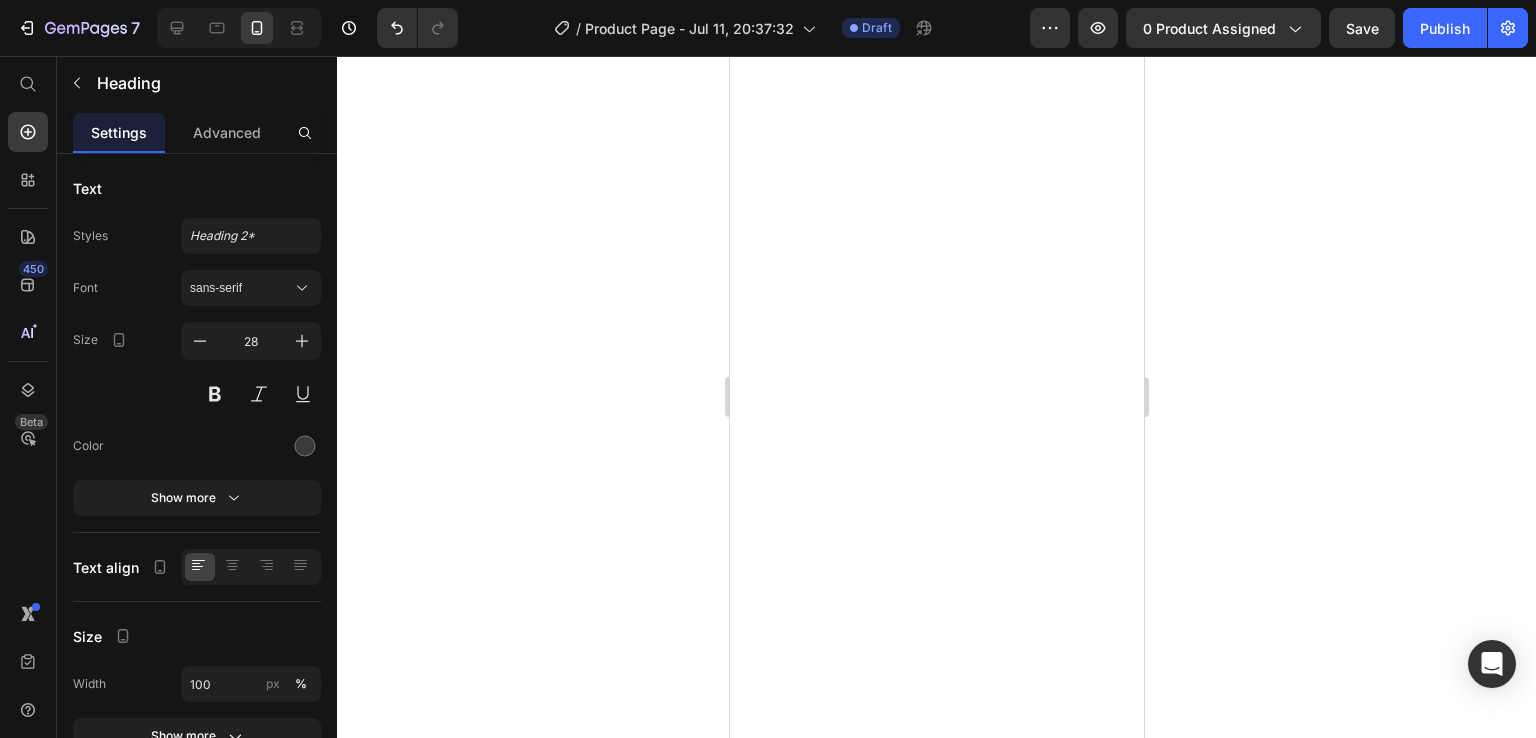 scroll, scrollTop: 0, scrollLeft: 0, axis: both 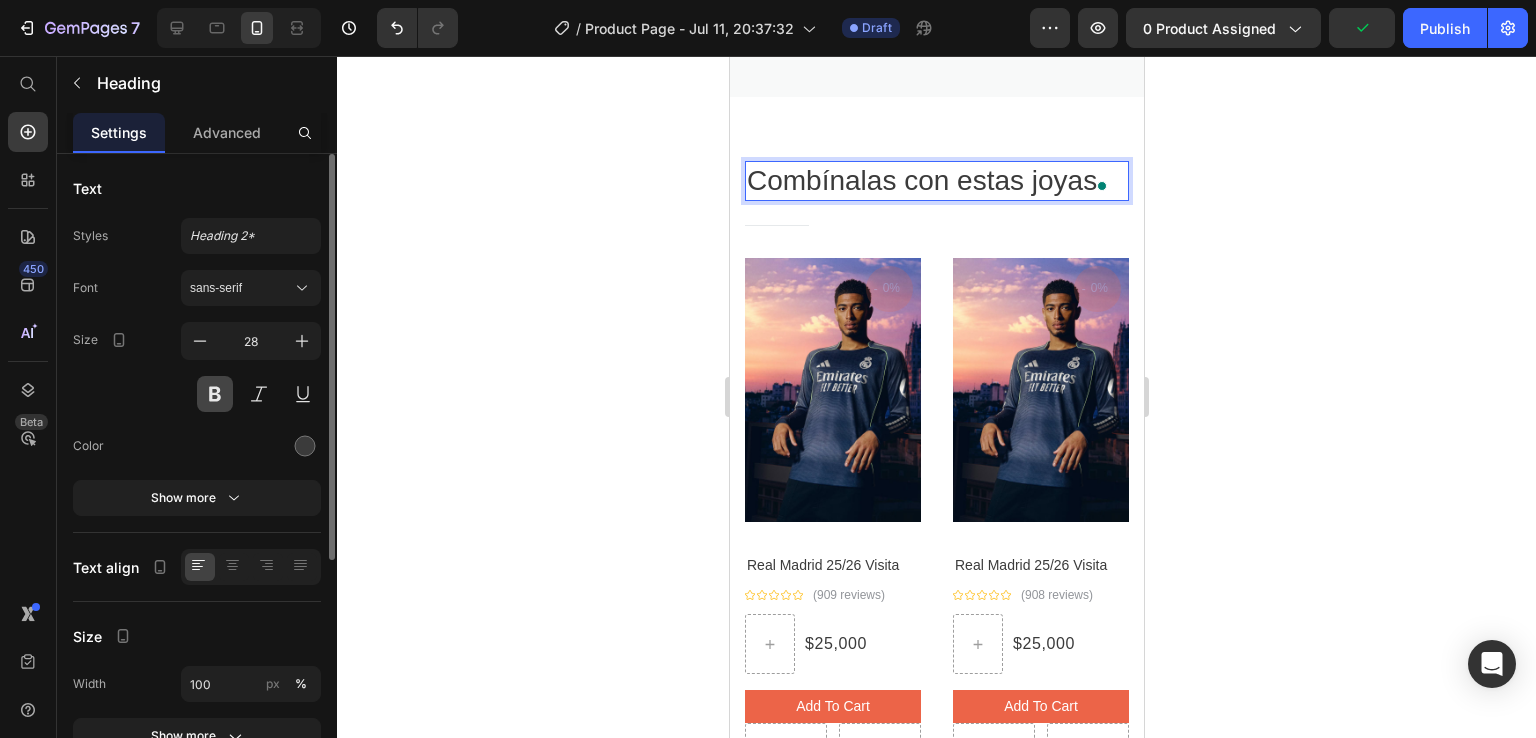 click at bounding box center (215, 394) 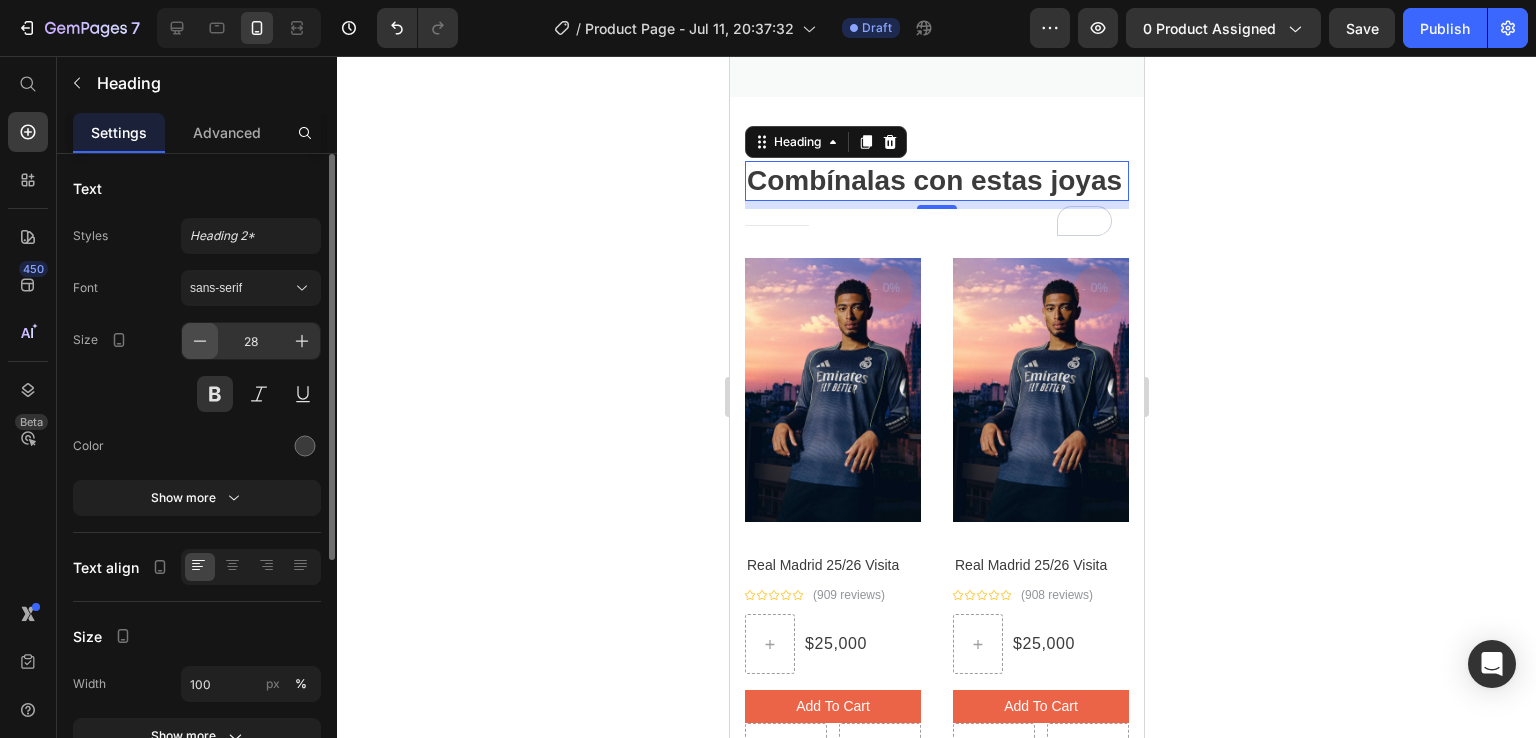 click 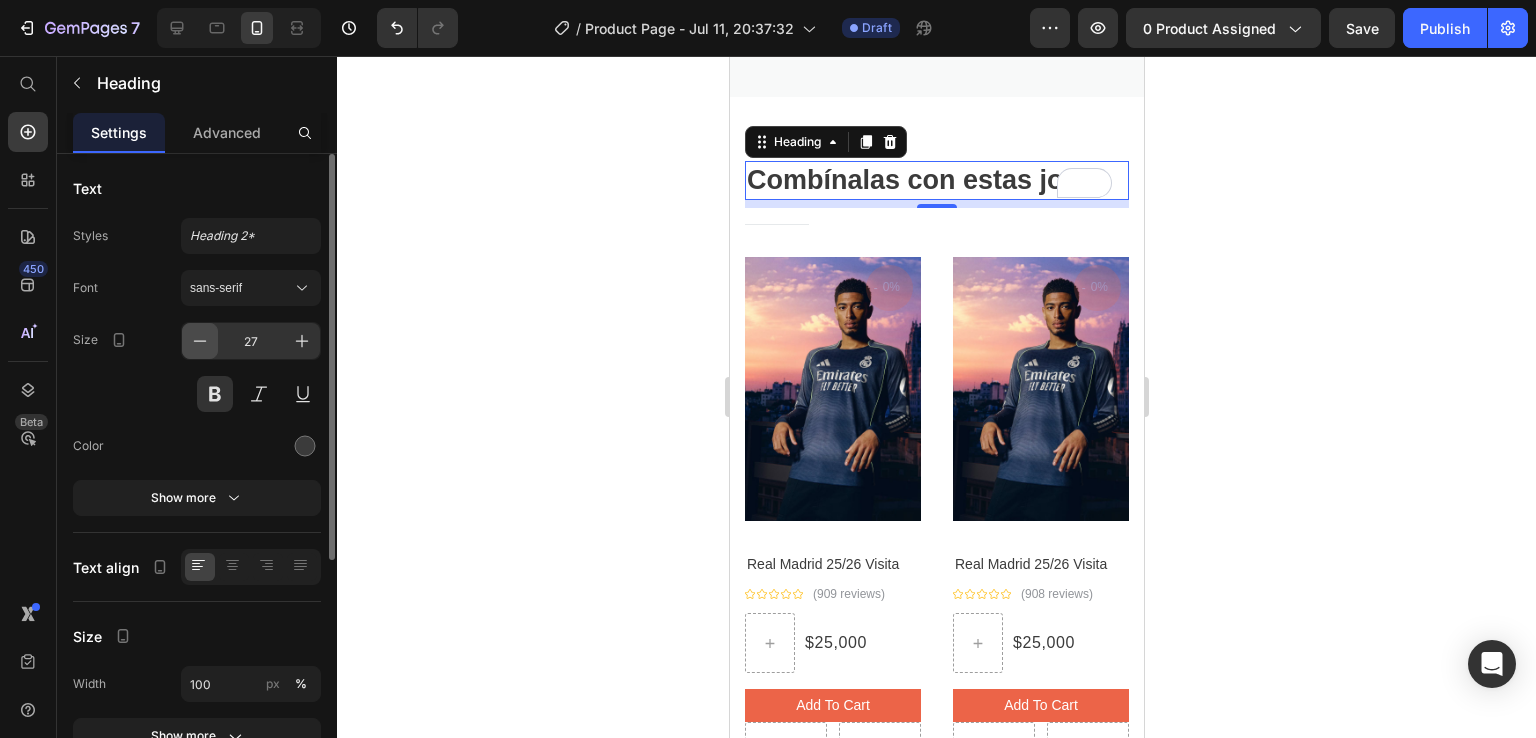 click 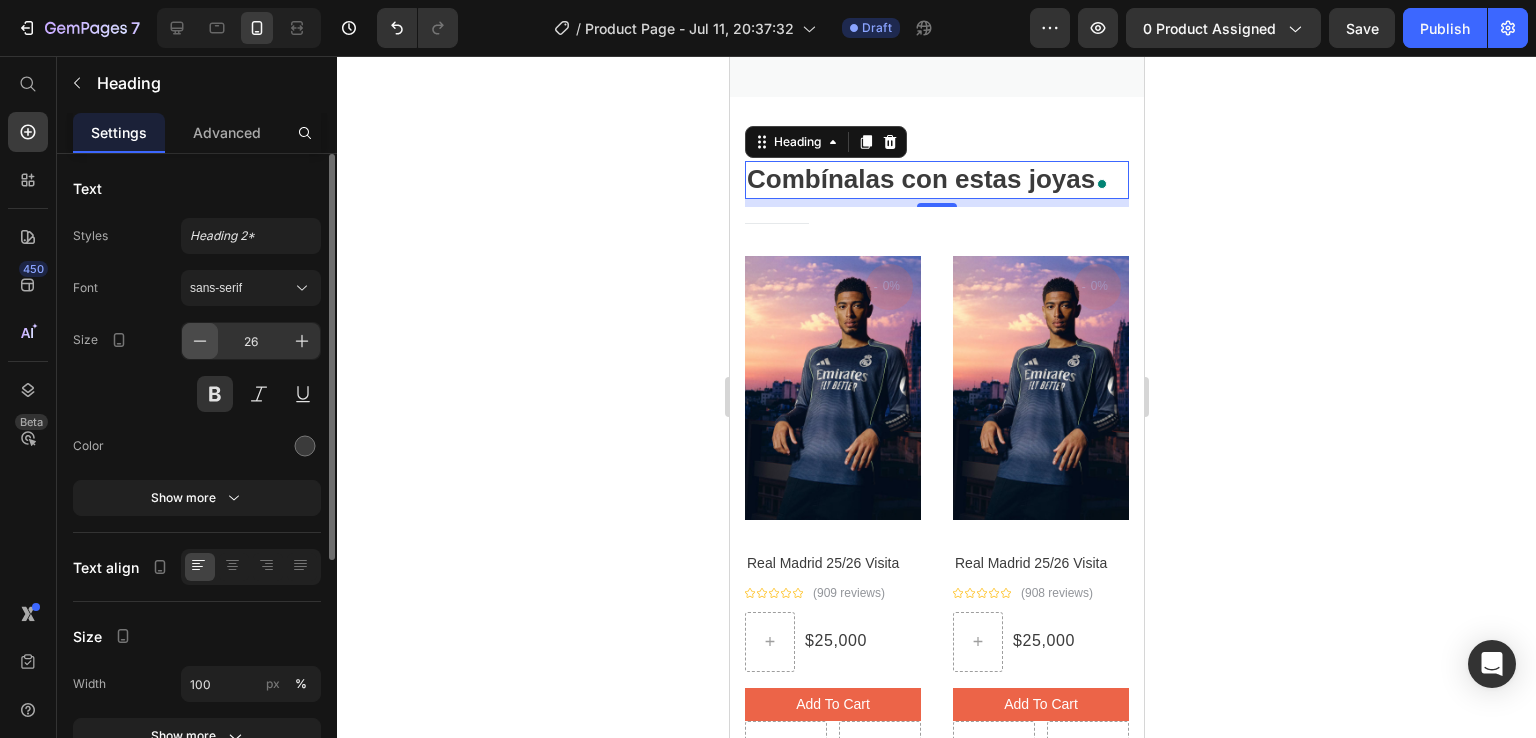 click 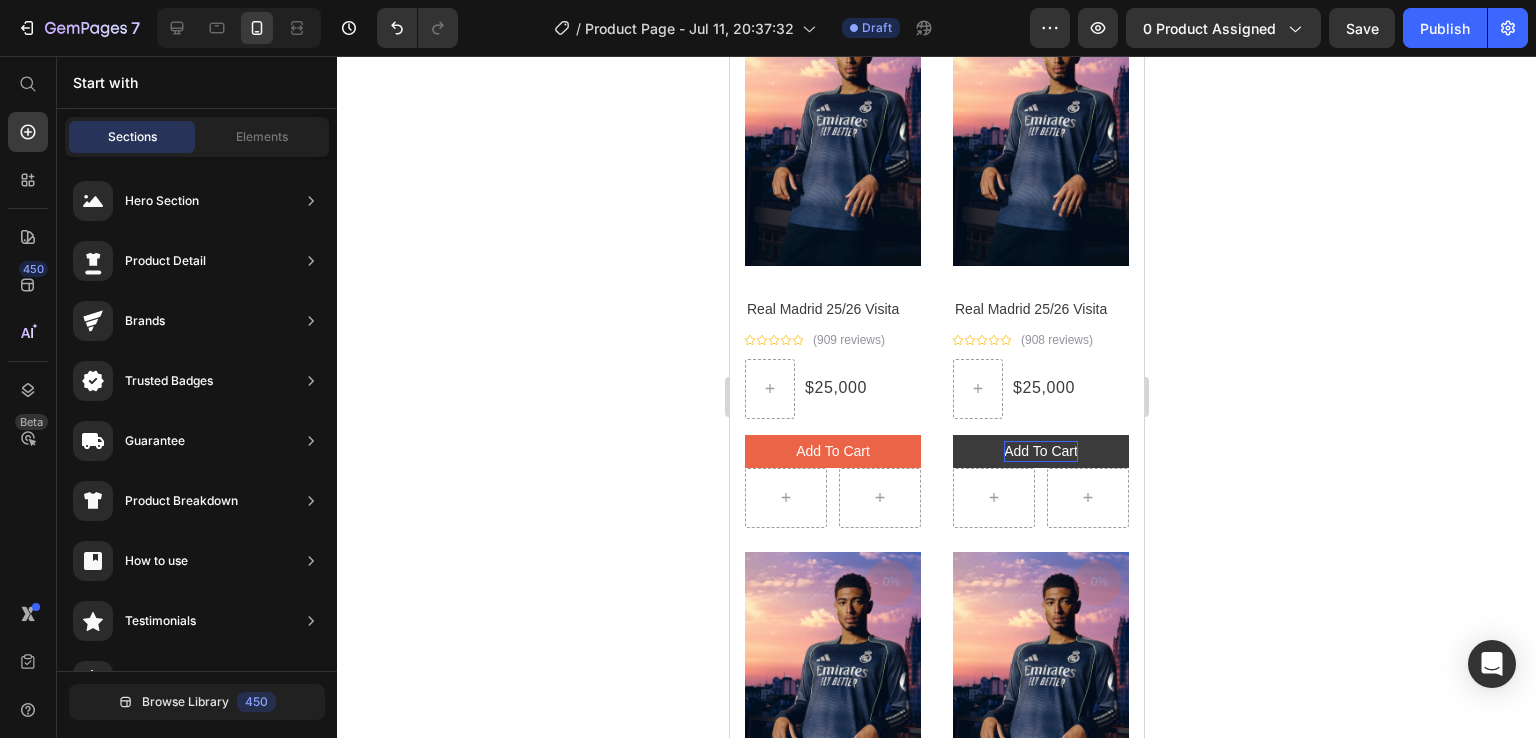 scroll, scrollTop: 3001, scrollLeft: 0, axis: vertical 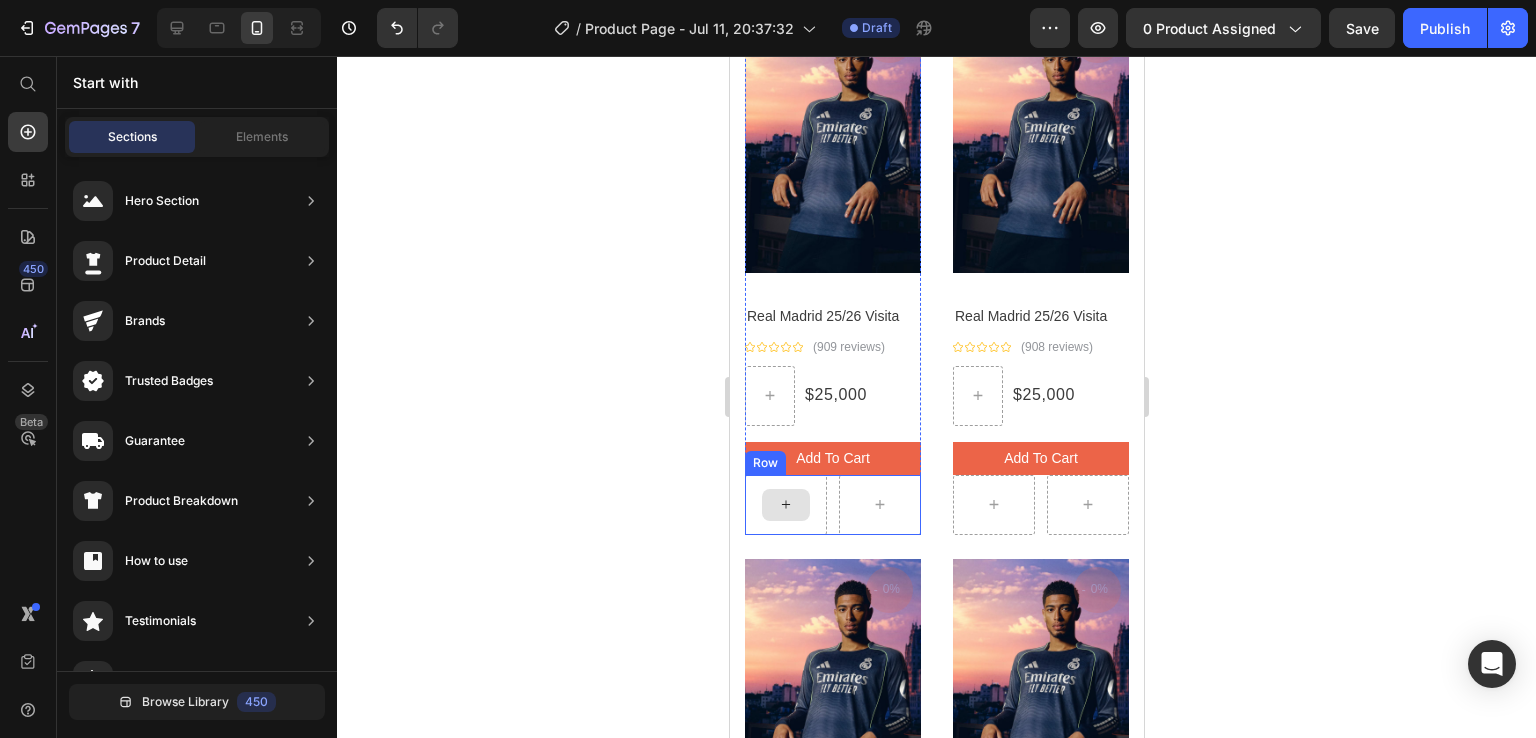click at bounding box center (785, 505) 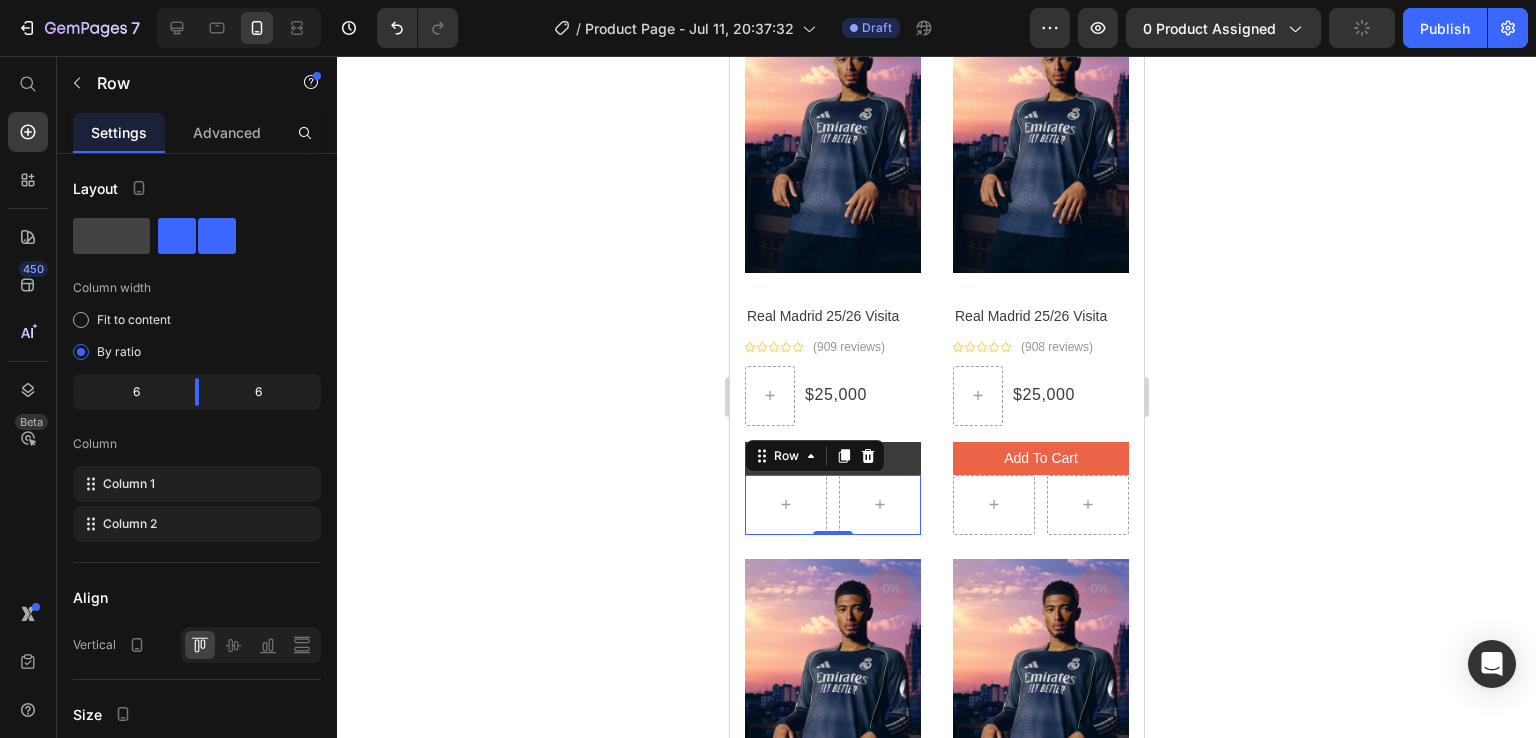 click 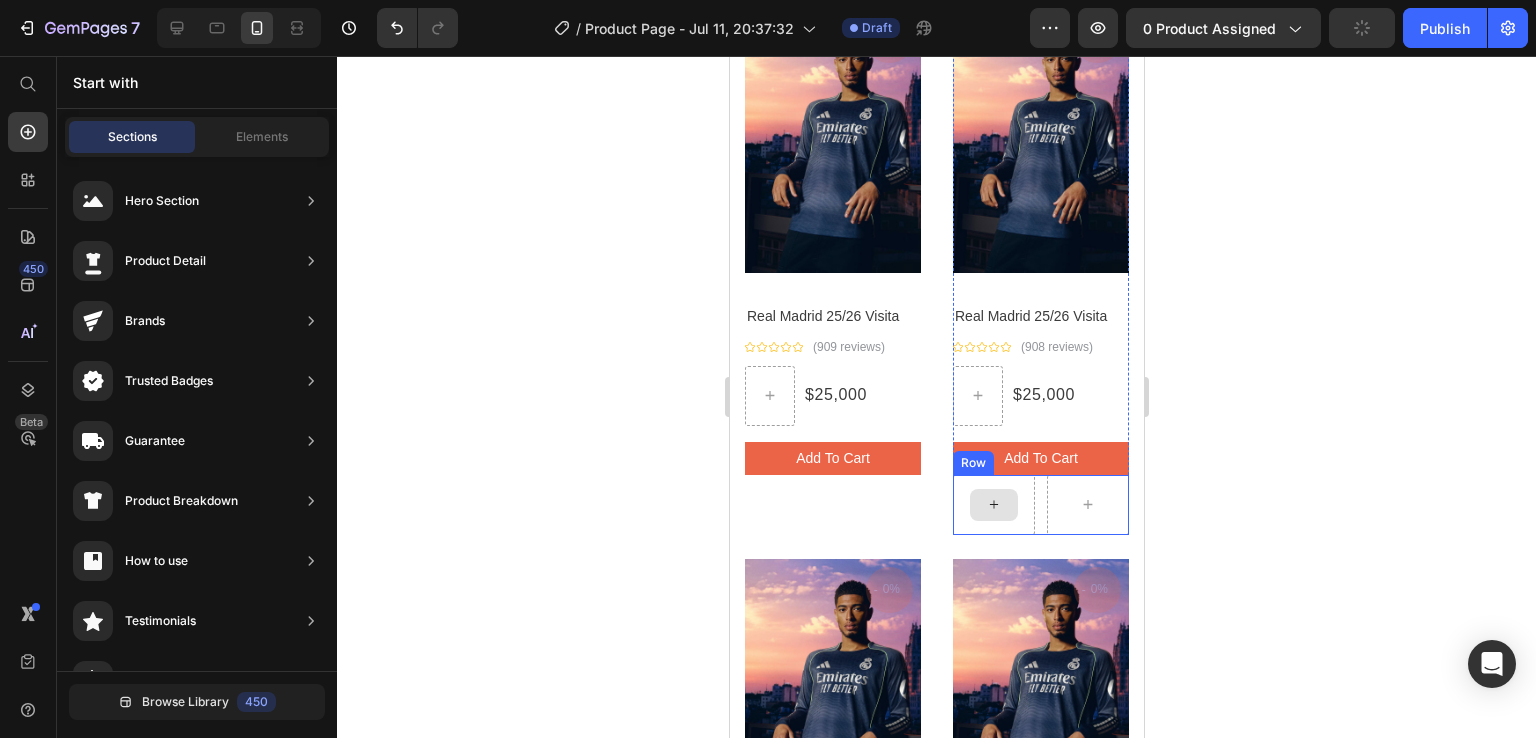 click at bounding box center (993, 505) 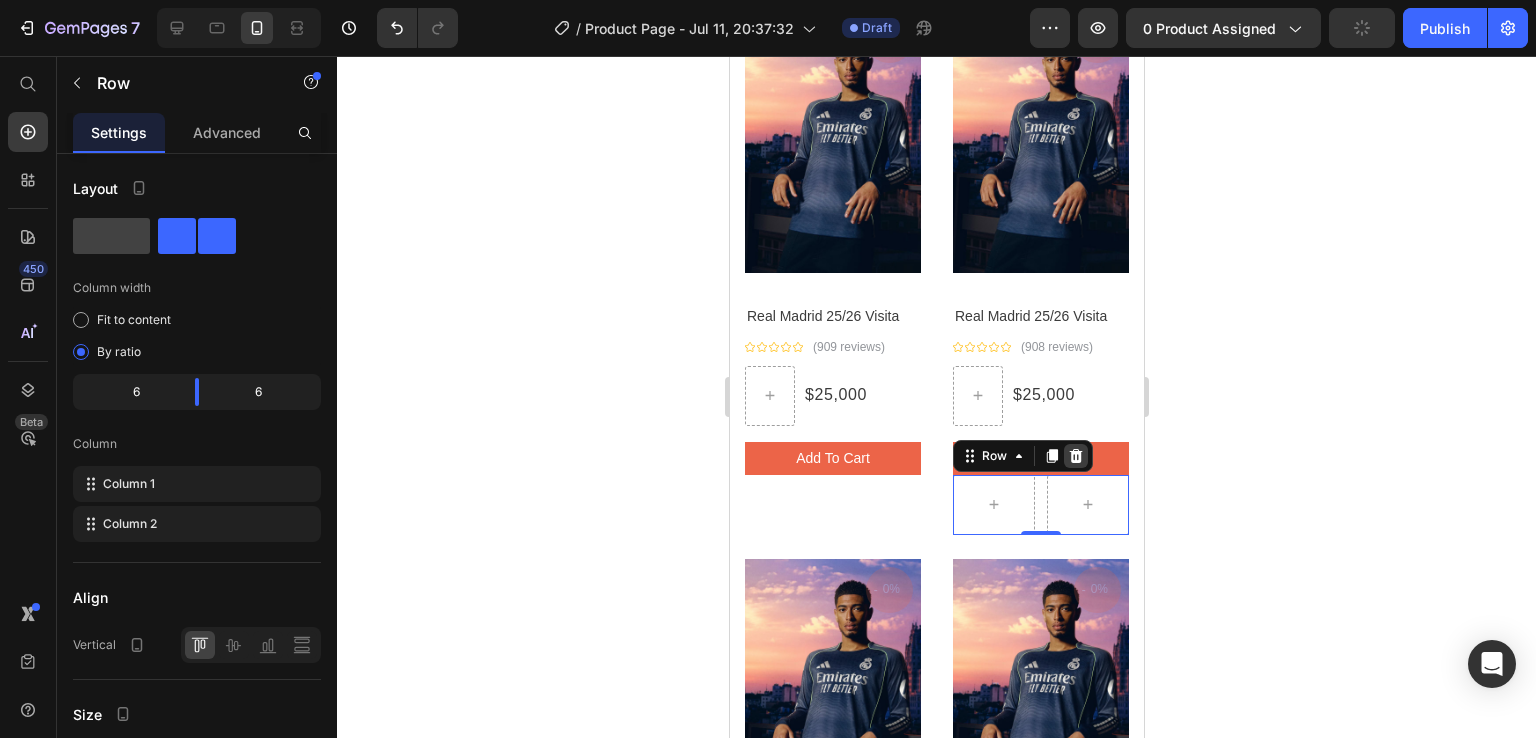 click 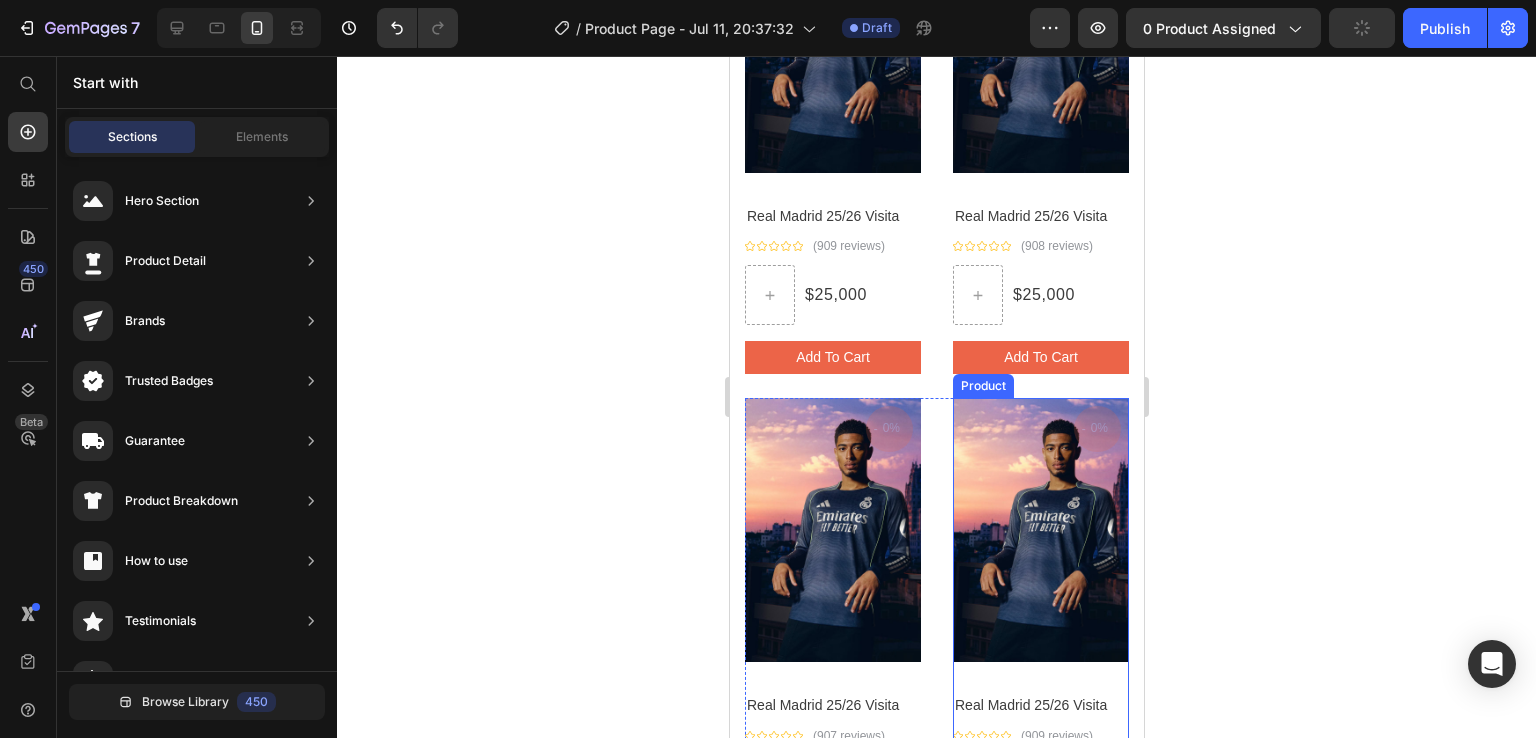 scroll, scrollTop: 3301, scrollLeft: 0, axis: vertical 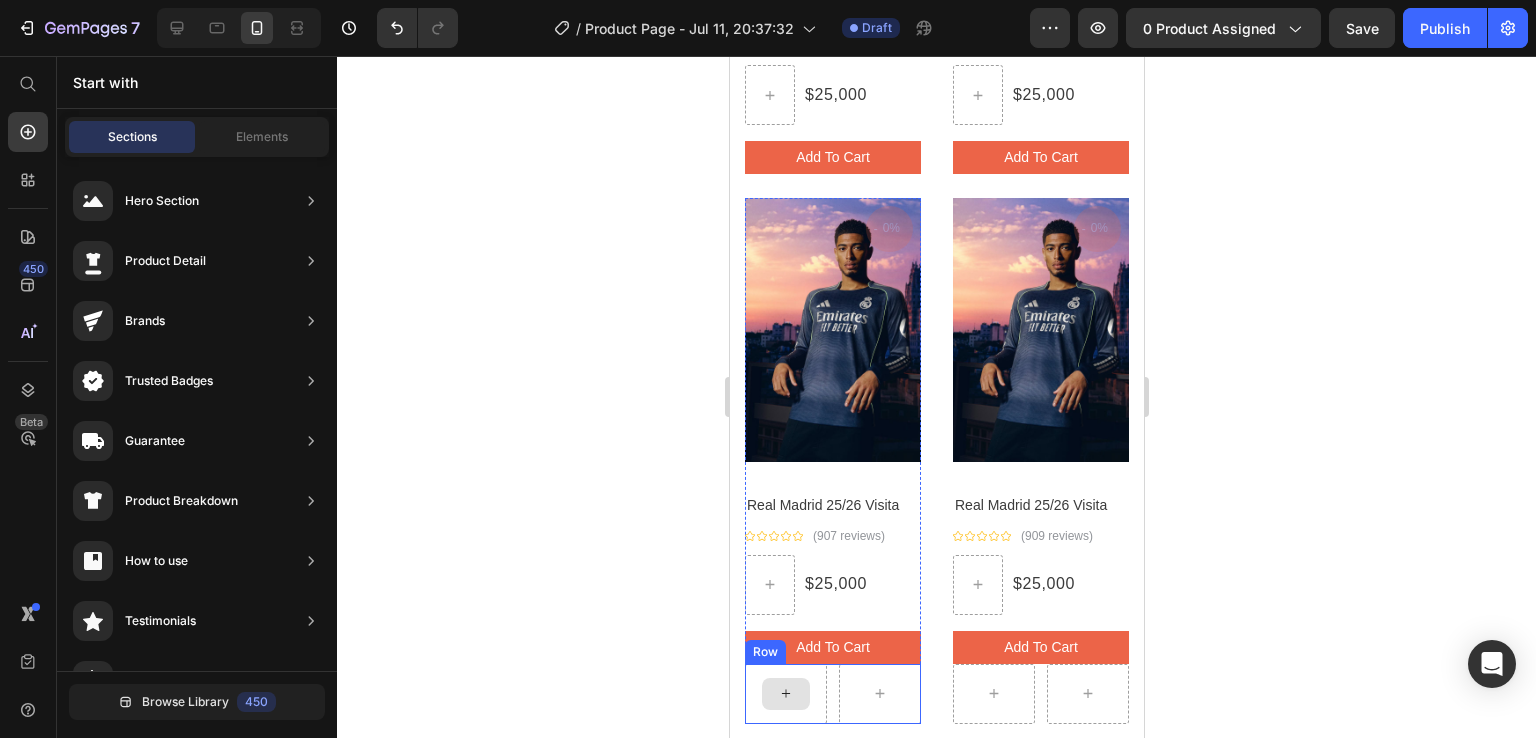 click at bounding box center [785, 694] 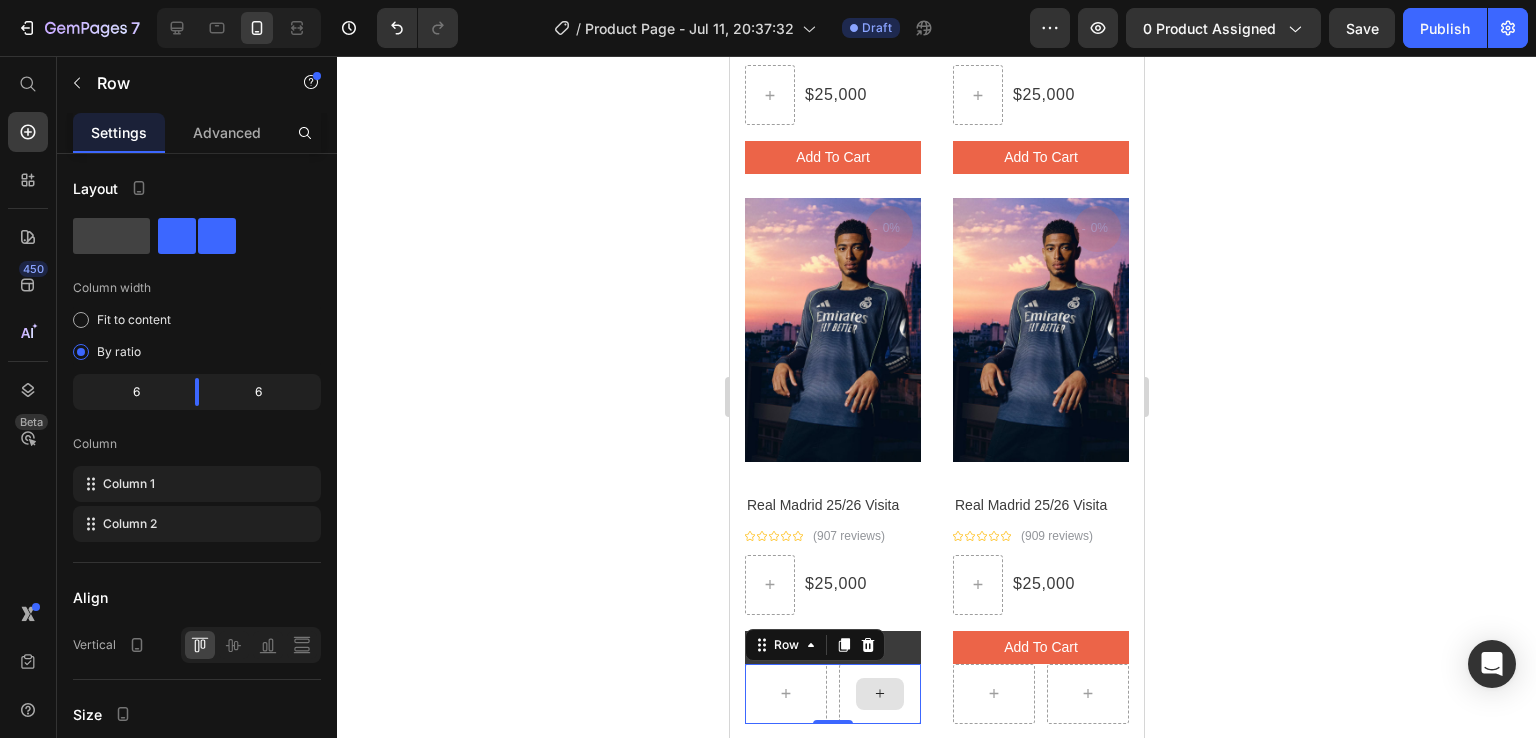 click 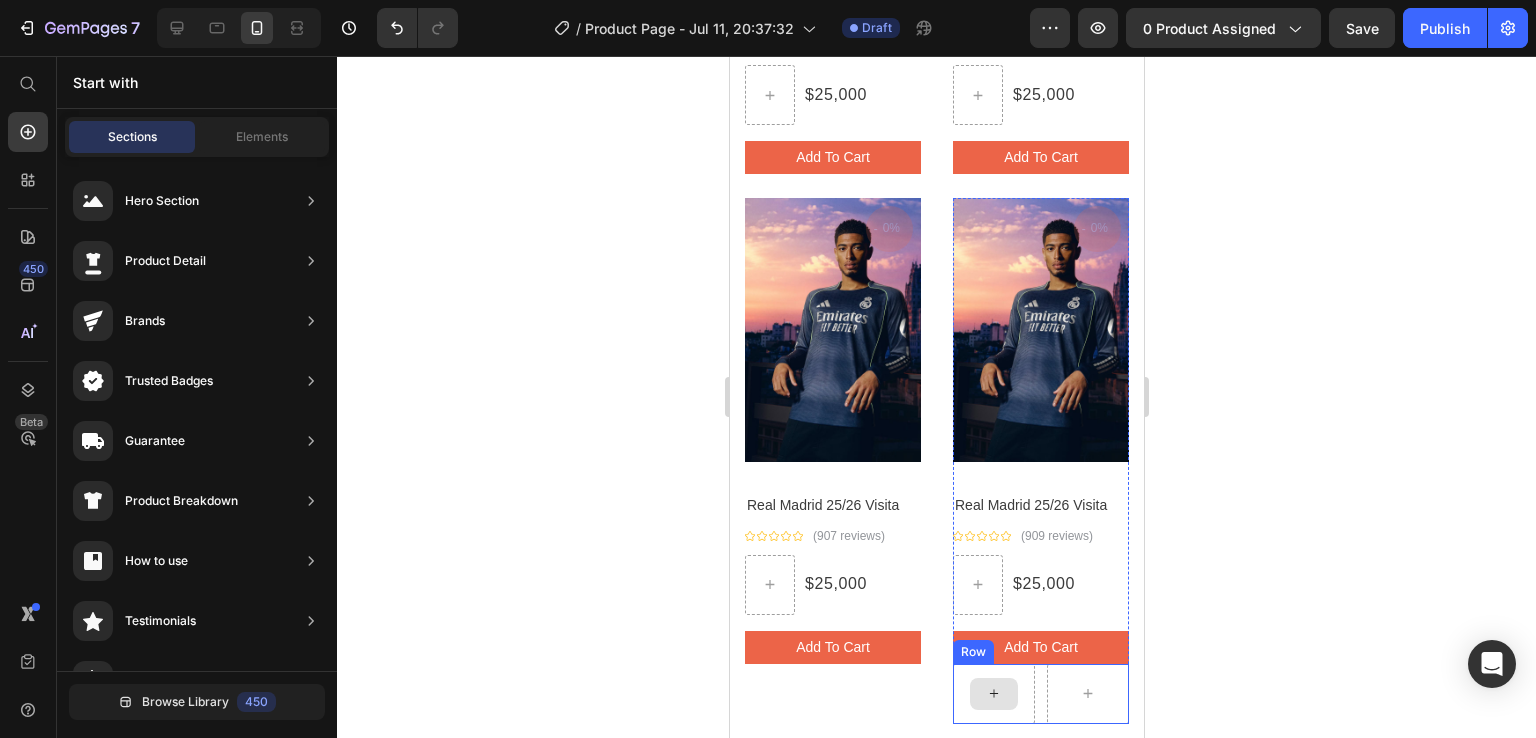 click at bounding box center (993, 694) 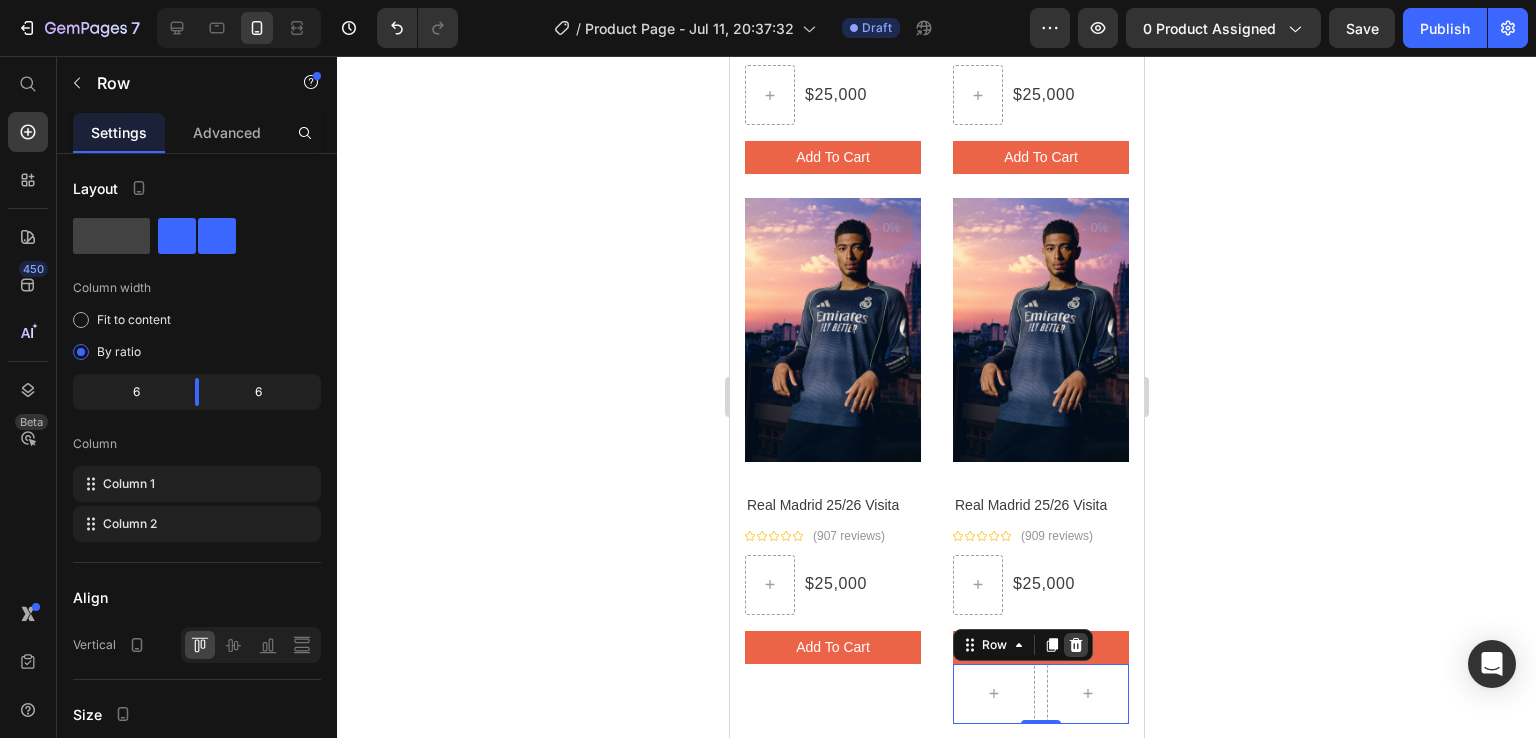 click 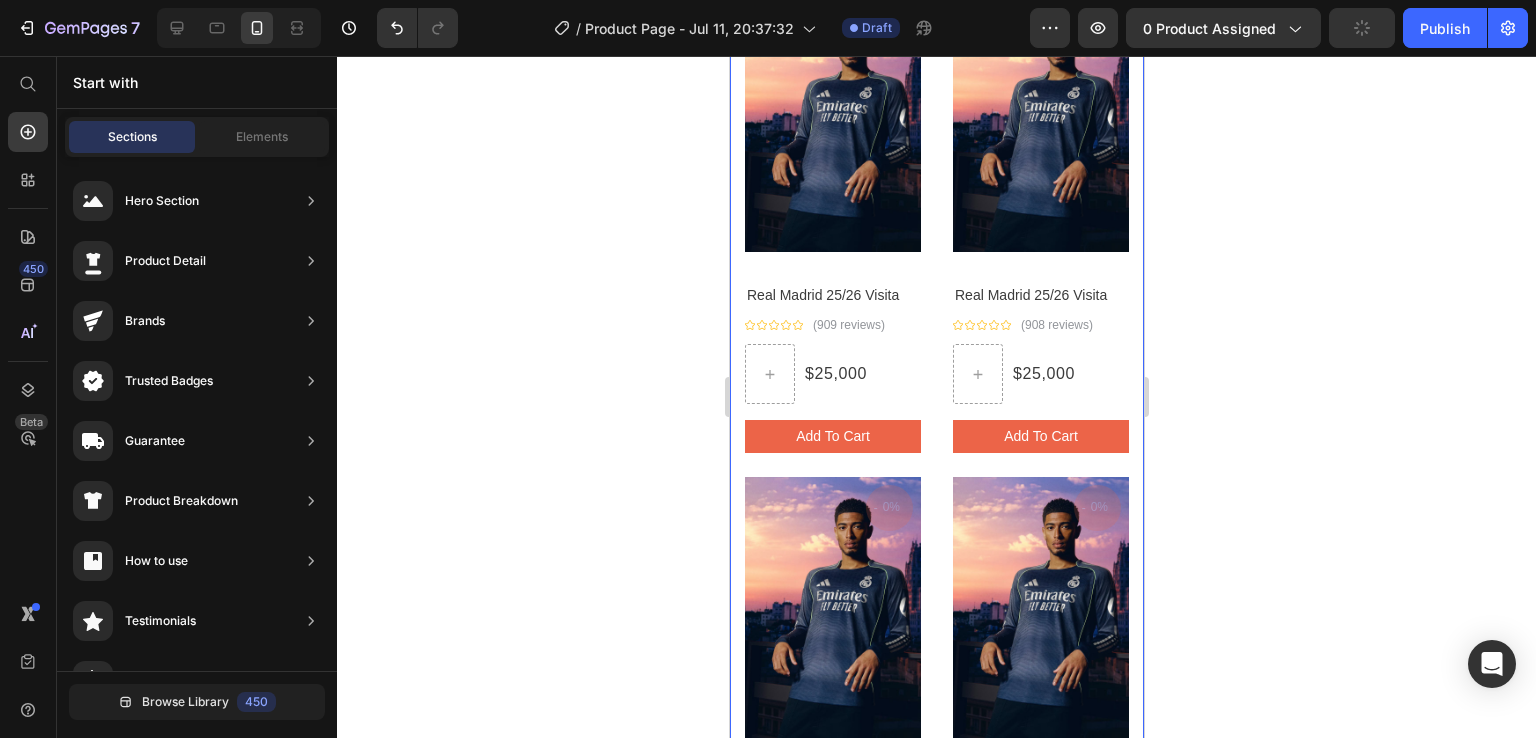 scroll, scrollTop: 2701, scrollLeft: 0, axis: vertical 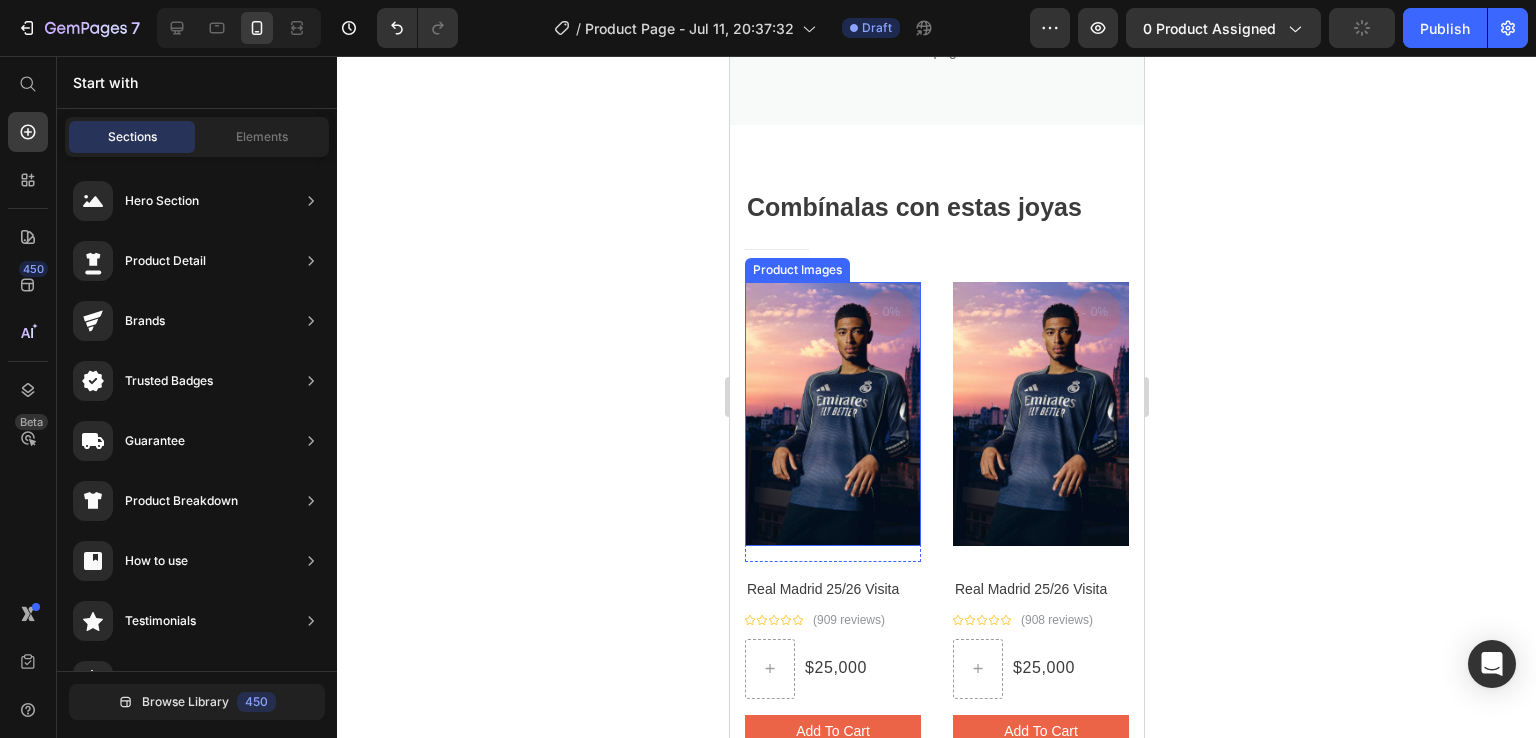 click on "Product Images" at bounding box center [796, 270] 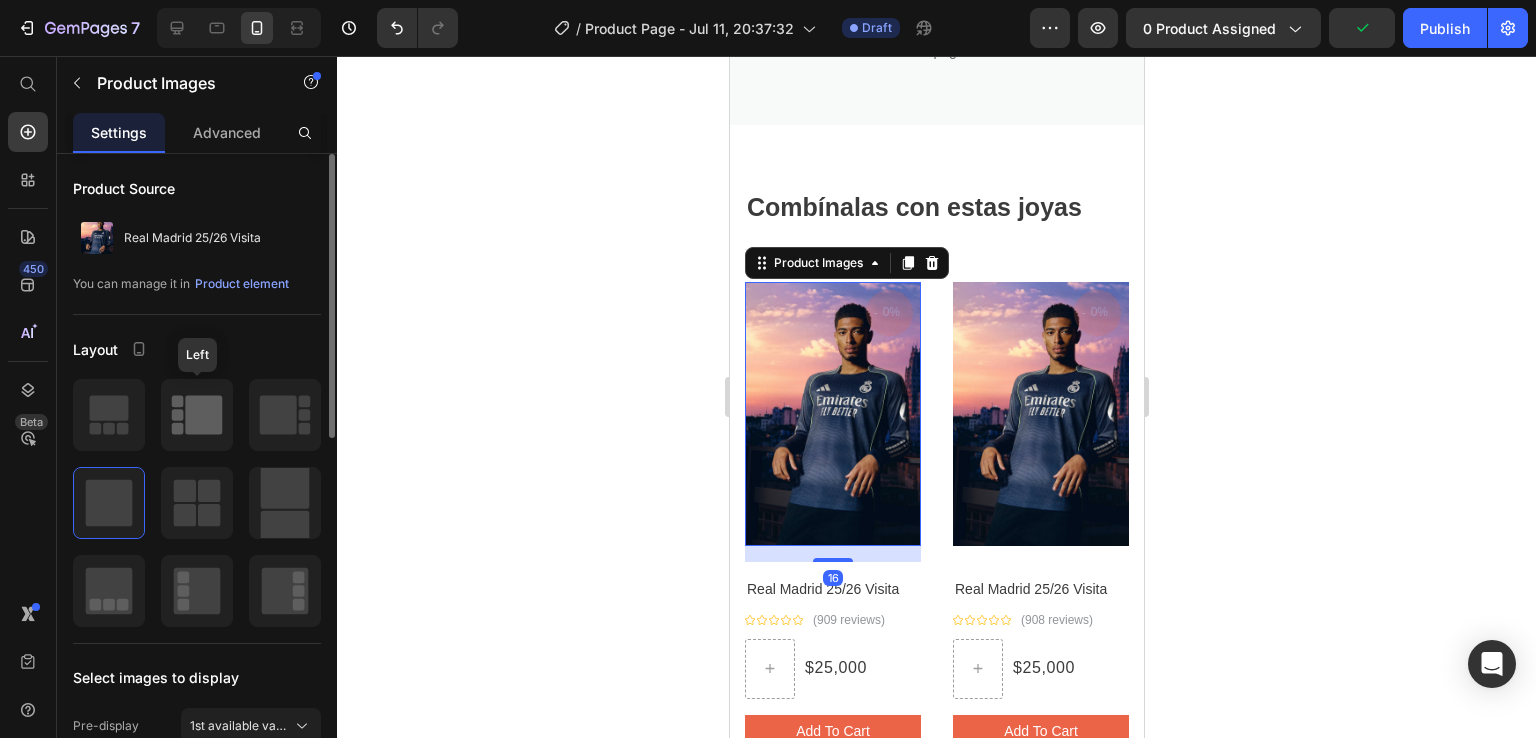 click 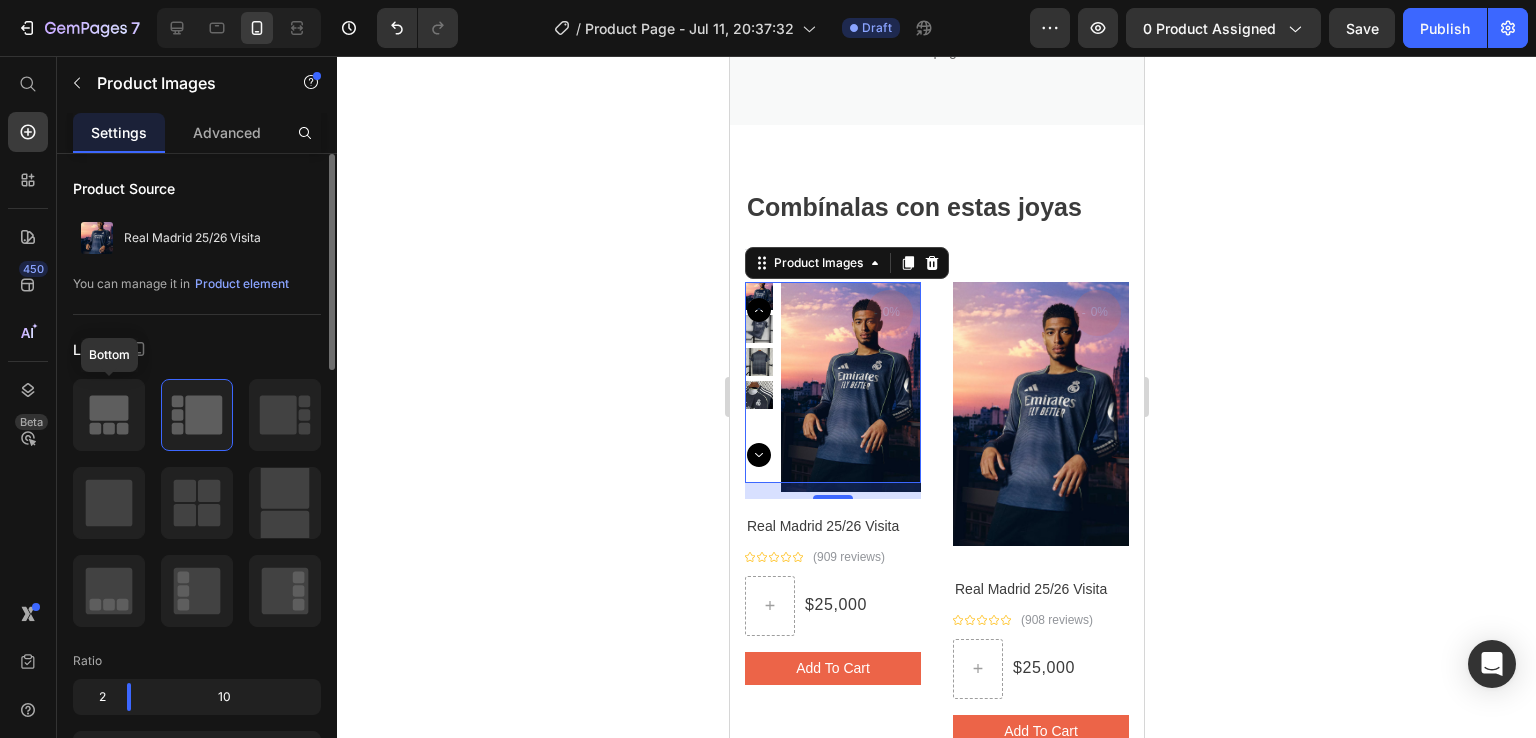 click 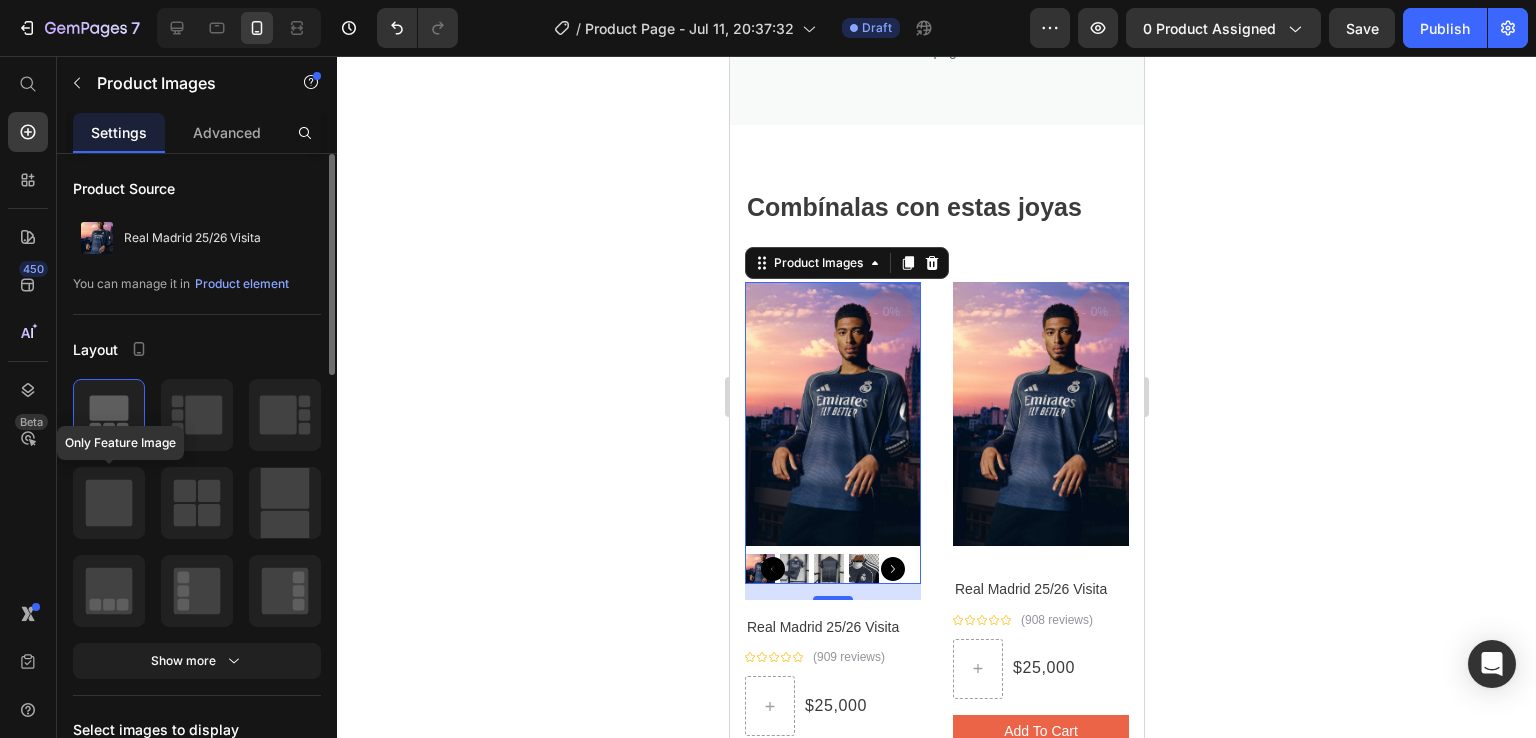 click 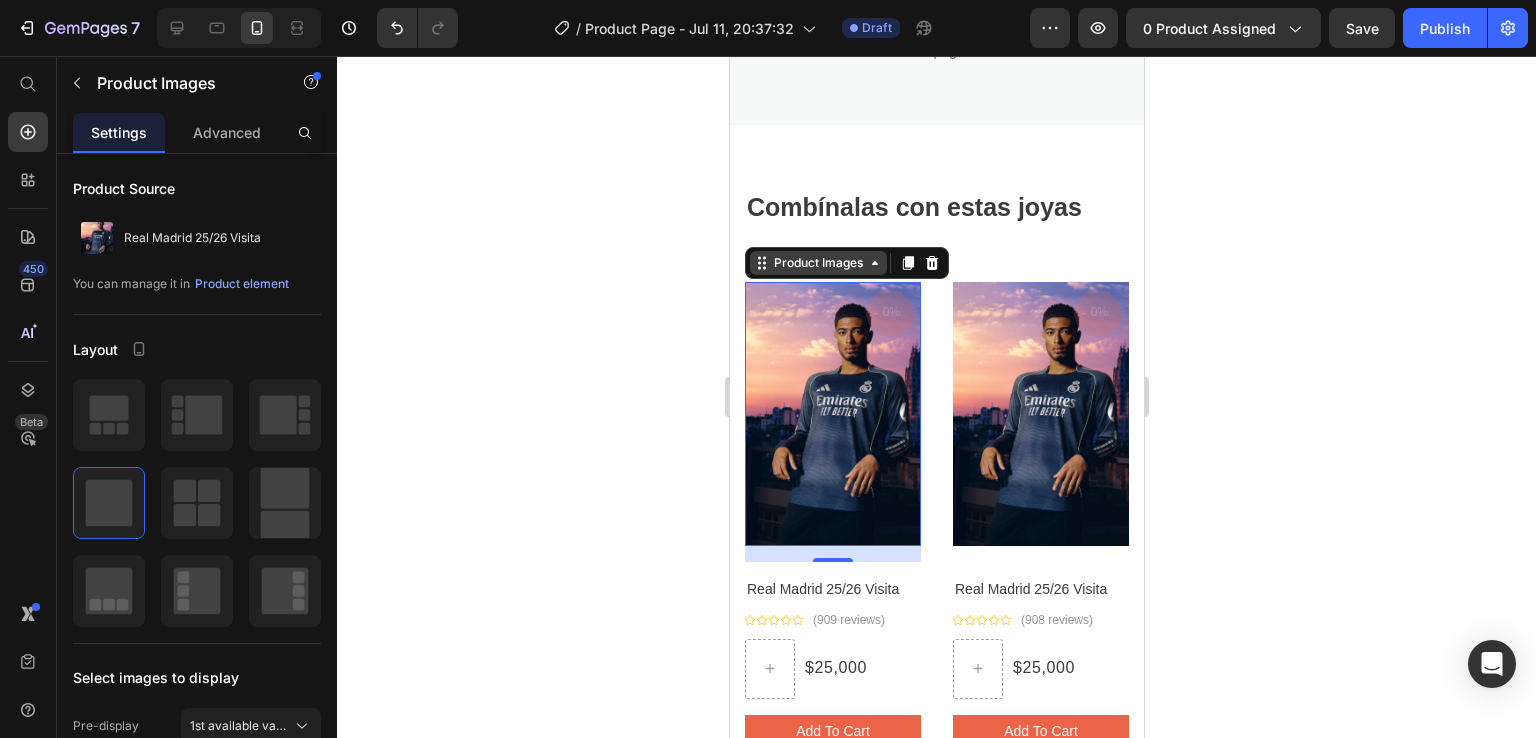 click on "Product Images" at bounding box center (817, 263) 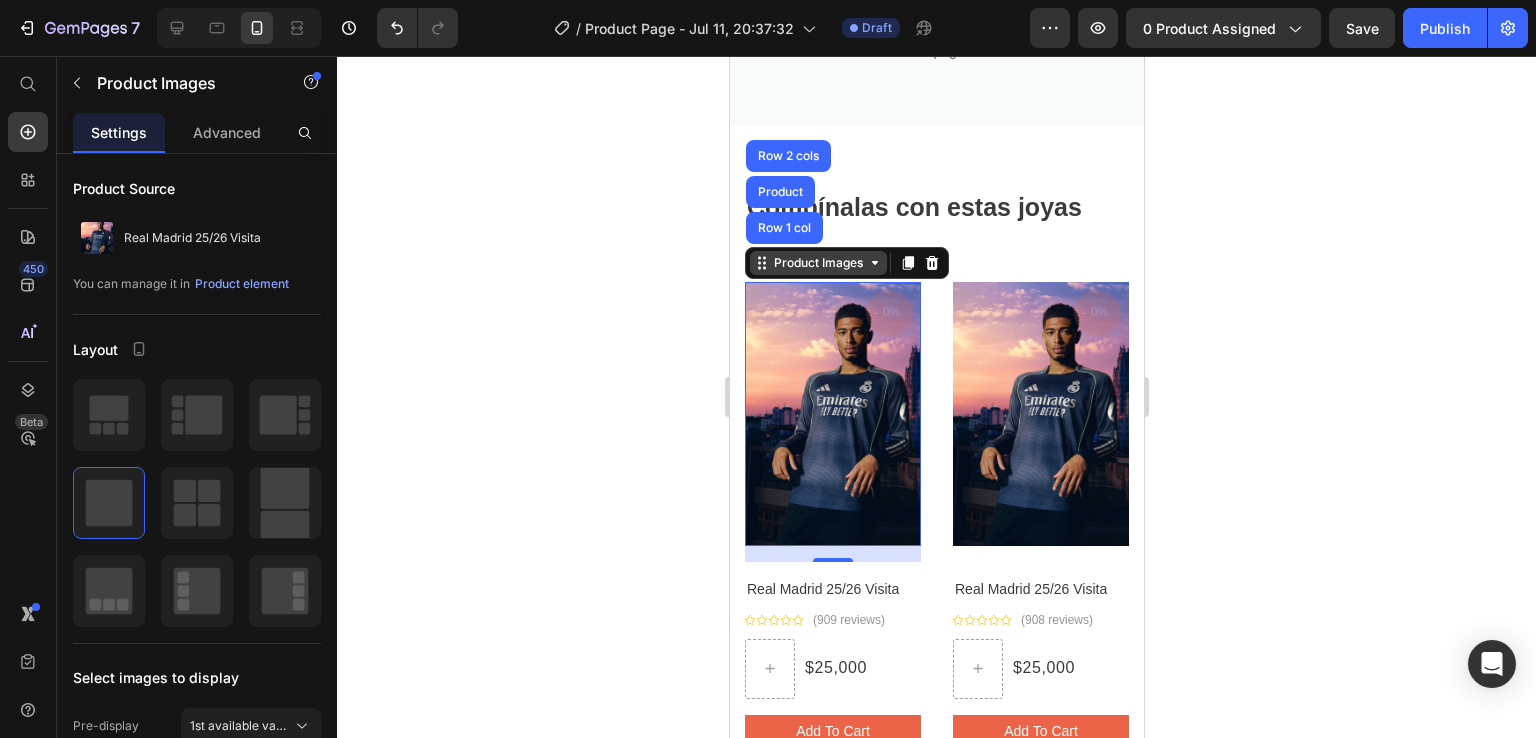 click 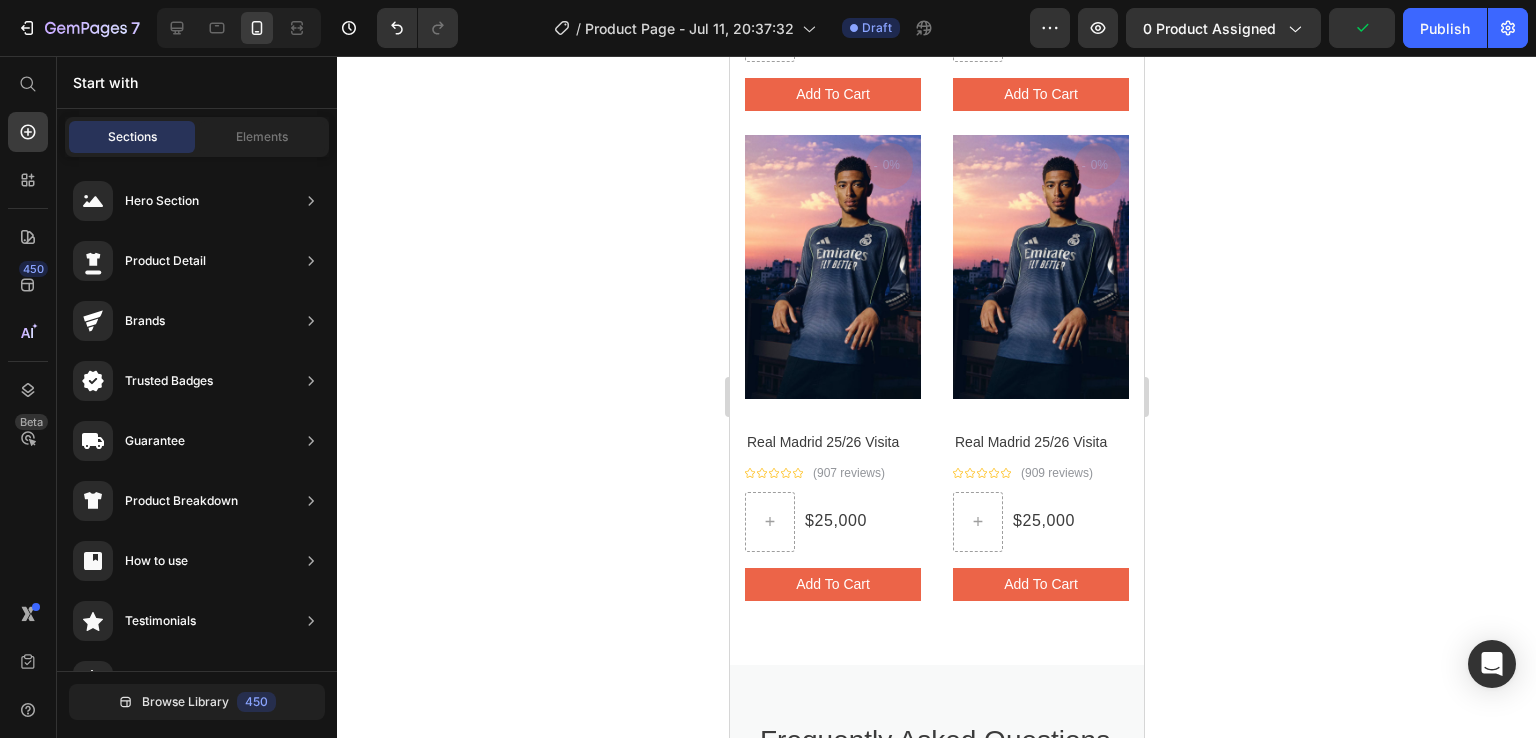 scroll, scrollTop: 3384, scrollLeft: 0, axis: vertical 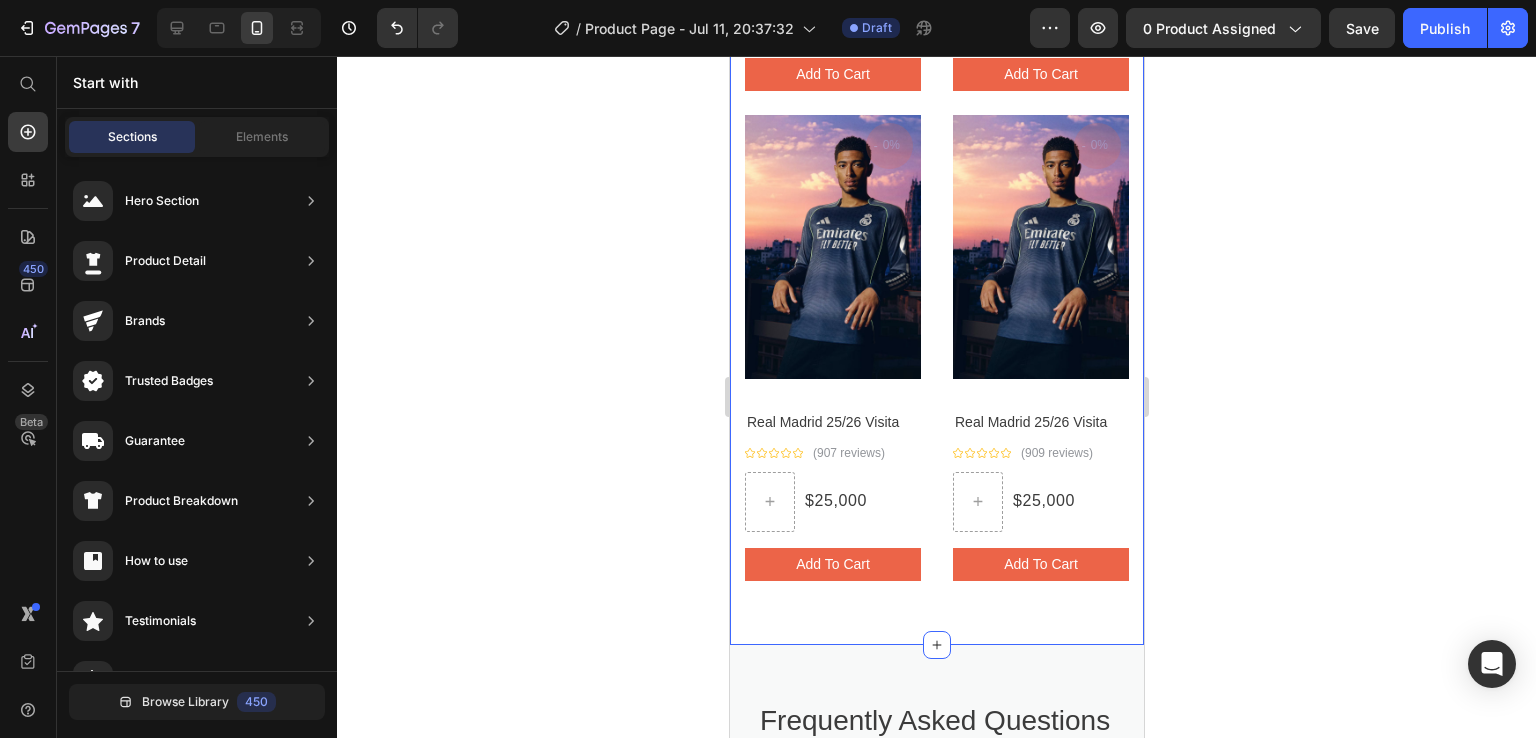 click on "Combínalas con estas joyas Heading Title Line Row - 0% Product Tag Product Images Row Real Madrid 25/26 Visita Product Title Icon Icon Icon Icon Icon Icon List Hoz (909 reviews) Text block Row $25,000 Product Price Row add to cart Product Cart Button Product - 0% Product Tag Product Images Row Real Madrid 25/26 Visita Product Title Icon Icon Icon Icon Icon Icon List Hoz (908 reviews) Text block Row $25,000 Product Price Row add to cart Product Cart Button Product - 0% Product Tag Product Images Row Real Madrid 25/26 Visita Product Title Icon Icon Icon Icon Icon Icon List Hoz (907 reviews) Text block Row $25,000 Product Price Row add to cart Product Cart Button Product - 0% Product Tag Product Images" at bounding box center (936, 57) 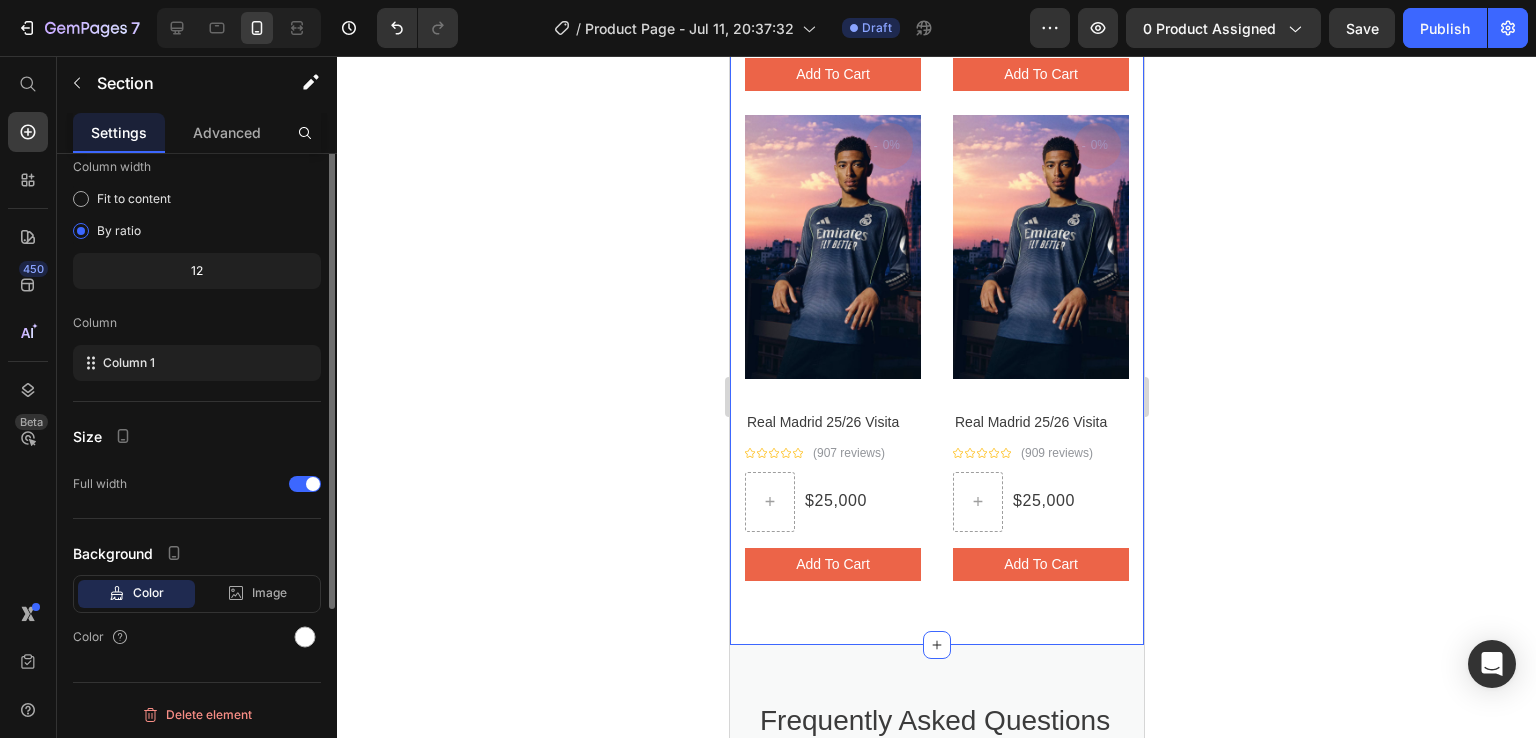 scroll, scrollTop: 0, scrollLeft: 0, axis: both 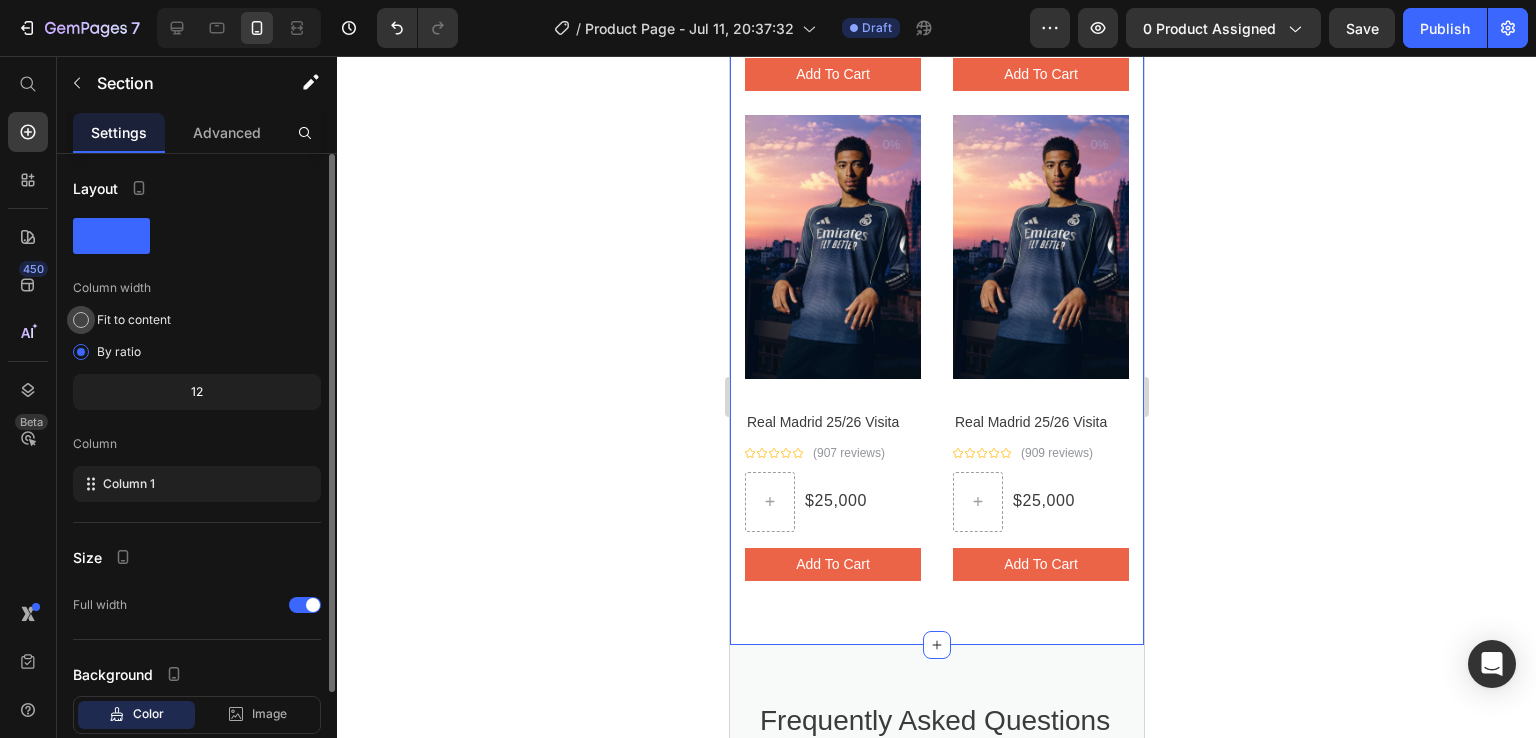 click on "Fit to content" at bounding box center [134, 320] 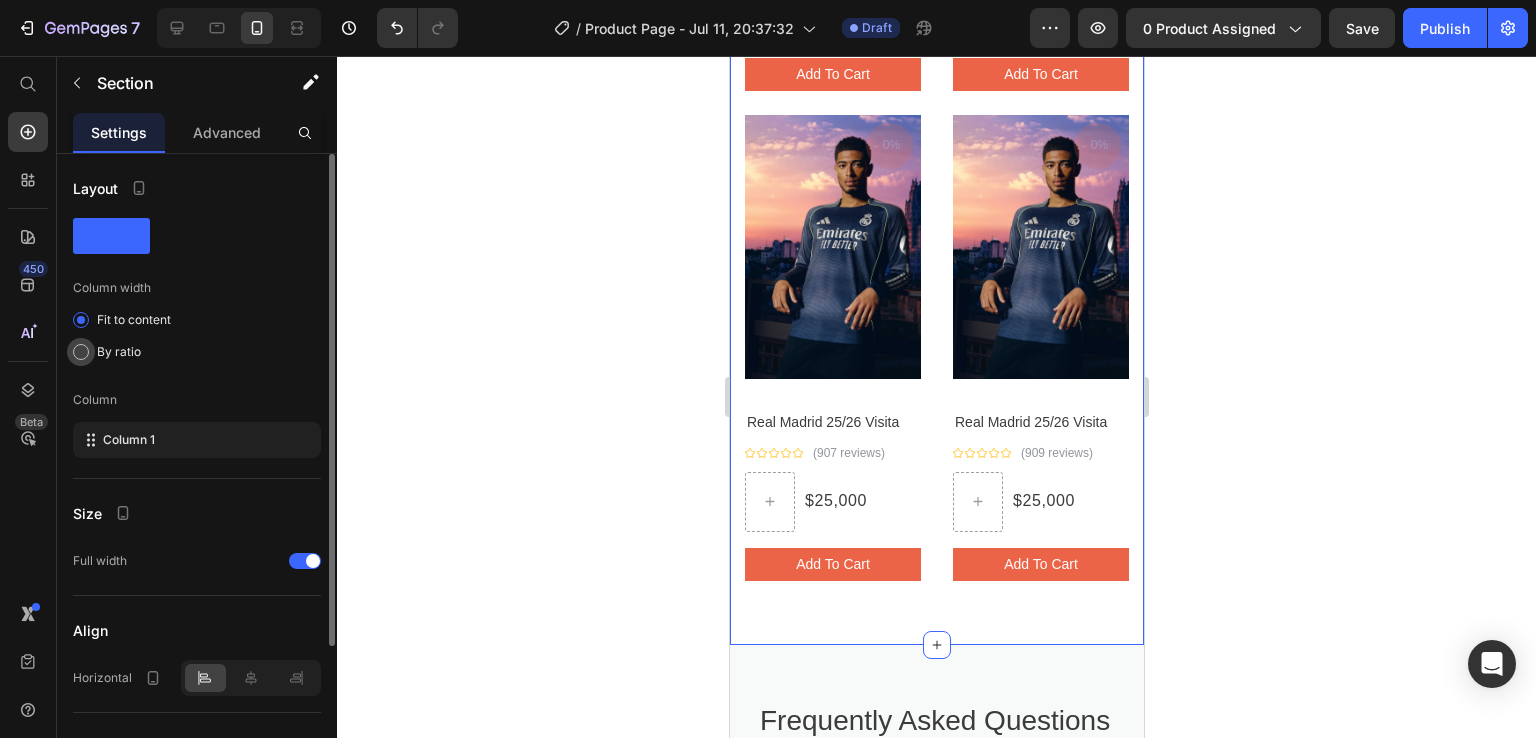 click on "By ratio" at bounding box center [119, 352] 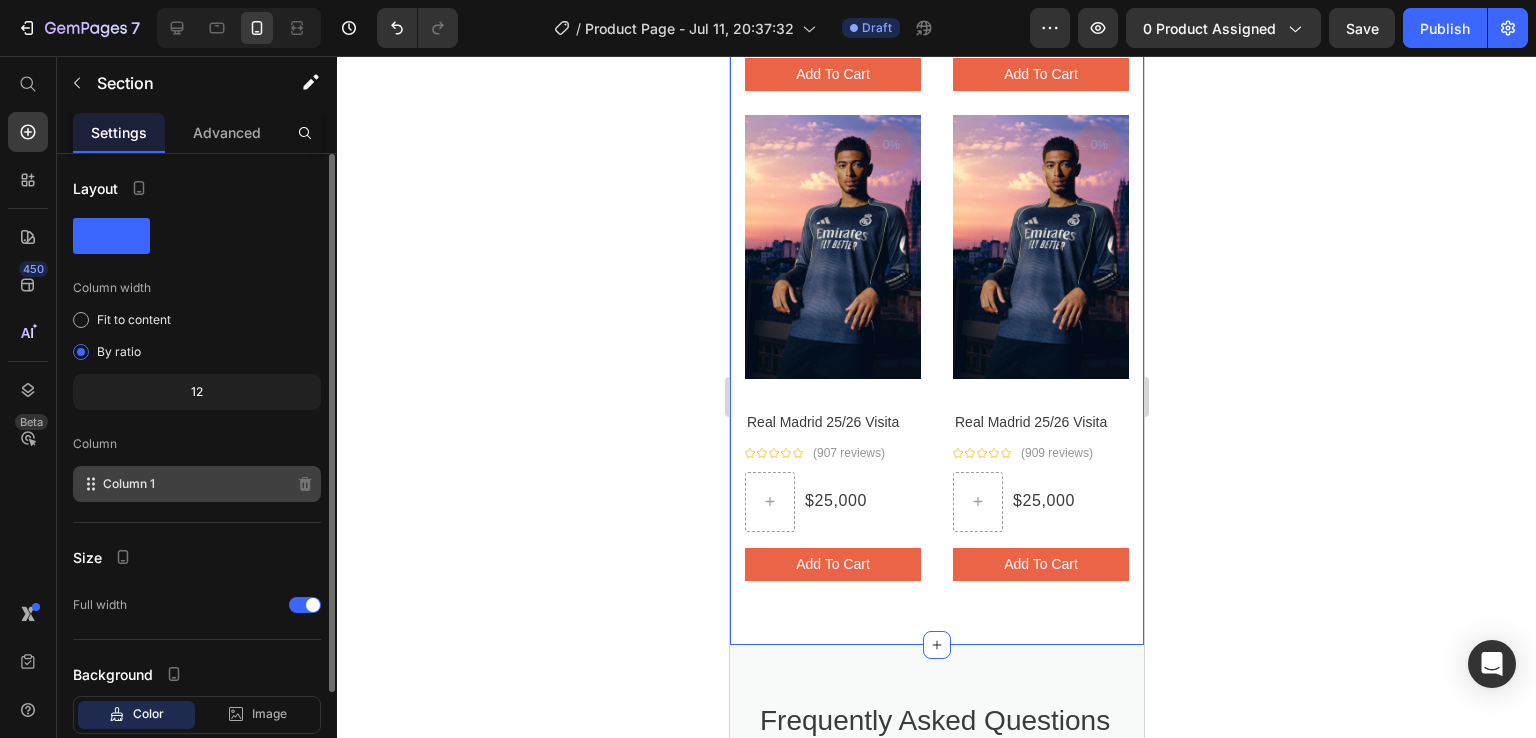 click on "Column 1" 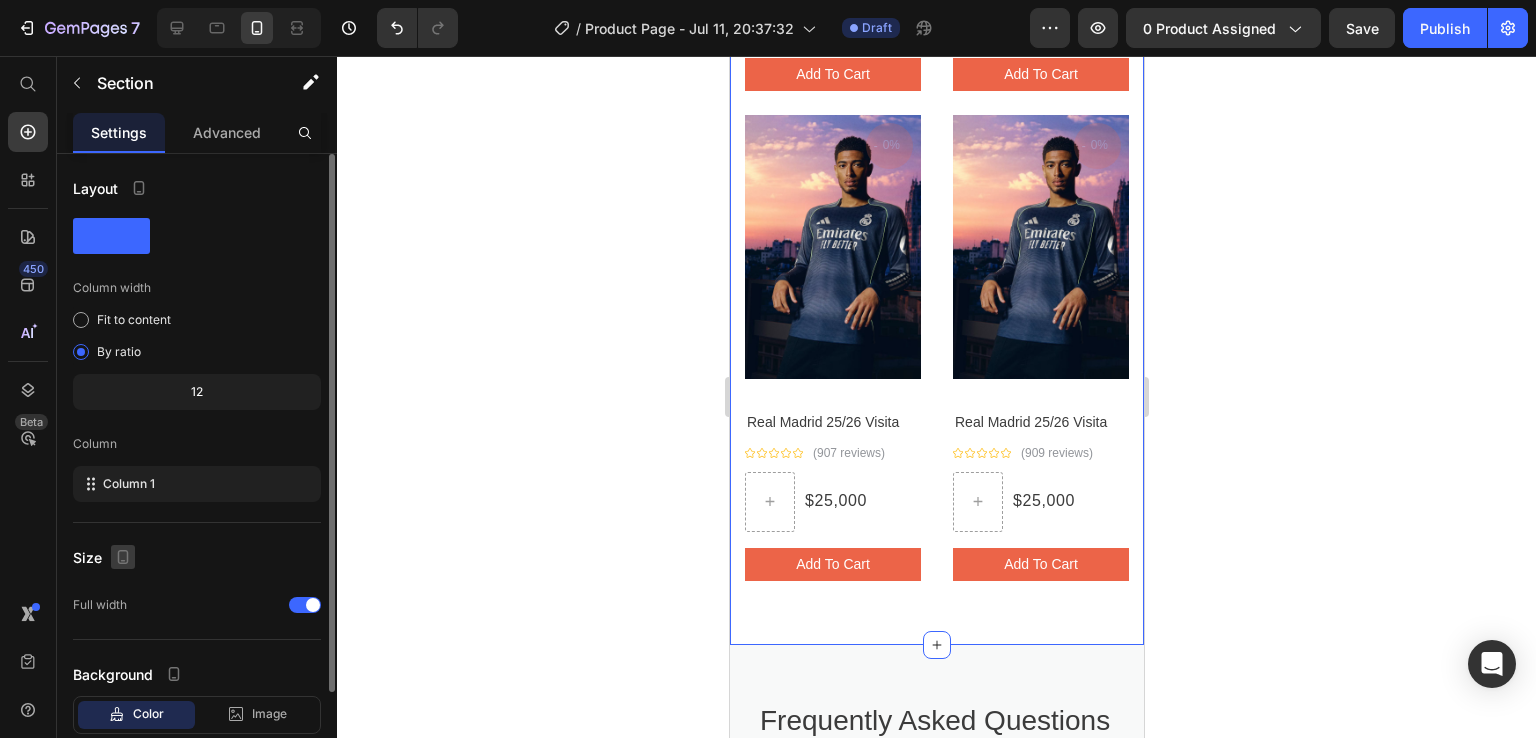 click 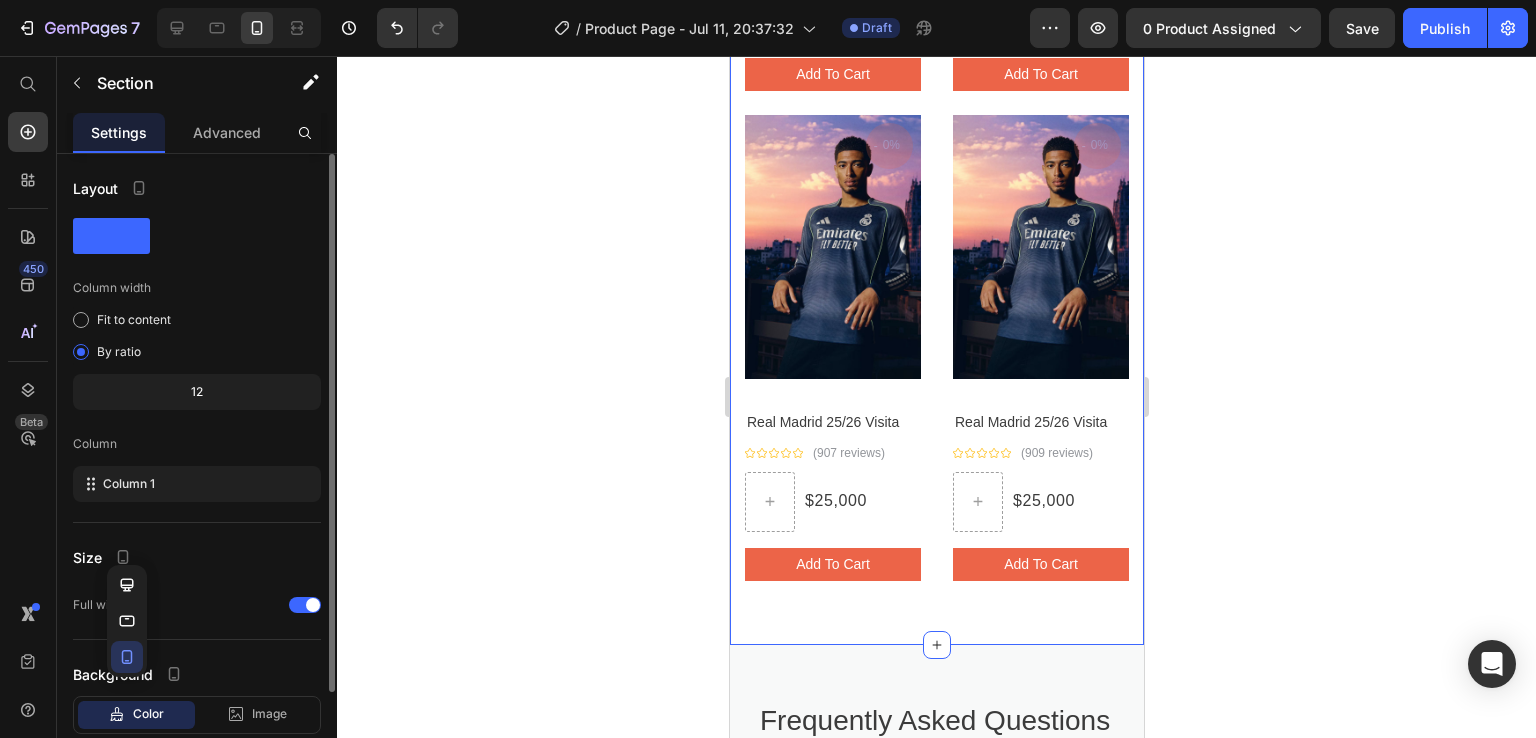 scroll, scrollTop: 121, scrollLeft: 0, axis: vertical 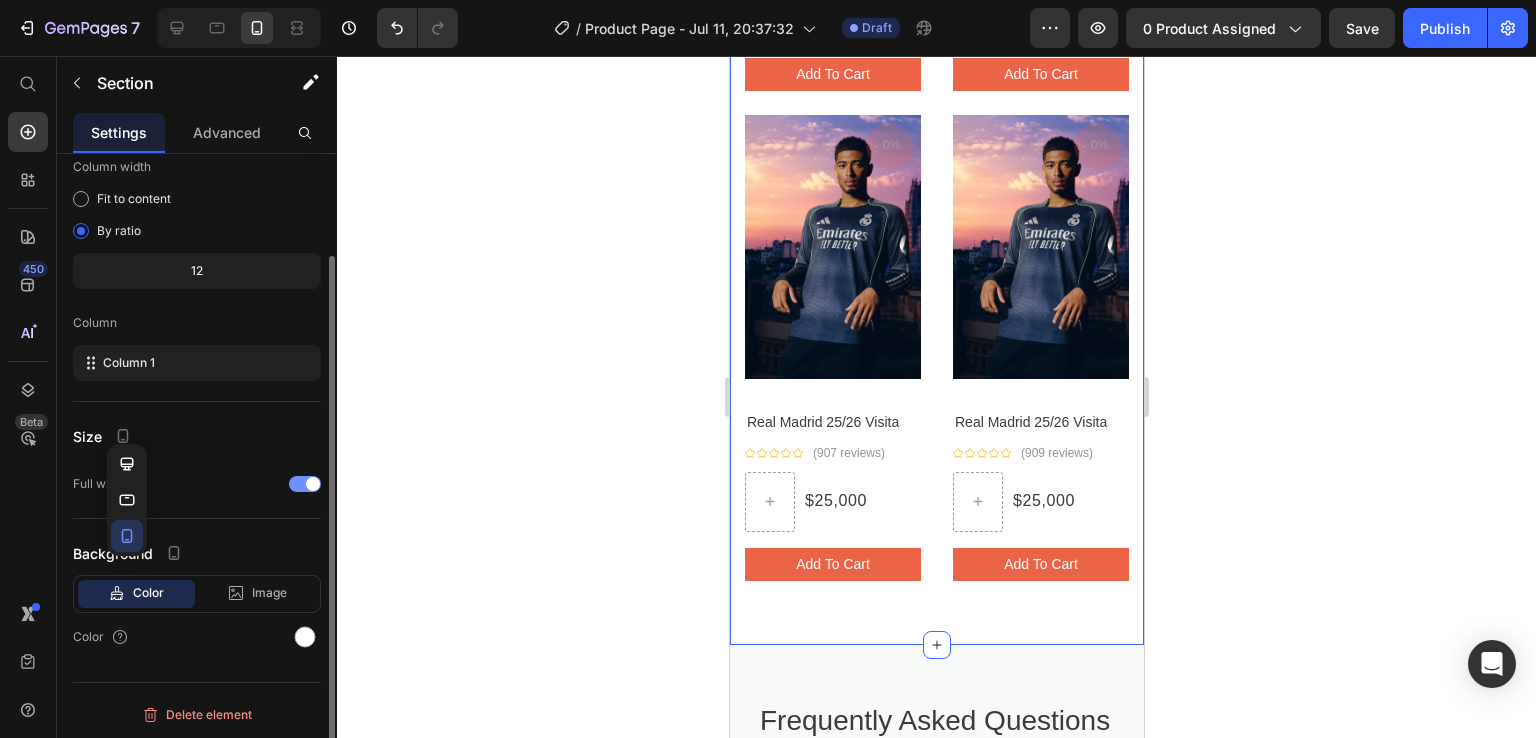 click on "Full width" 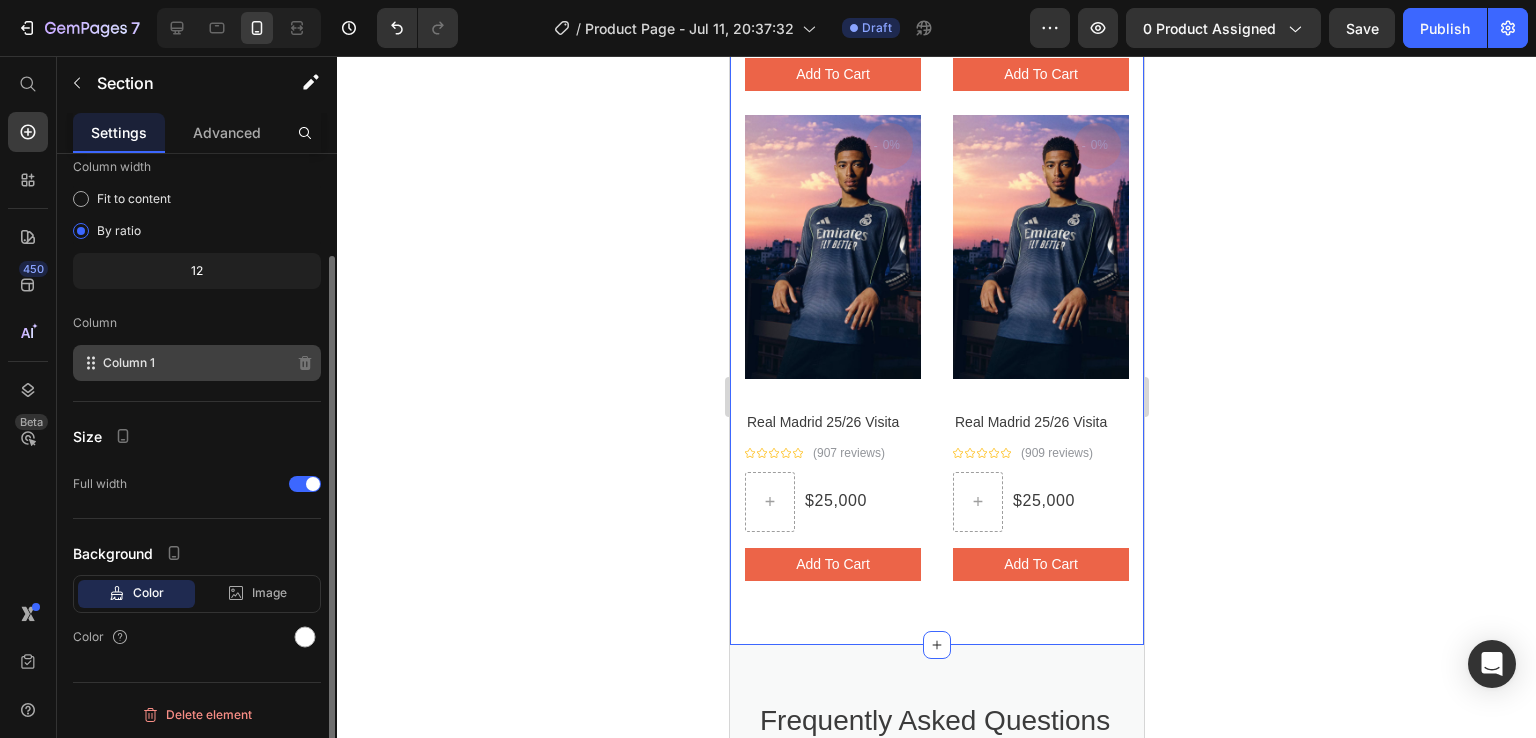 scroll, scrollTop: 0, scrollLeft: 0, axis: both 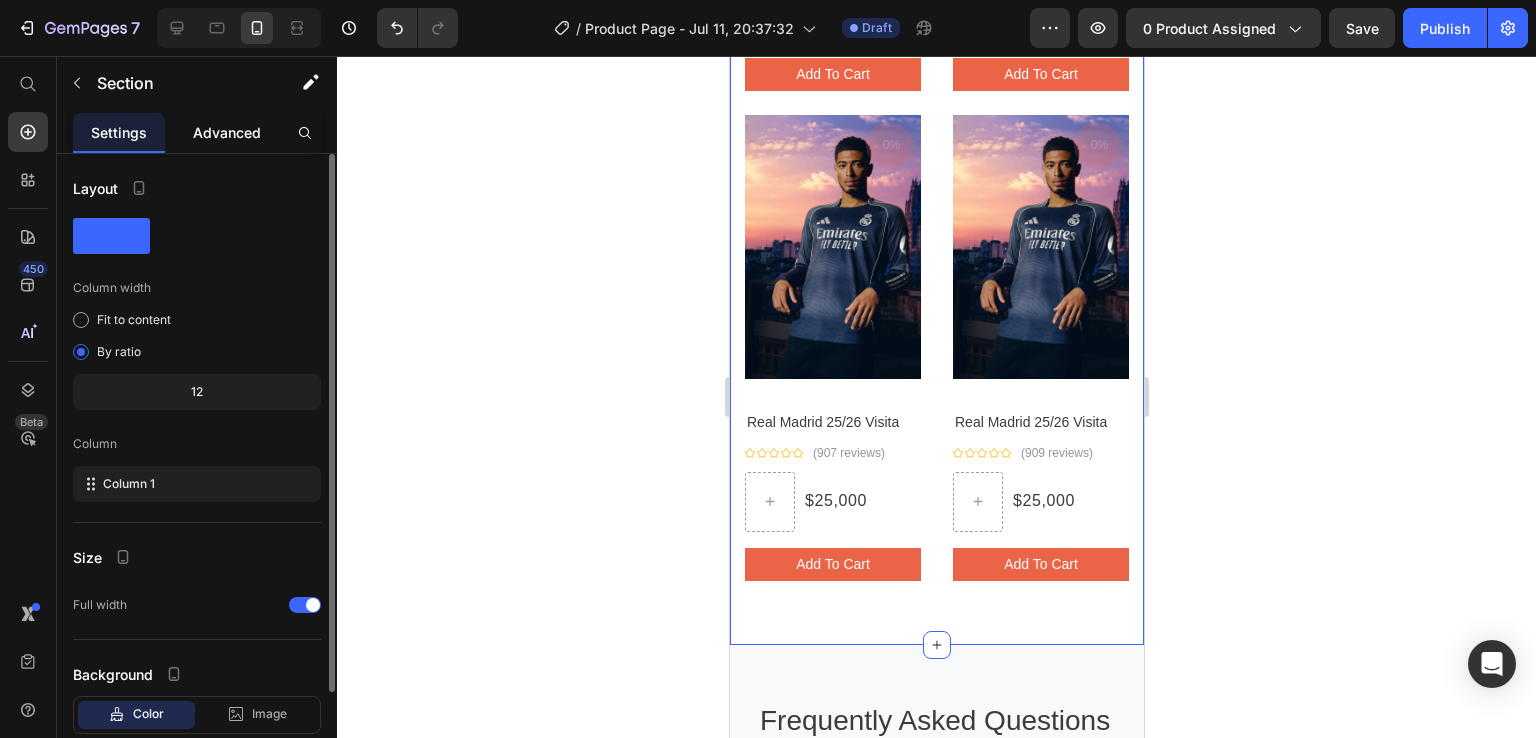 click on "Advanced" at bounding box center [227, 132] 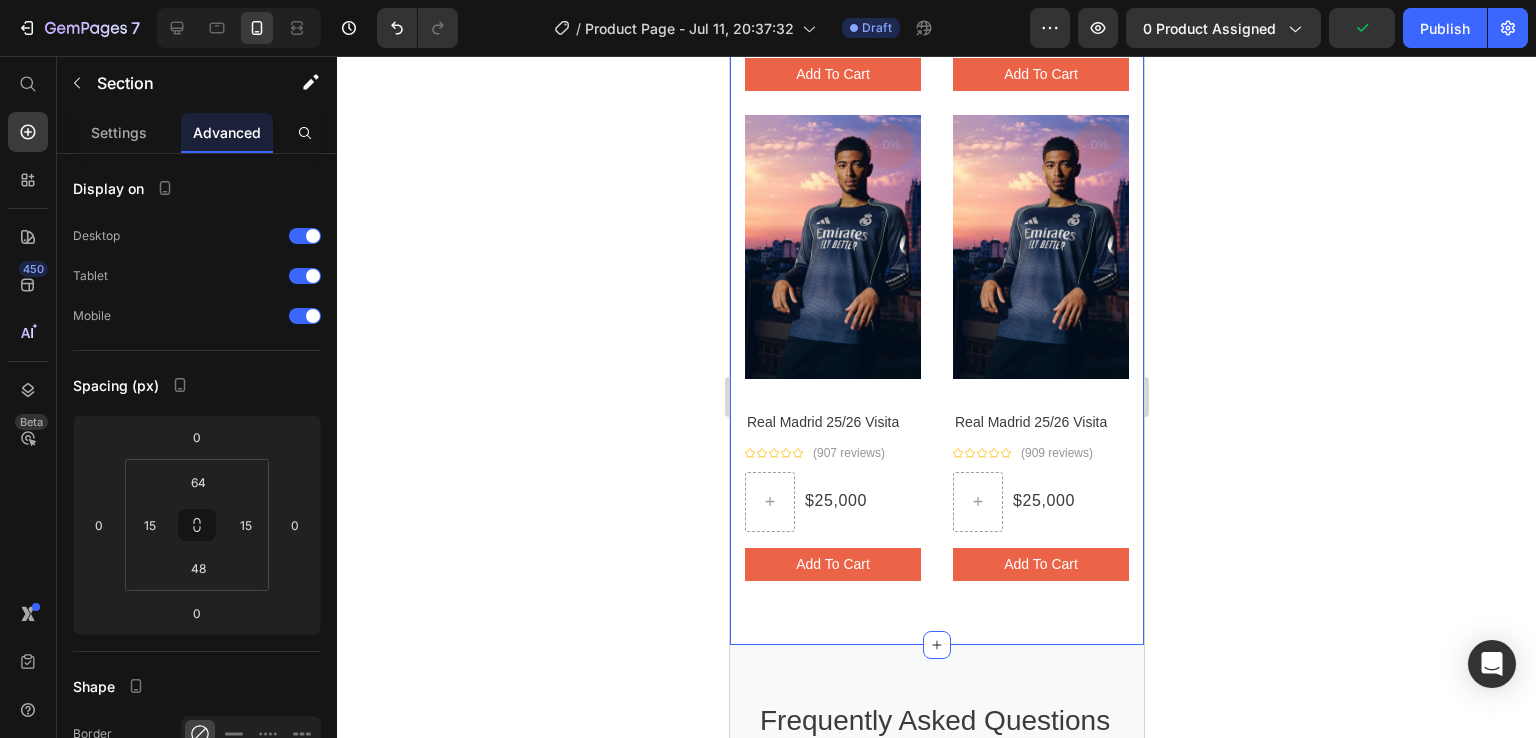 scroll, scrollTop: 500, scrollLeft: 0, axis: vertical 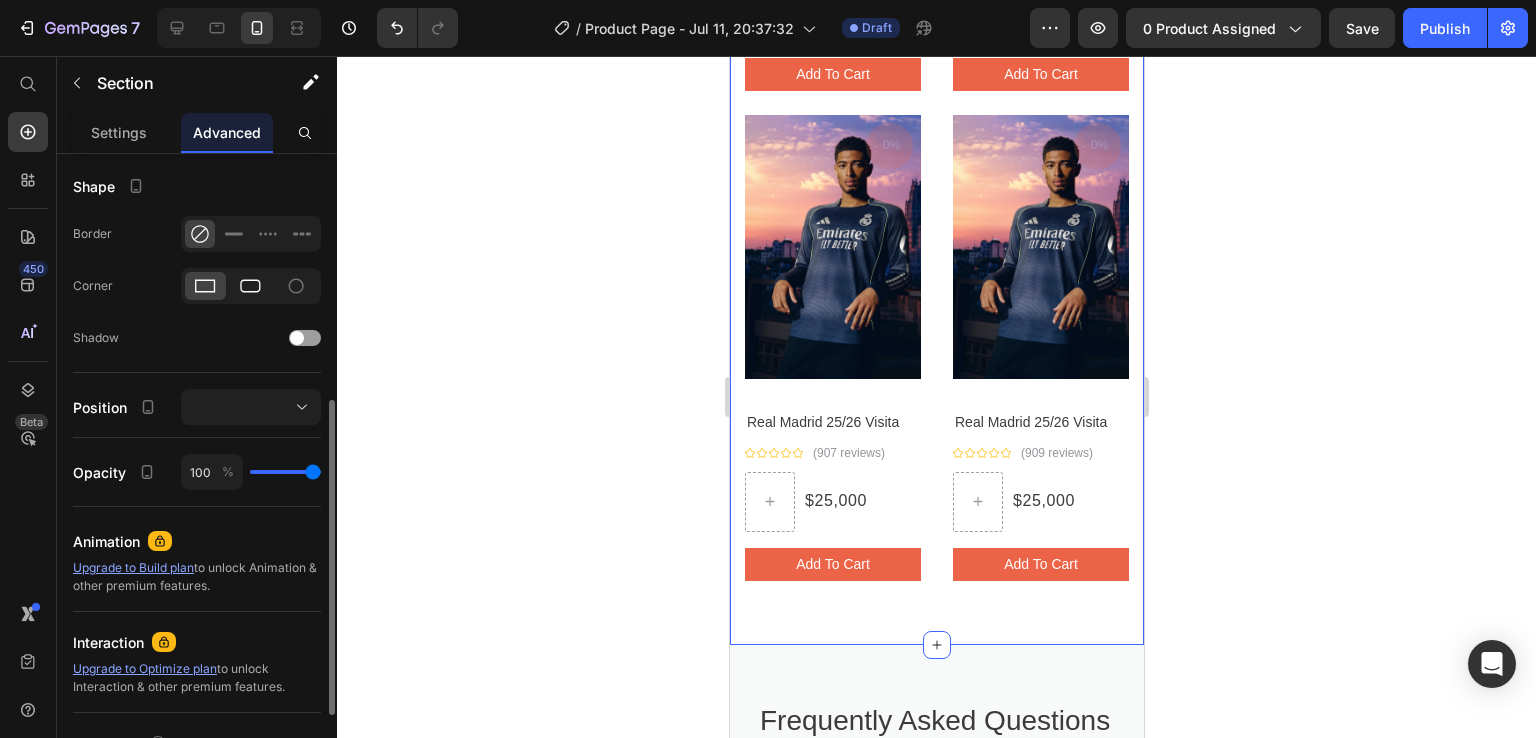 click 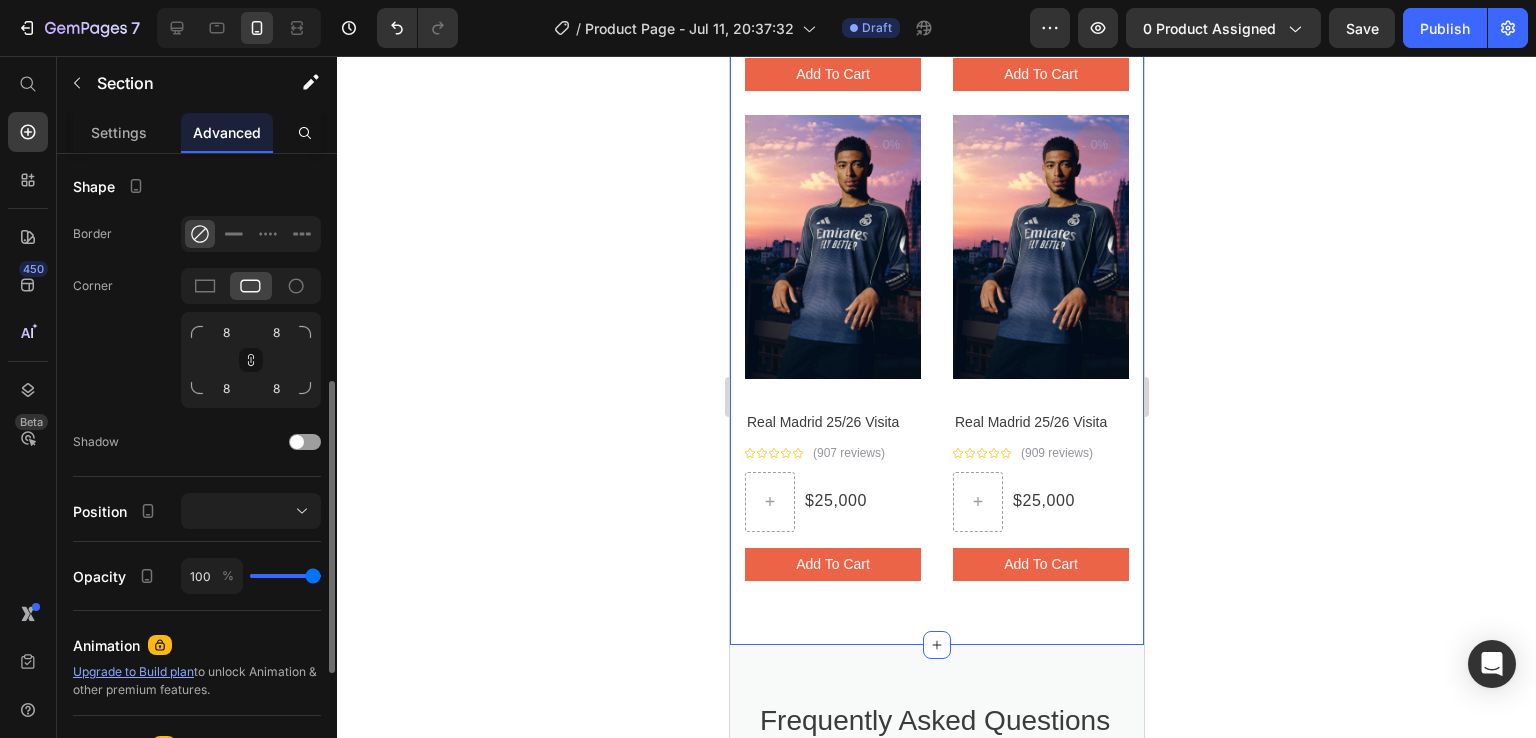 drag, startPoint x: 296, startPoint y: 286, endPoint x: 227, endPoint y: 279, distance: 69.354164 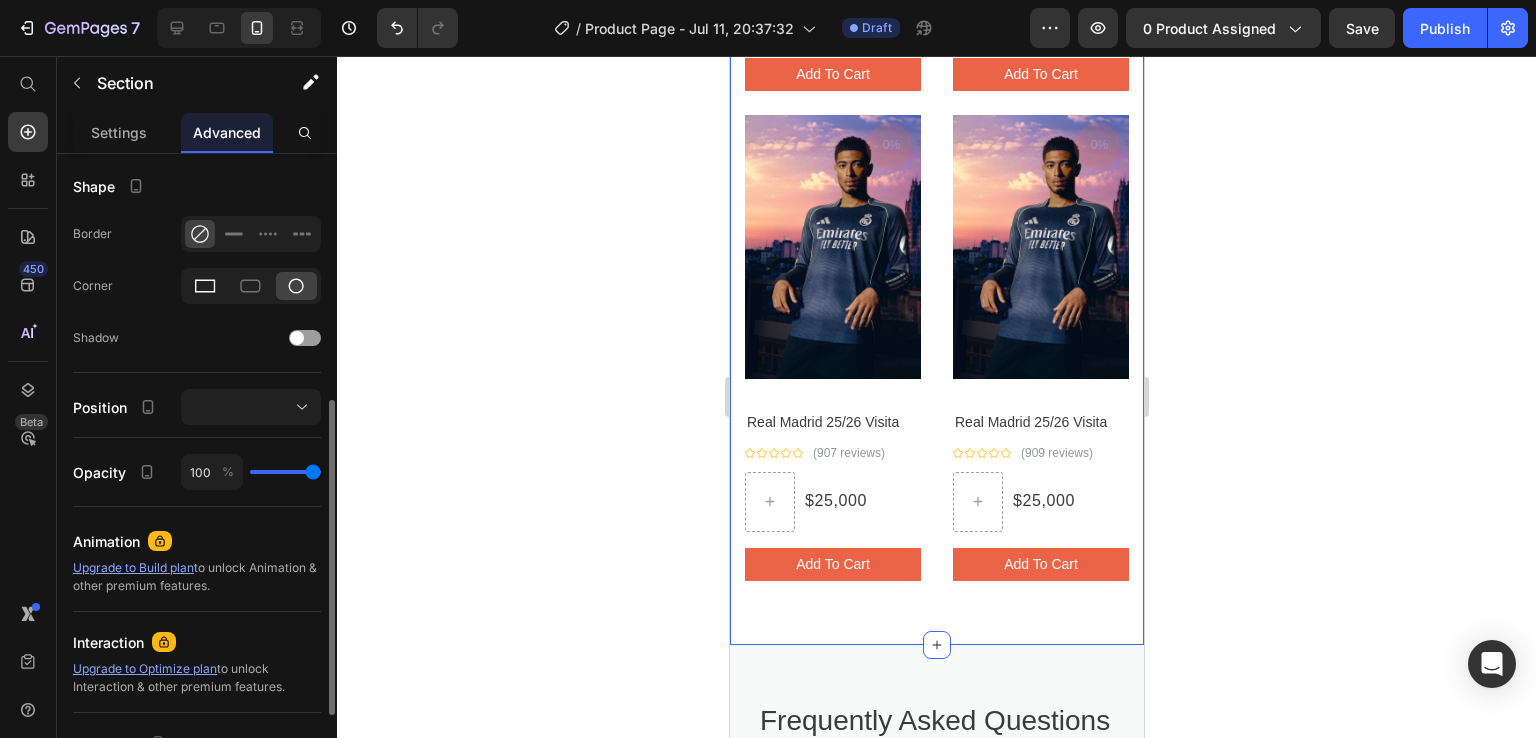 click 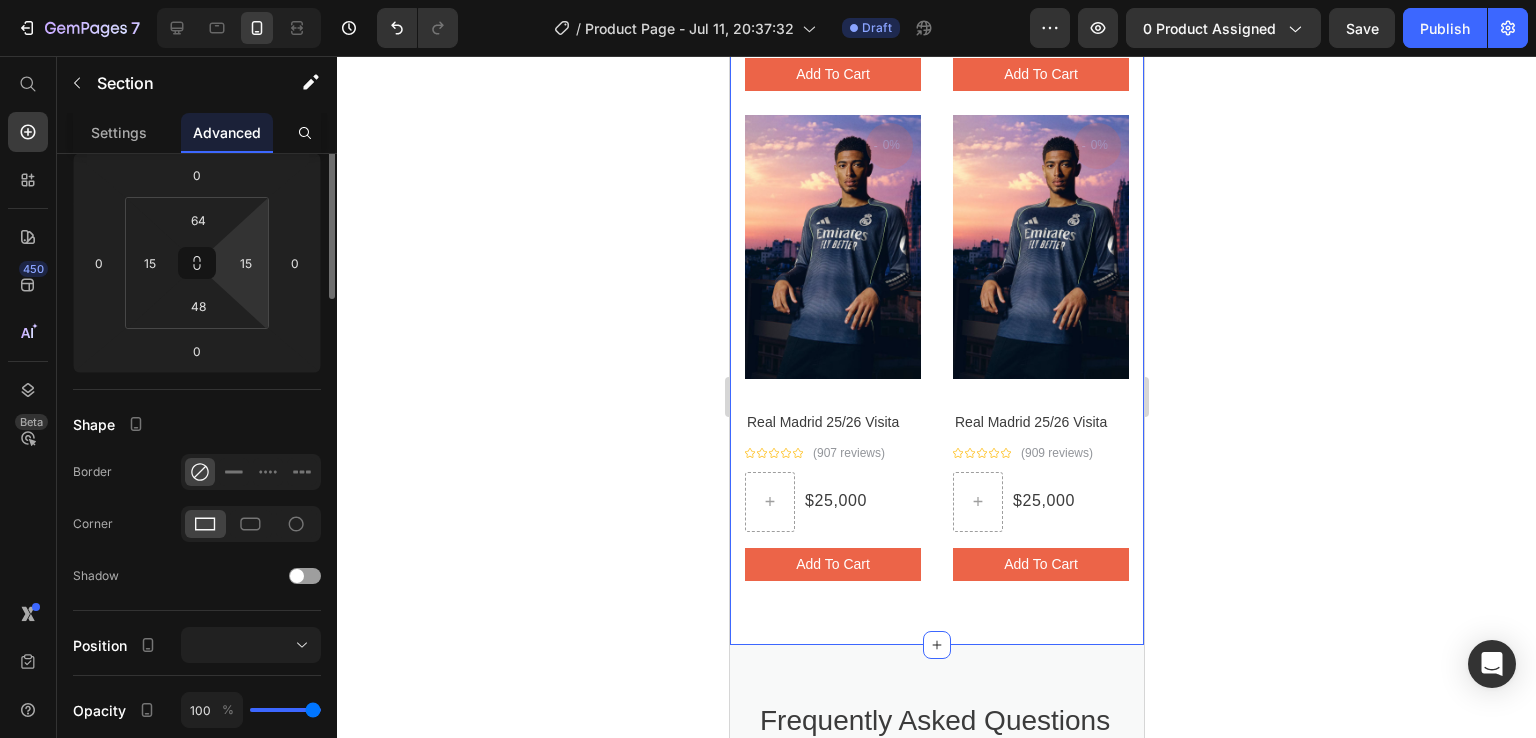 scroll, scrollTop: 0, scrollLeft: 0, axis: both 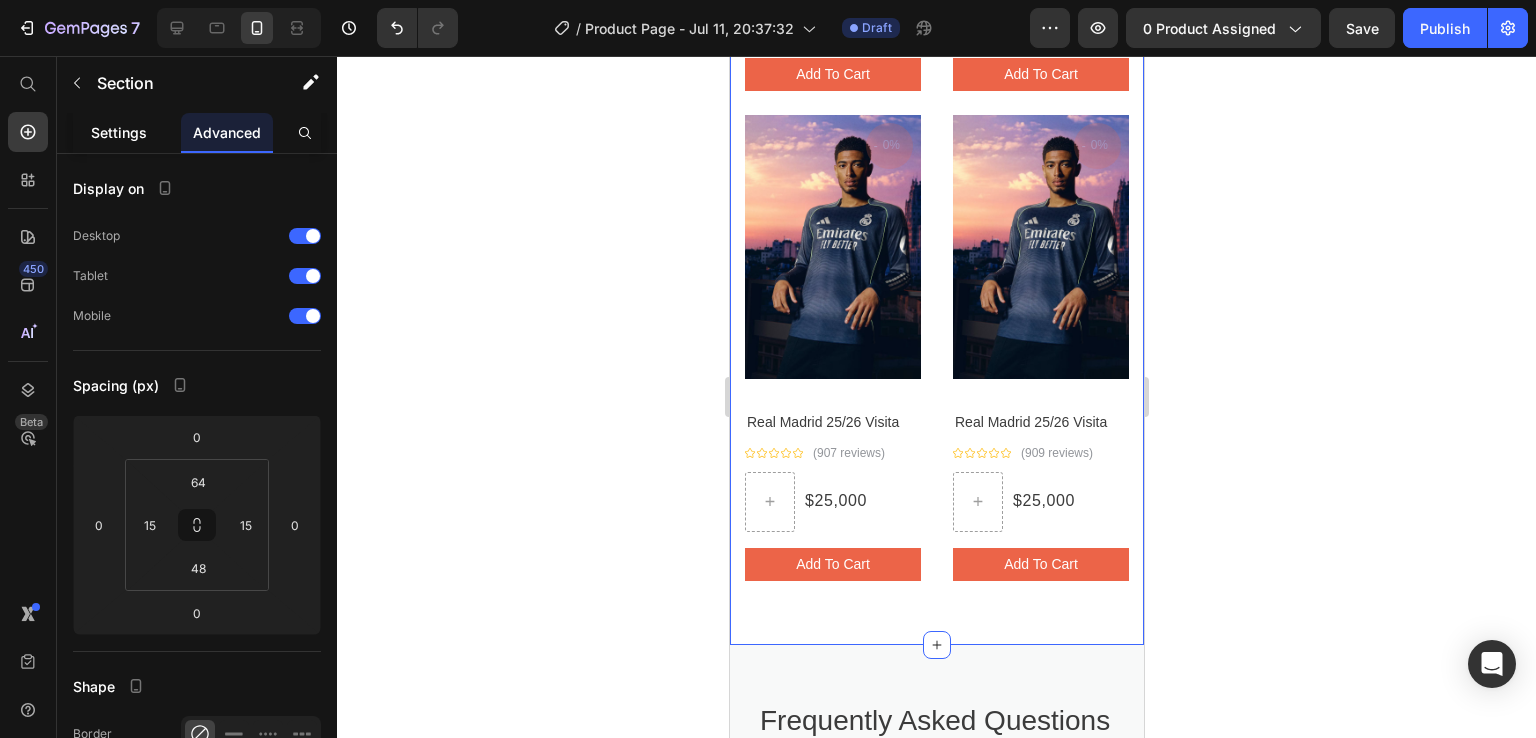 click on "Settings" 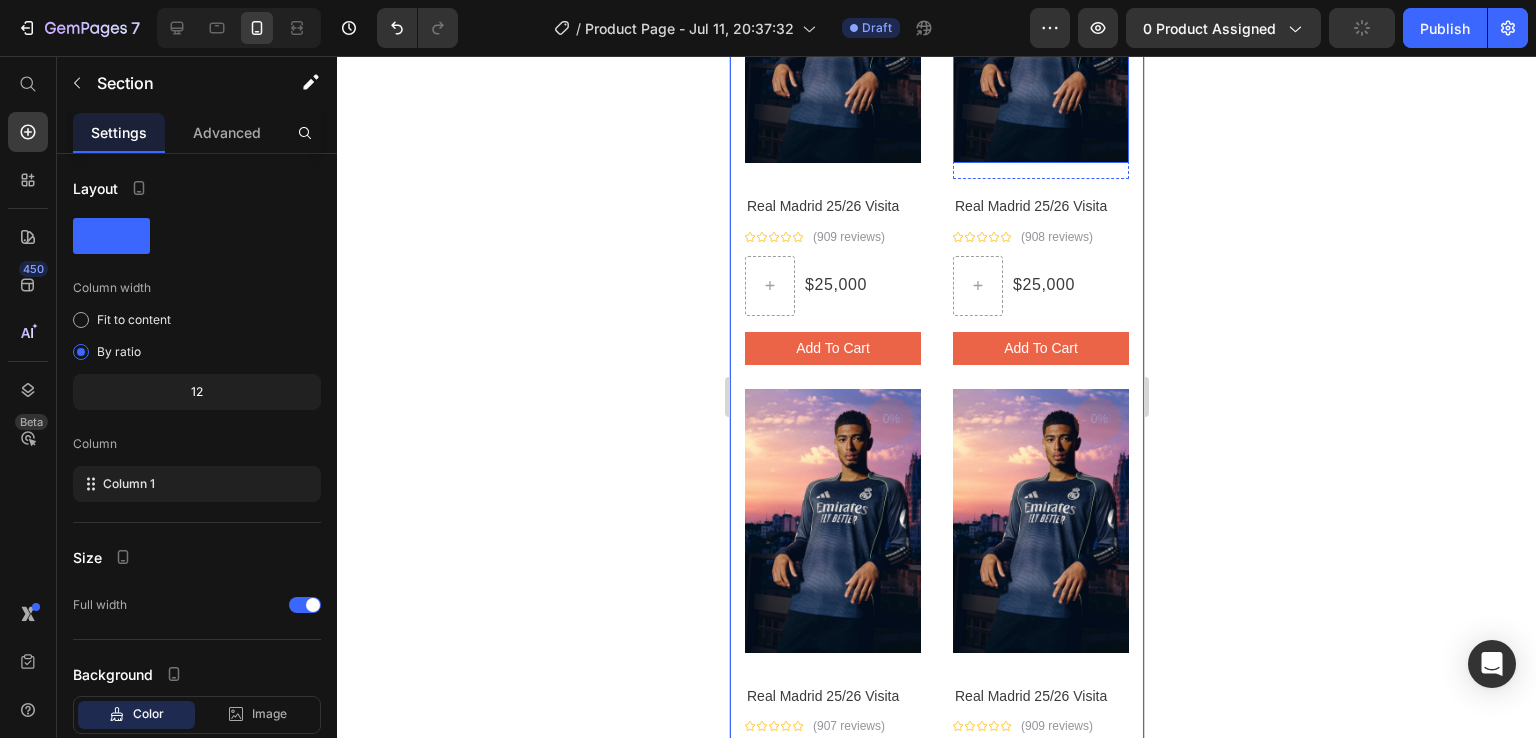 scroll, scrollTop: 2484, scrollLeft: 0, axis: vertical 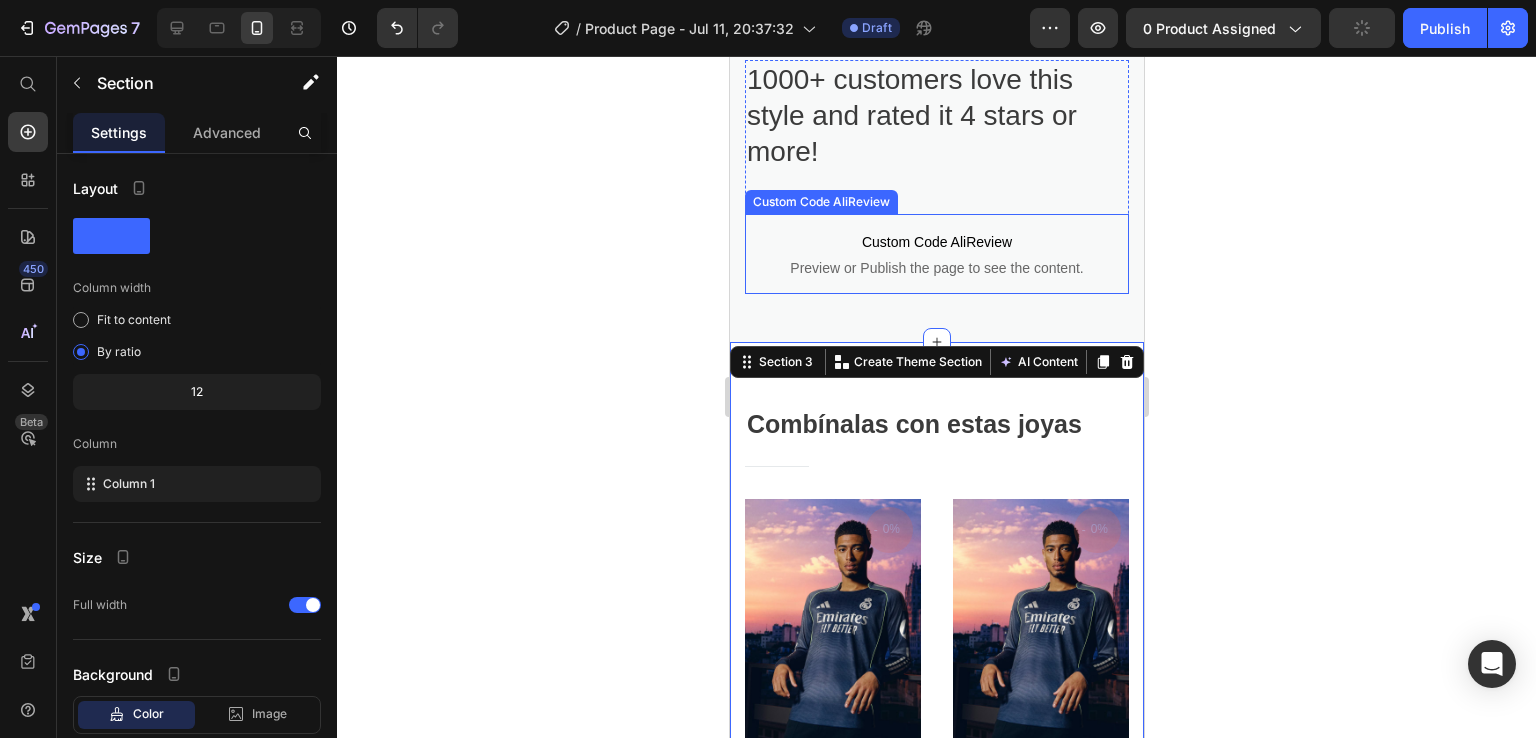 click on "Custom Code AliReview" at bounding box center [936, 242] 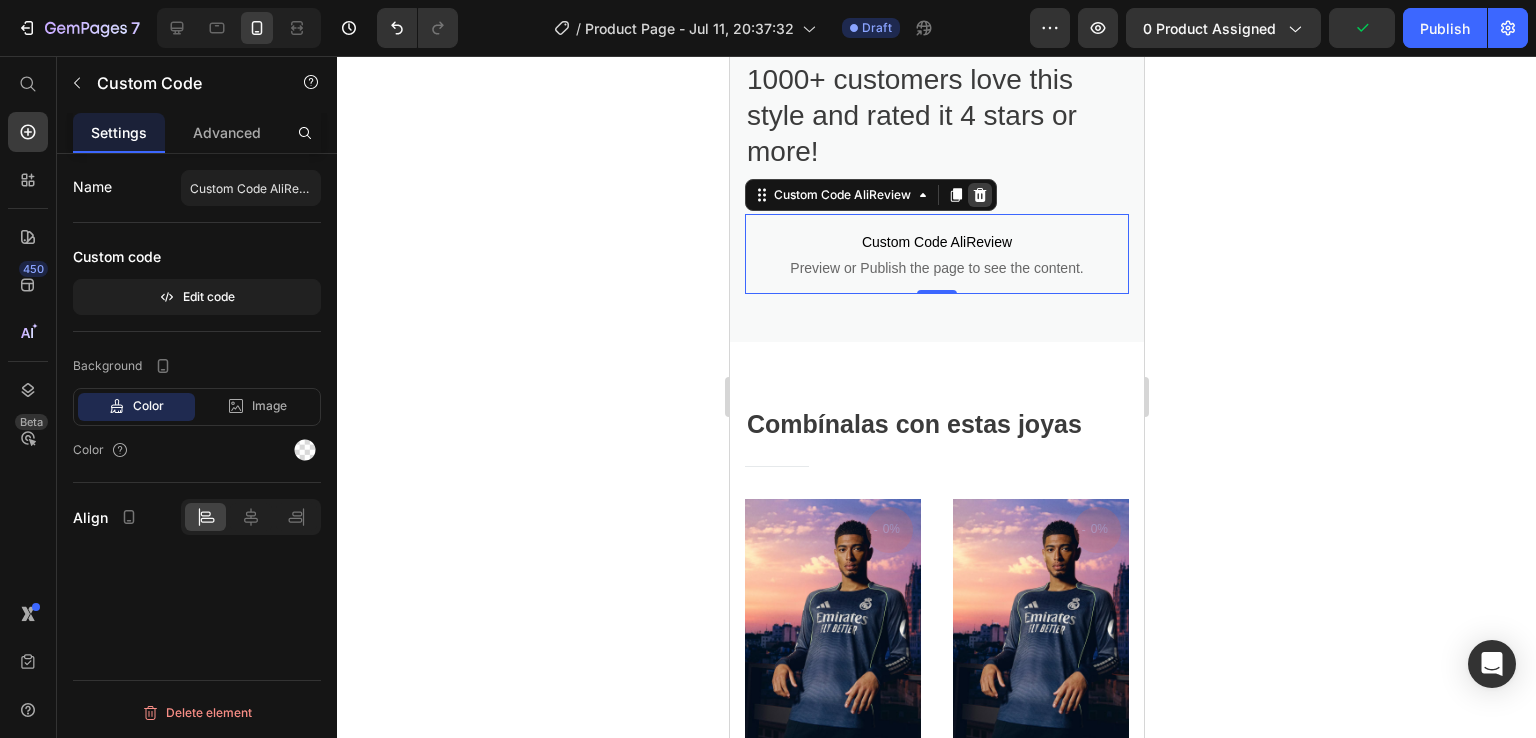 click 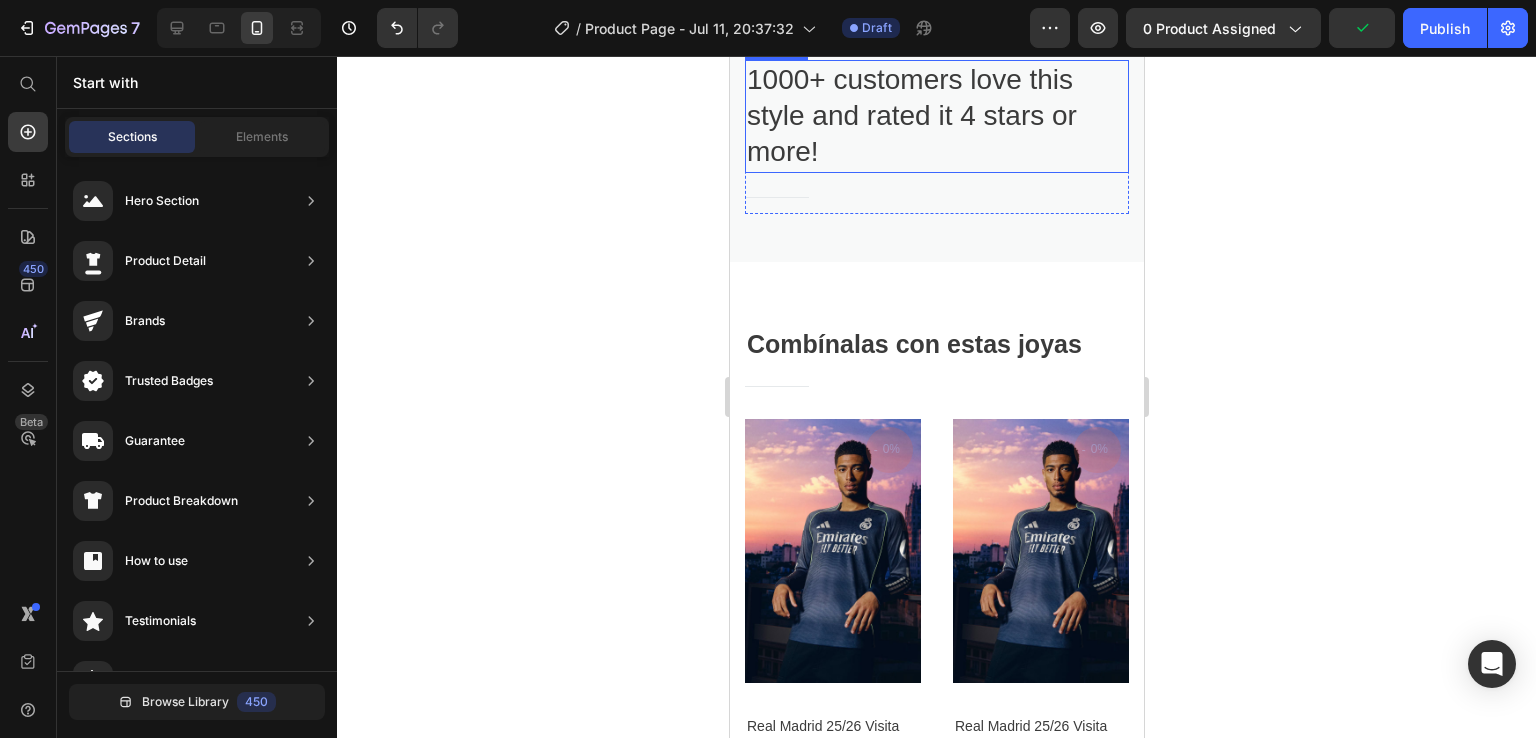 scroll, scrollTop: 2084, scrollLeft: 0, axis: vertical 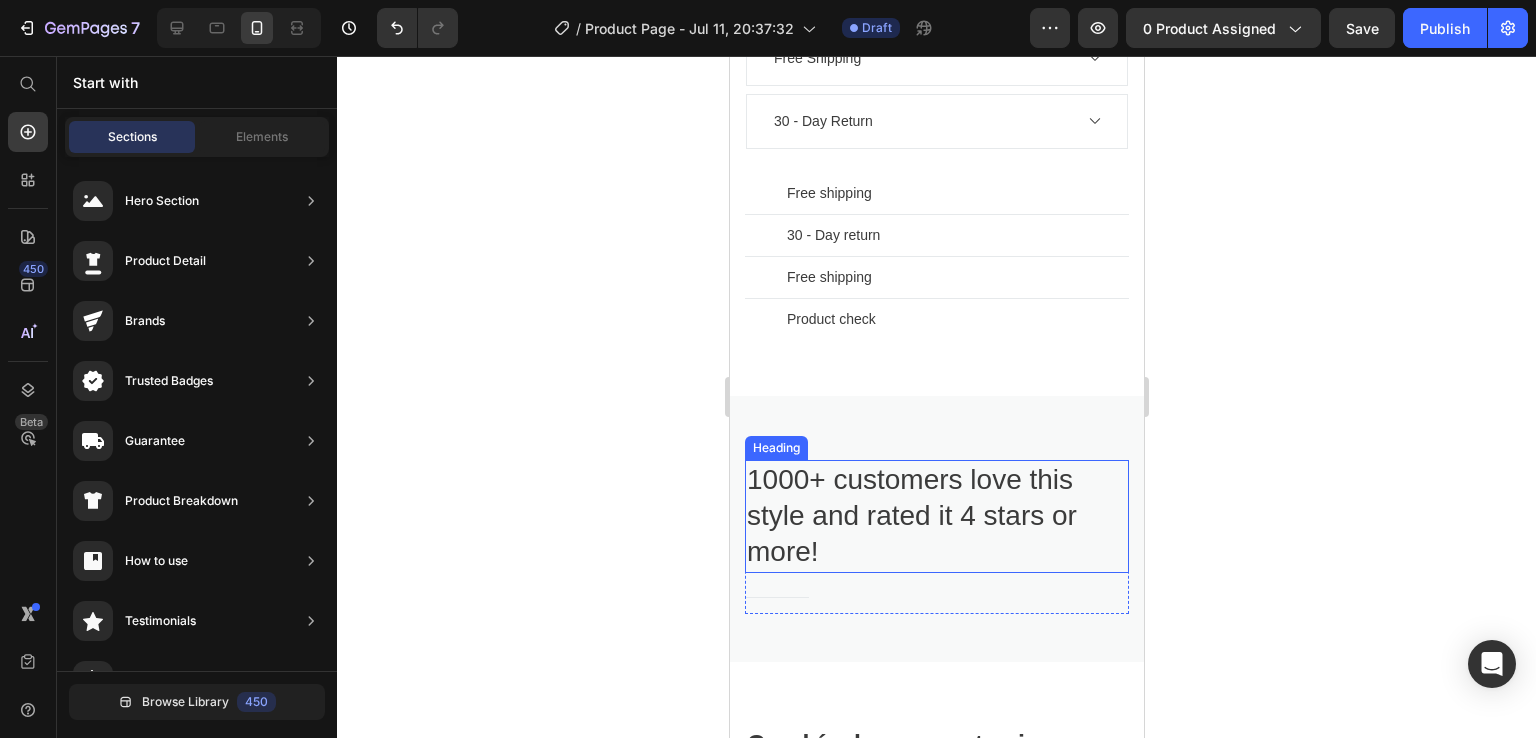 click on "1000+ customers love this style and rated it 4 stars or more!" at bounding box center [936, 516] 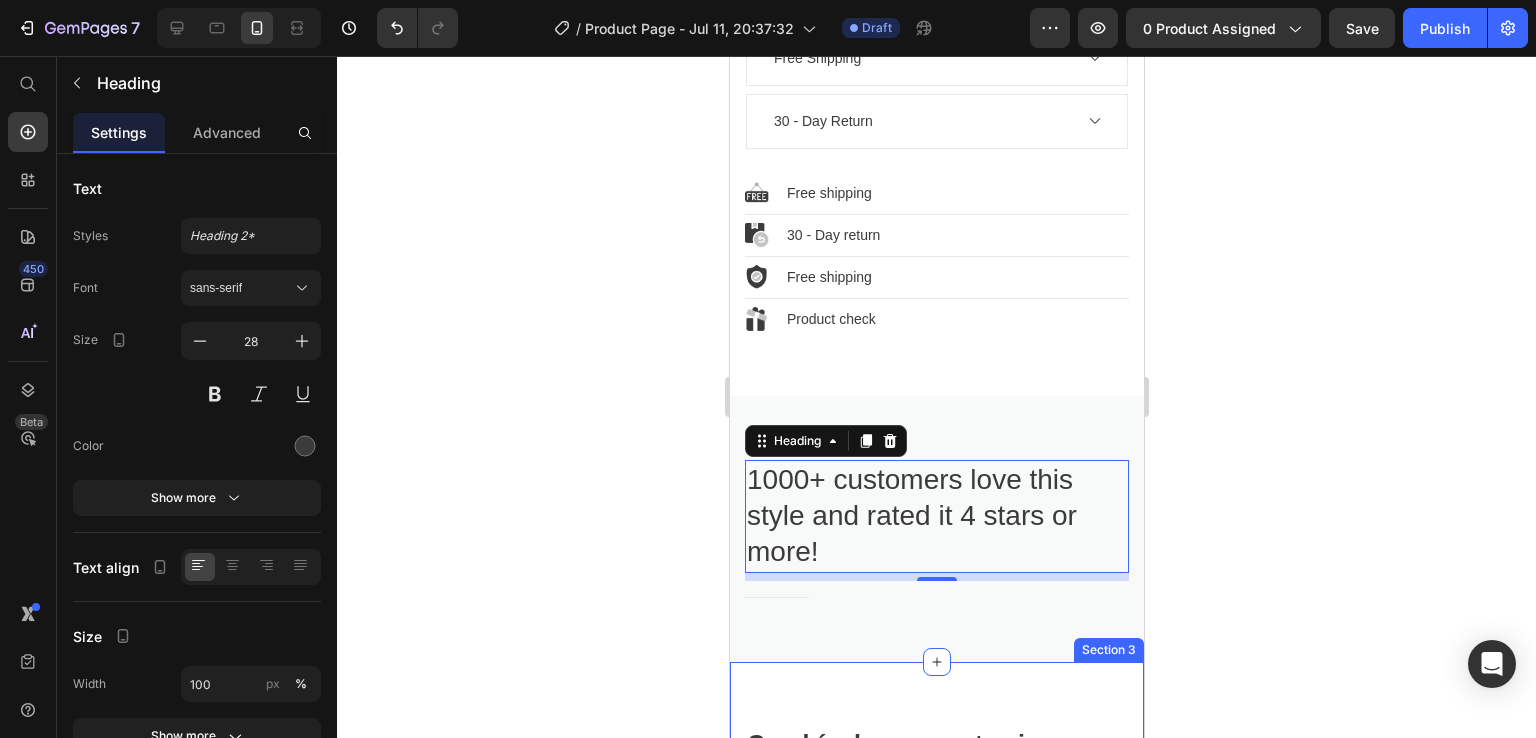 scroll, scrollTop: 2284, scrollLeft: 0, axis: vertical 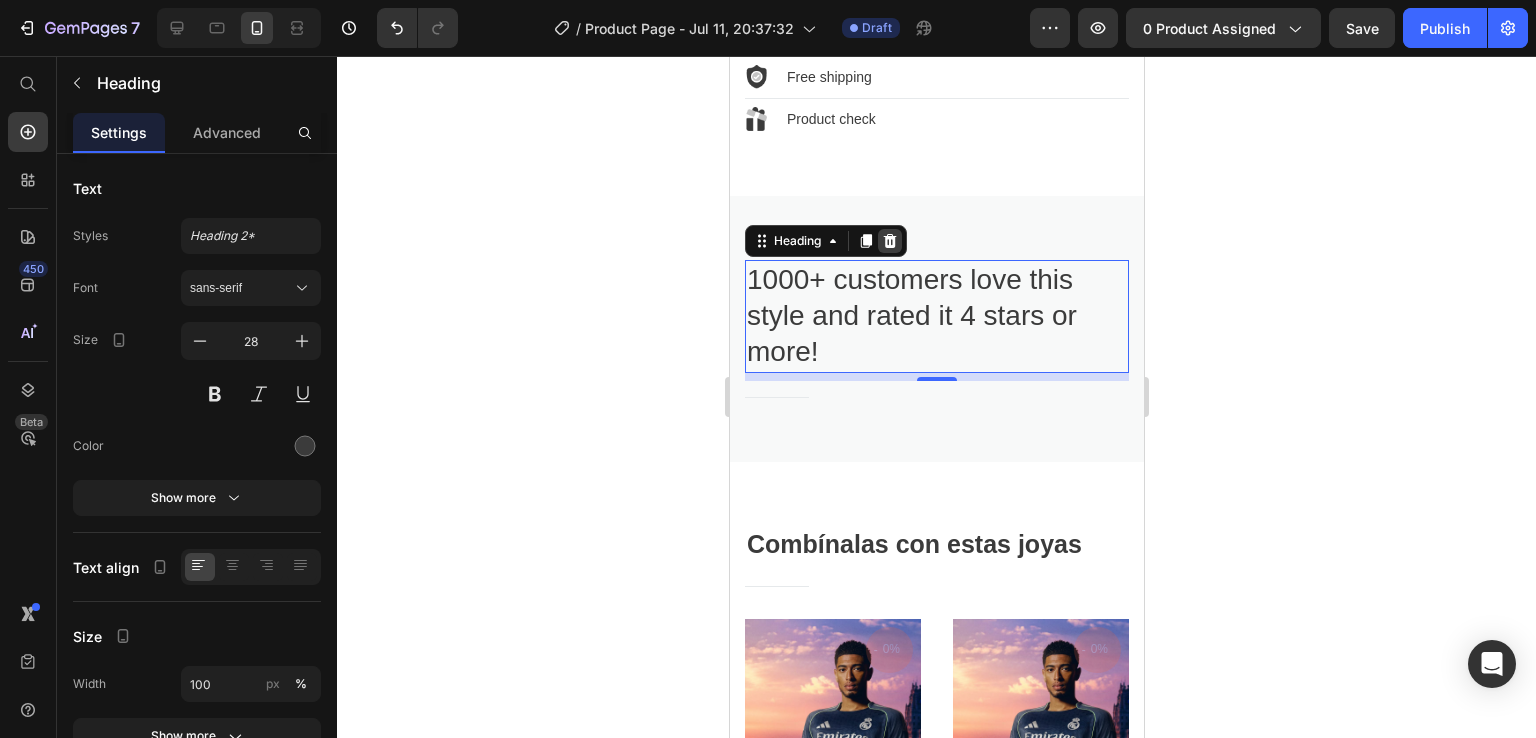 click 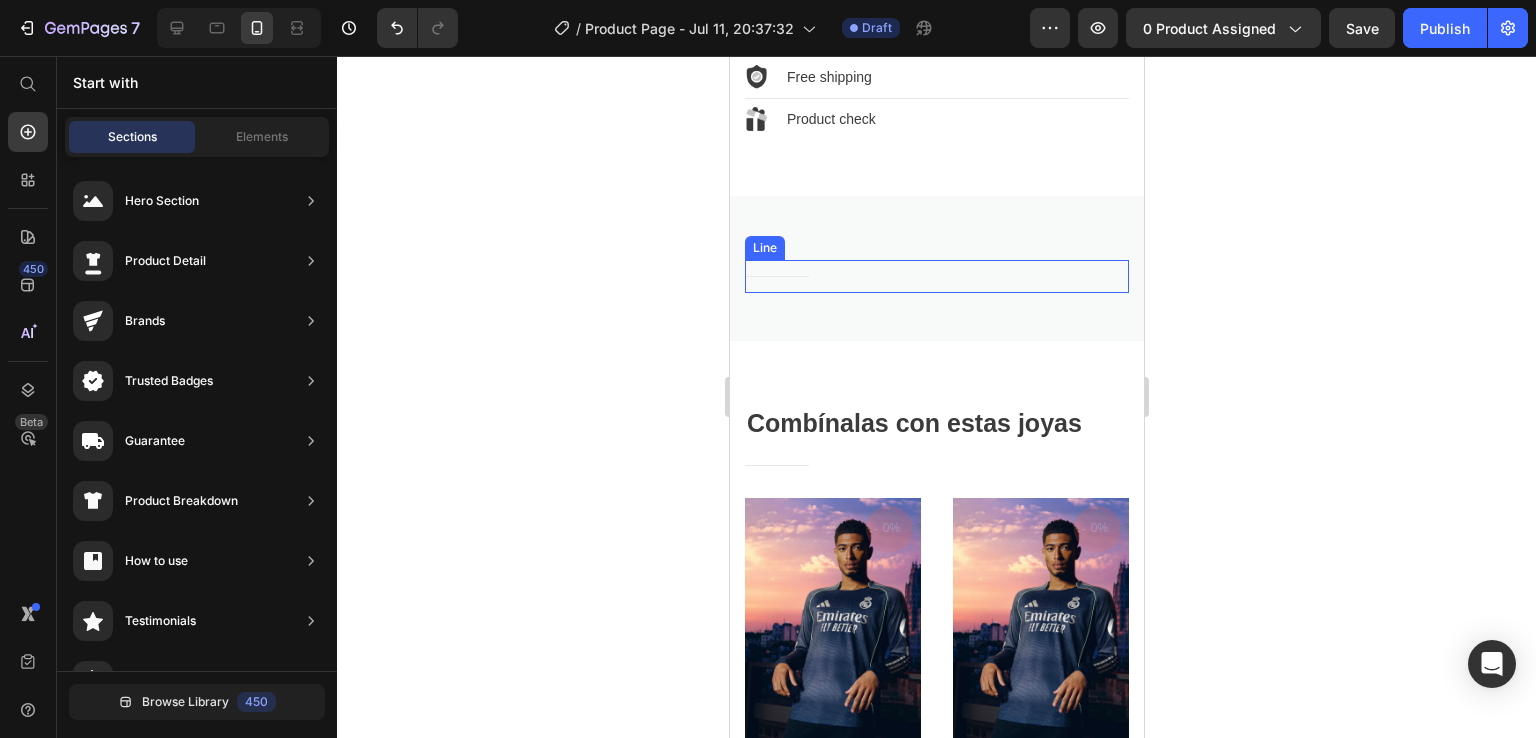 click on "Title Line" at bounding box center [936, 276] 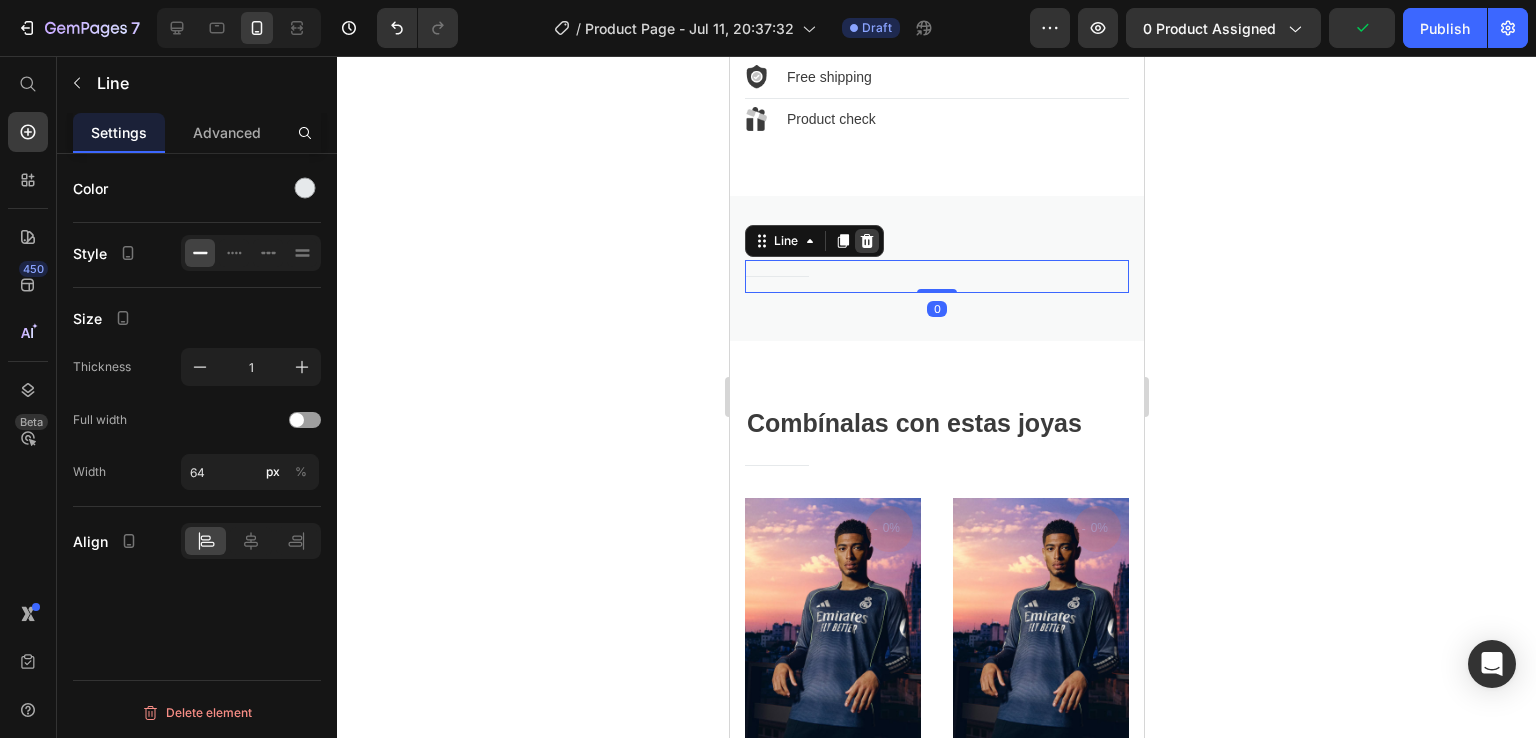 click 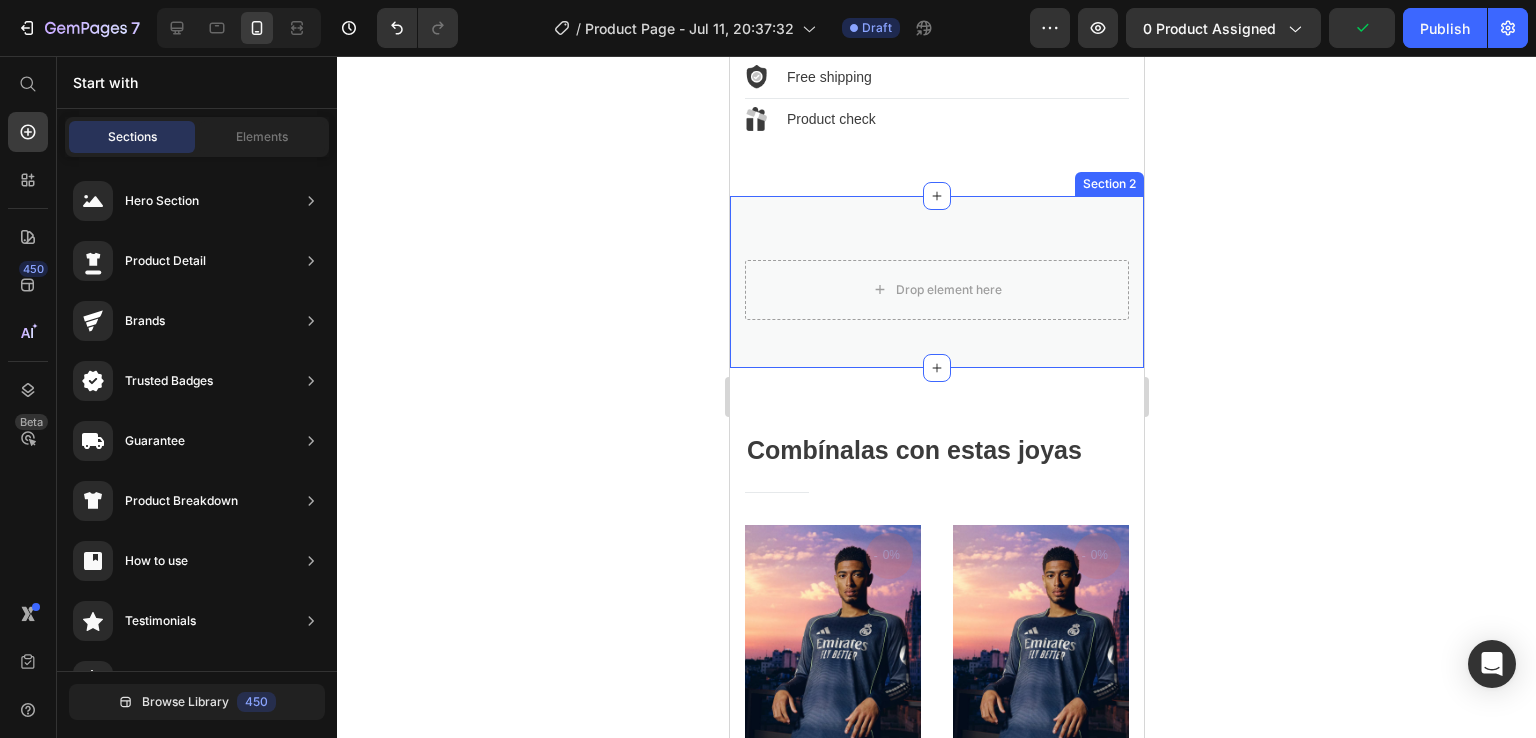 click on "Drop element here Row Section 2" at bounding box center [936, 282] 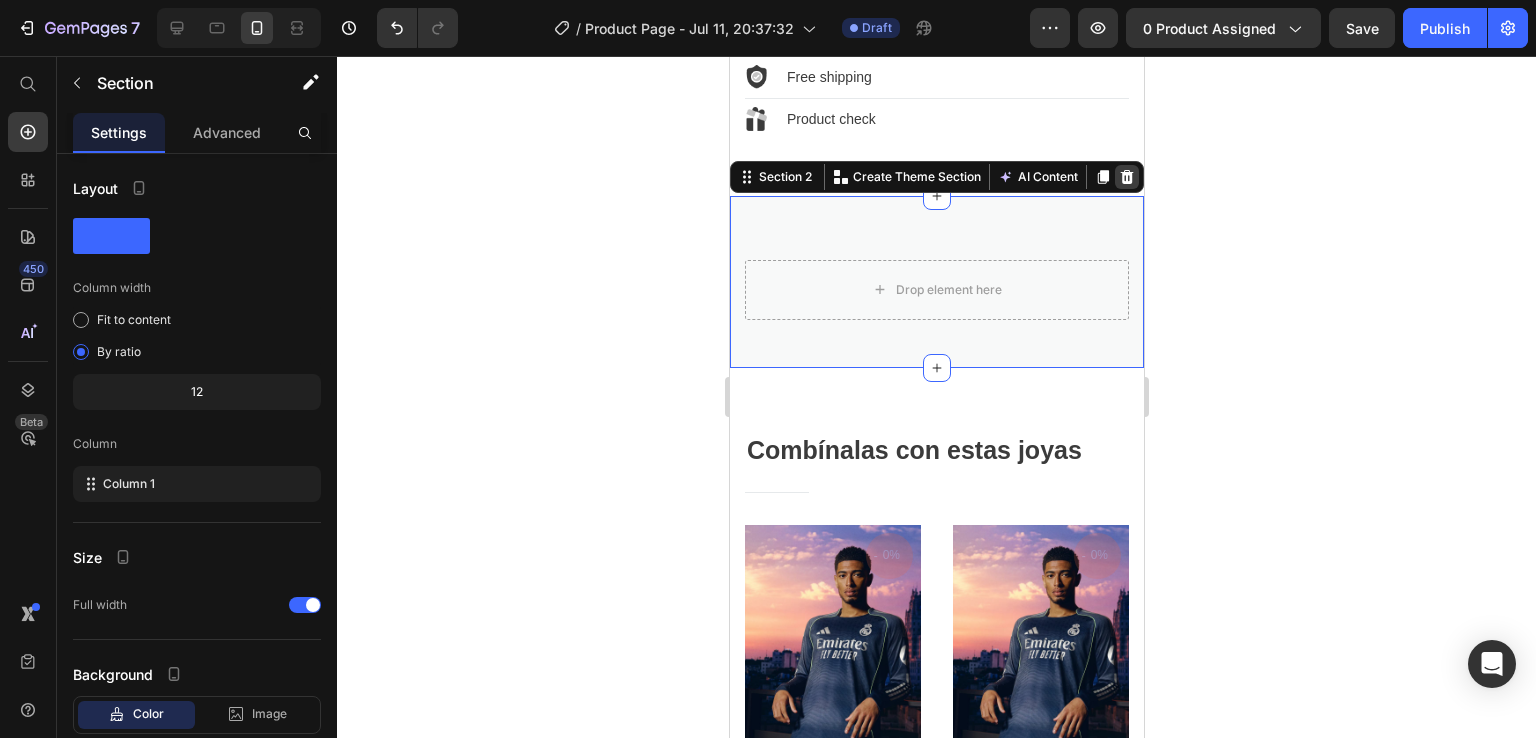 click 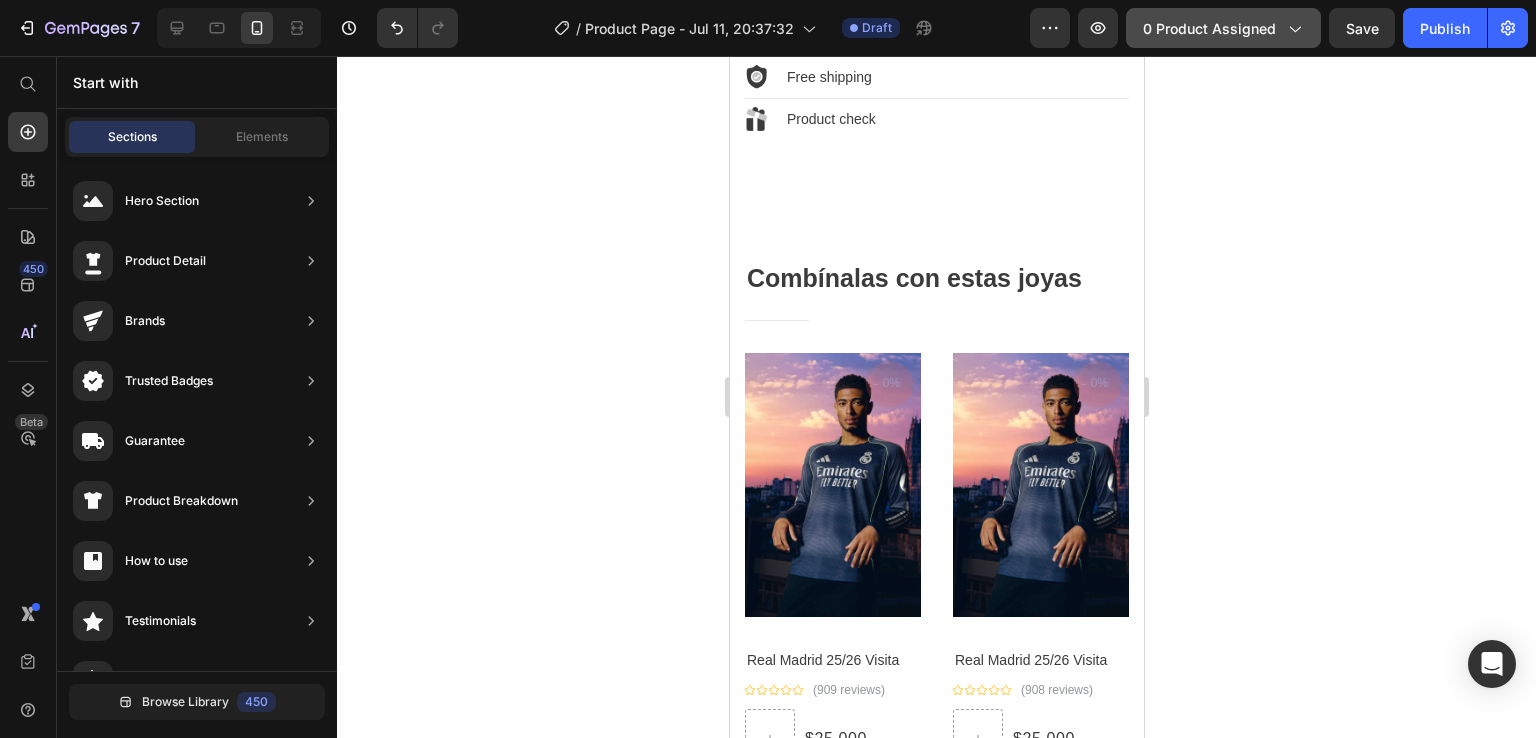 click on "0 product assigned" at bounding box center [1223, 28] 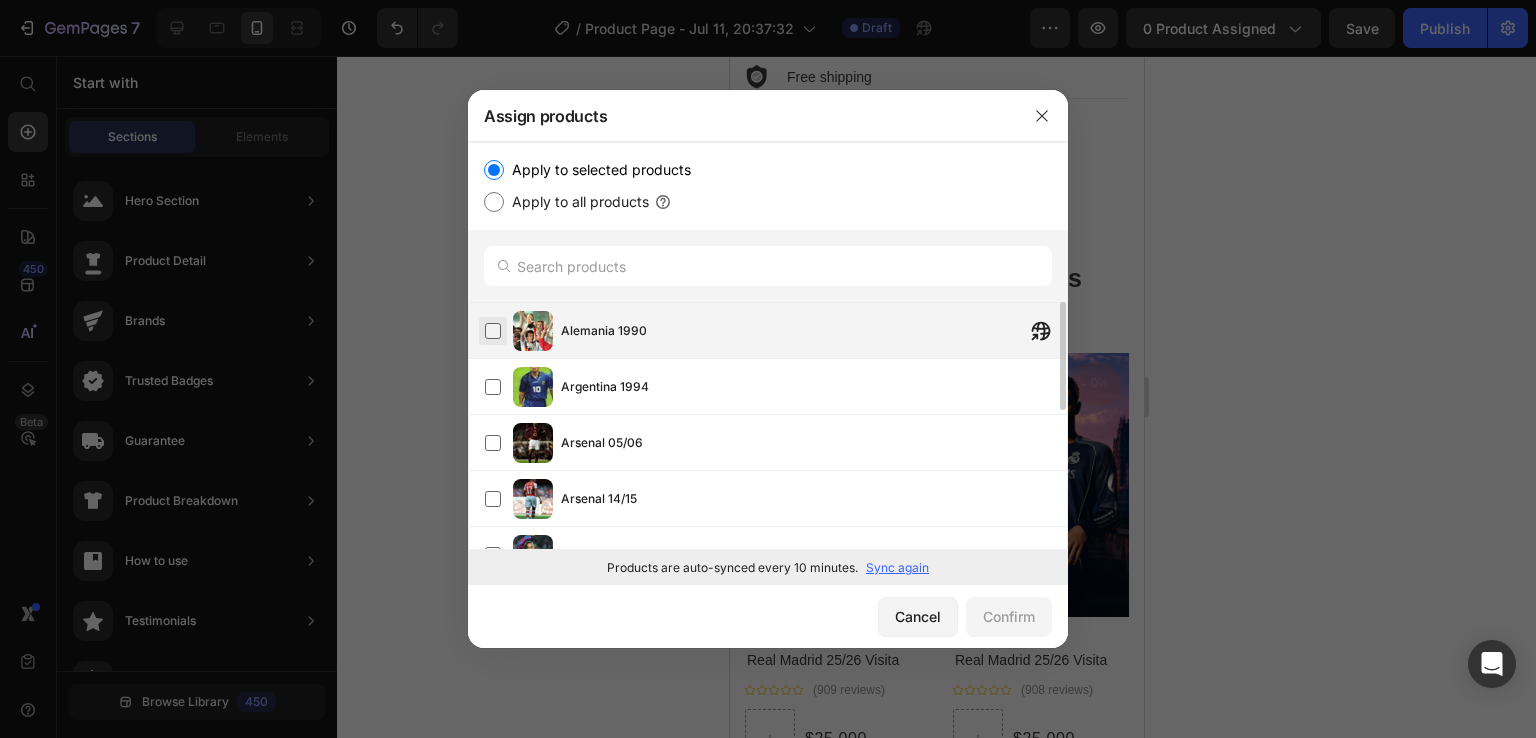 click at bounding box center [493, 331] 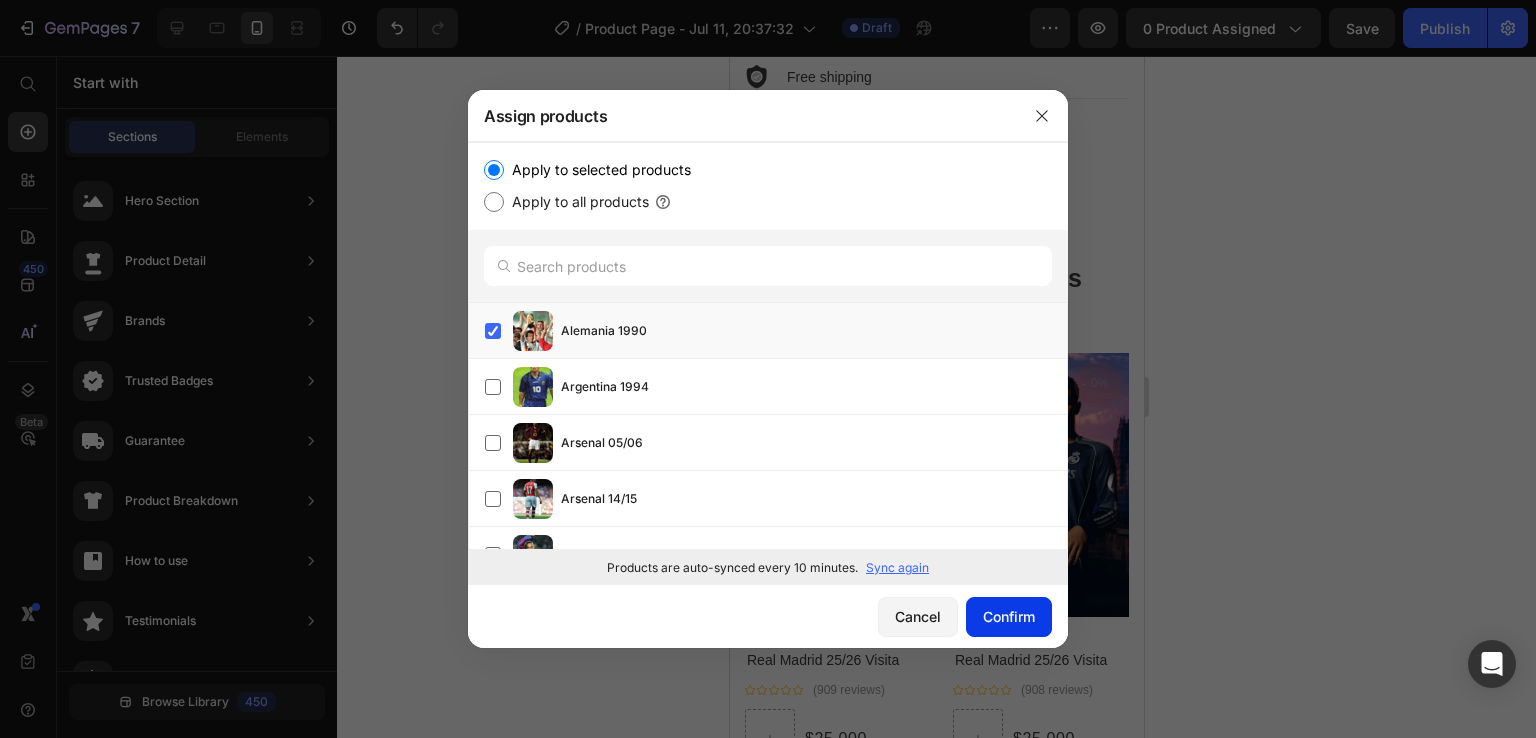 click on "Confirm" at bounding box center [1009, 616] 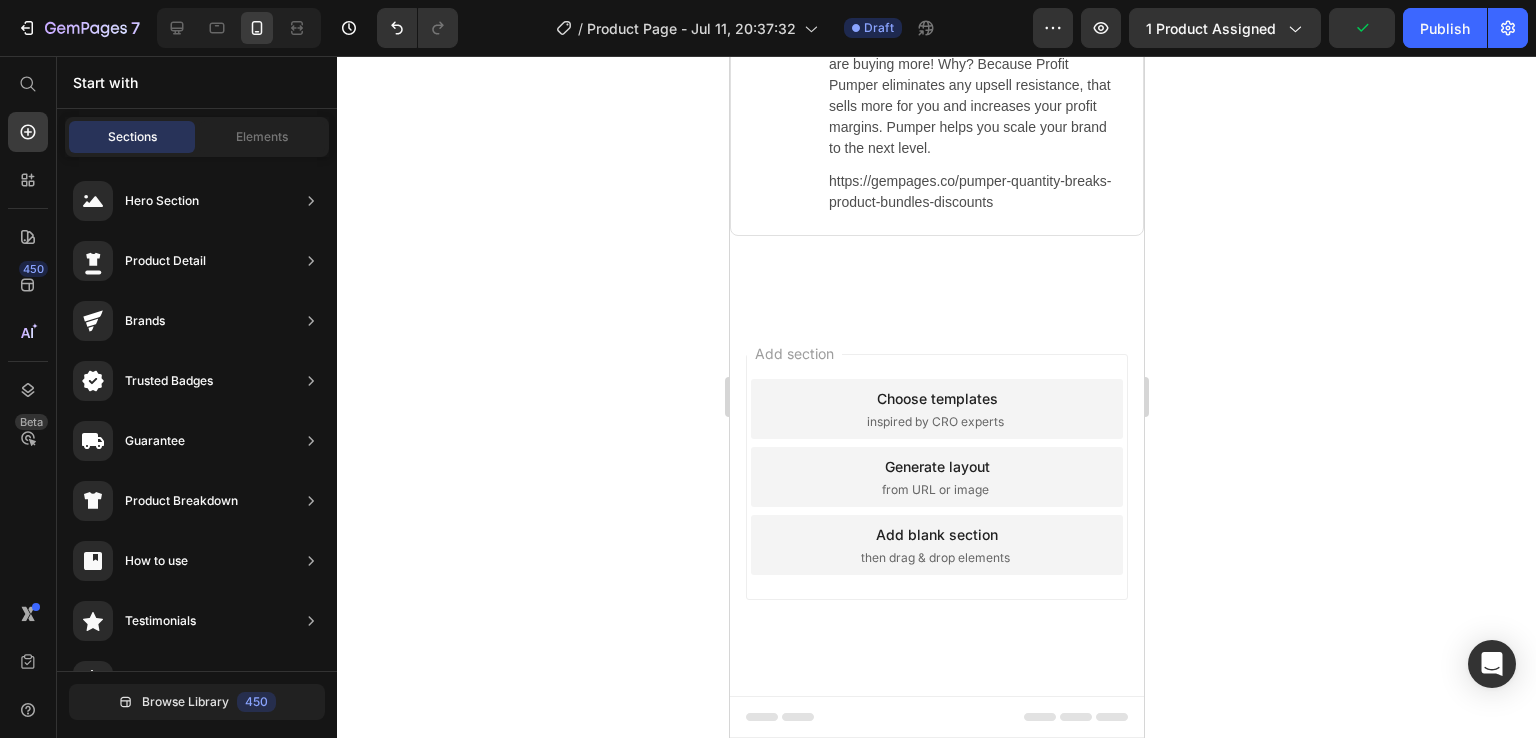 scroll, scrollTop: 1837, scrollLeft: 0, axis: vertical 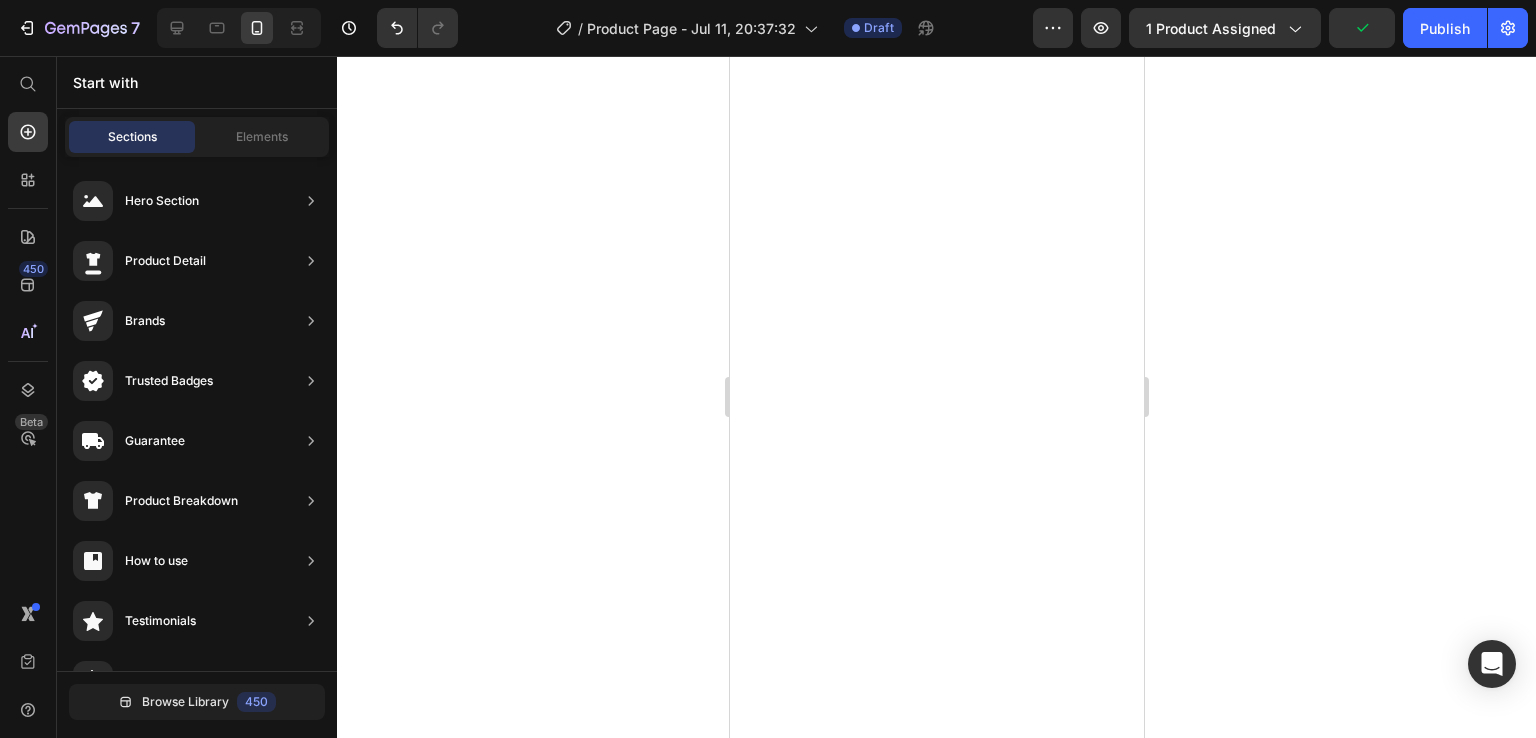 drag, startPoint x: 1134, startPoint y: 377, endPoint x: 1594, endPoint y: 56, distance: 560.9287 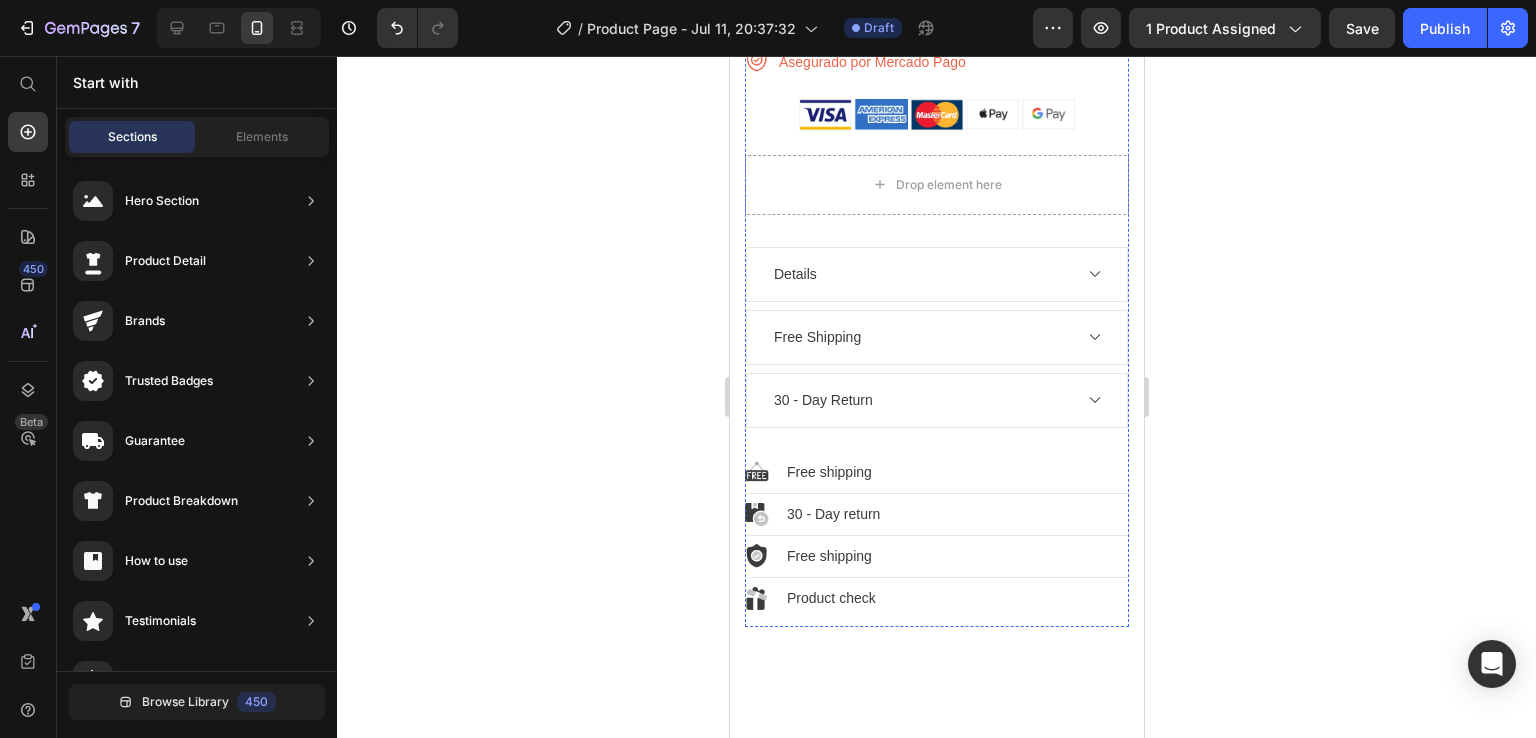 scroll, scrollTop: 0, scrollLeft: 0, axis: both 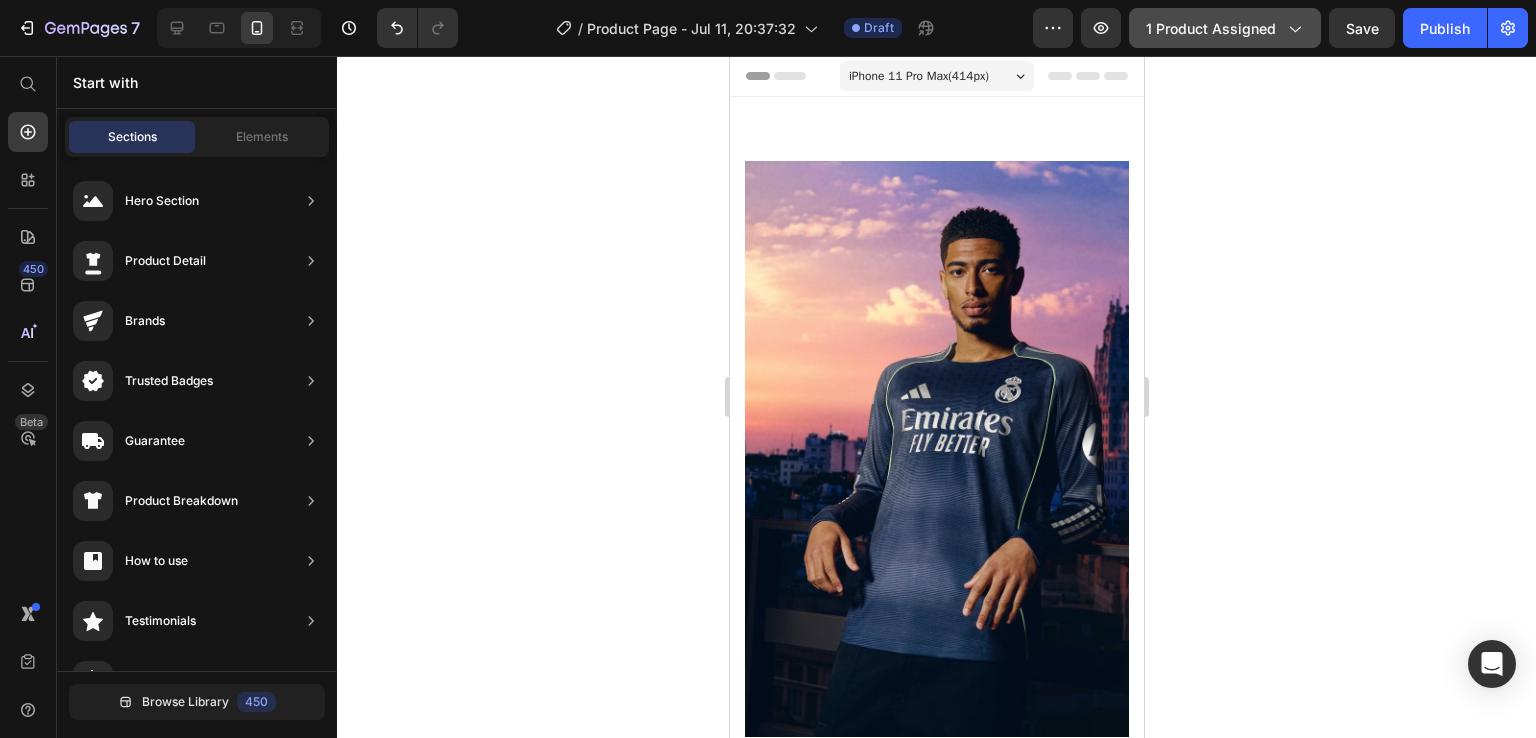 click on "1 product assigned" 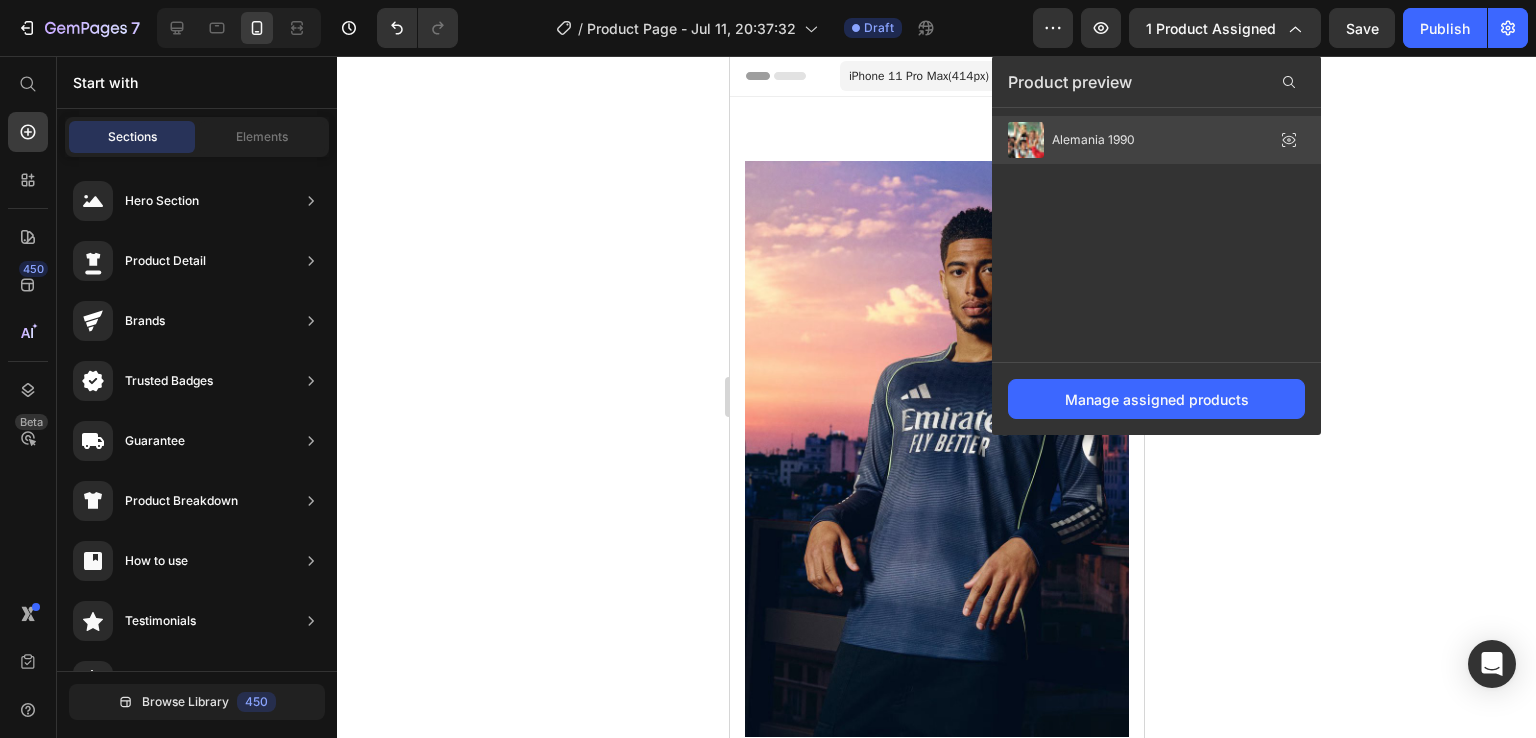 click on "Alemania 1990" 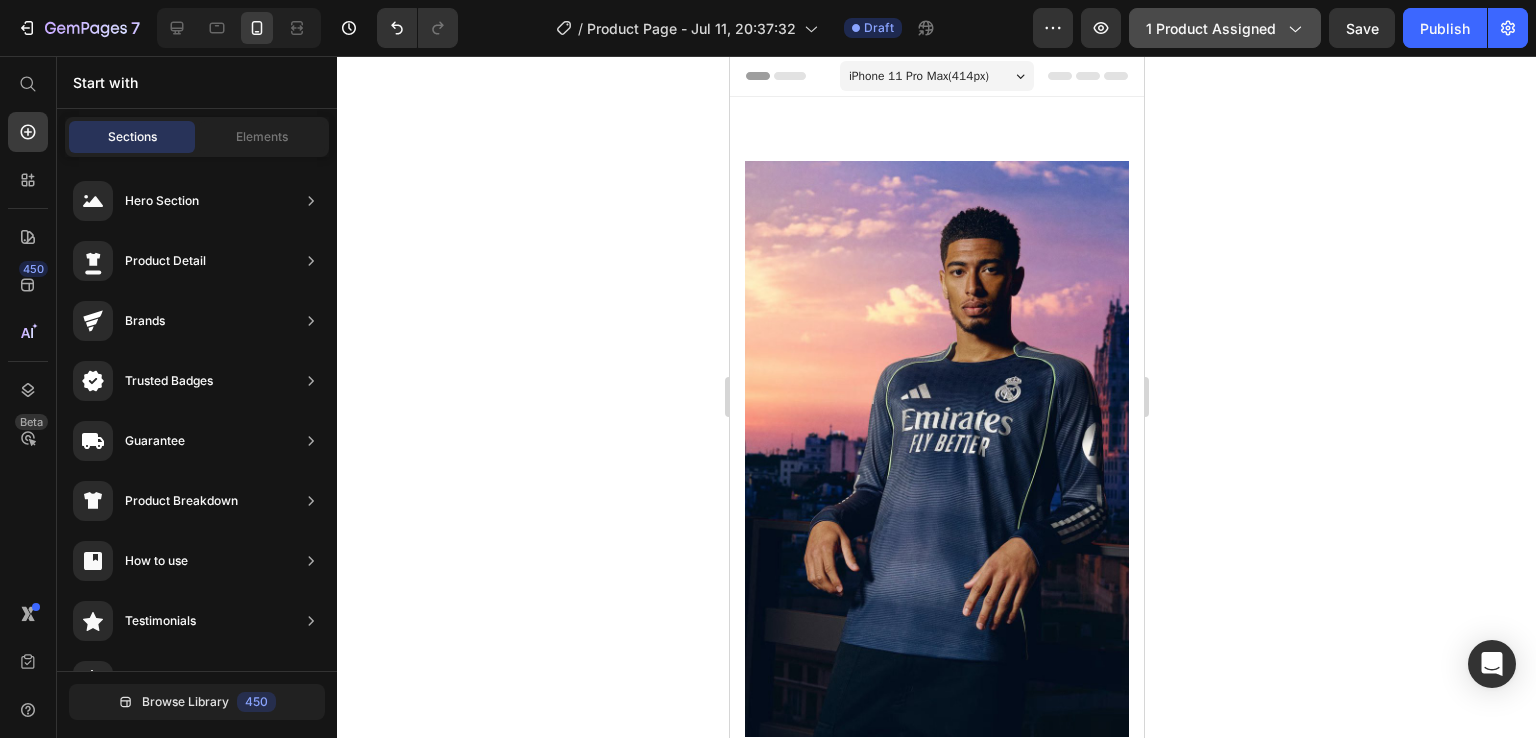 click on "1 product assigned" 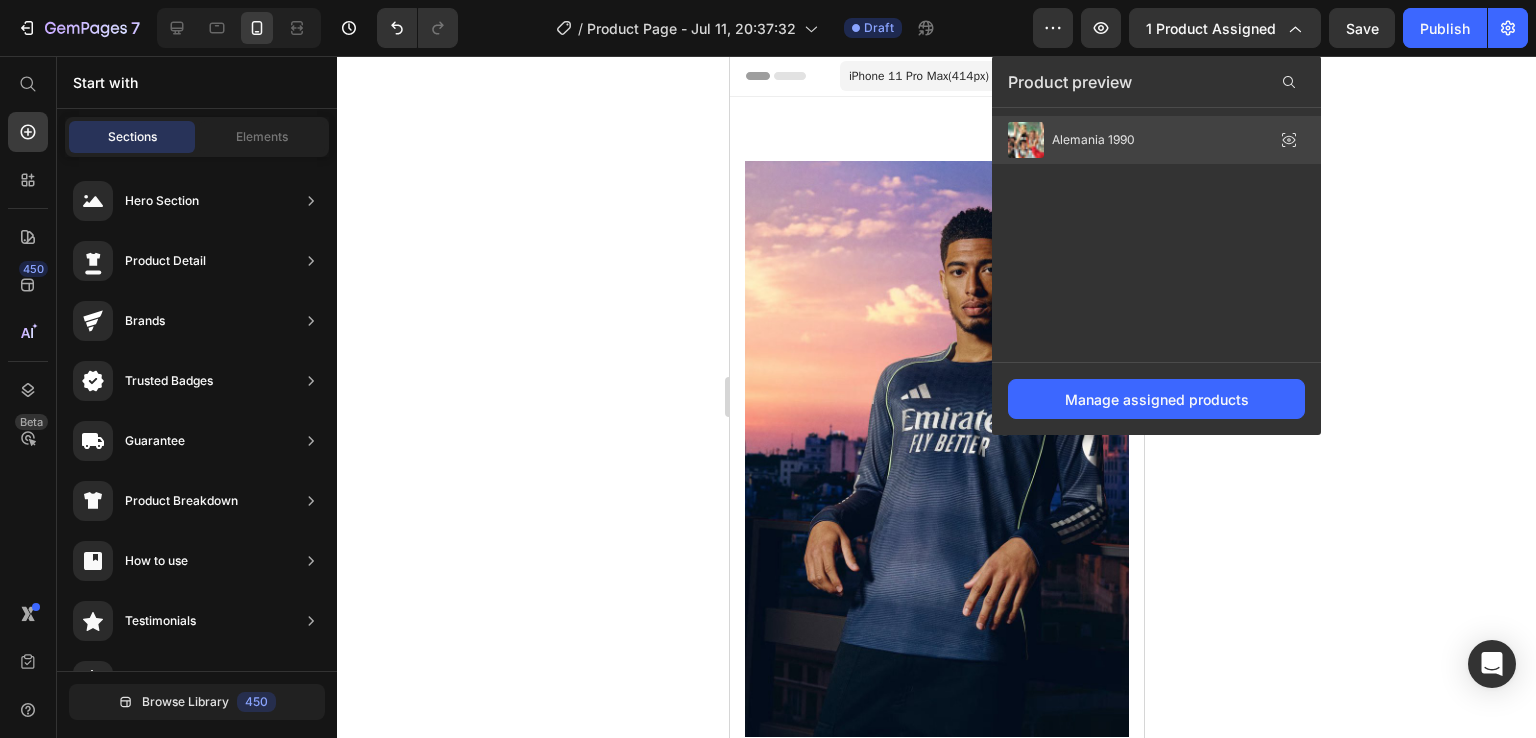 click 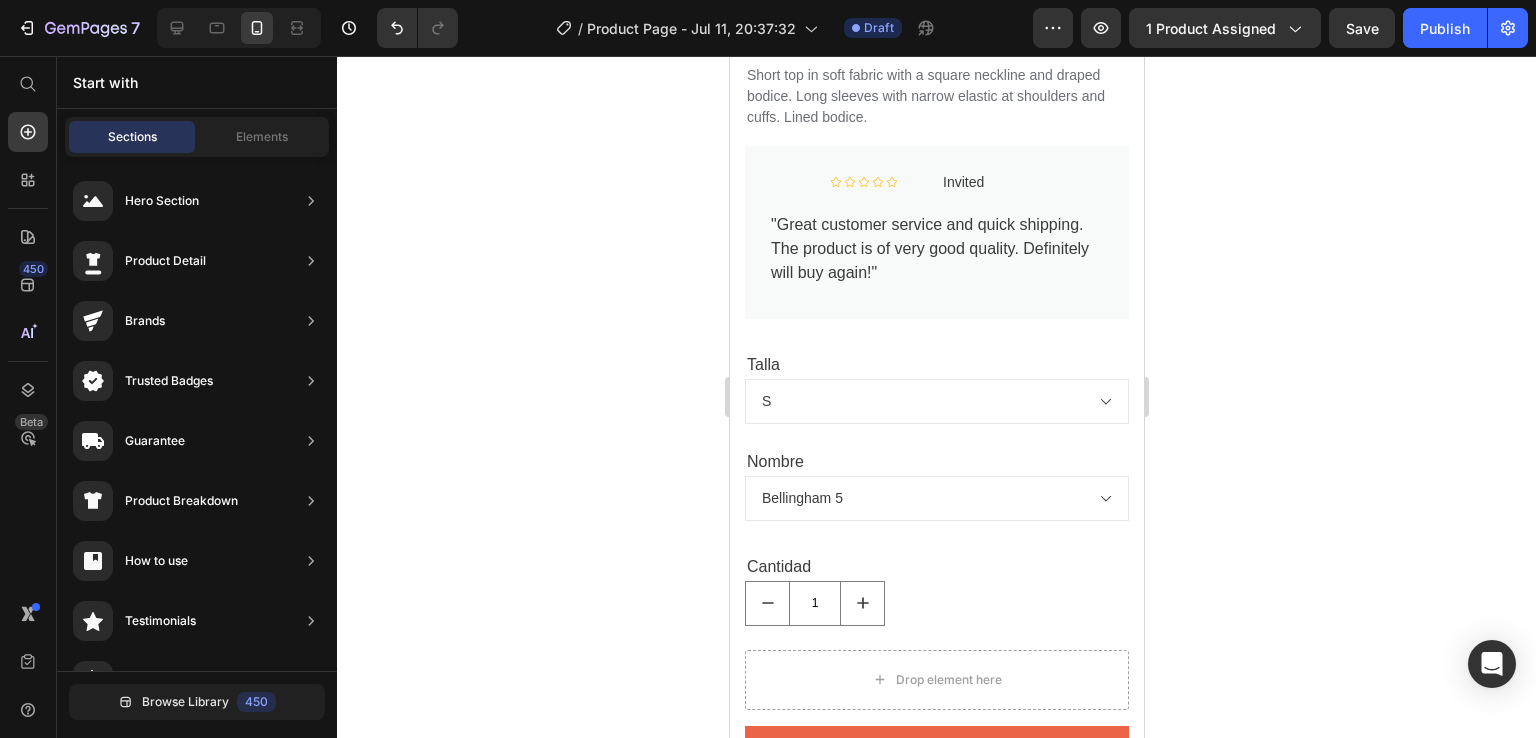 scroll, scrollTop: 1246, scrollLeft: 0, axis: vertical 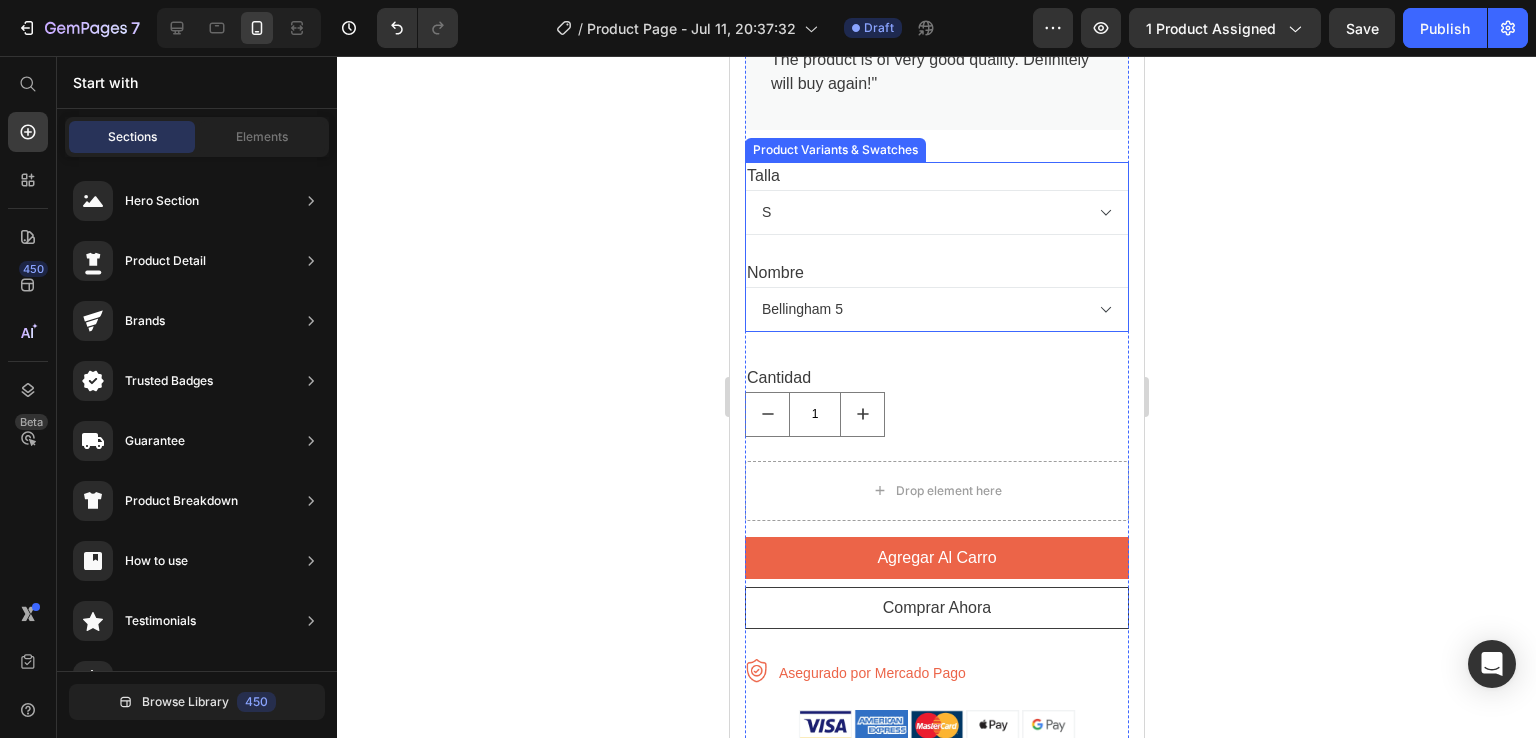 click on "S M L XL 2XL" at bounding box center (936, 212) 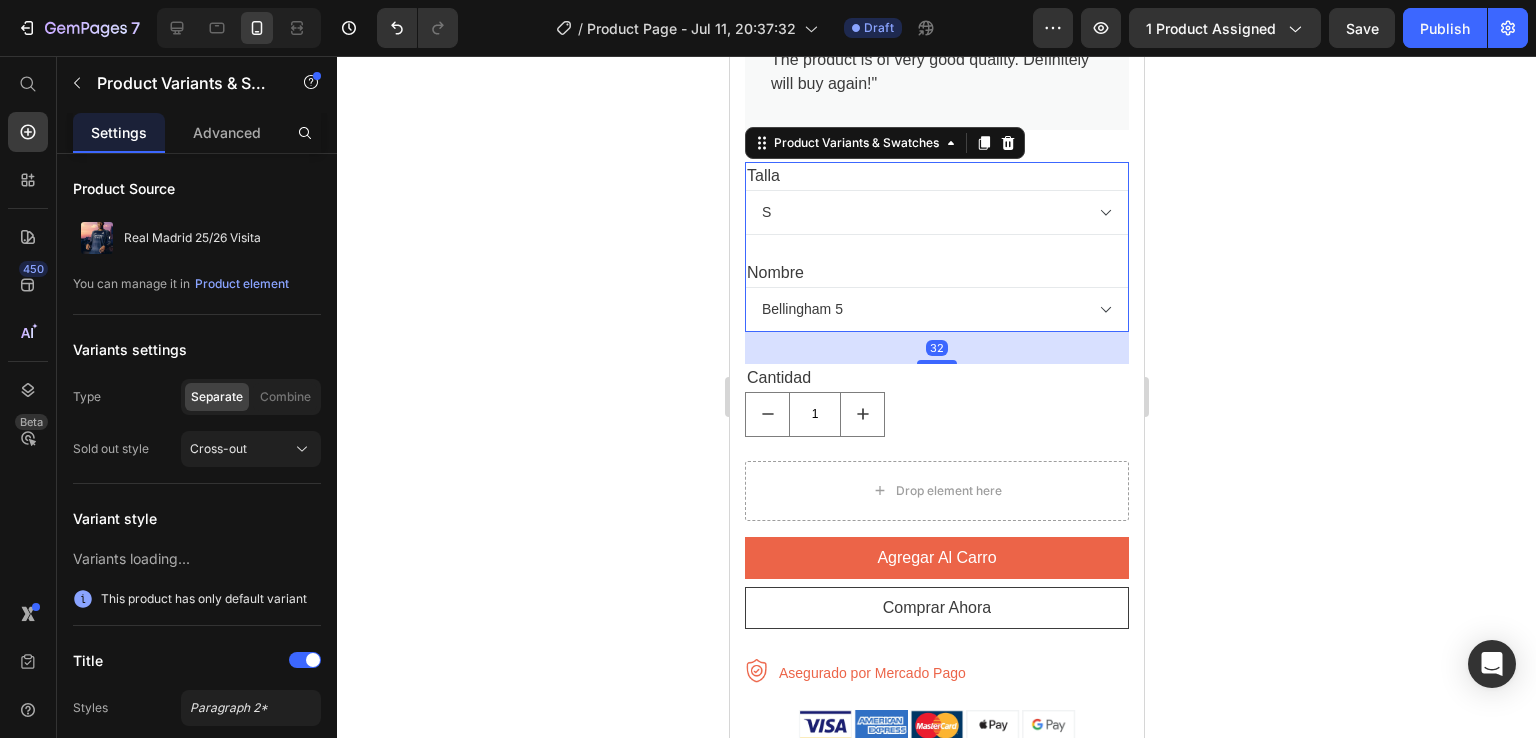 click on "S M L XL 2XL" at bounding box center (936, 212) 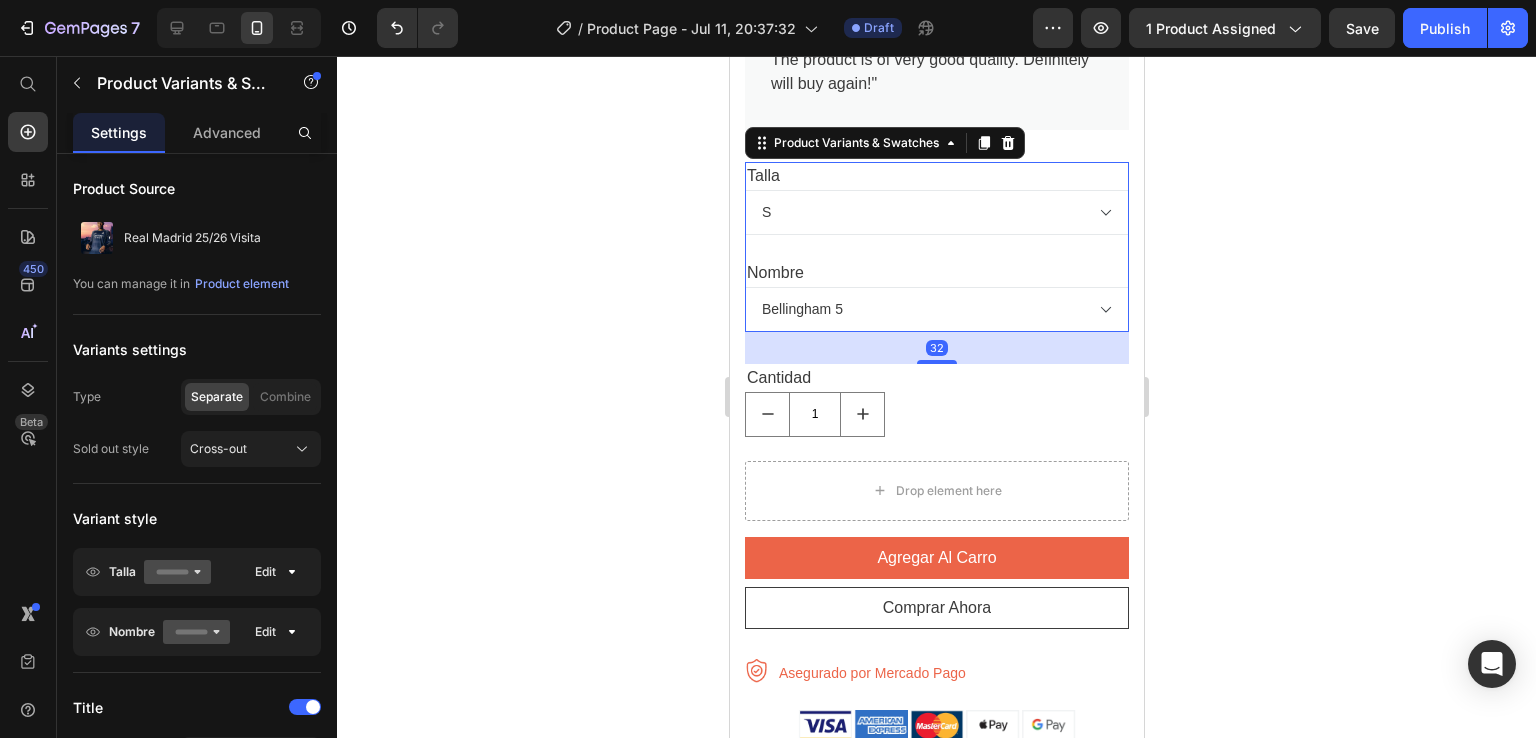 click on "S M L XL 2XL" at bounding box center [936, 212] 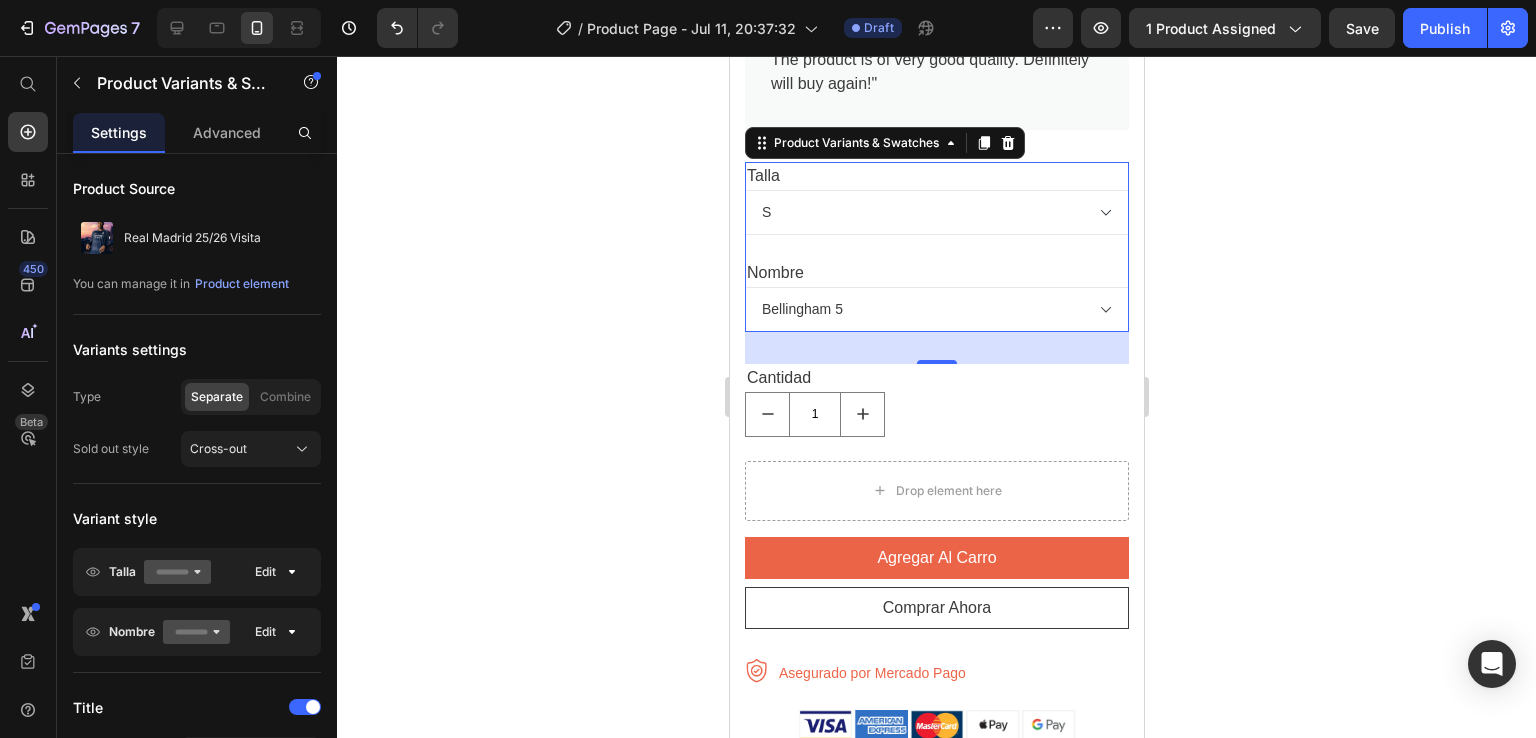 click on "[CITY] 5 [NAME] 9 [NAME] 7 Sin estampado" at bounding box center (936, 309) 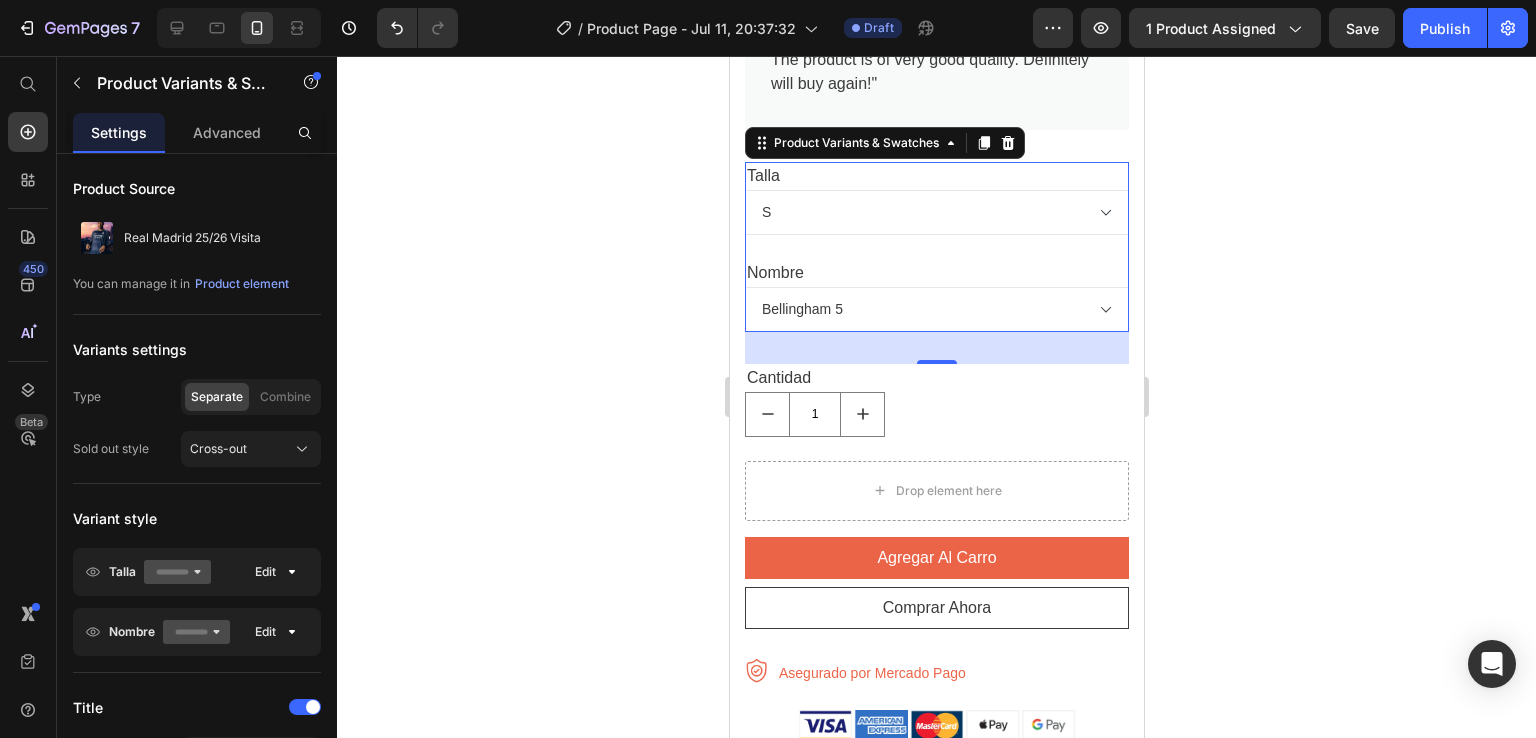click 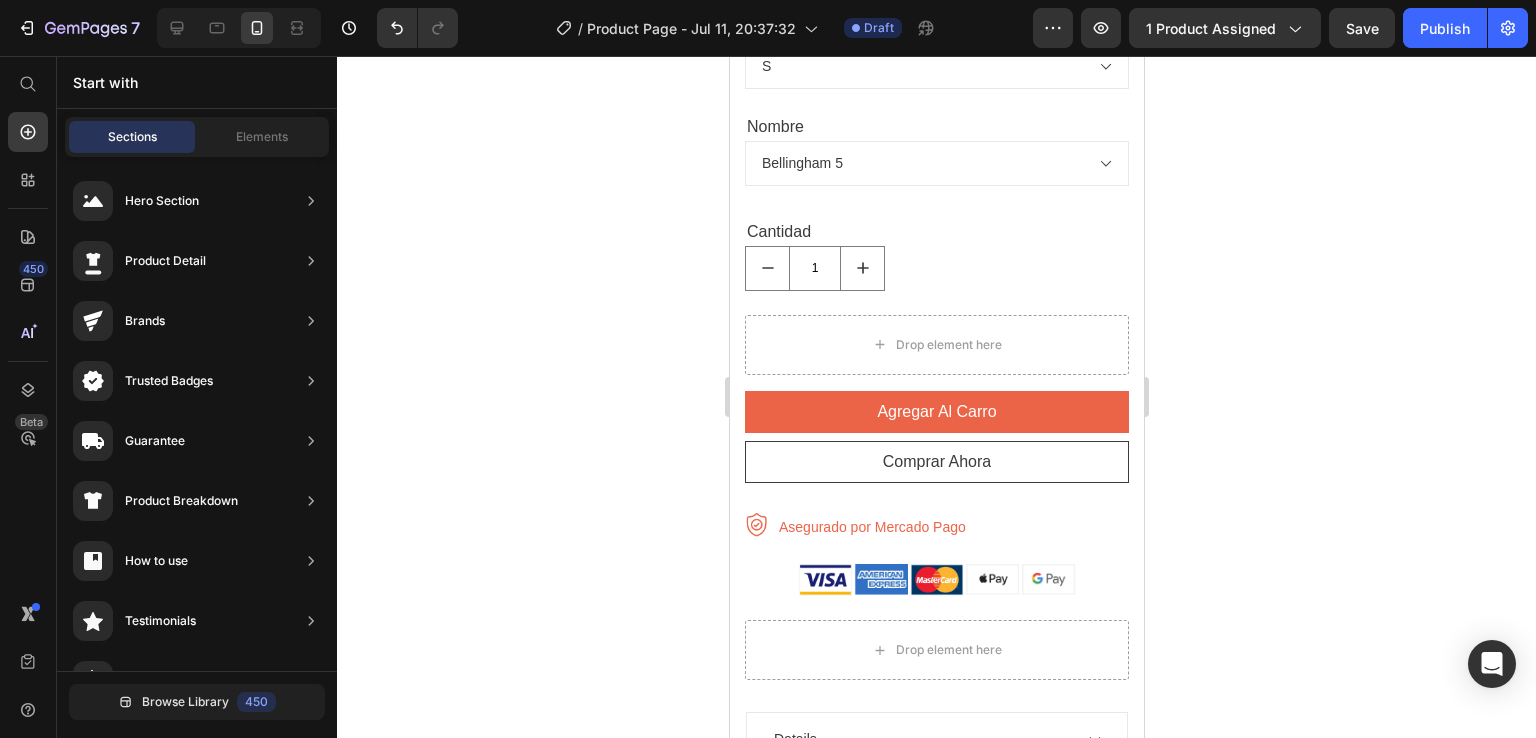 scroll, scrollTop: 1384, scrollLeft: 0, axis: vertical 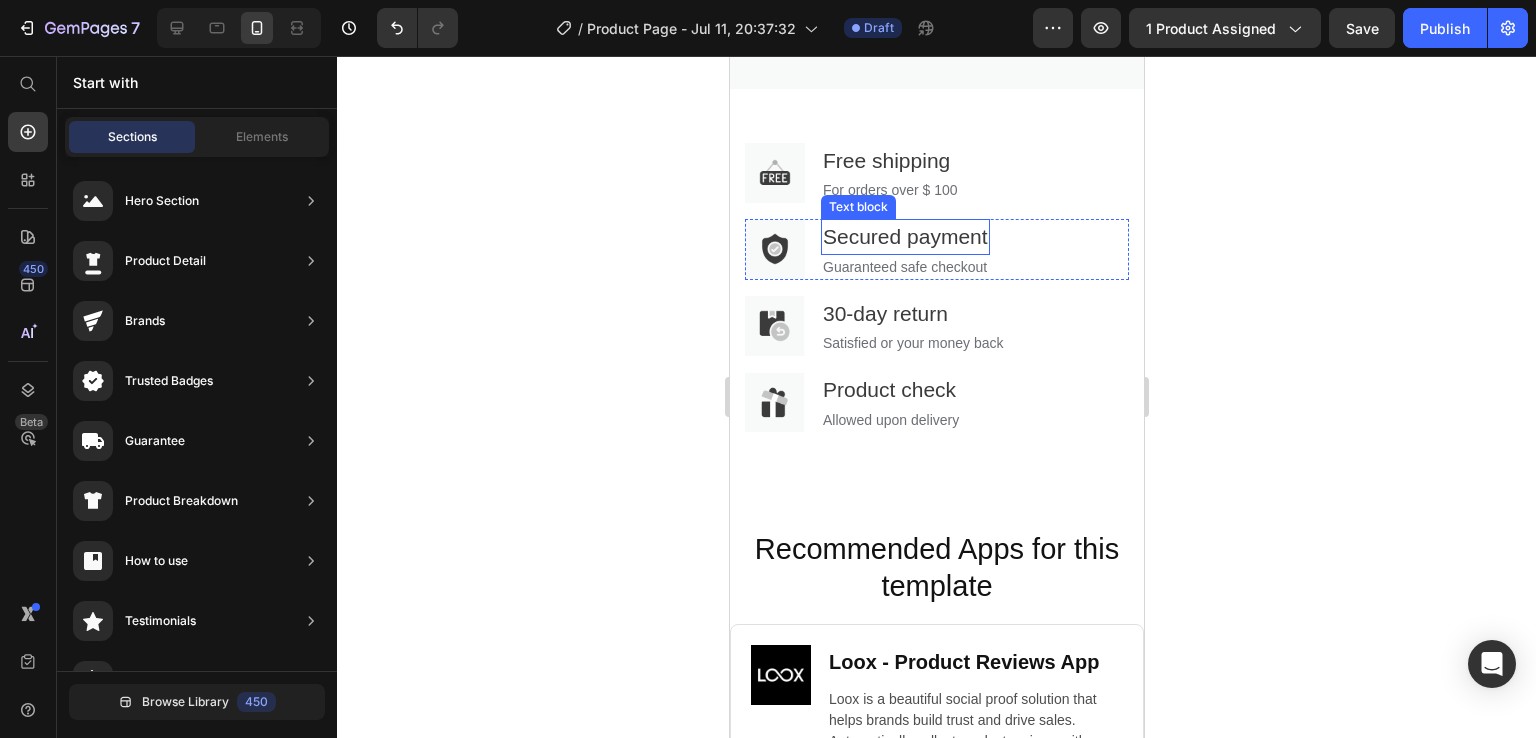 click on "Secured payment" at bounding box center [904, 237] 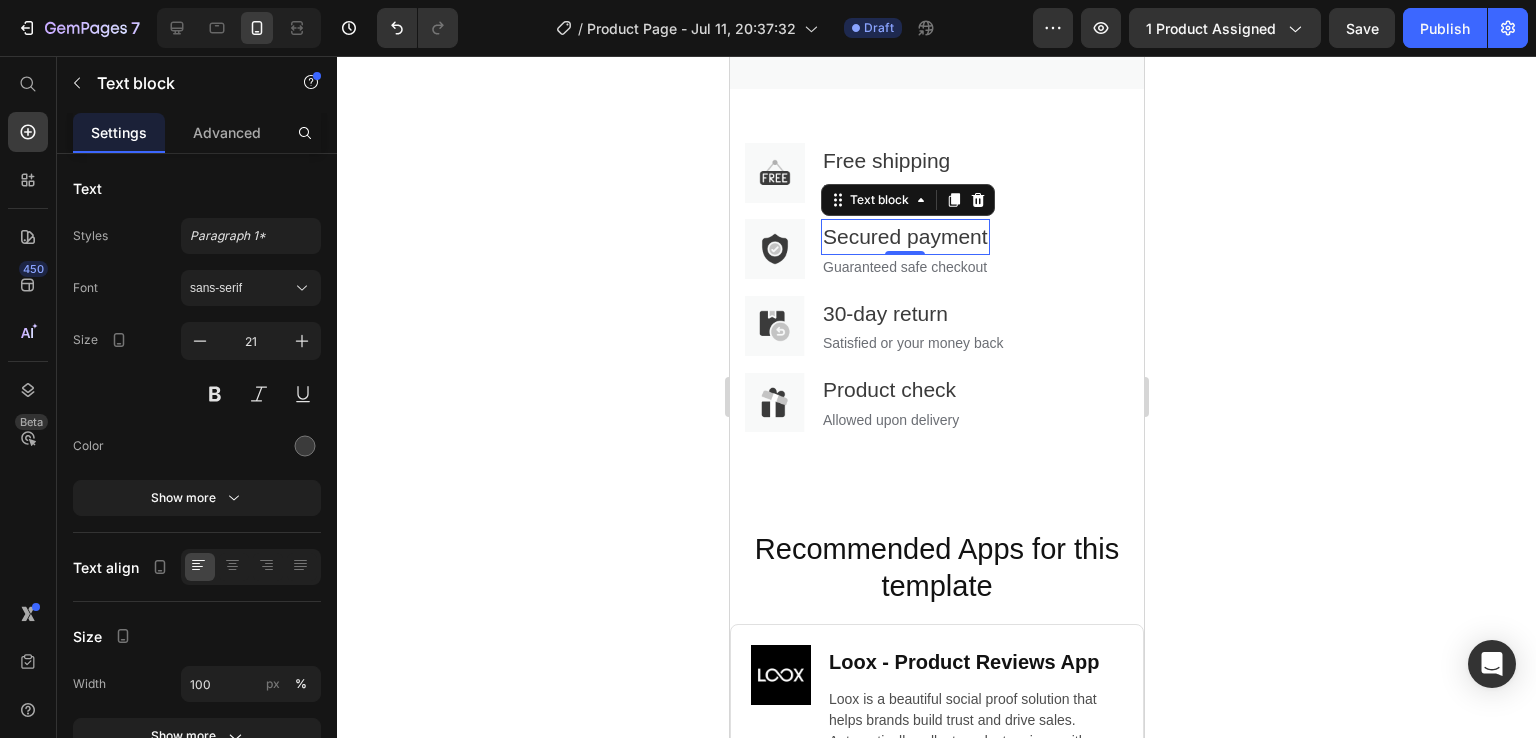 click on "Secured payment" at bounding box center (904, 237) 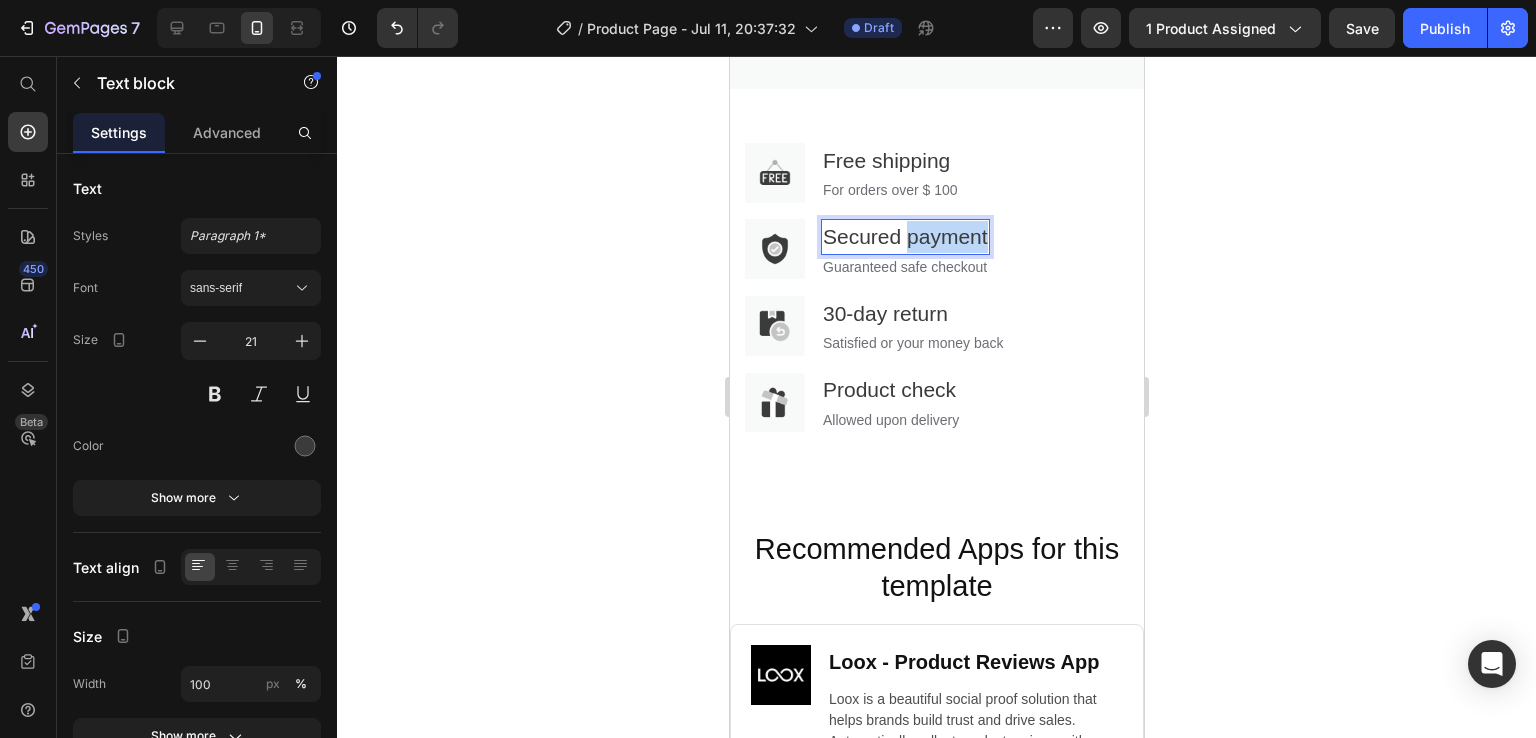 click on "Secured payment" at bounding box center [904, 237] 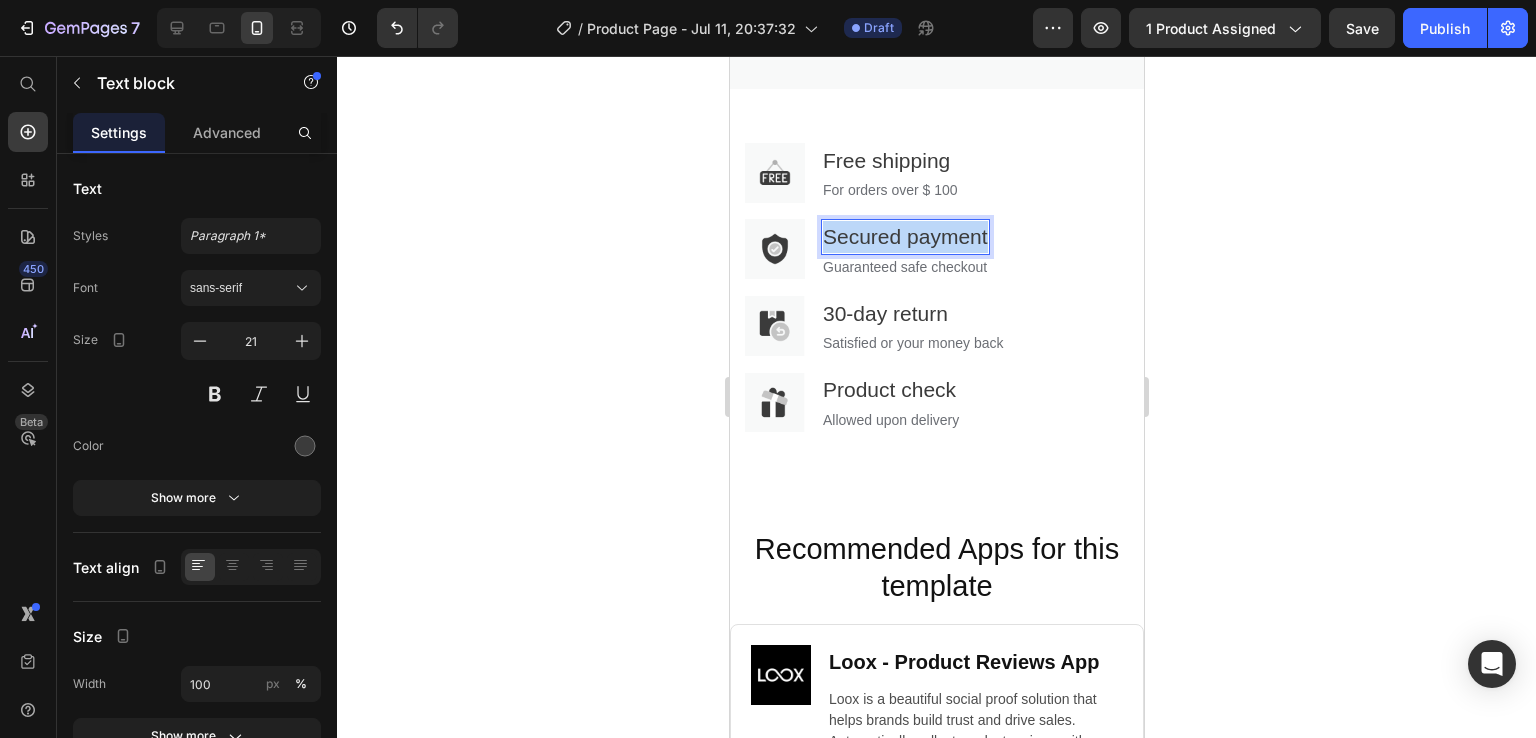 click on "Secured payment" at bounding box center [904, 237] 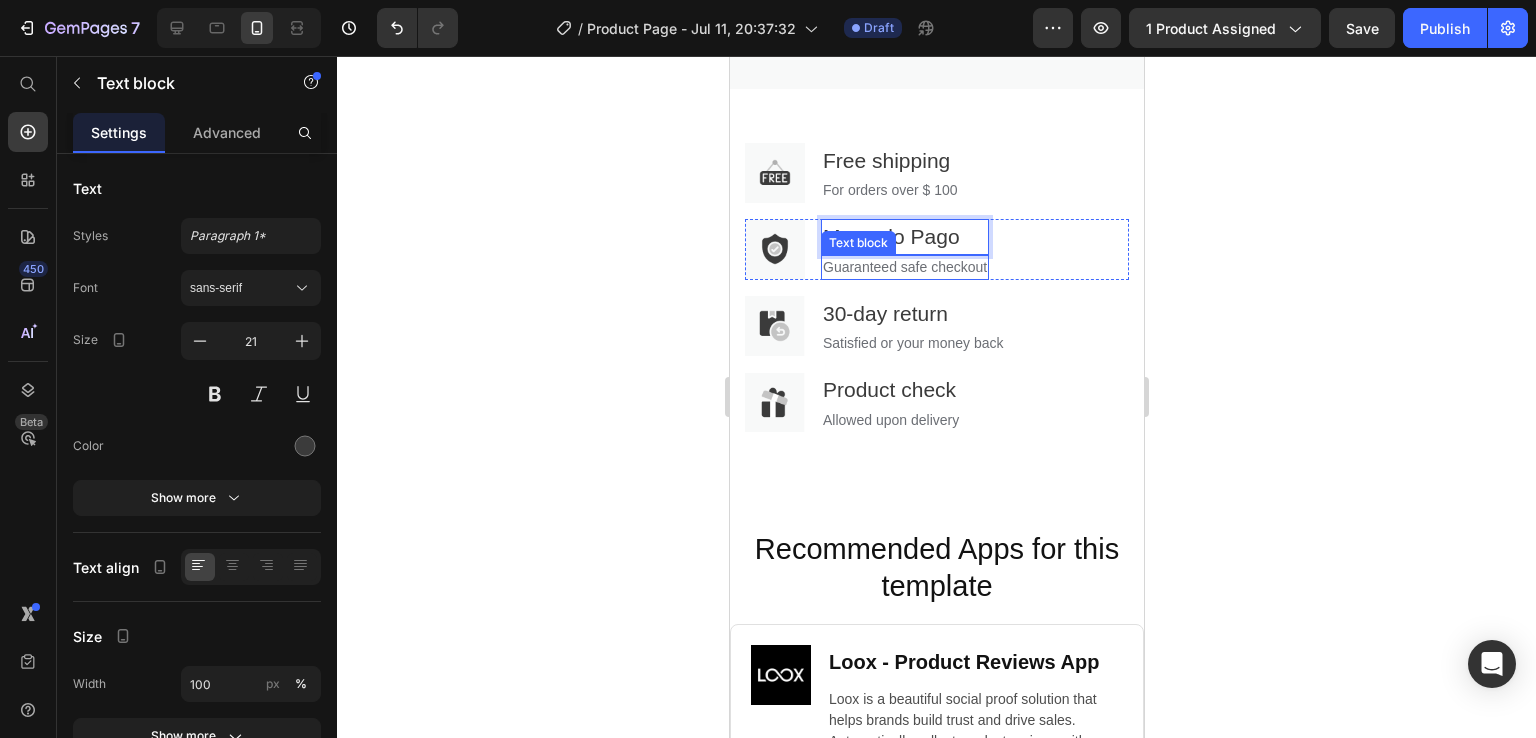 click on "Guaranteed safe checkout" at bounding box center [904, 267] 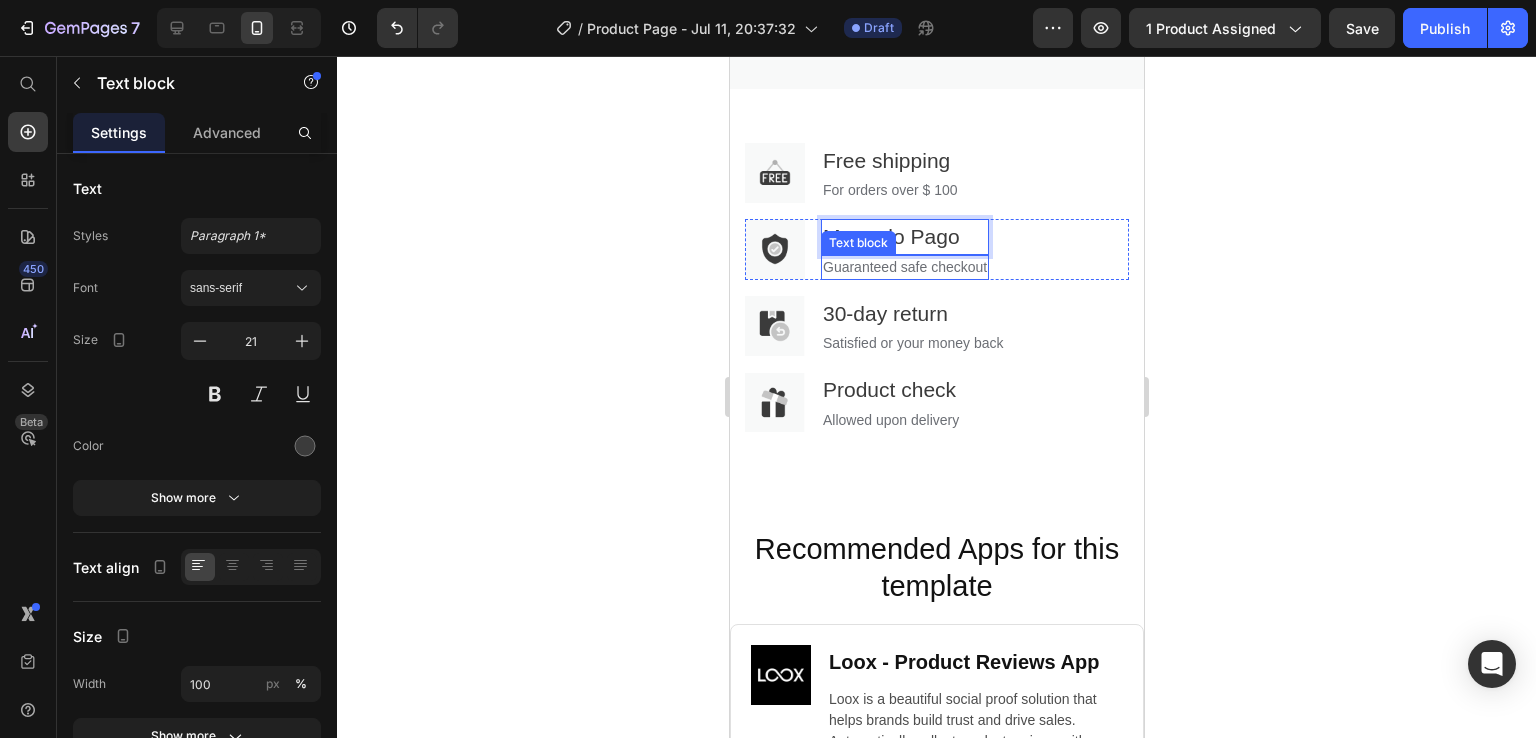 click on "Guaranteed safe checkout" at bounding box center (904, 267) 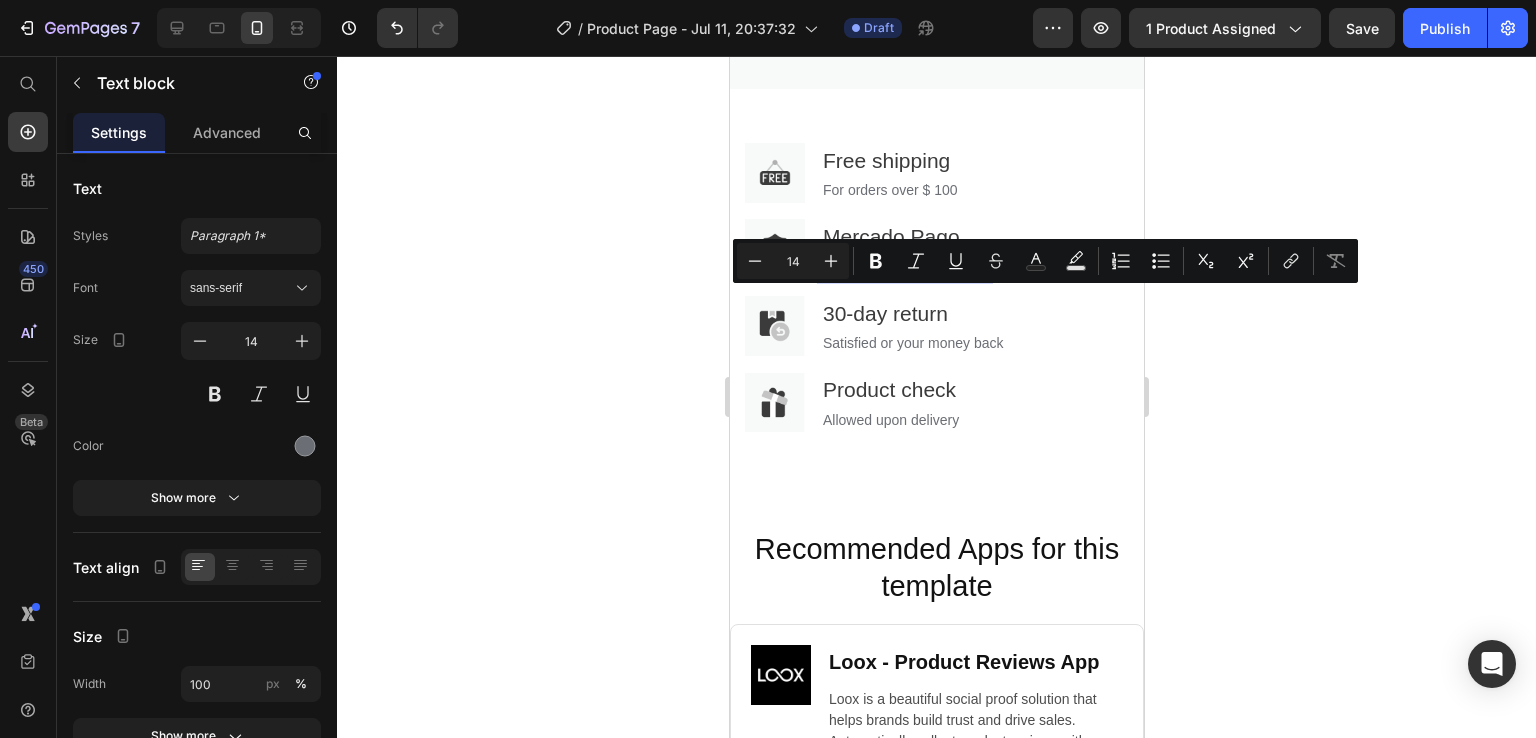 click on "Guaranteed safe checkout" at bounding box center (904, 267) 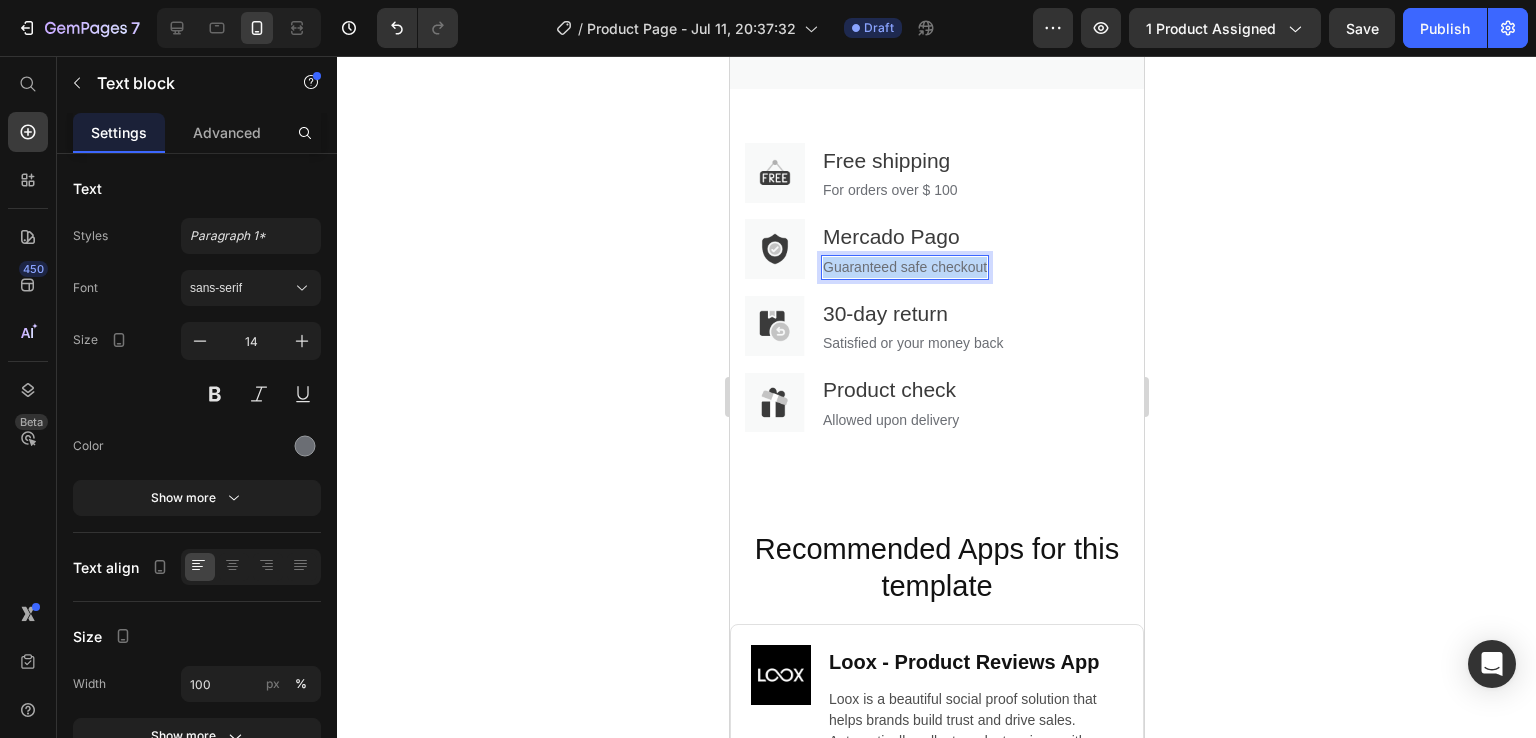 click on "Guaranteed safe checkout" at bounding box center [904, 267] 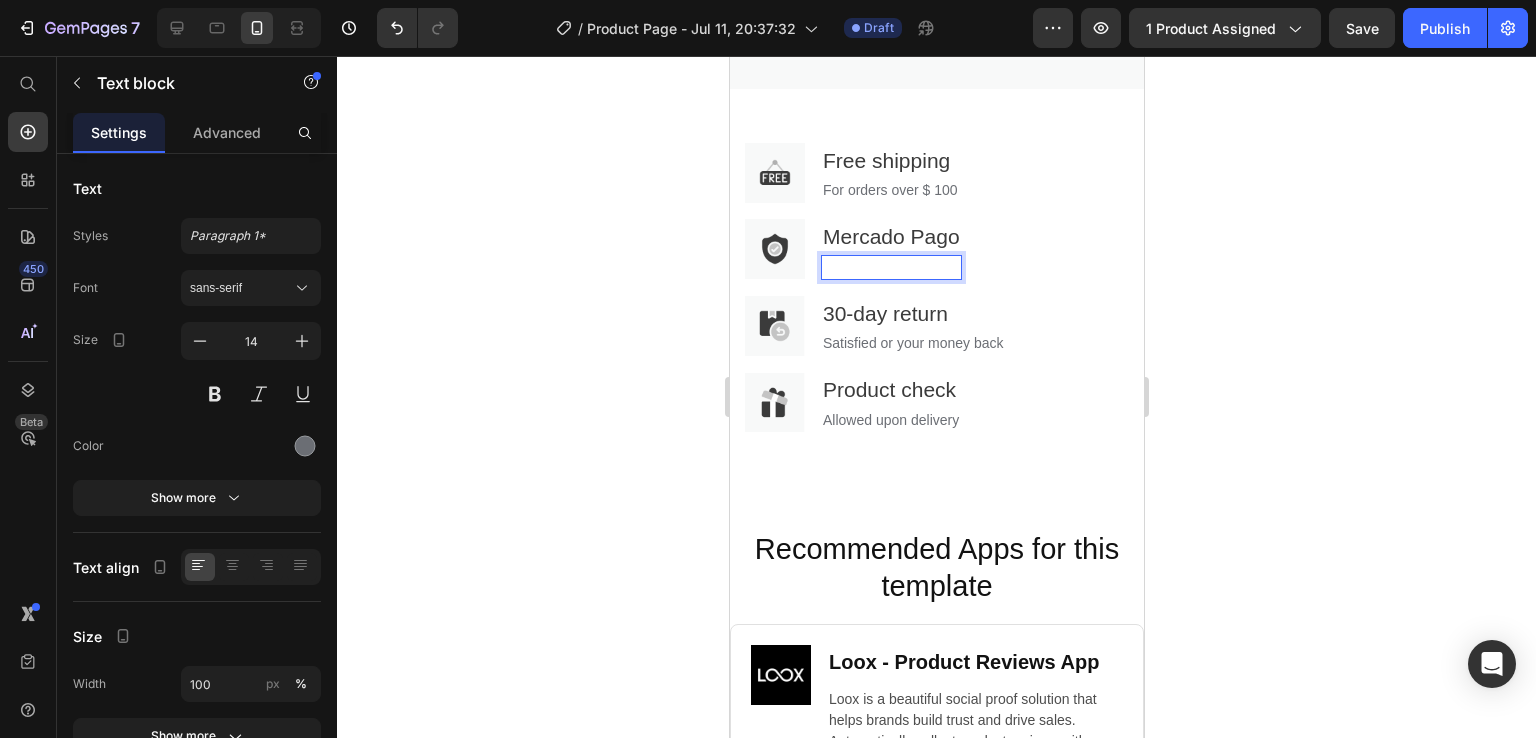 scroll, scrollTop: 4194, scrollLeft: 0, axis: vertical 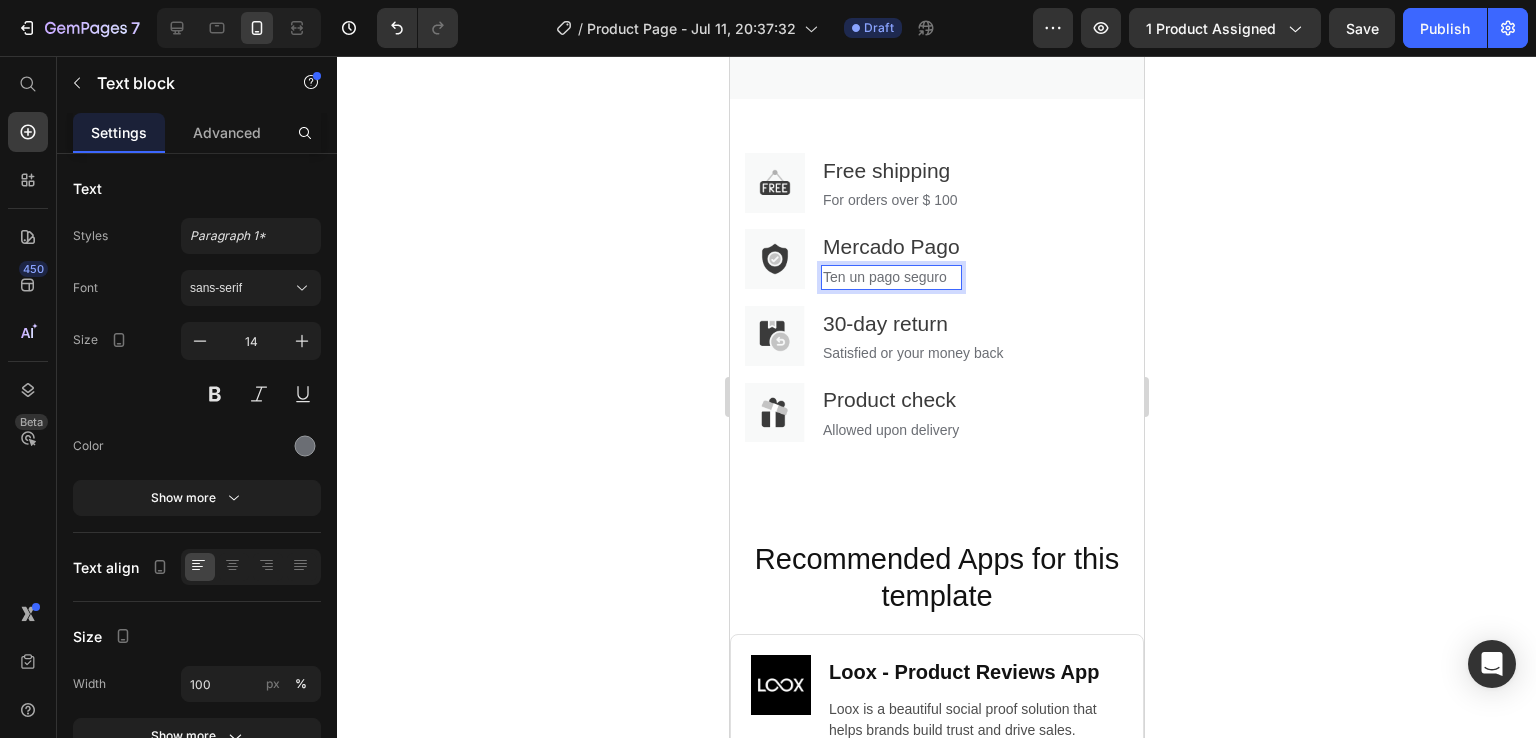 click 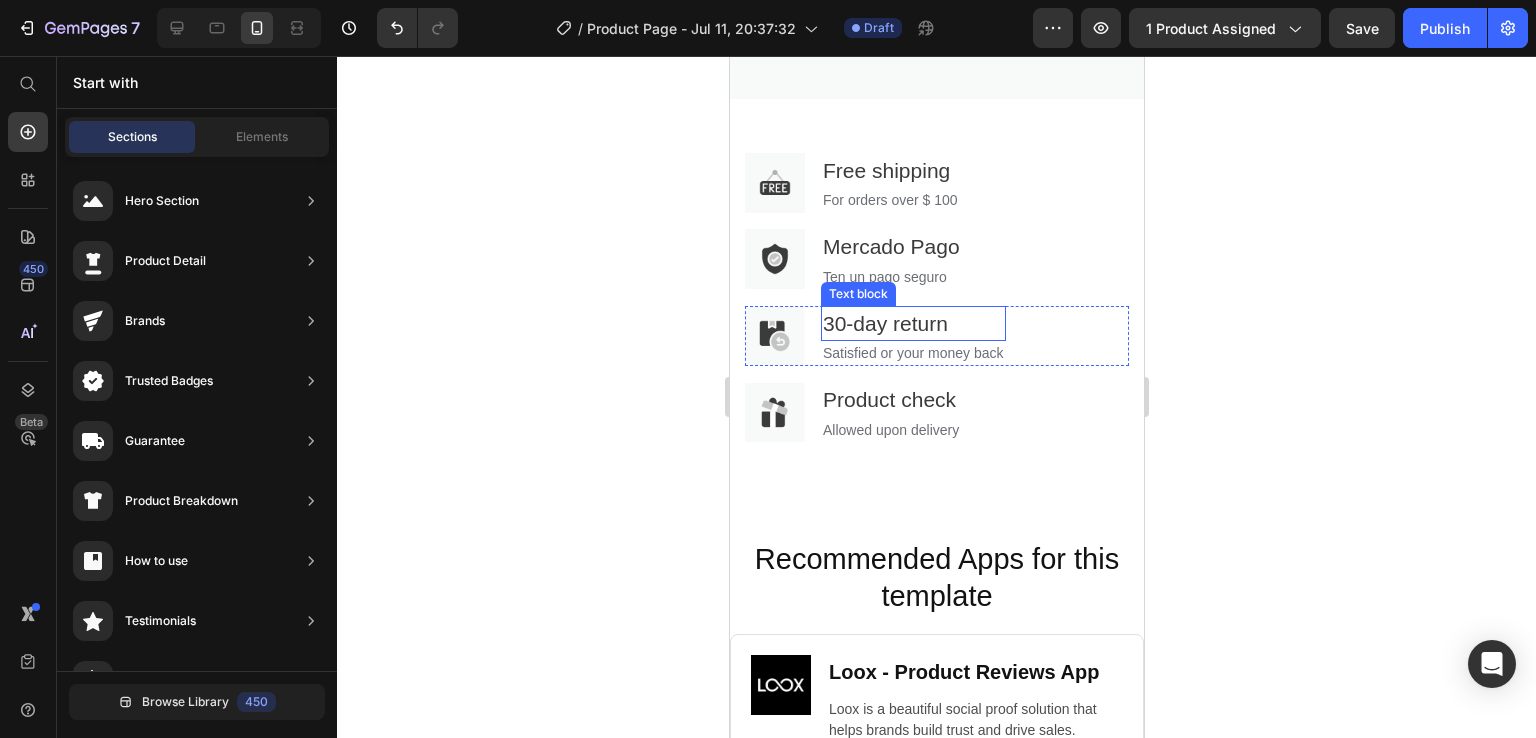 click on "30-day return" at bounding box center (912, 324) 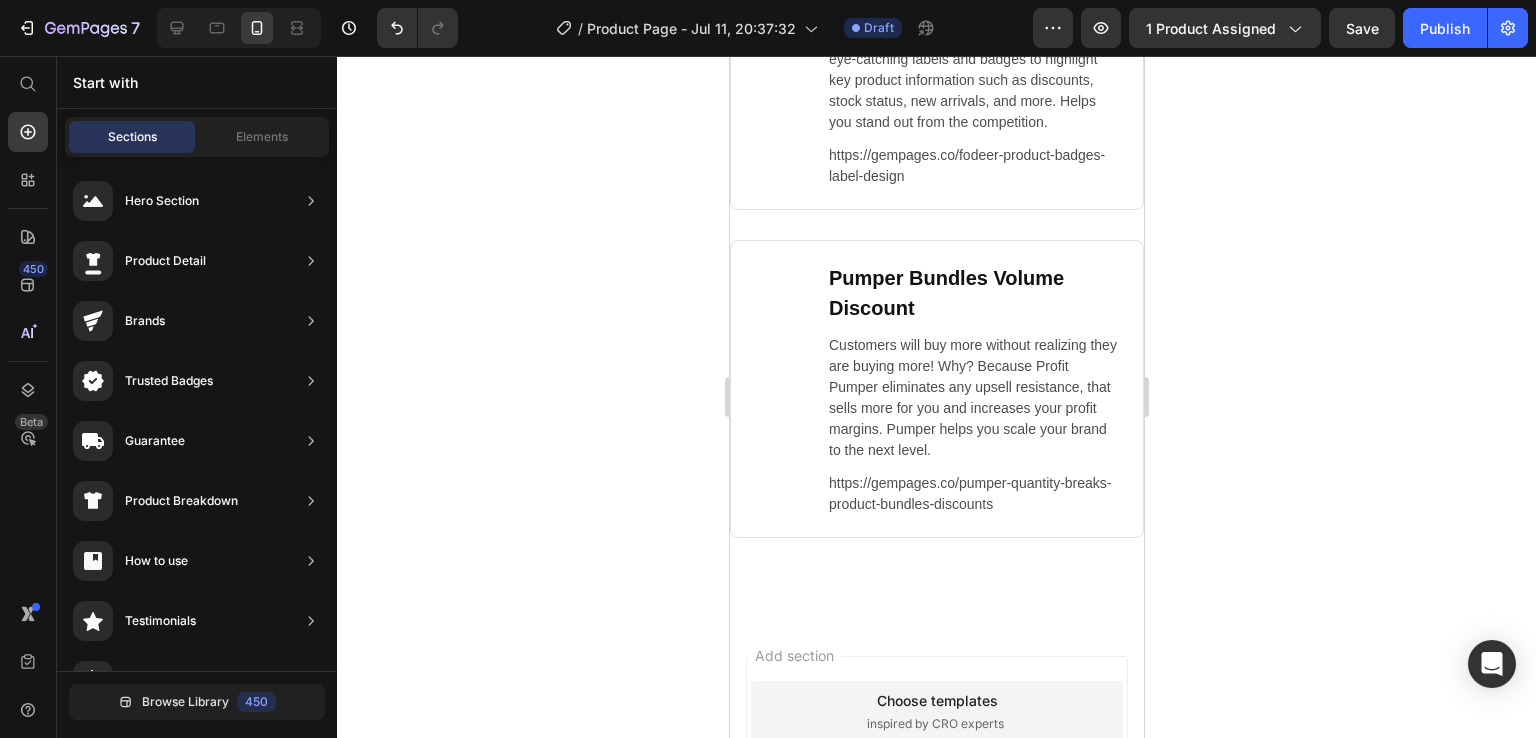 scroll, scrollTop: 5568, scrollLeft: 0, axis: vertical 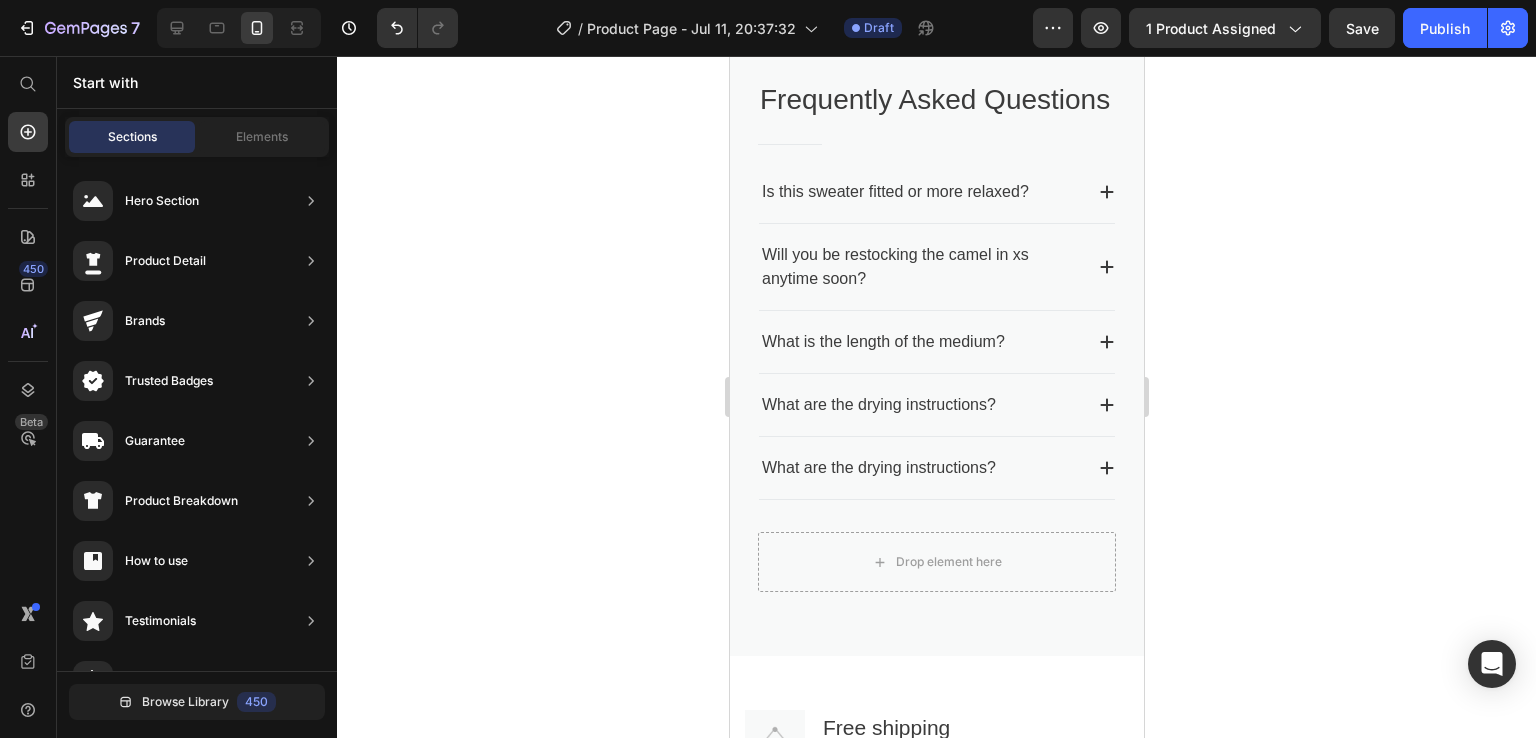 drag, startPoint x: 1136, startPoint y: 660, endPoint x: 1628, endPoint y: 56, distance: 779.025 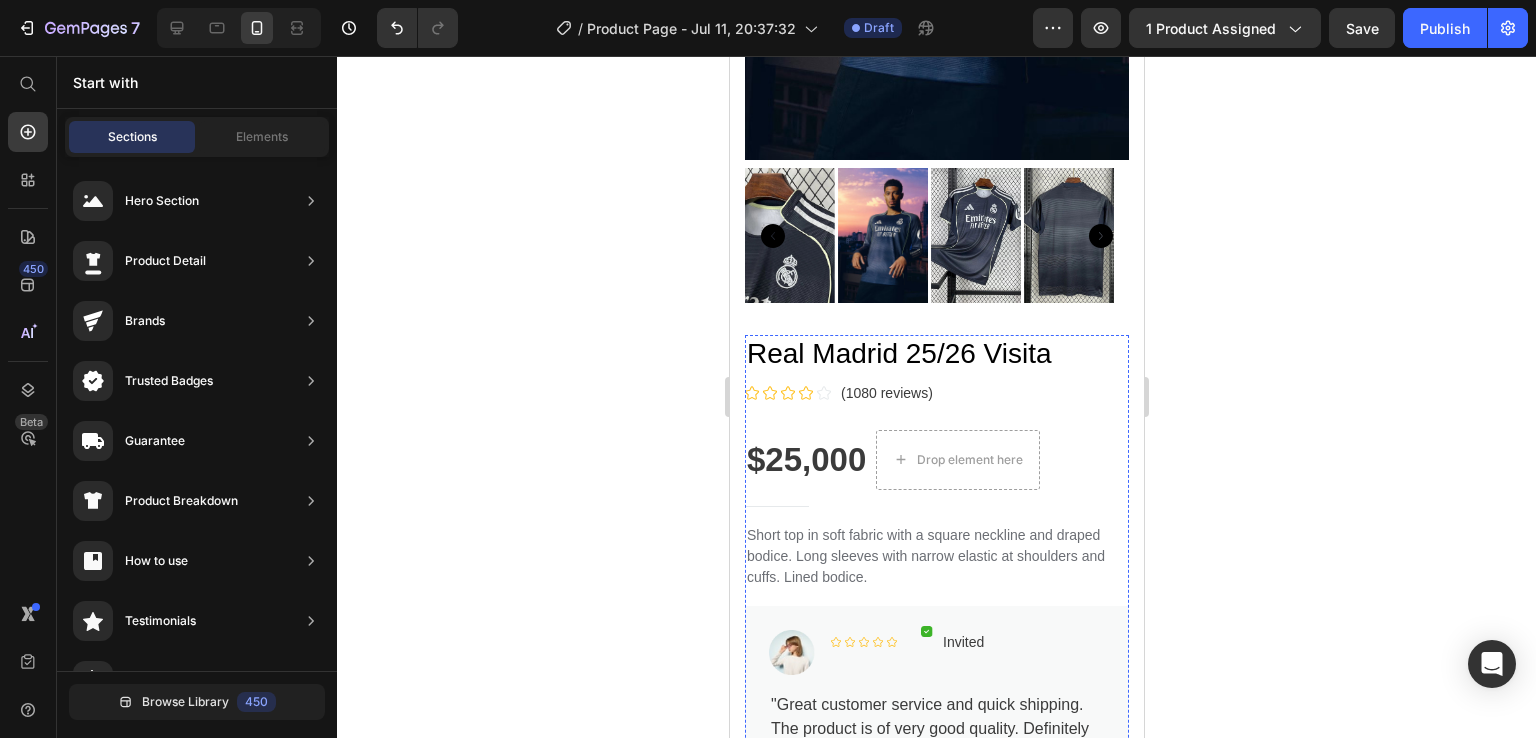 scroll, scrollTop: 977, scrollLeft: 0, axis: vertical 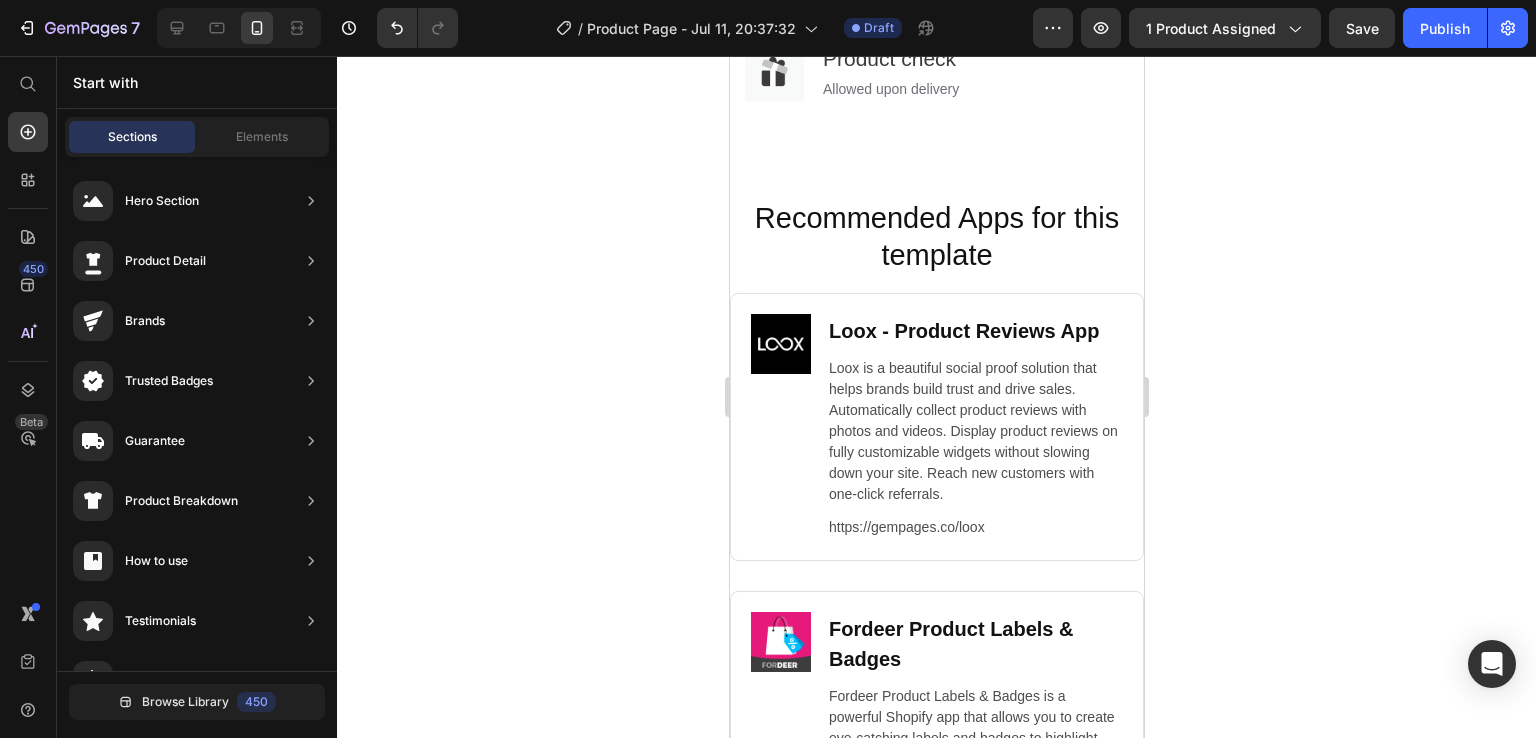 drag, startPoint x: 1137, startPoint y: 204, endPoint x: 1872, endPoint y: 625, distance: 847.0336 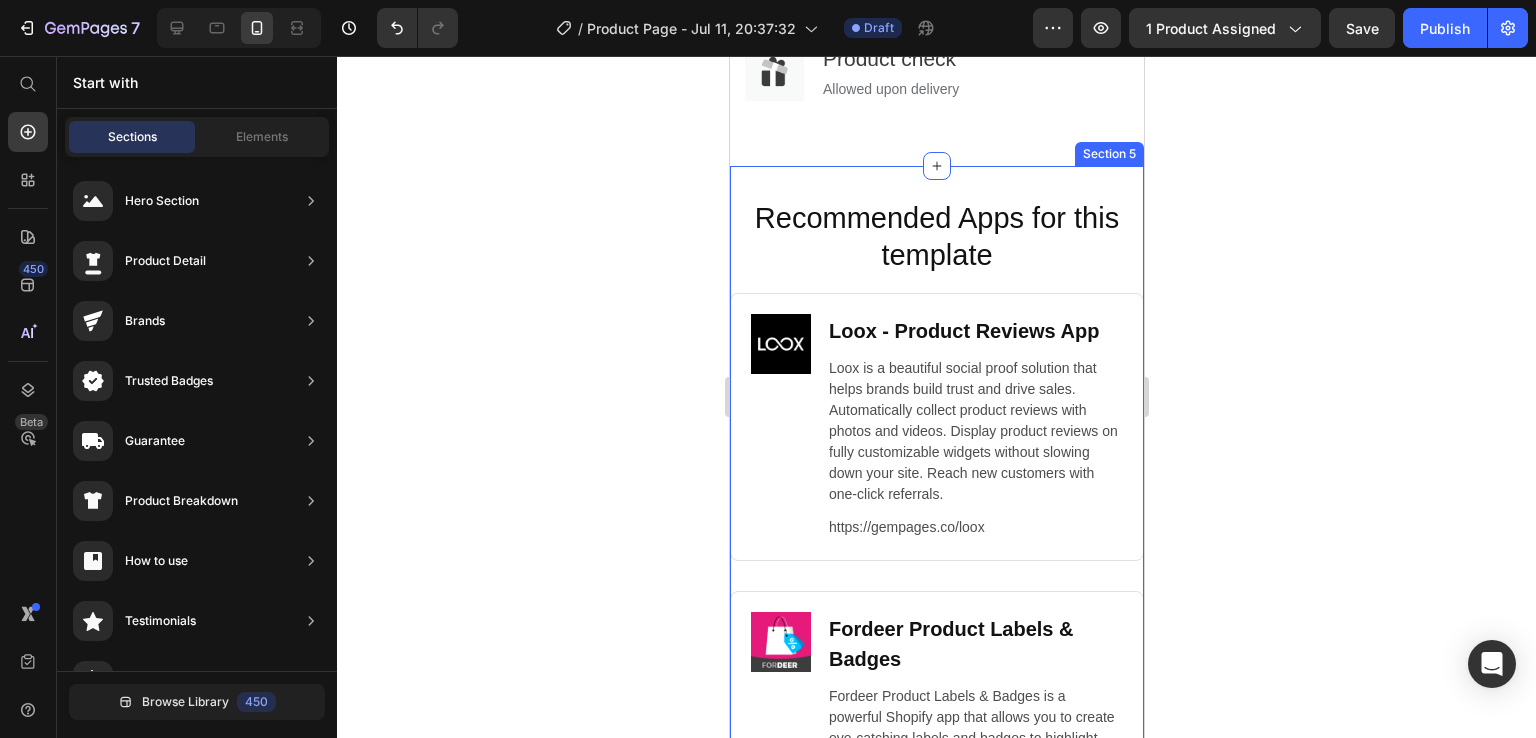 click on "Recommended Apps for this template Heading Image Loox ‑ Product Reviews App Heading Loox is a beautiful social proof solution that helps brands build trust and drive sales. Automatically collect product reviews with photos and videos. Display product reviews on fully customizable widgets without slowing down your site. Reach new customers with one-click referrals. Text Block https://gempages.co/loox Text Block Row Row Image Fordeer Product Labels & Badges Heading Fordeer Product Labels & Badges is a powerful Shopify app that allows you to create eye-catching labels and badges to highlight key product information such as discounts, stock status, new arrivals, and more. Helps you stand out from the competition. Text Block https://gempages.co/fodeer-product-badges-label-design Text Block Row Row Image Pumper Bundles Volume Discount Heading Text Block https://gempages.co/pumper-quantity-breaks-product-bundles-discounts Text Block Row Row Row Section 5" at bounding box center [936, 730] 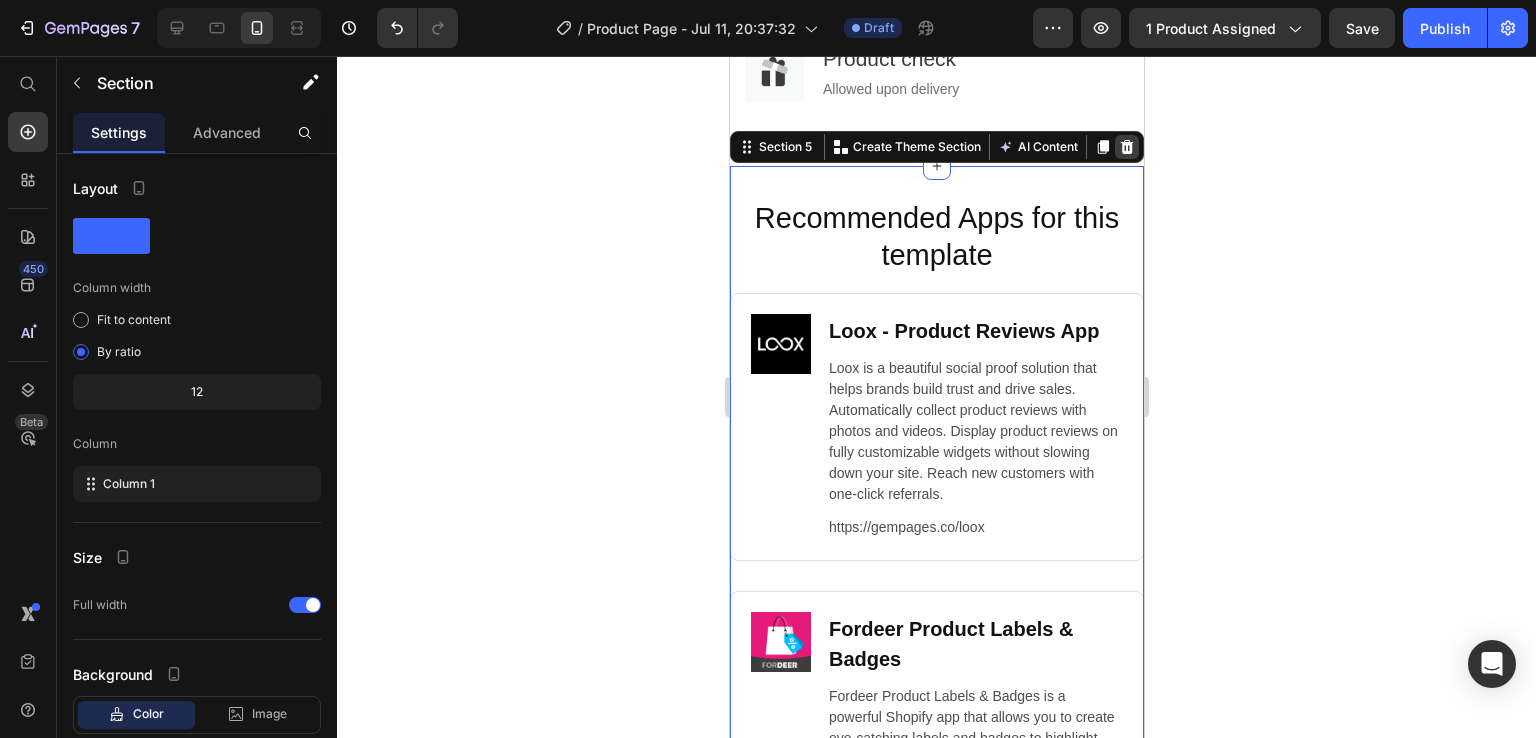 click 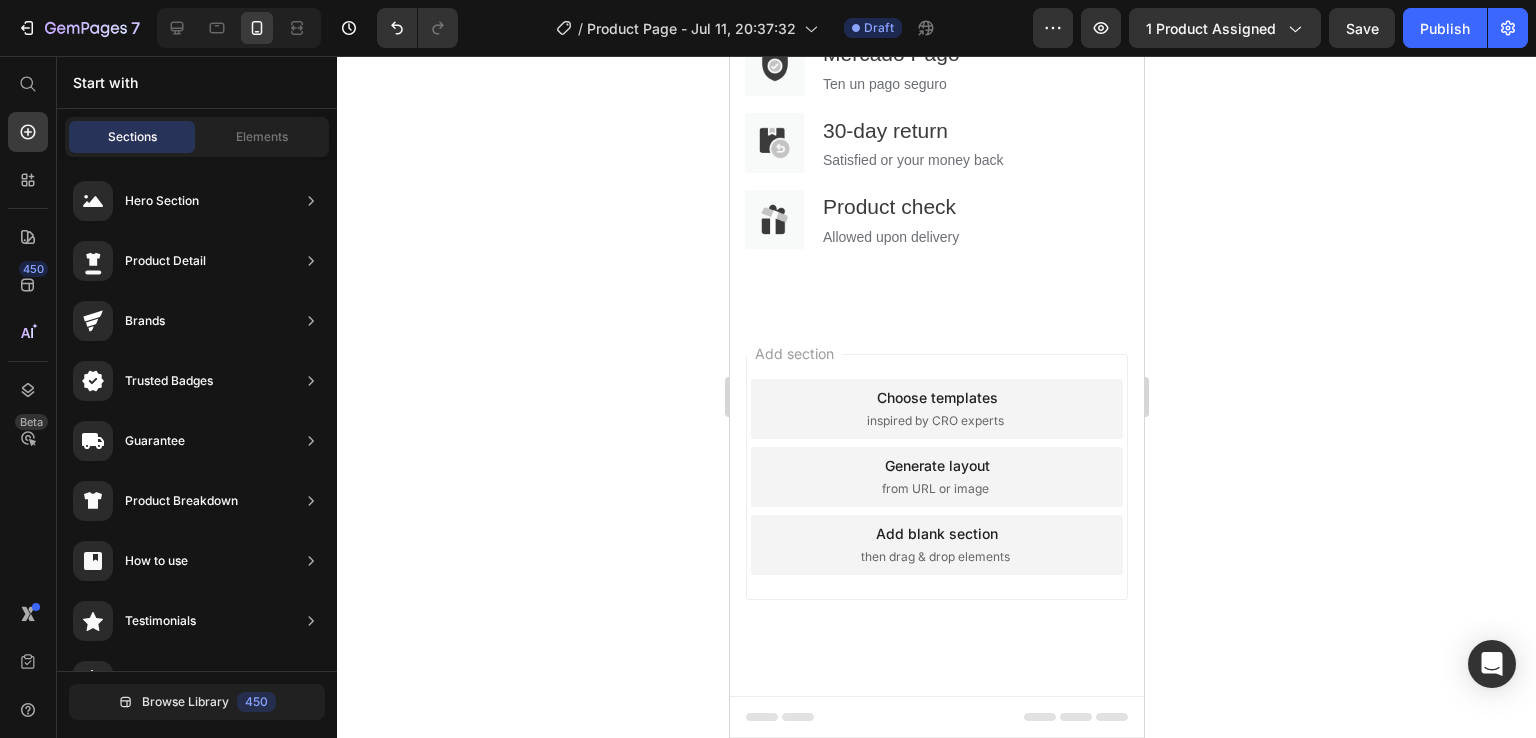 scroll, scrollTop: 4419, scrollLeft: 0, axis: vertical 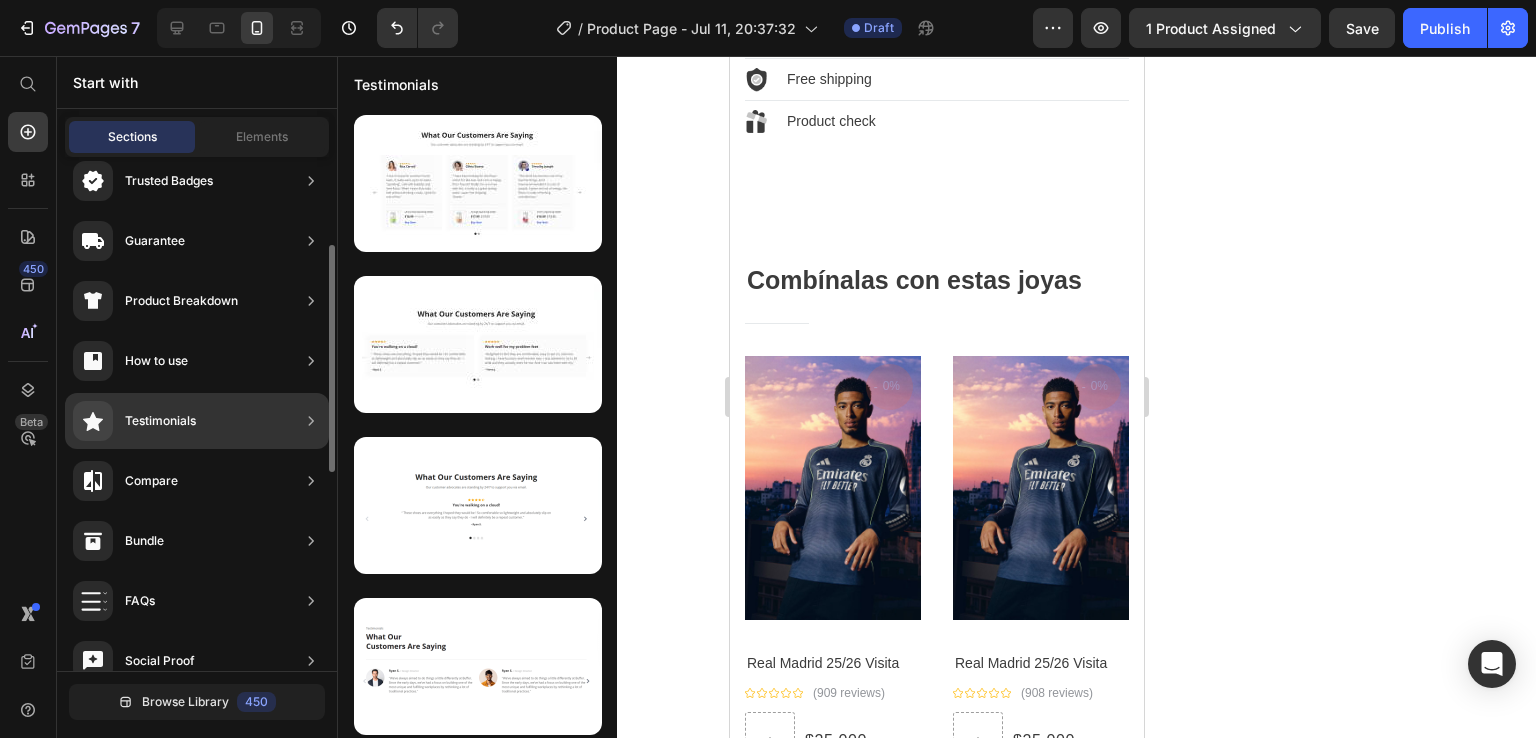 click on "Testimonials" at bounding box center [134, 421] 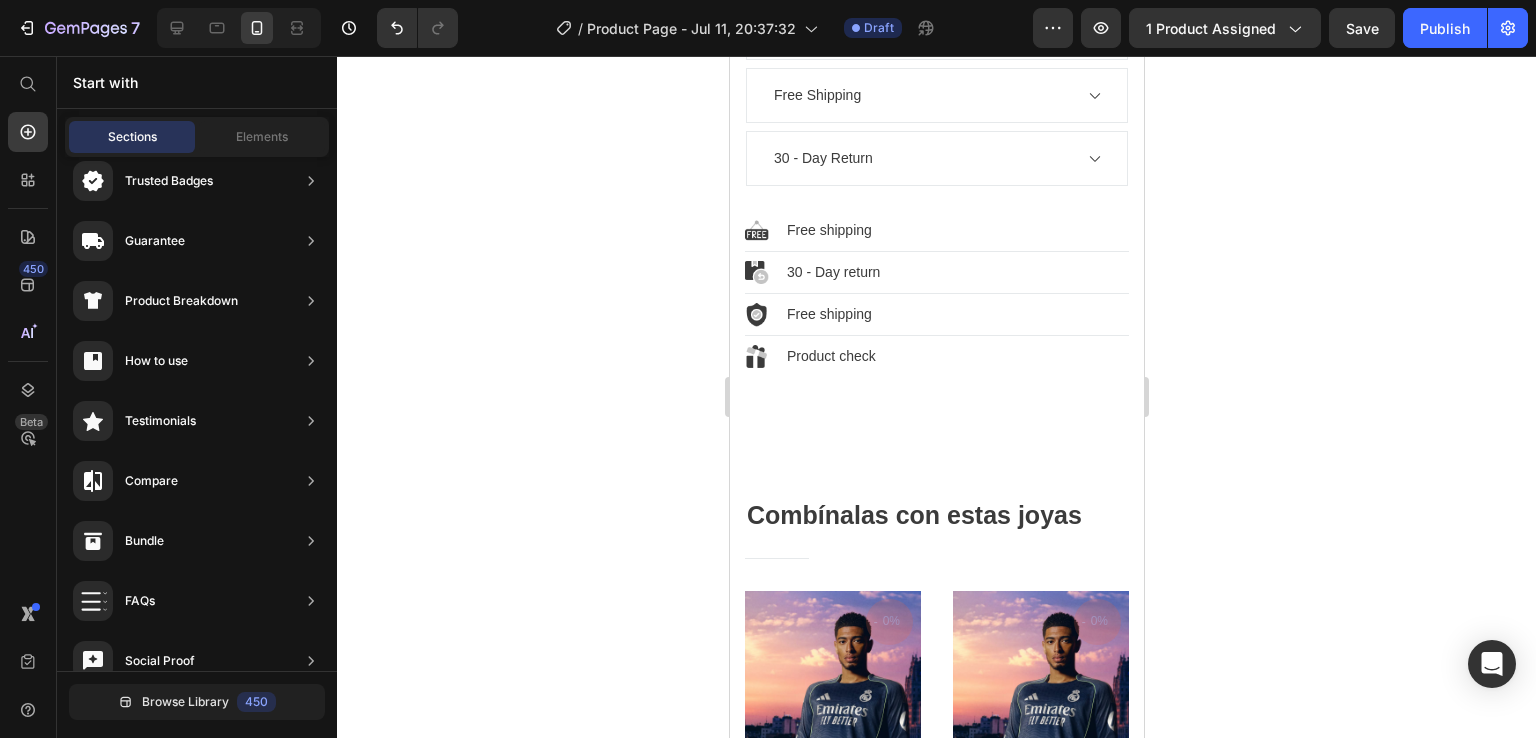 scroll, scrollTop: 2162, scrollLeft: 0, axis: vertical 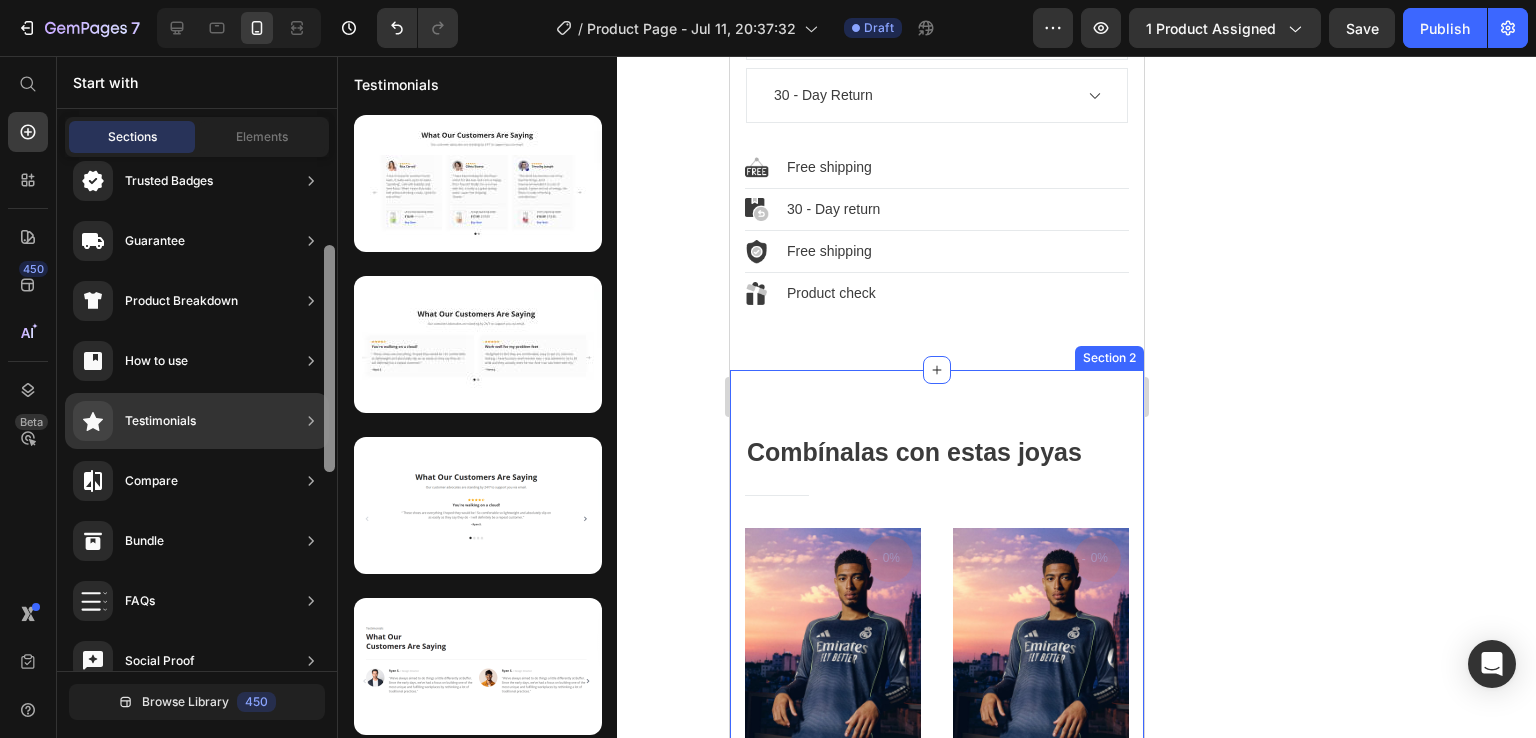 drag, startPoint x: 170, startPoint y: 421, endPoint x: 322, endPoint y: 406, distance: 152.73834 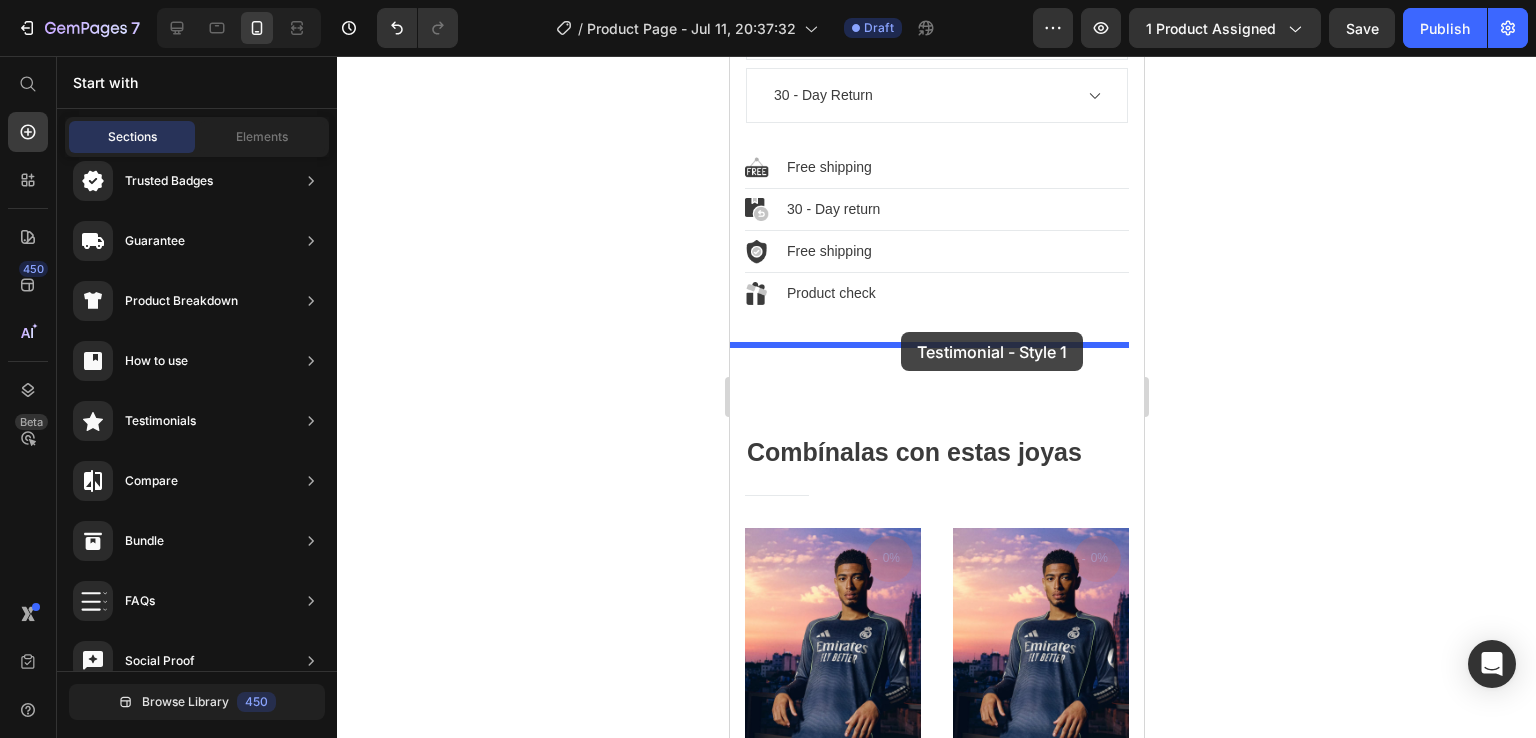 drag, startPoint x: 1205, startPoint y: 280, endPoint x: 2021, endPoint y: 493, distance: 843.34155 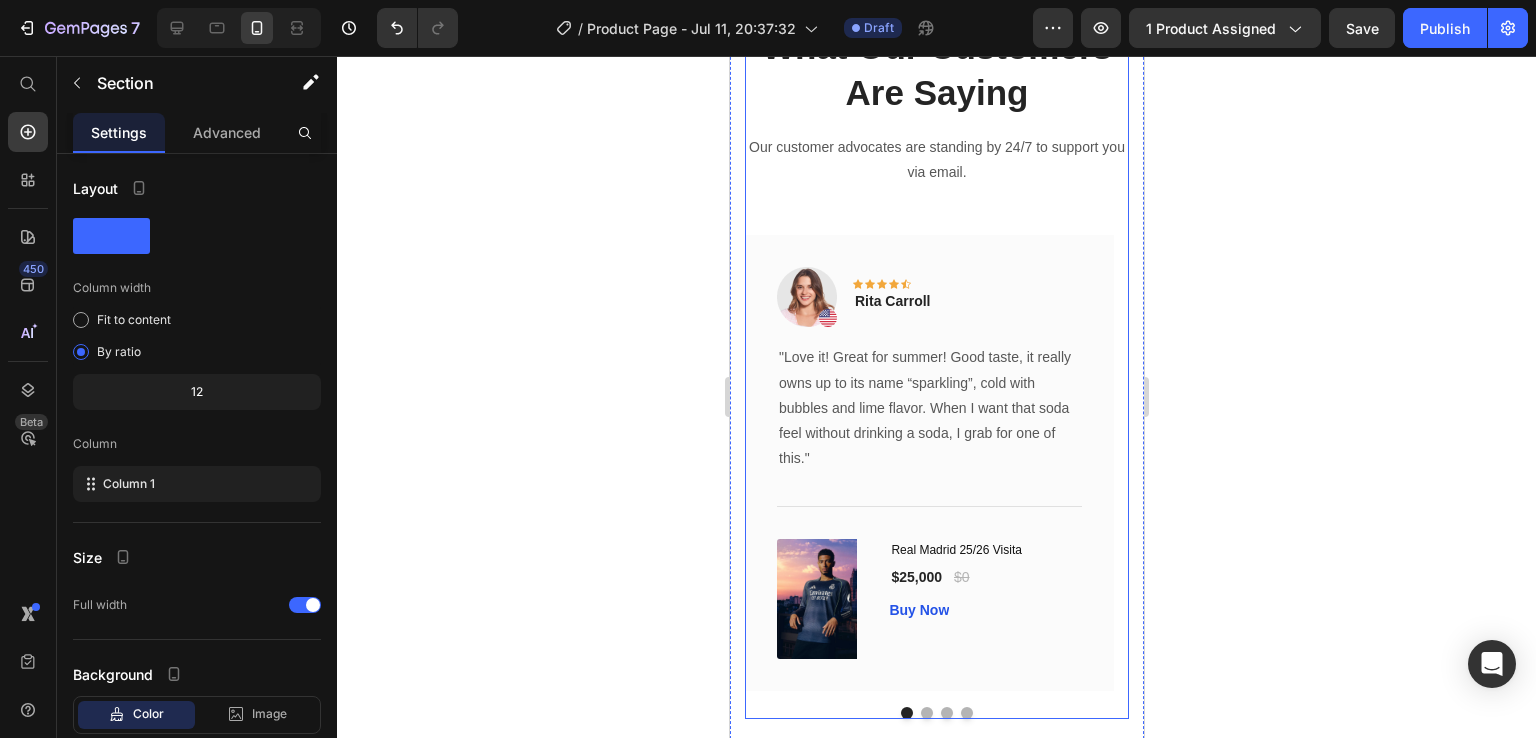 scroll, scrollTop: 2380, scrollLeft: 0, axis: vertical 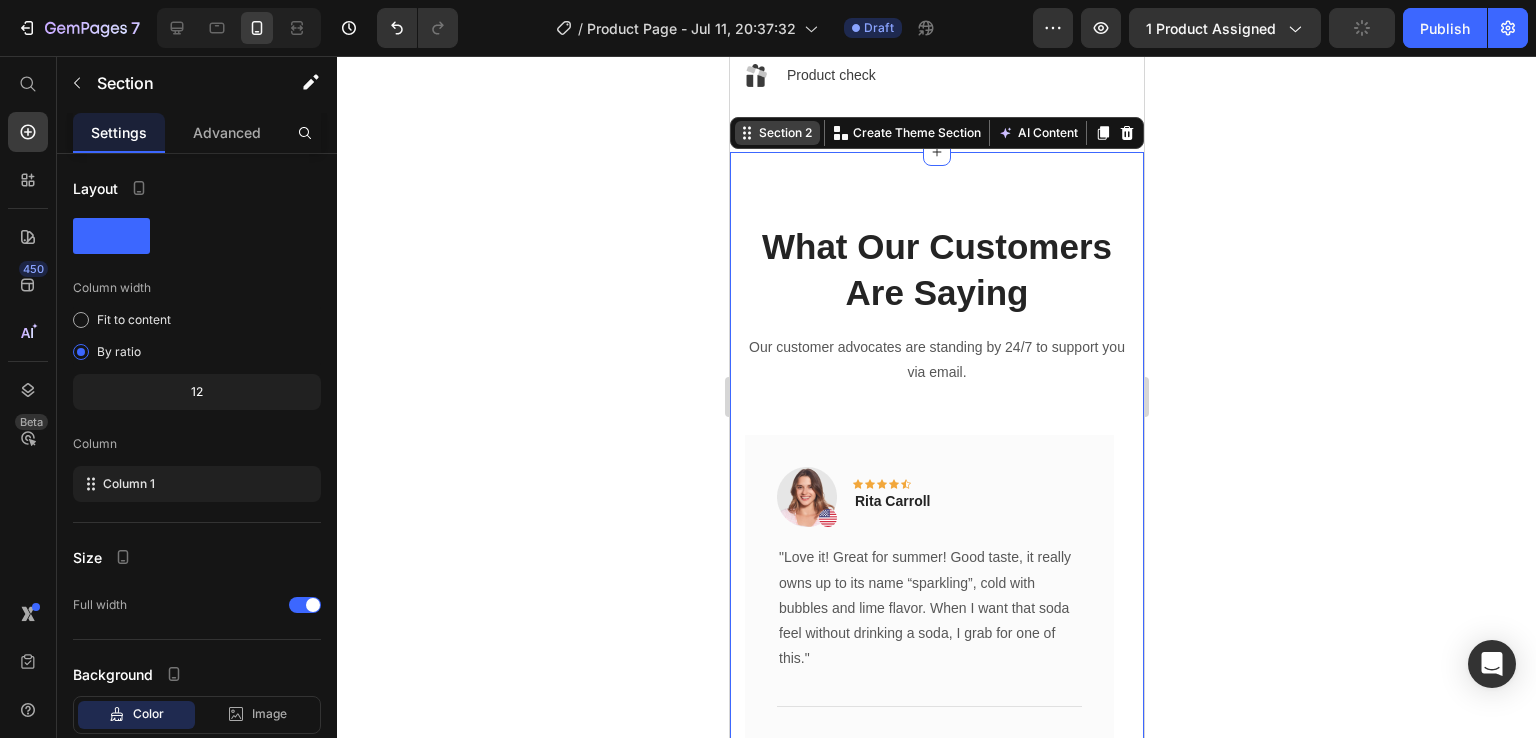 click on "Section 2" at bounding box center [784, 133] 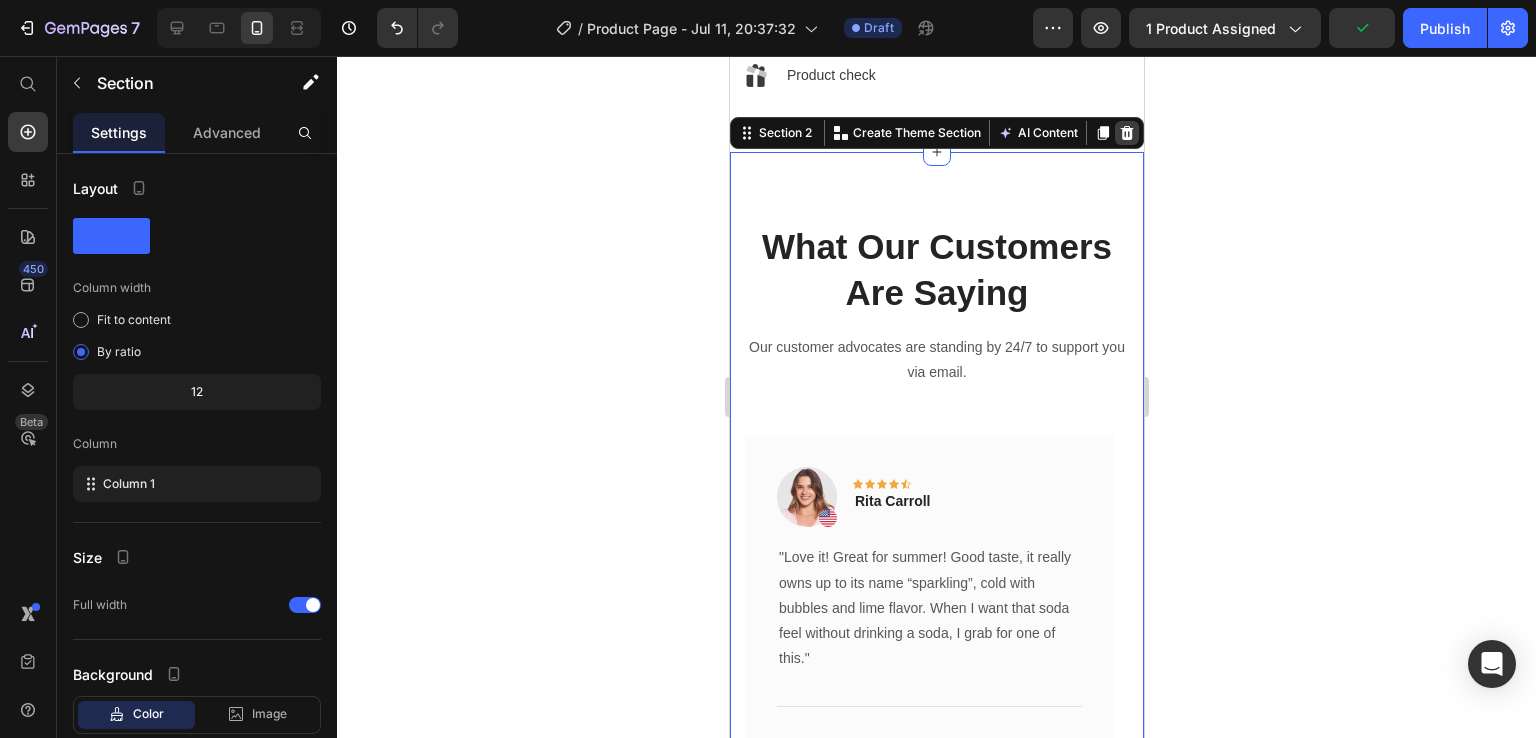 click 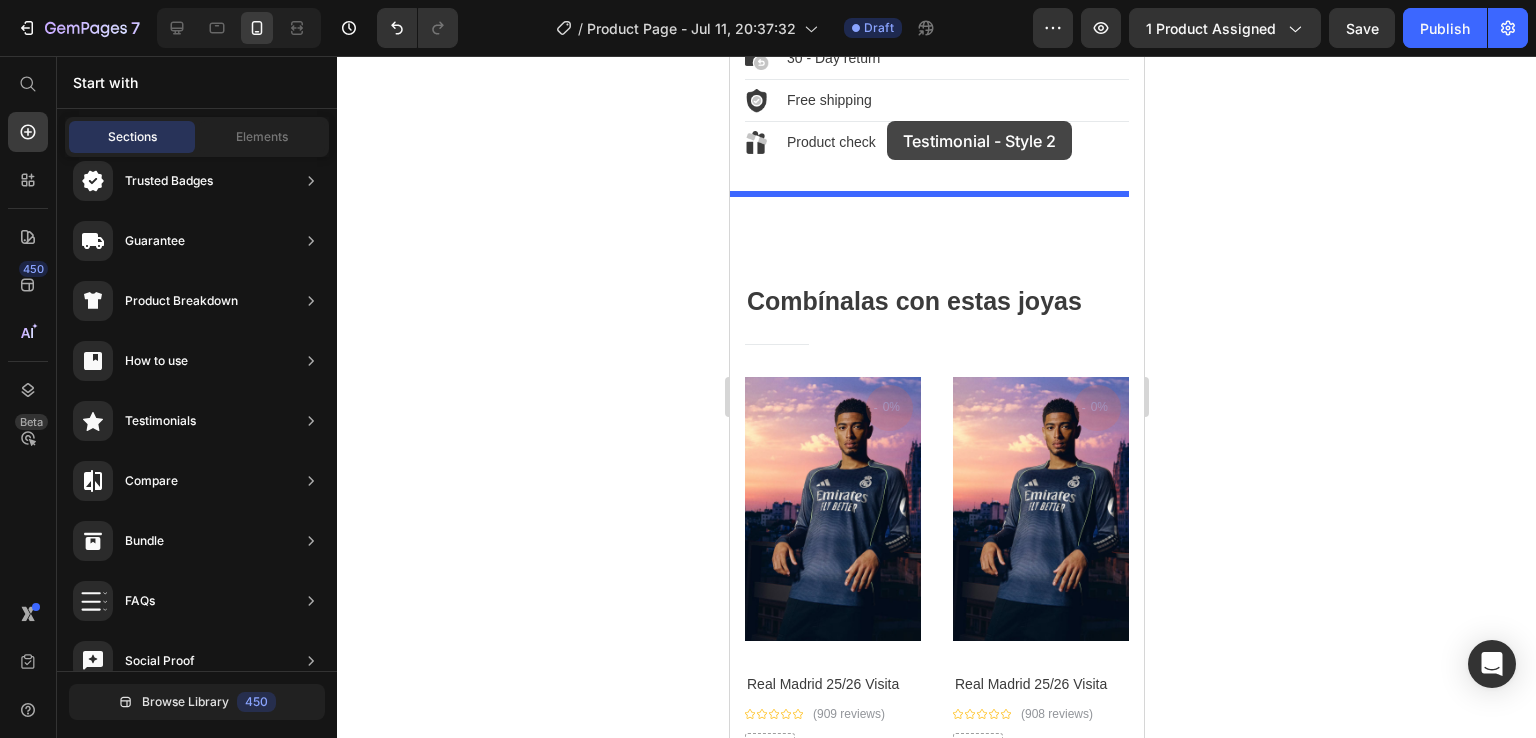 scroll, scrollTop: 2283, scrollLeft: 0, axis: vertical 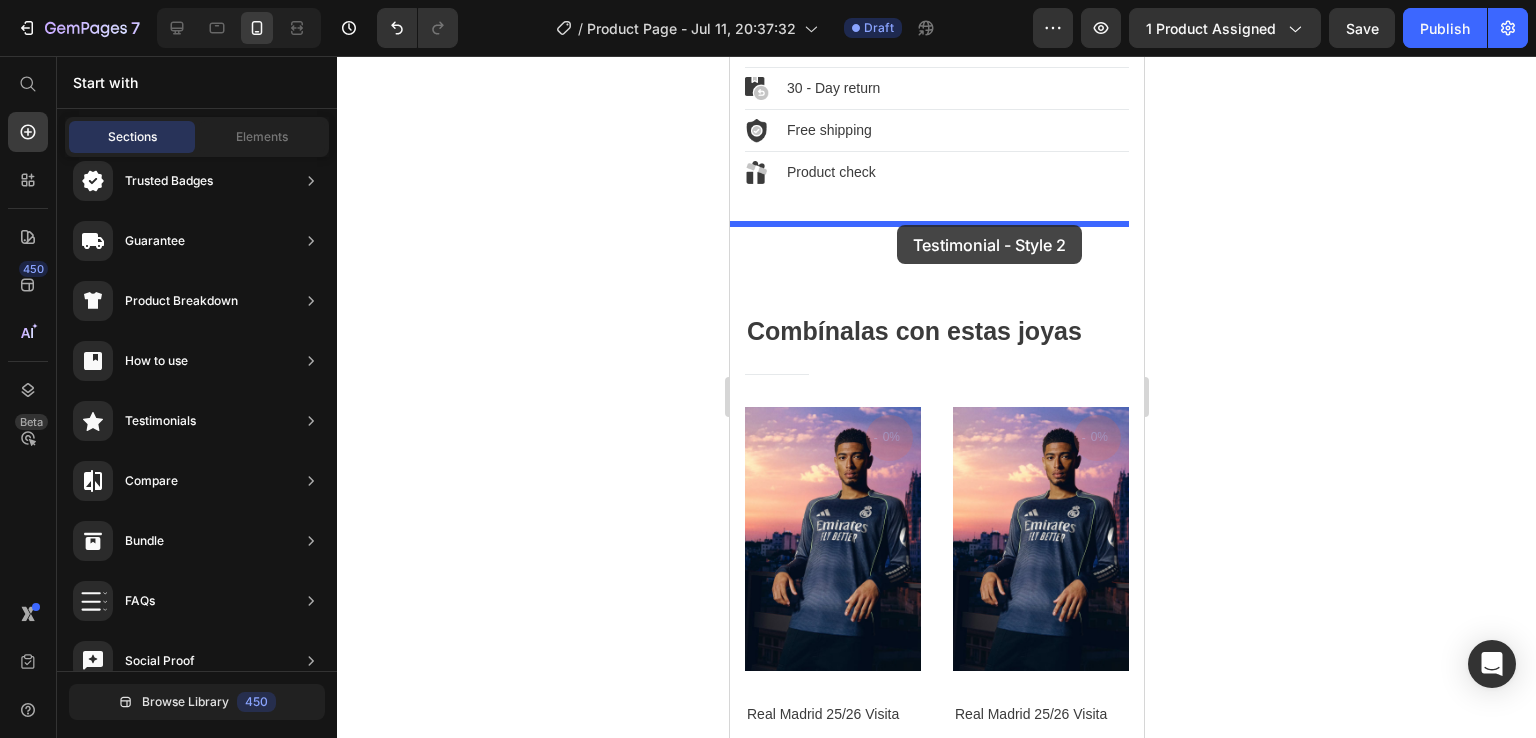 drag, startPoint x: 1200, startPoint y: 410, endPoint x: 894, endPoint y: 225, distance: 357.57657 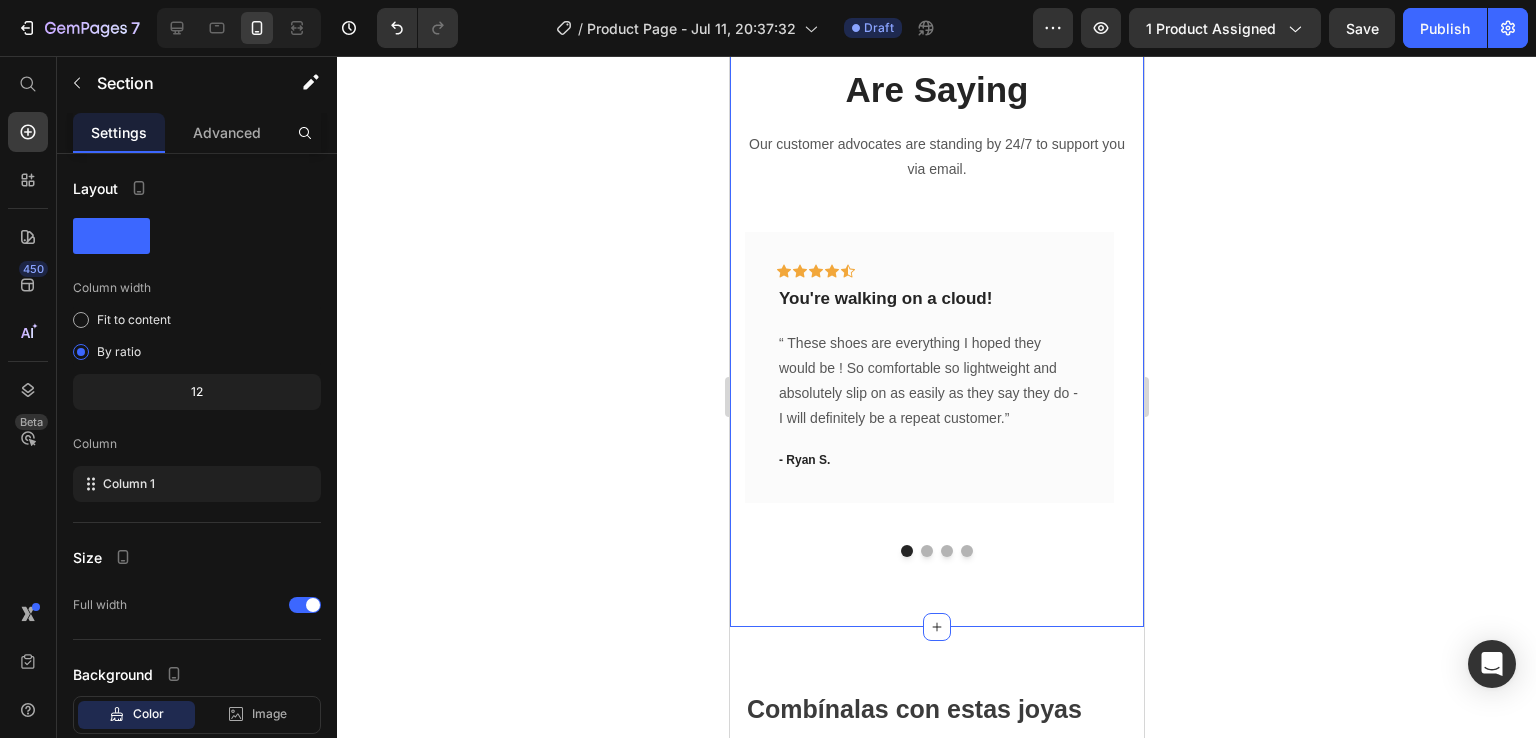 scroll, scrollTop: 2483, scrollLeft: 0, axis: vertical 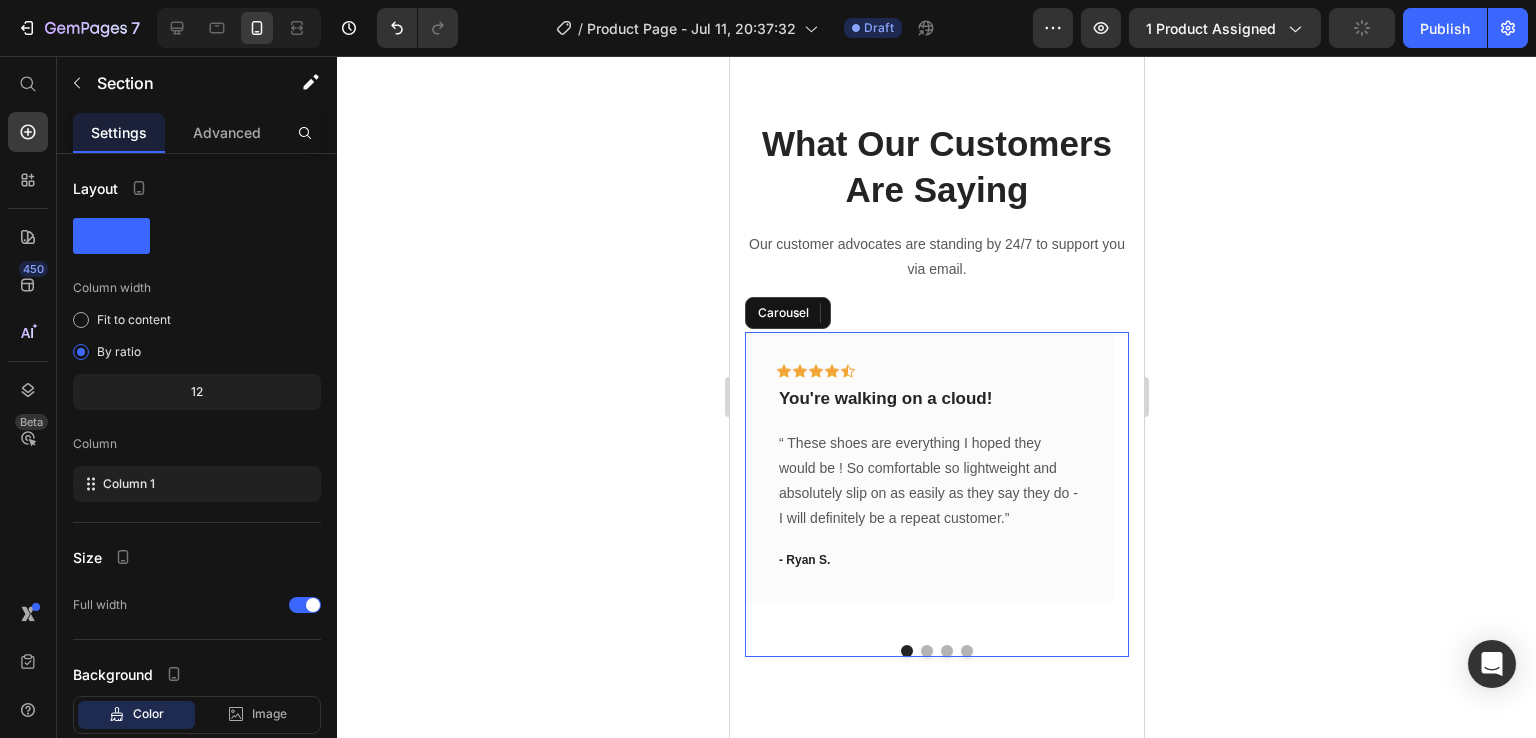 click at bounding box center [926, 651] 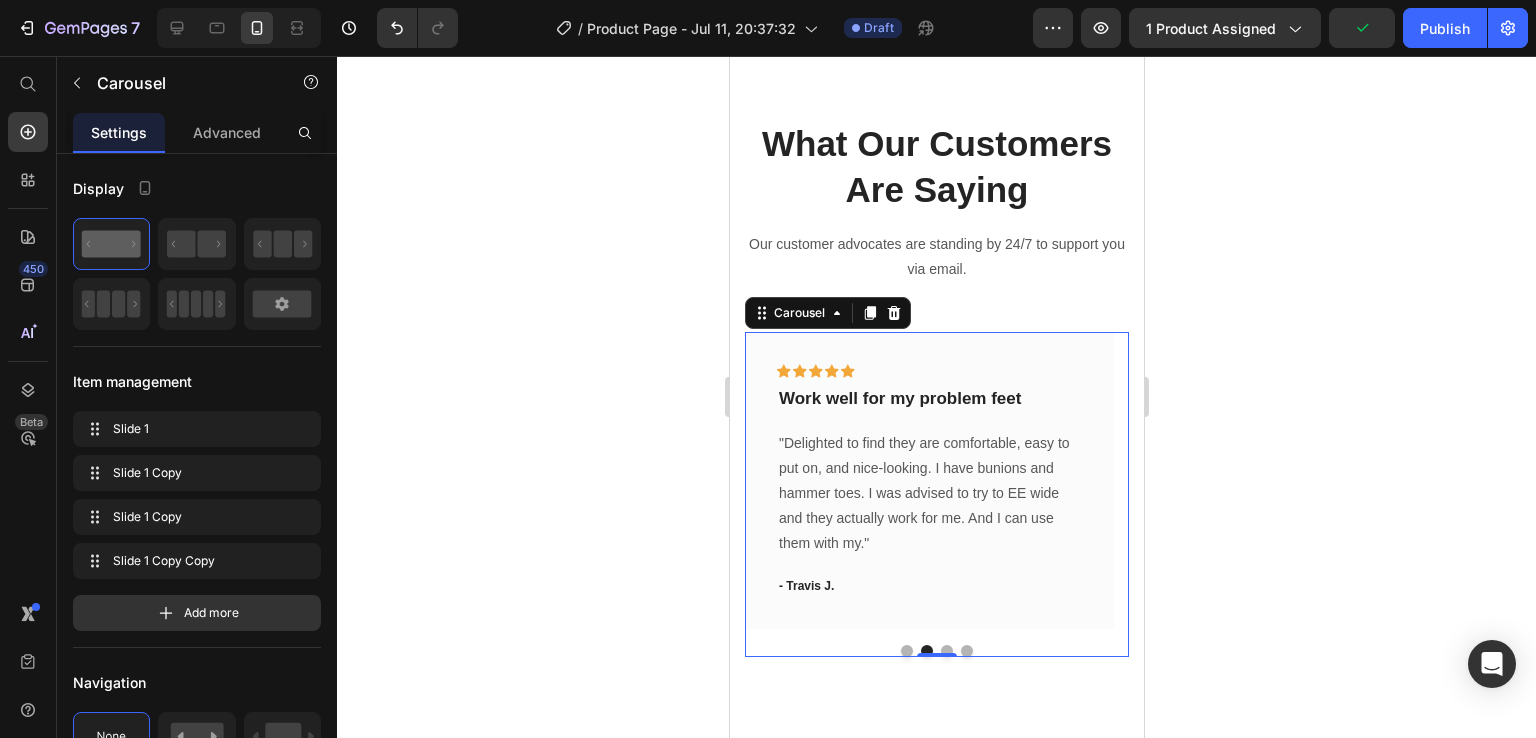 click at bounding box center [946, 651] 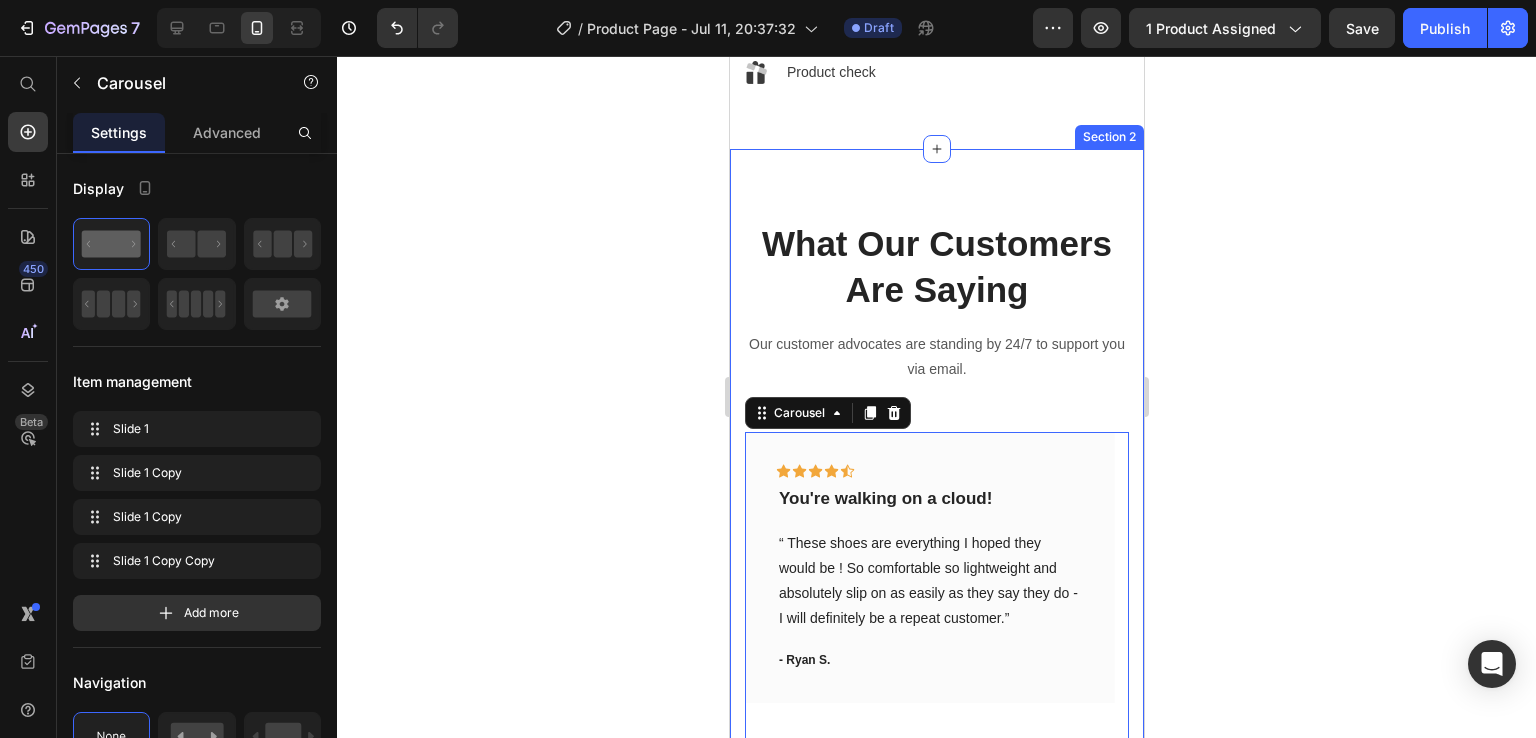 scroll, scrollTop: 2283, scrollLeft: 0, axis: vertical 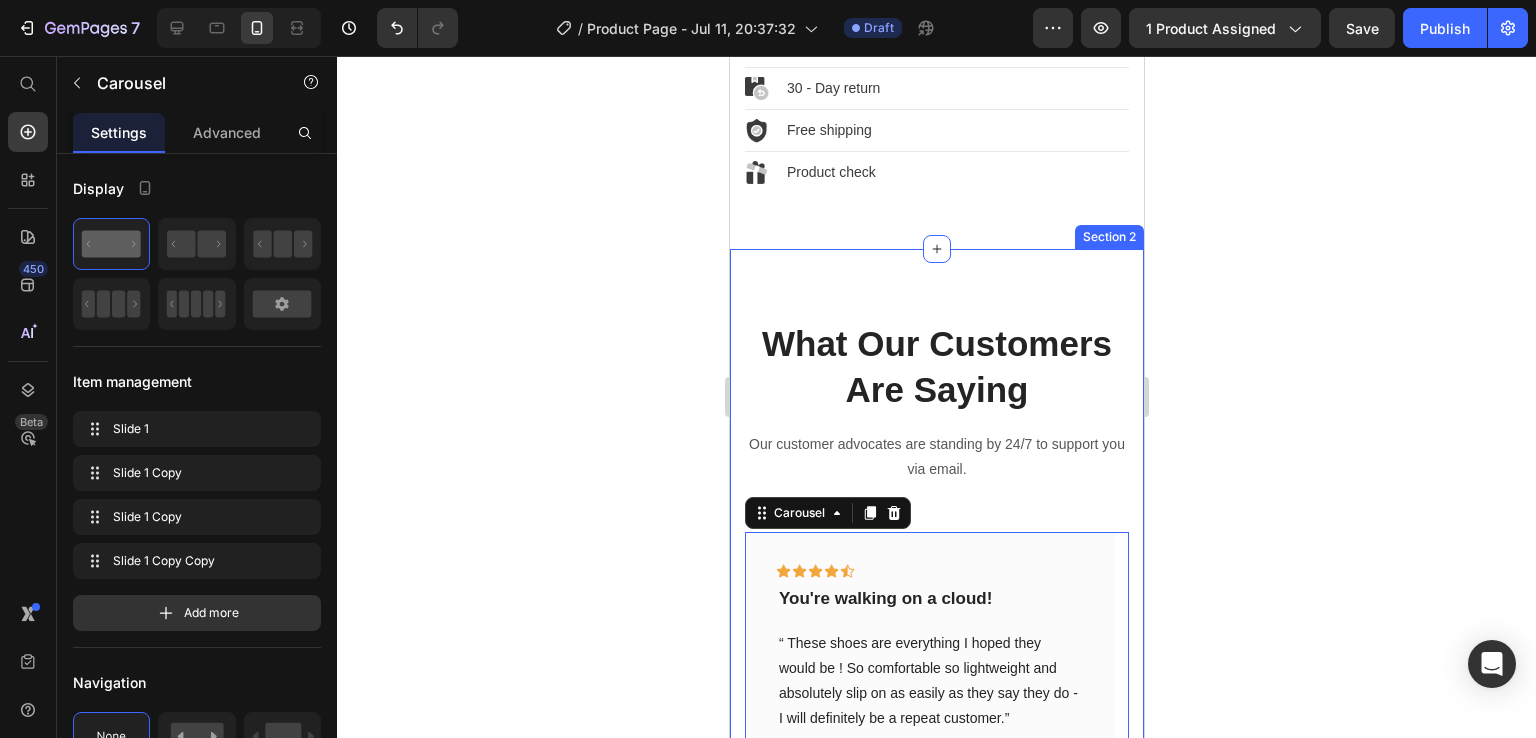 click on "What Our Customers Are Saying Heading Our customer advocates are standing by 24/7 to support you via email. Text block Icon Icon Icon Icon Icon Icon Row You're walking on a cloud! Text block “ These shoes are everything I hoped they would be ! So comfortable so lightweight and absolutely slip on as easily as they say they do - I will definitely be a repeat customer.” Text block - [NAME] S. Text block Row Icon Icon Icon Icon Icon Icon Row Work well for my problem feet Text block "Delighted to find they are comfortable, easy to put on, and nice-looking. I have bunions and hammer toes. I was advised to try to EE wide and they actually work for me. And I can use them with my." Text block - [NAME] J. Text block Row Icon Icon Icon Icon Icon Icon Row You're walking on a cloud! Text block Row" at bounding box center [936, 588] 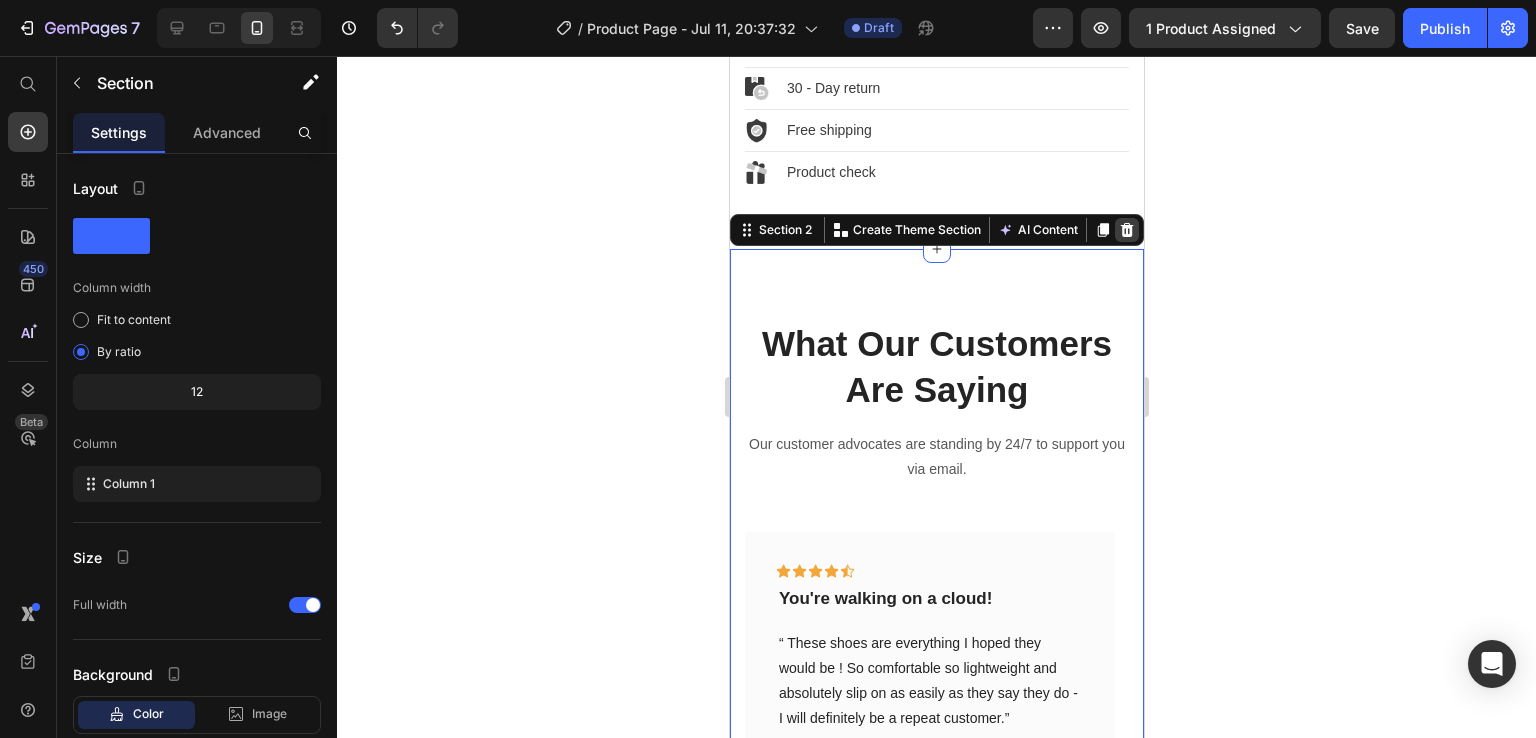 click 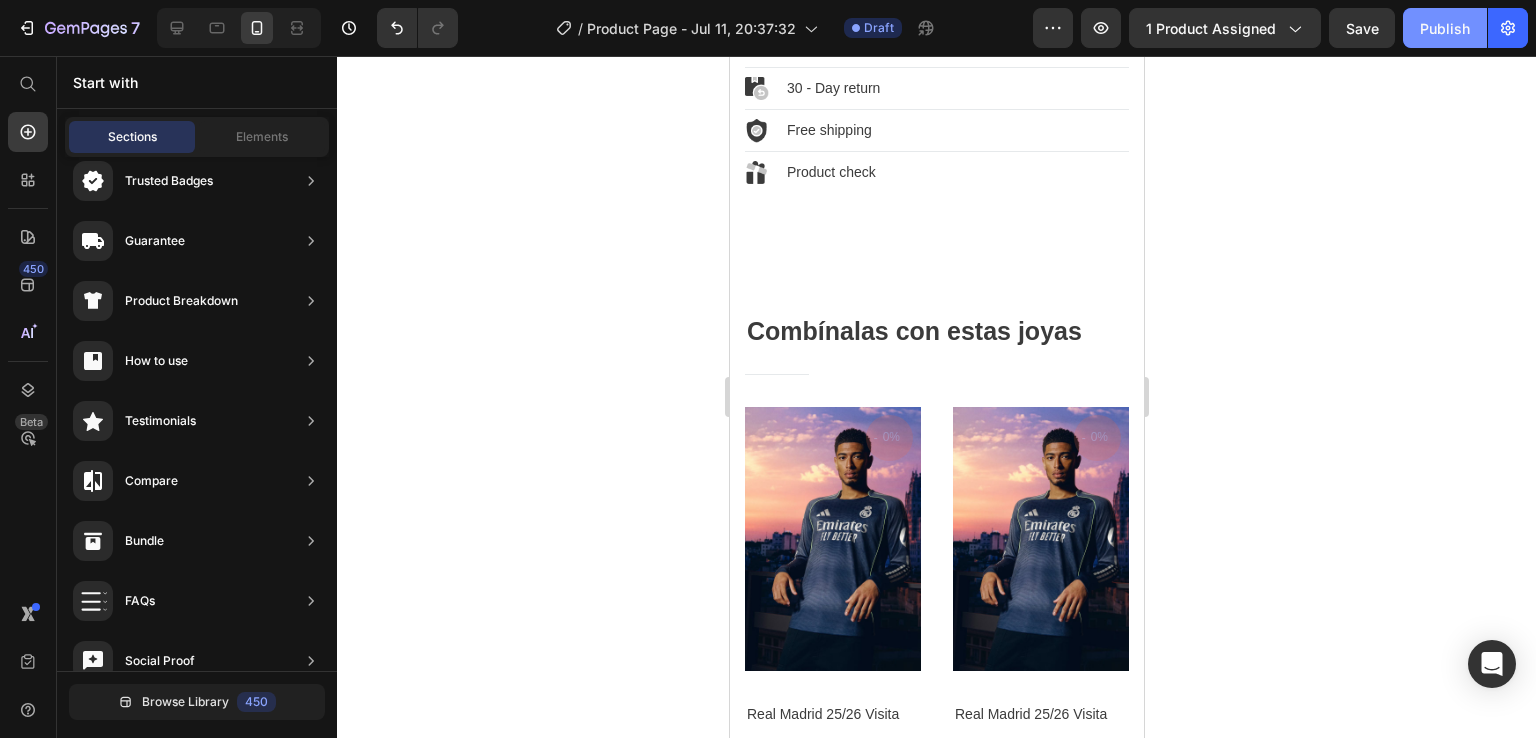 click on "Publish" 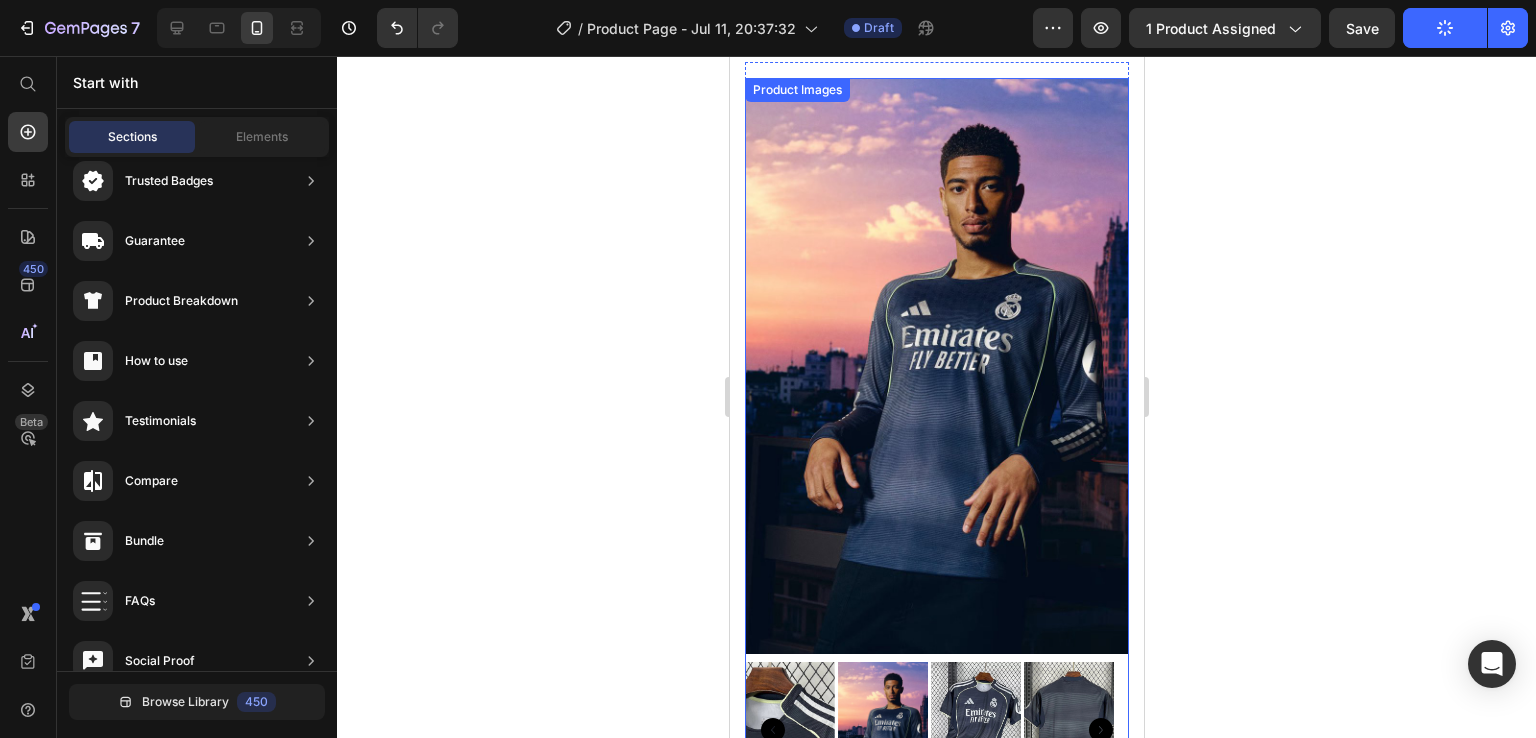 scroll, scrollTop: 0, scrollLeft: 0, axis: both 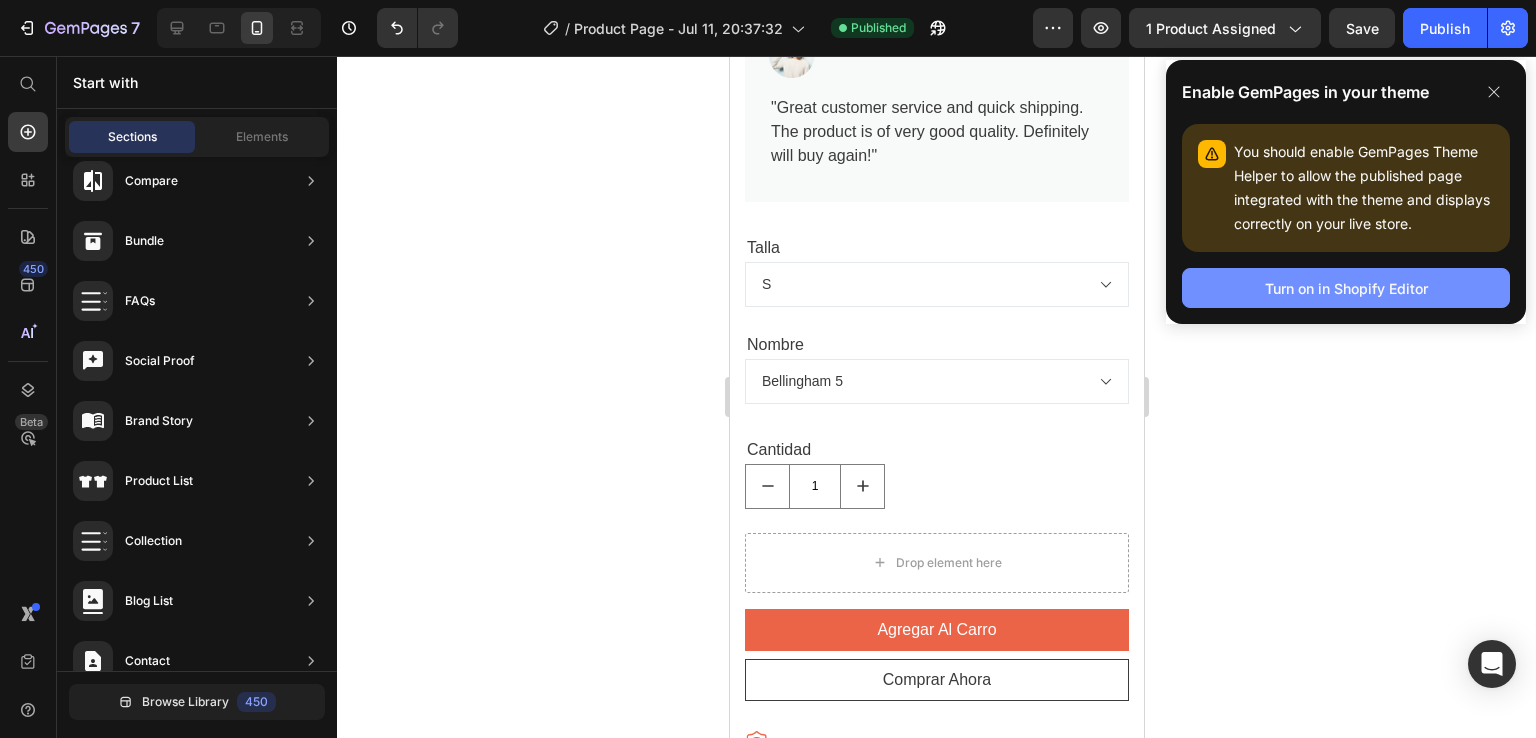 click on "Turn on in Shopify Editor" at bounding box center (1346, 288) 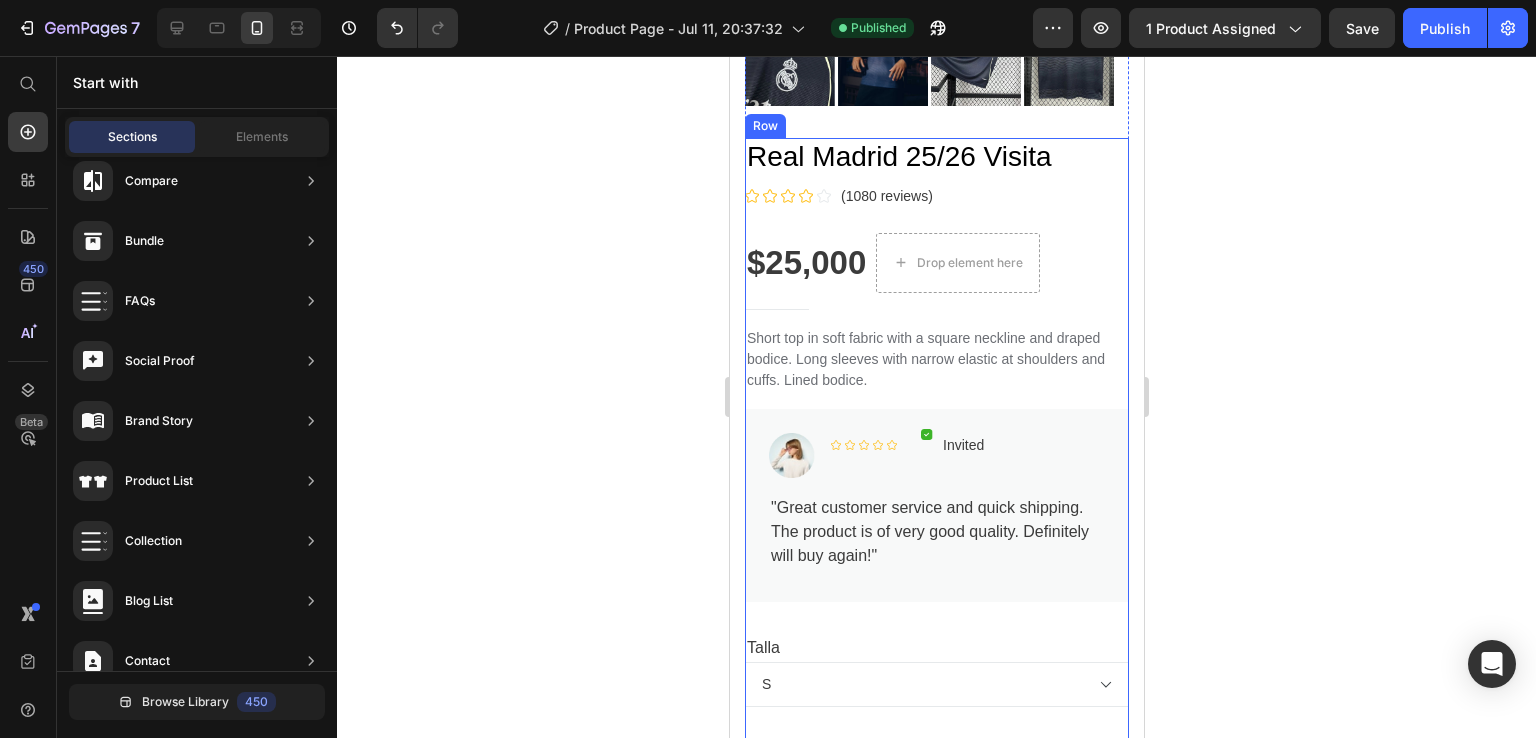 scroll, scrollTop: 674, scrollLeft: 0, axis: vertical 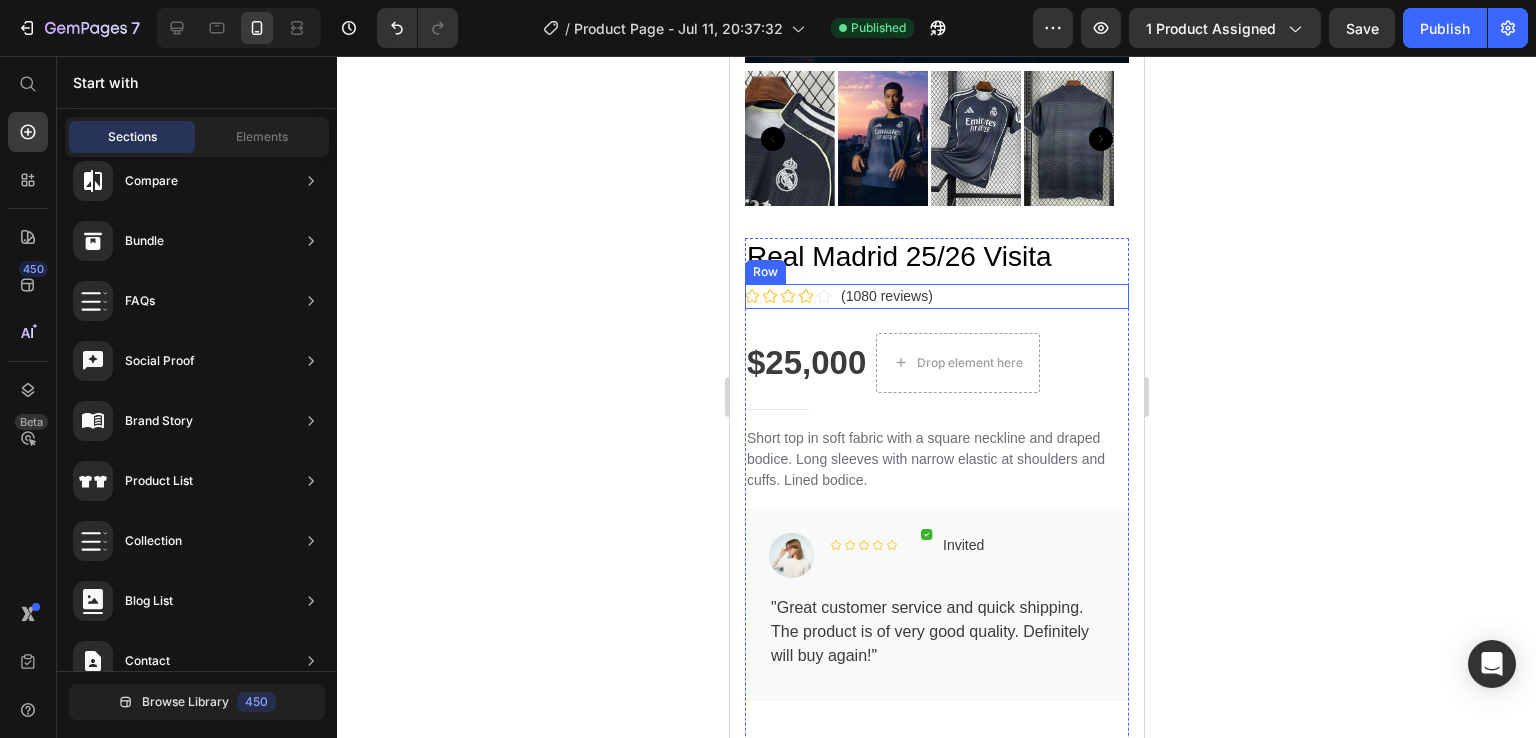 click on "Icon
Icon
Icon
Icon
Icon Icon List Hoz (1080 reviews) Text block Row" at bounding box center (936, 296) 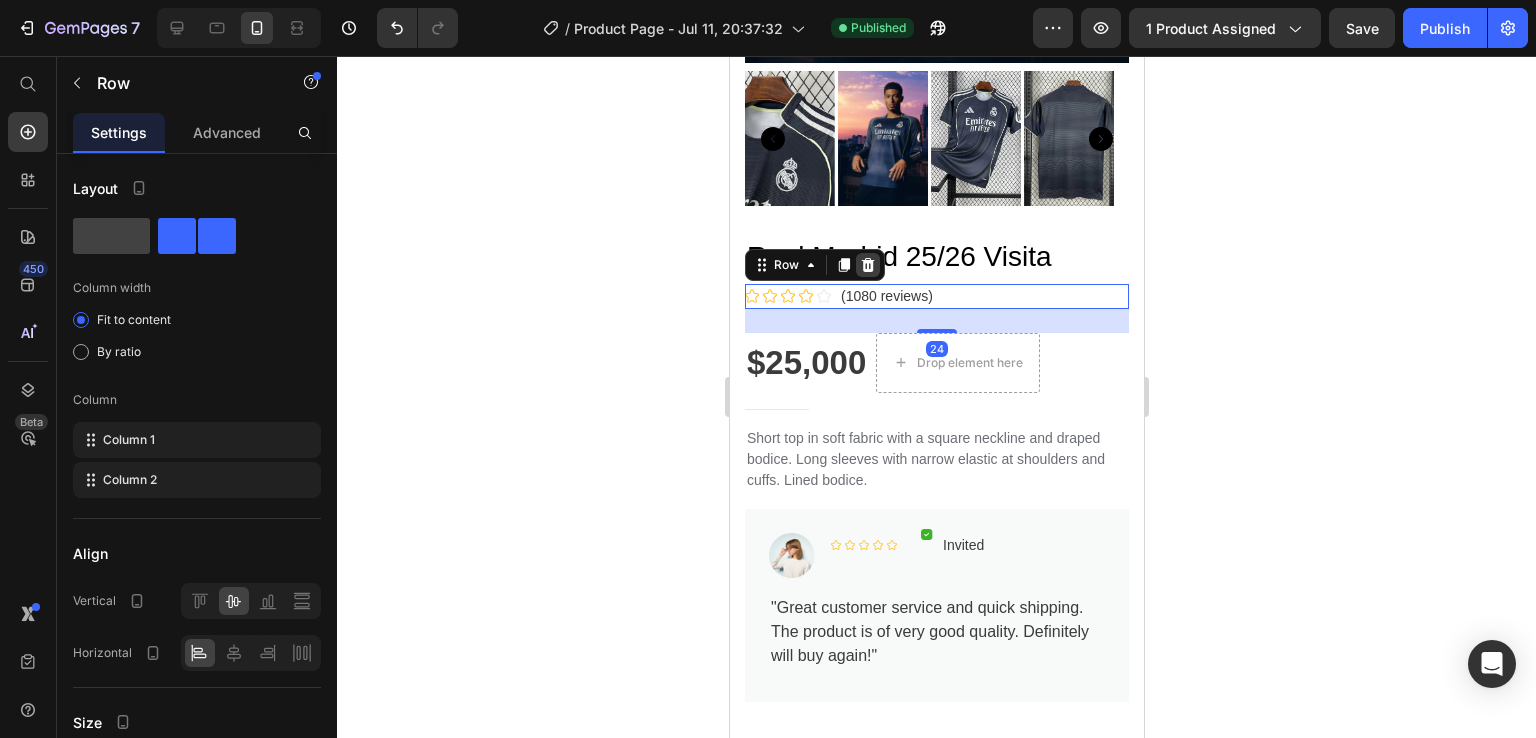 click at bounding box center (867, 265) 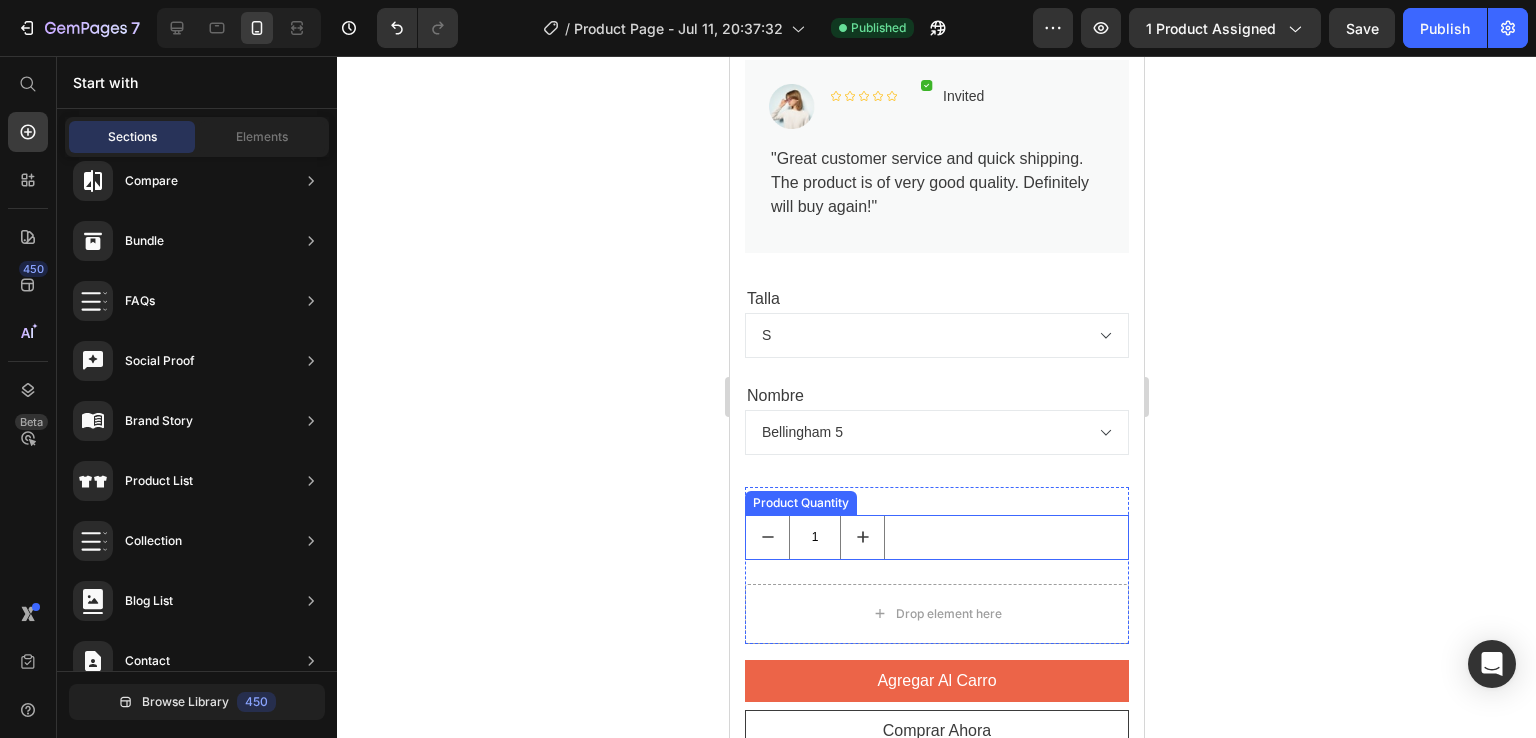 scroll, scrollTop: 874, scrollLeft: 0, axis: vertical 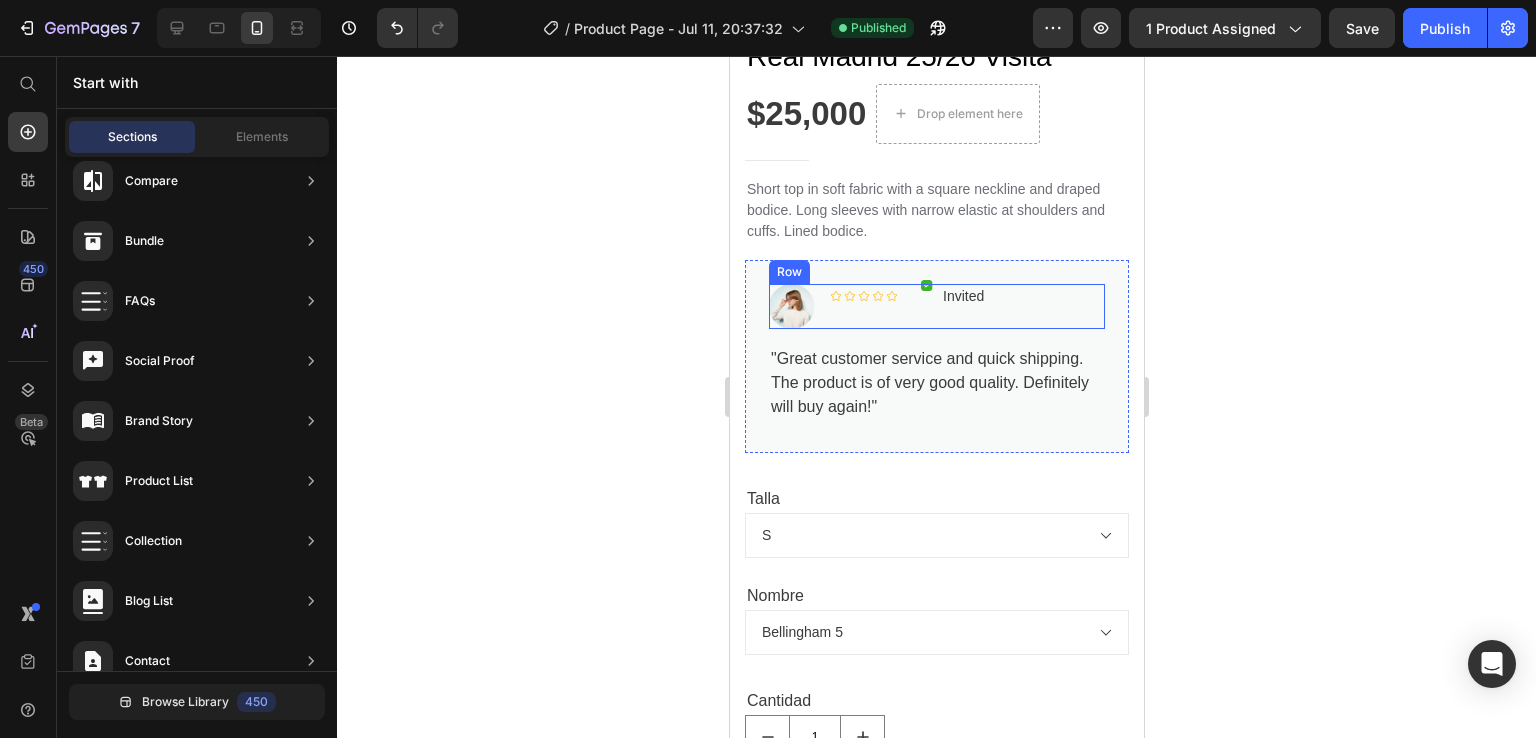 click on "Image Icon Icon Icon Icon Icon Icon Icon List Hoz Image Invited Text block Row Row Row" at bounding box center (936, 306) 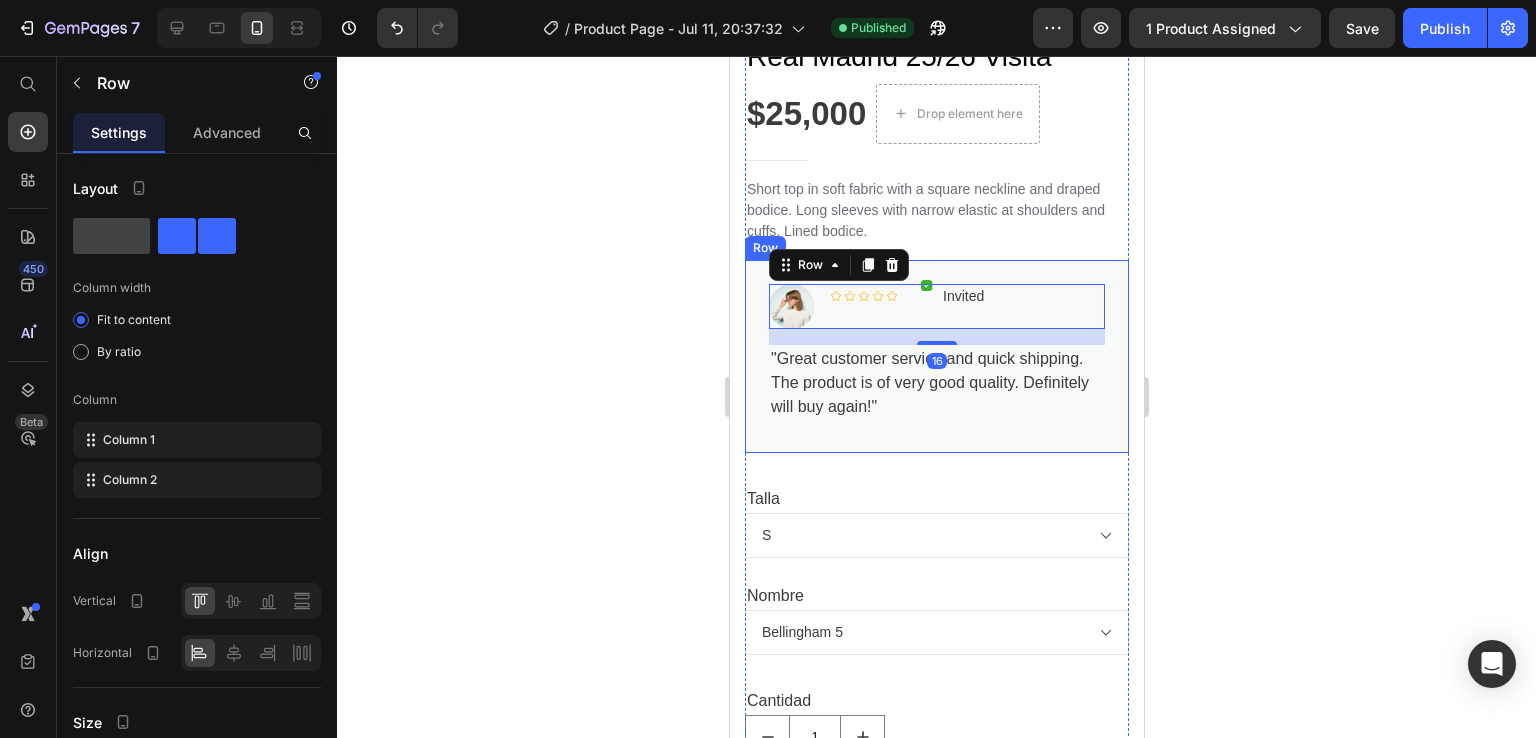 click on "Image Icon Icon Icon Icon Icon Icon List Hoz Image Invited Text block Row Row Row 16 "Great customer service and quick shipping. The product is of very good quality. Definitely will buy again!" Text block Row" at bounding box center [936, 356] 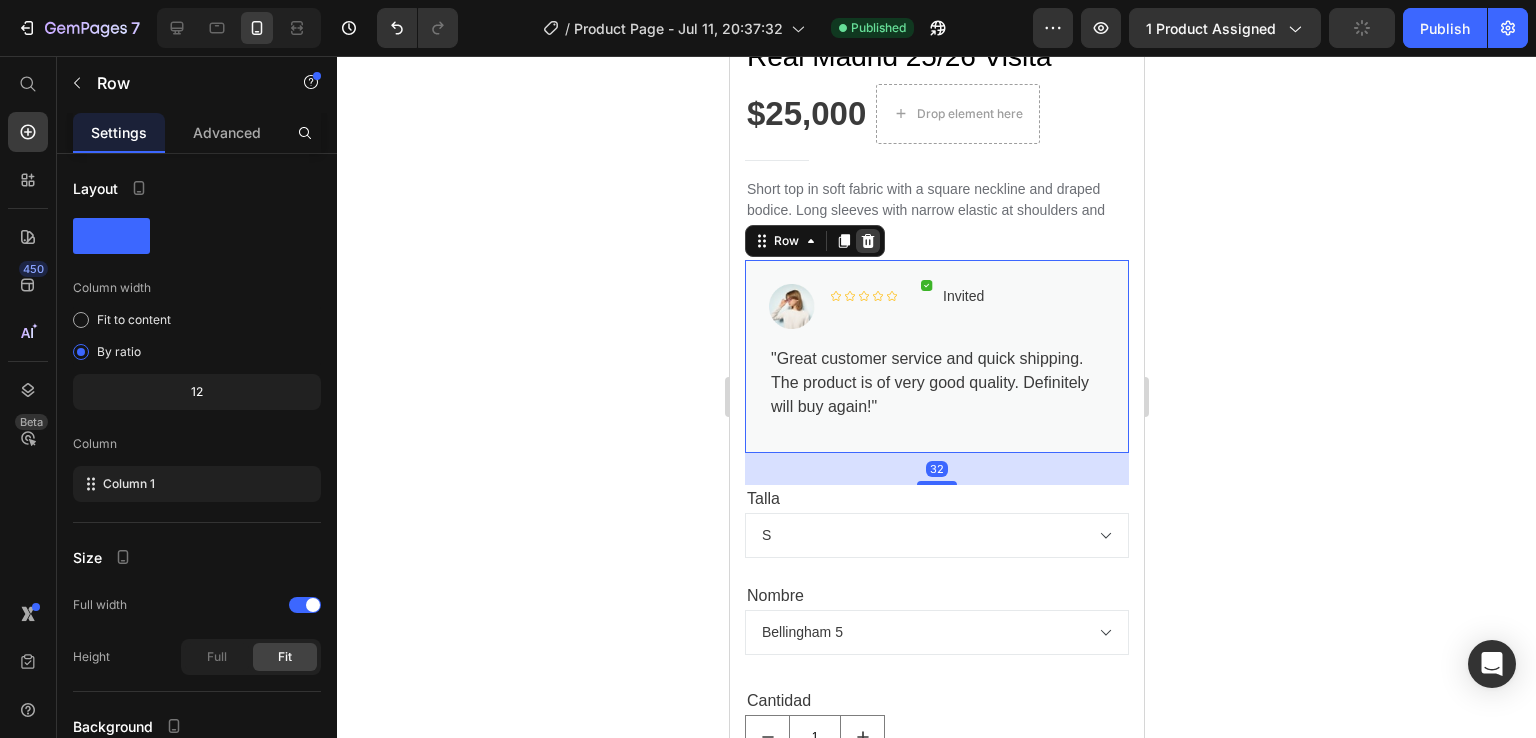 click 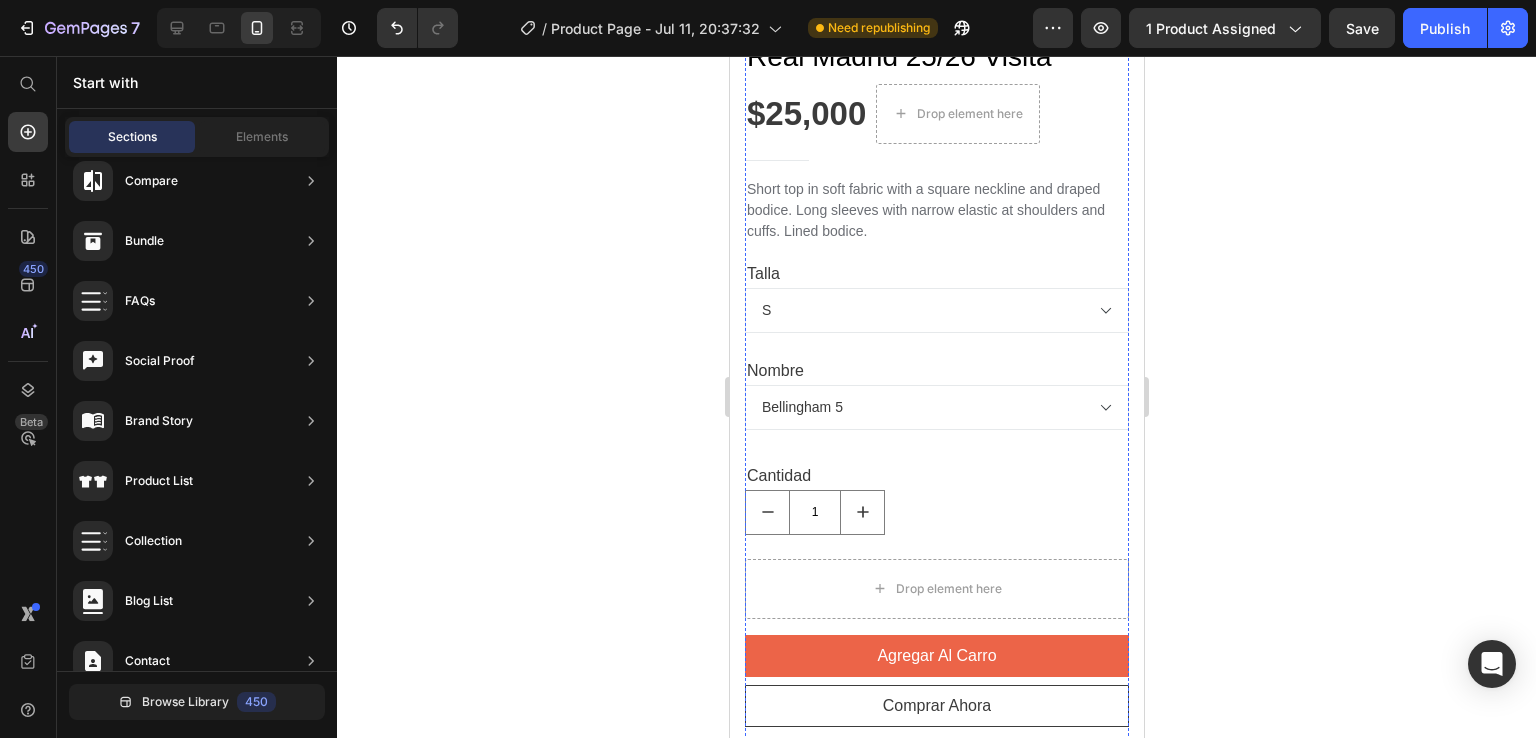 scroll, scrollTop: 1474, scrollLeft: 0, axis: vertical 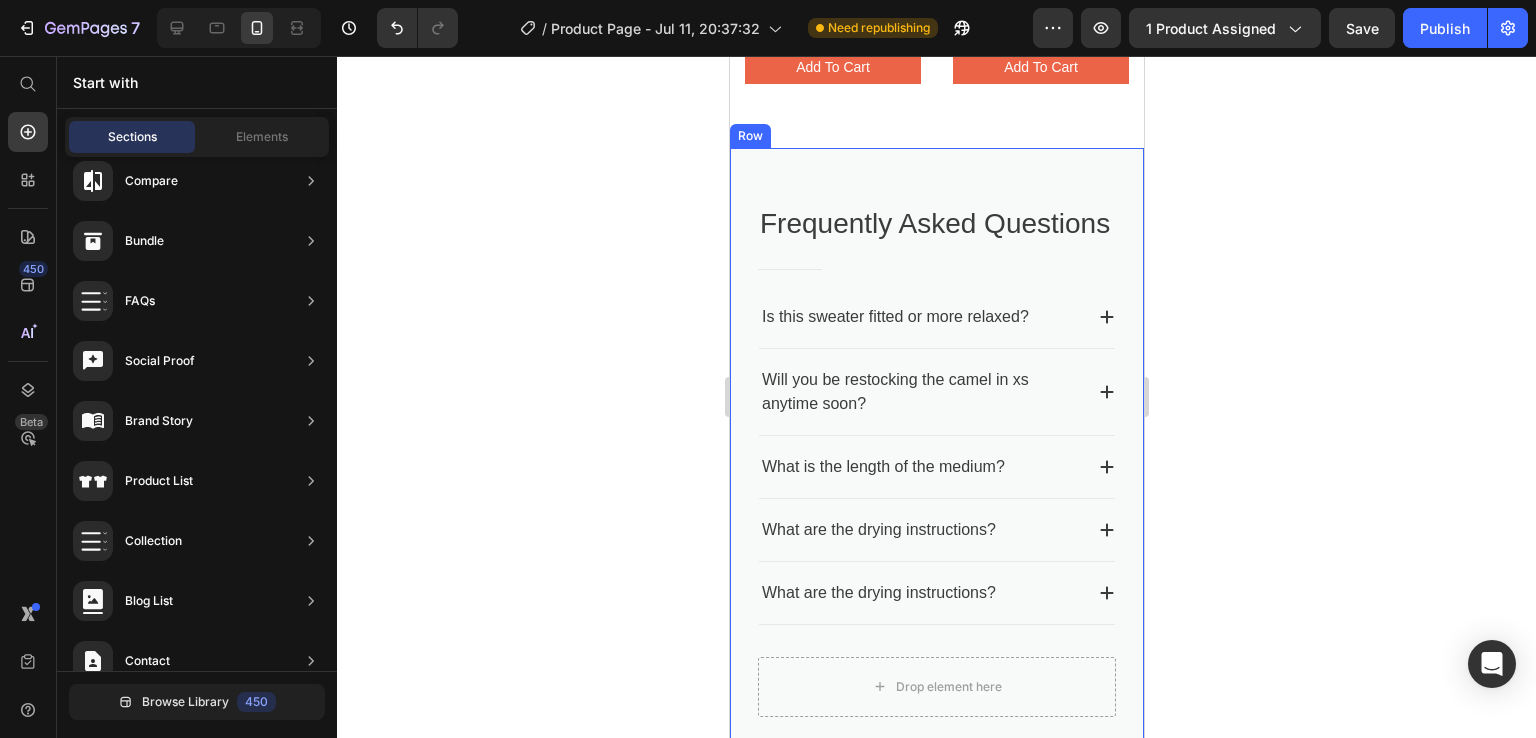 click on "Frequently Asked Questions Heading Title Line Is this sweater fitted or more relaxed? Will you be restocking the camel in xs anytime soon? What is the length of the medium? What are the drying instructions? What are the drying instructions? Accordion Drop element here Row Row" at bounding box center (936, 464) 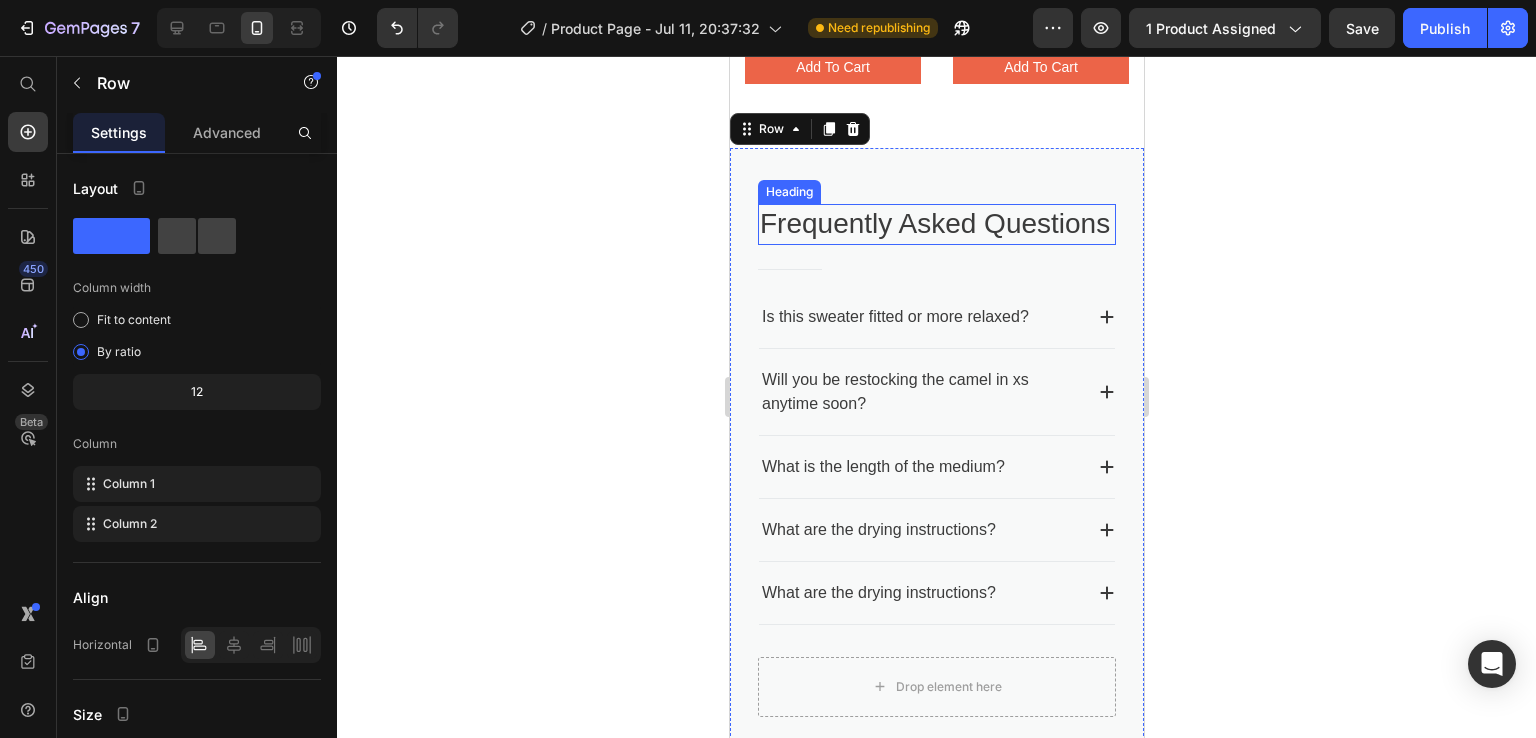 scroll, scrollTop: 3060, scrollLeft: 0, axis: vertical 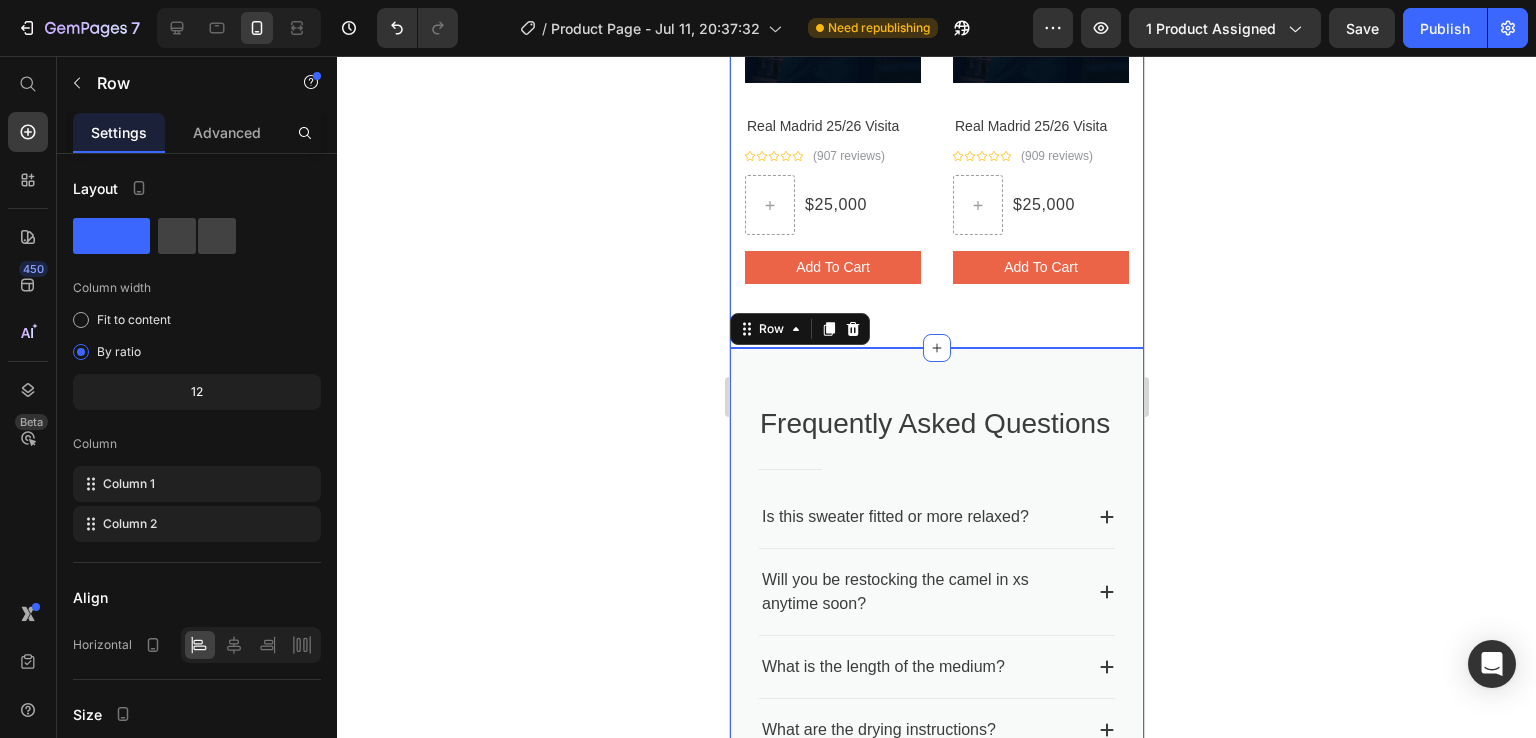 click on "Combínalas con estas joyas Heading Title Line Row - 0% Product Tag Product Images Row Real Madrid 25/26 Visita Product Title Icon Icon Icon Icon Icon Icon List Hoz (909 reviews) Text block Row $25,000 Product Price Row add to cart Product Cart Button Product - 0% Product Tag Product Images Row Real Madrid 25/26 Visita Product Title Icon Icon Icon Icon Icon Icon List Hoz (908 reviews) Text block Row $25,000 Product Price Row add to cart Product Cart Button Product - 0% Product Tag Product Images Row Real Madrid 25/26 Visita Product Title Icon Icon Icon Icon Icon Icon List Hoz (907 reviews) Text block Row $25,000 Product Price Row add to cart Product Cart Button Product - 0% Product Tag Product Images" at bounding box center [936, -240] 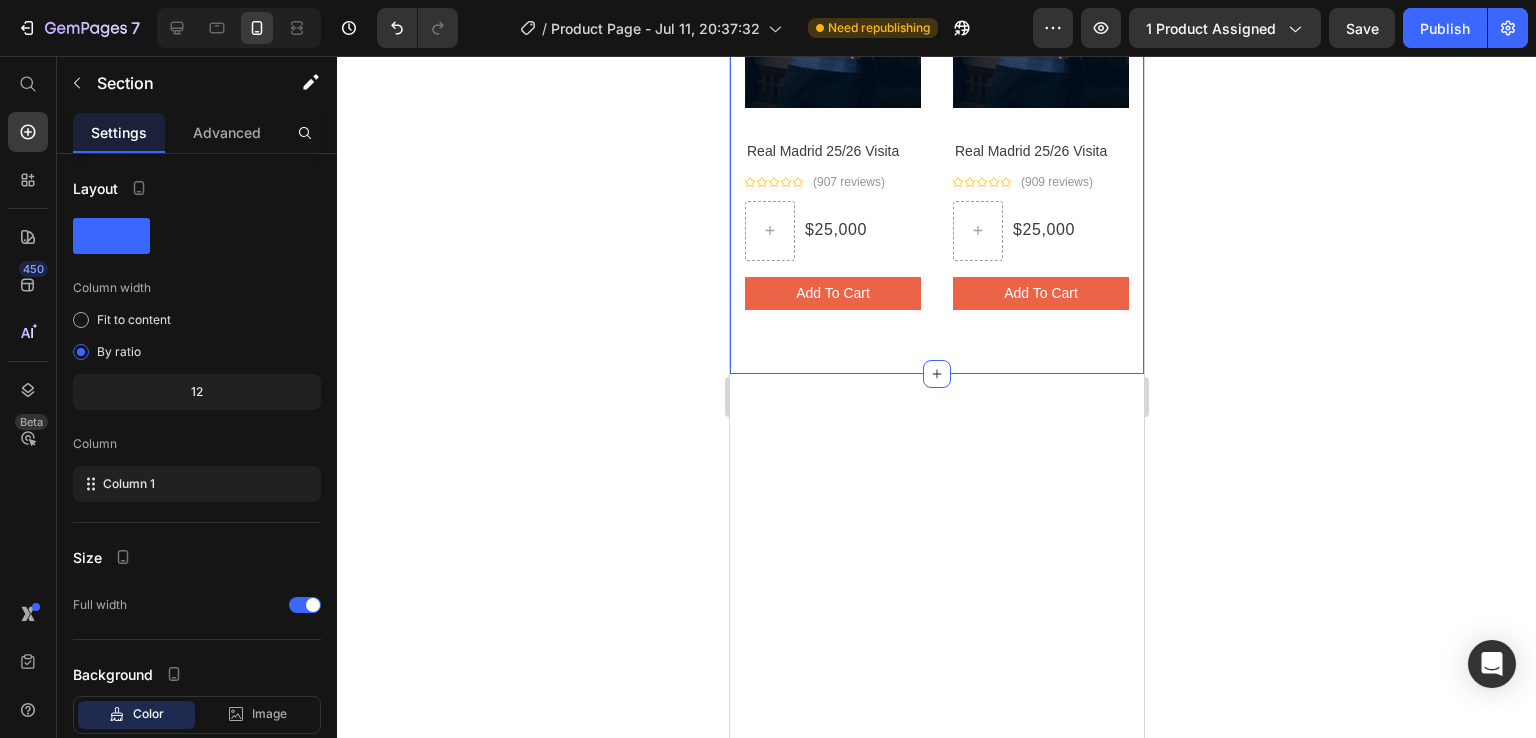 scroll, scrollTop: 1960, scrollLeft: 0, axis: vertical 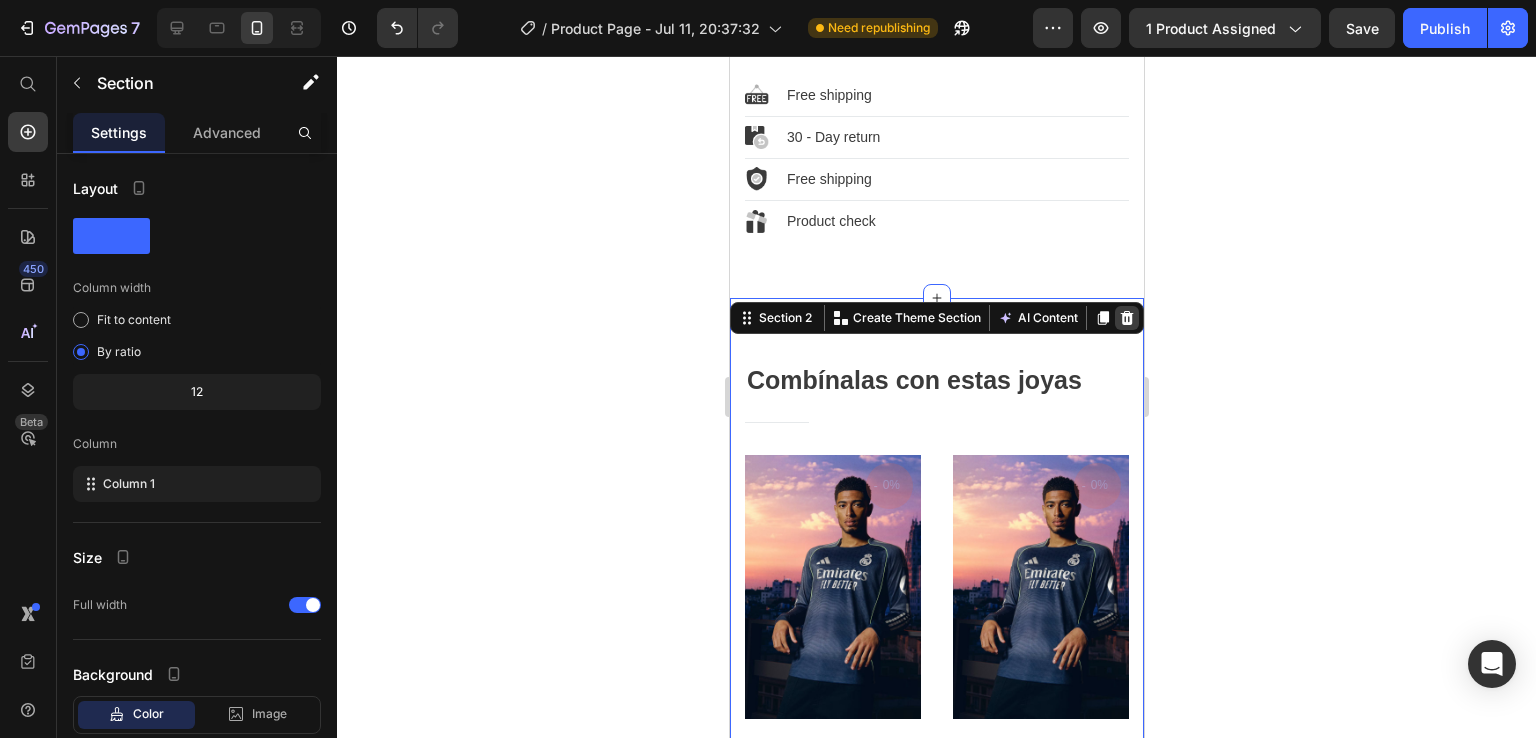 click at bounding box center (1126, 318) 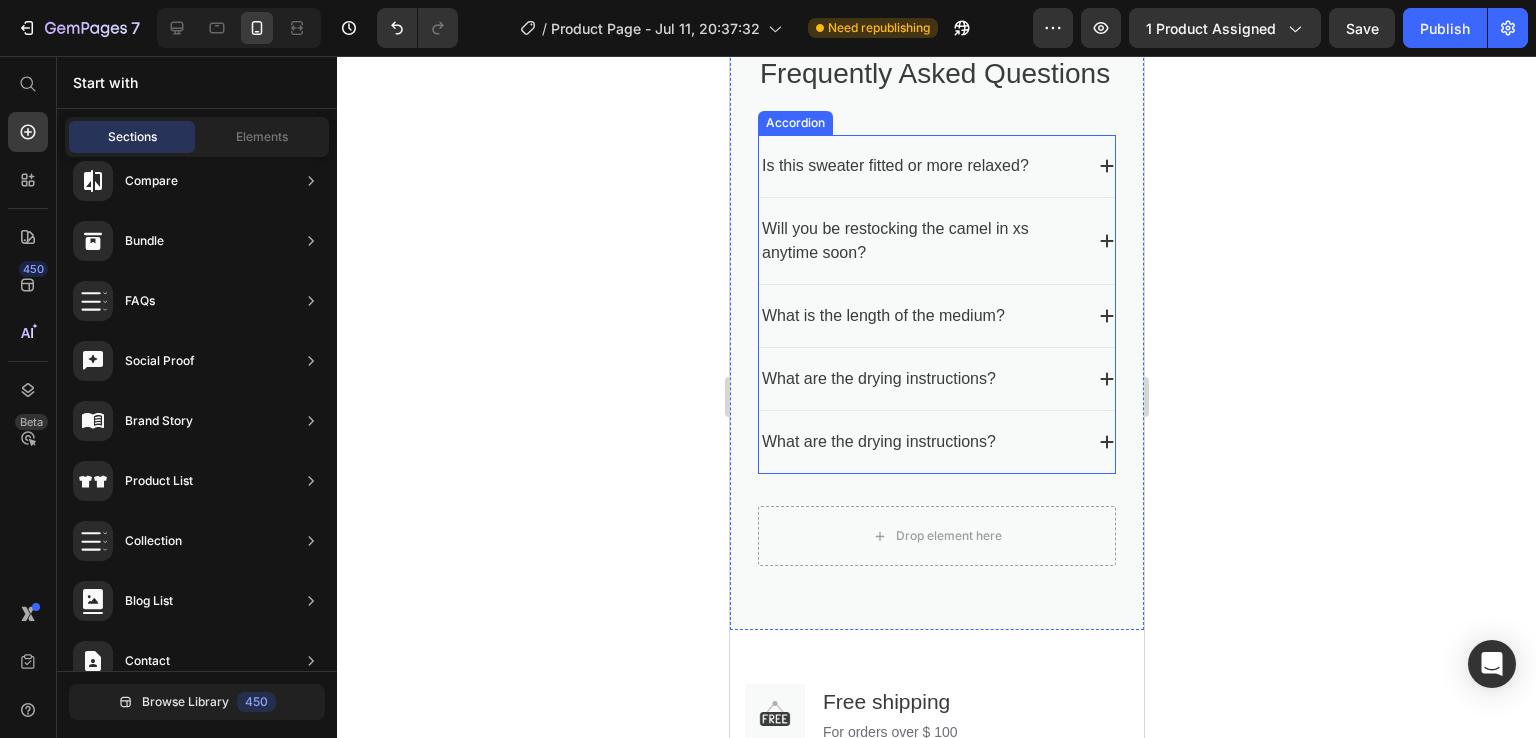 scroll, scrollTop: 2060, scrollLeft: 0, axis: vertical 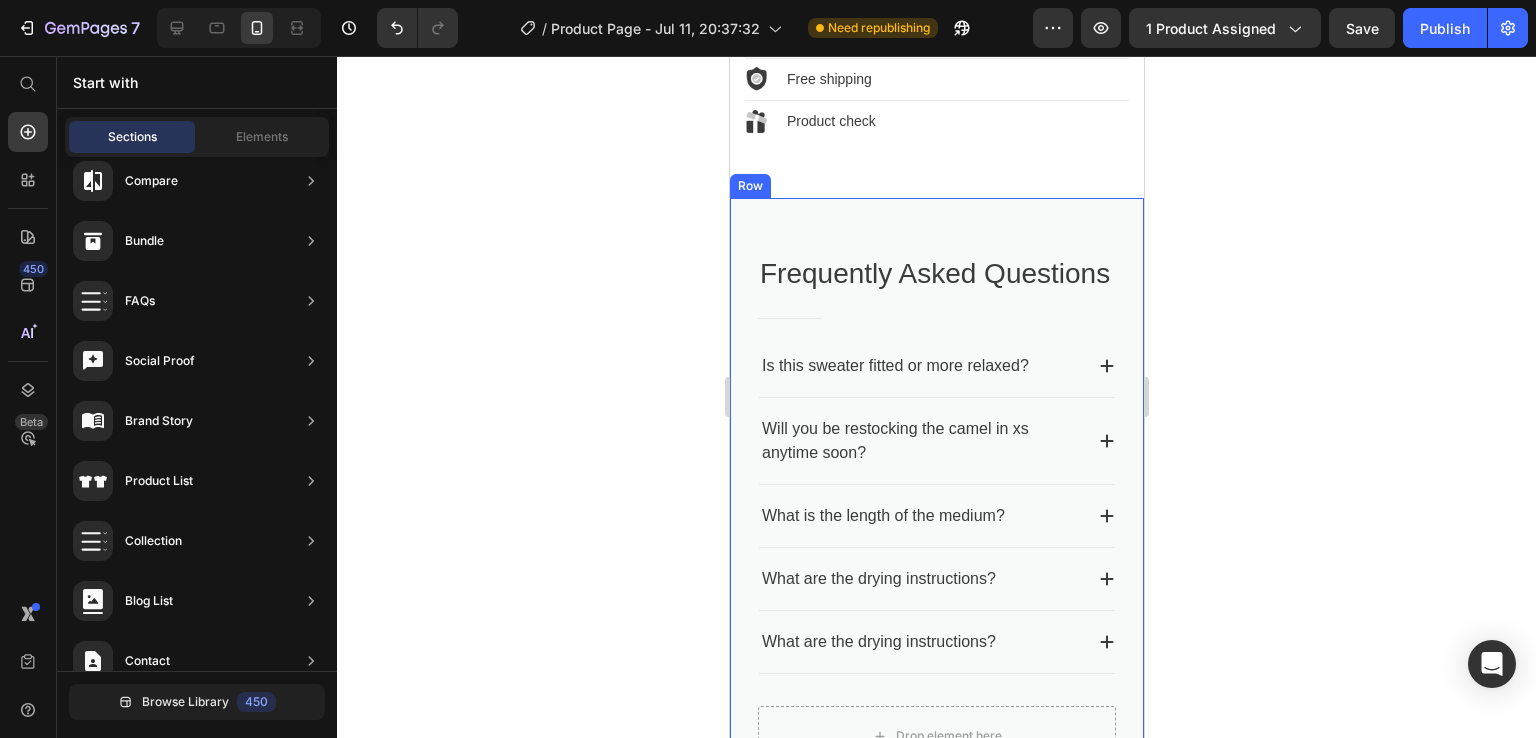 click on "Frequently Asked Questions Heading Title Line Is this sweater fitted or more relaxed? Will you be restocking the camel in xs anytime soon? What is the length of the medium? What are the drying instructions? What are the drying instructions? Accordion Drop element here Row Row" at bounding box center [936, 514] 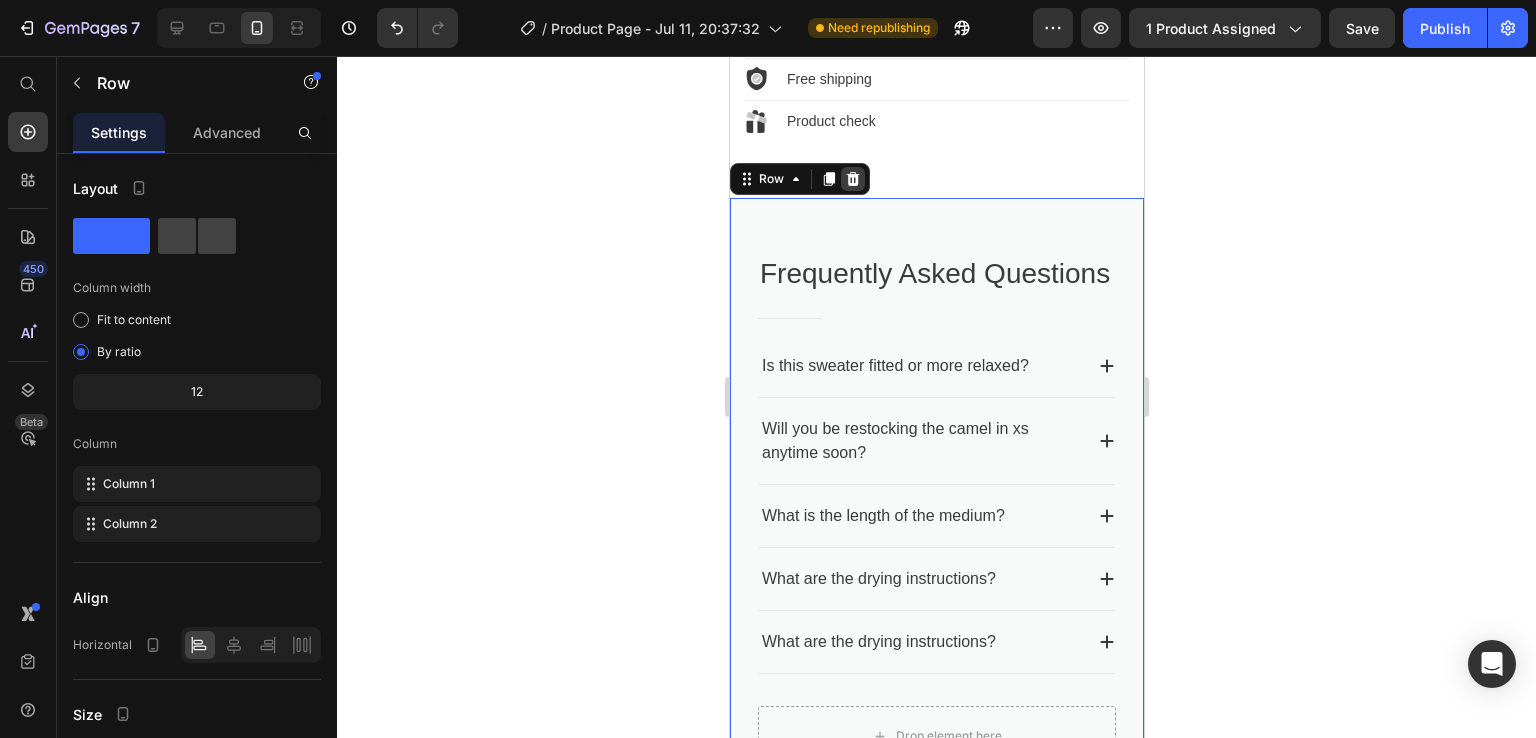 click 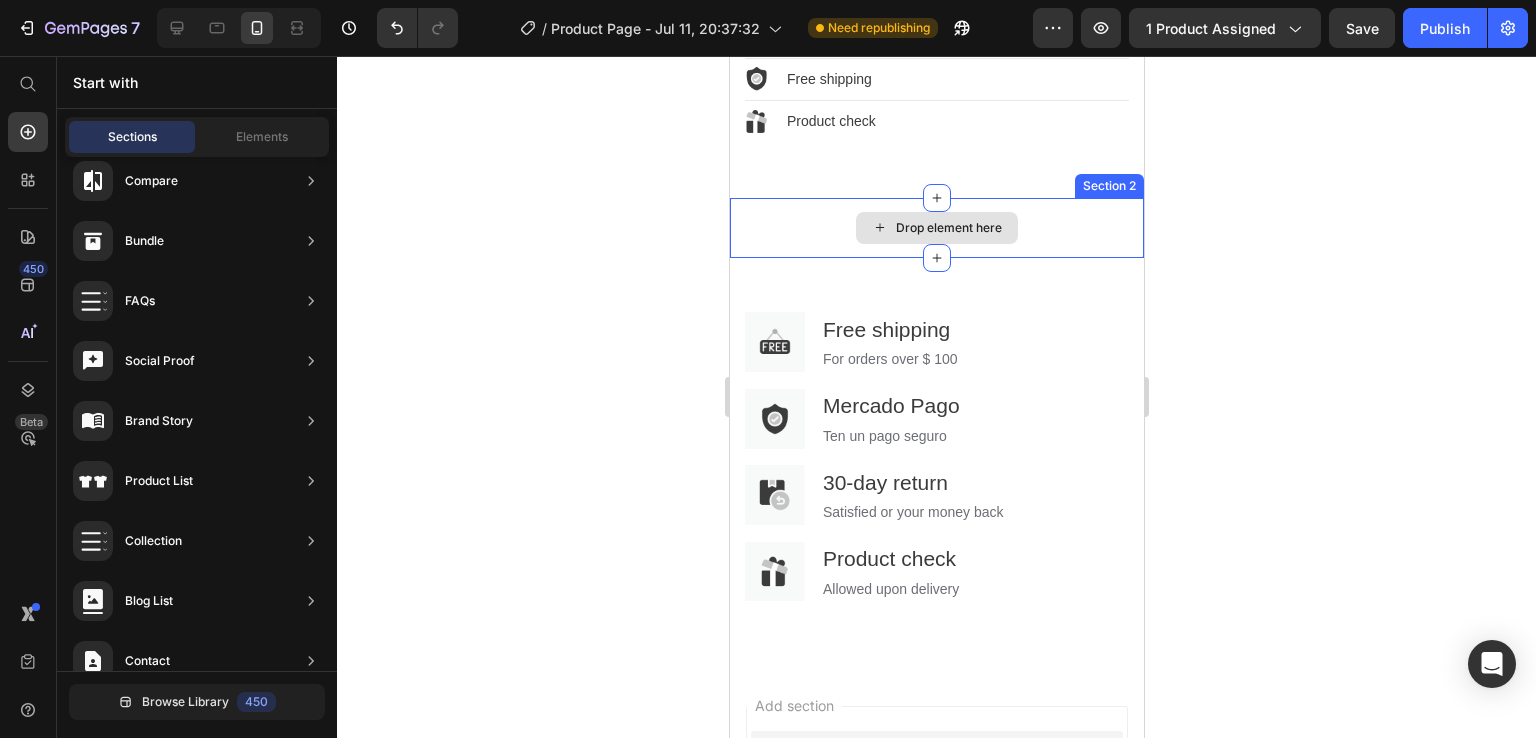 click on "Drop element here" at bounding box center (936, 228) 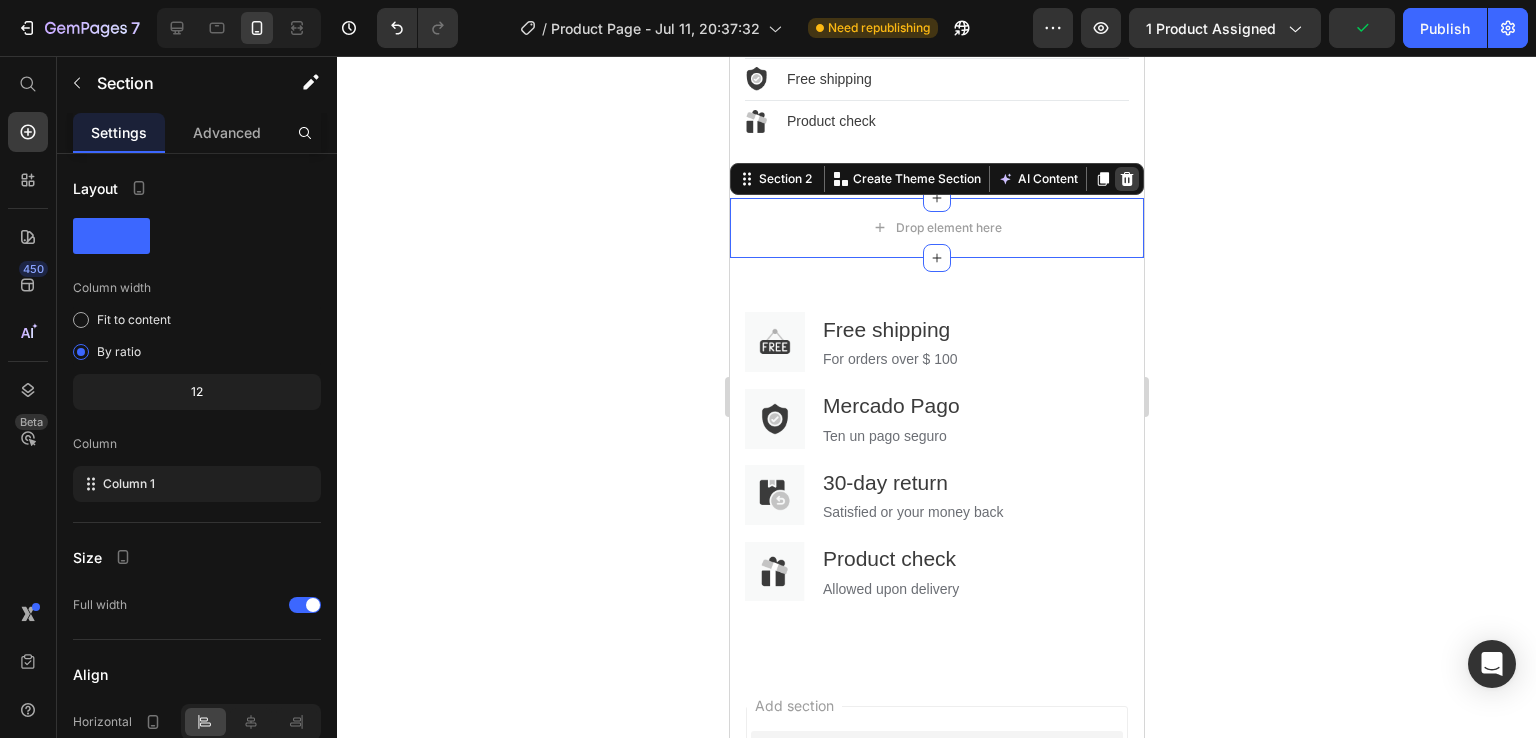 click 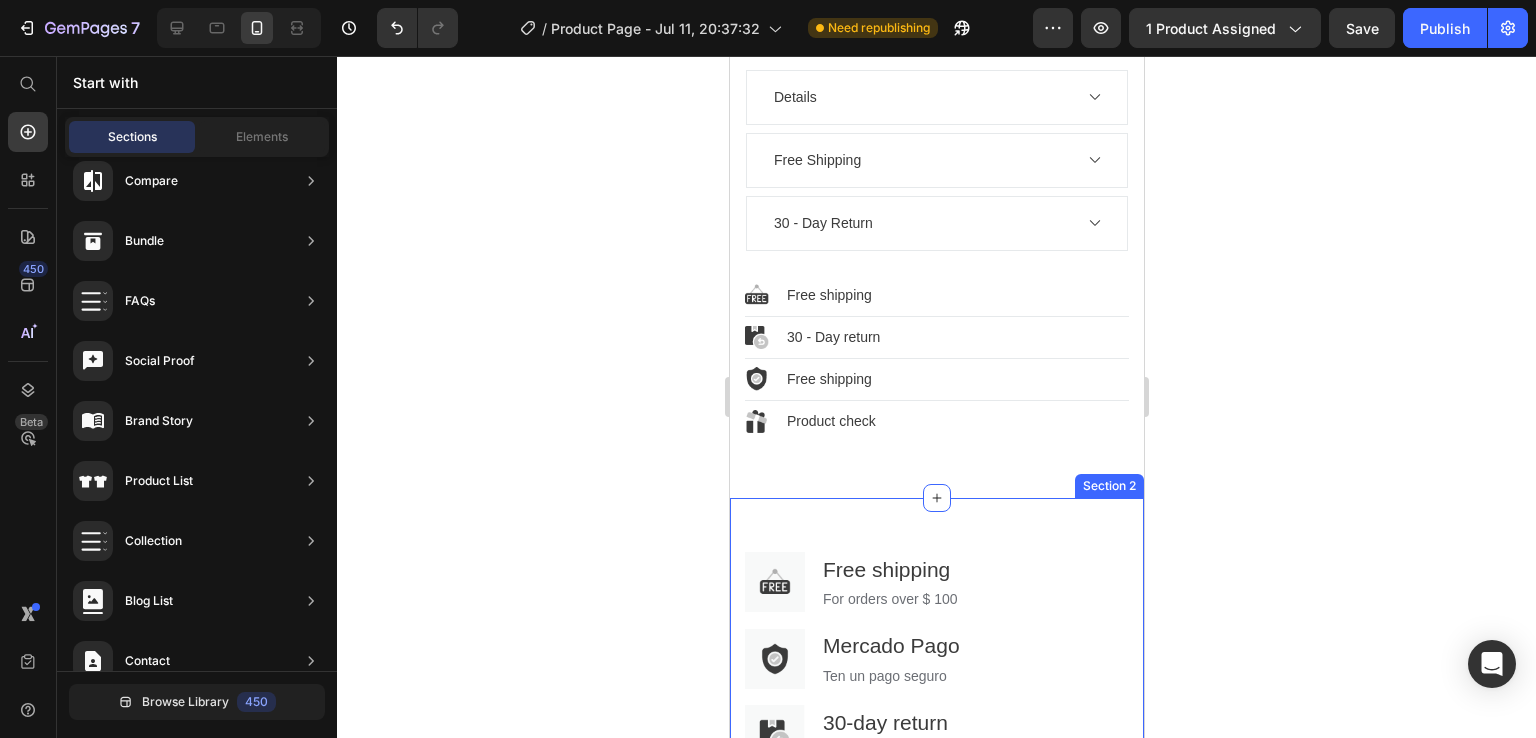 scroll, scrollTop: 2060, scrollLeft: 0, axis: vertical 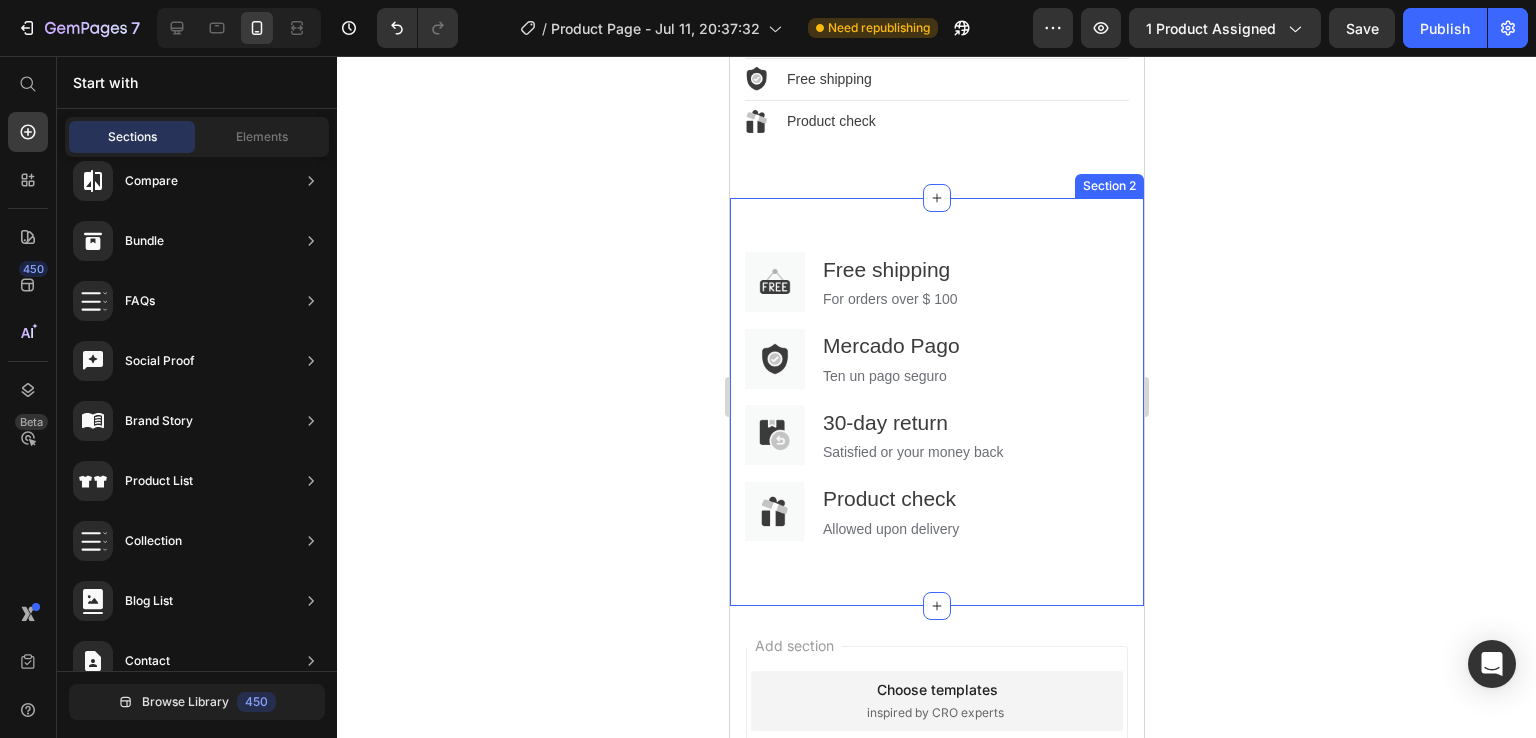click on "Image Free shipping Text block For orders over $ 100 Text block Row Image Mercado Pago Text block Ten un pago seguro Text block Row Image 30-day return Text block Satisfied or your money back Text block Row Image Product check Text block Allowed upon delivery Text block Row Row Section 2" at bounding box center (936, 402) 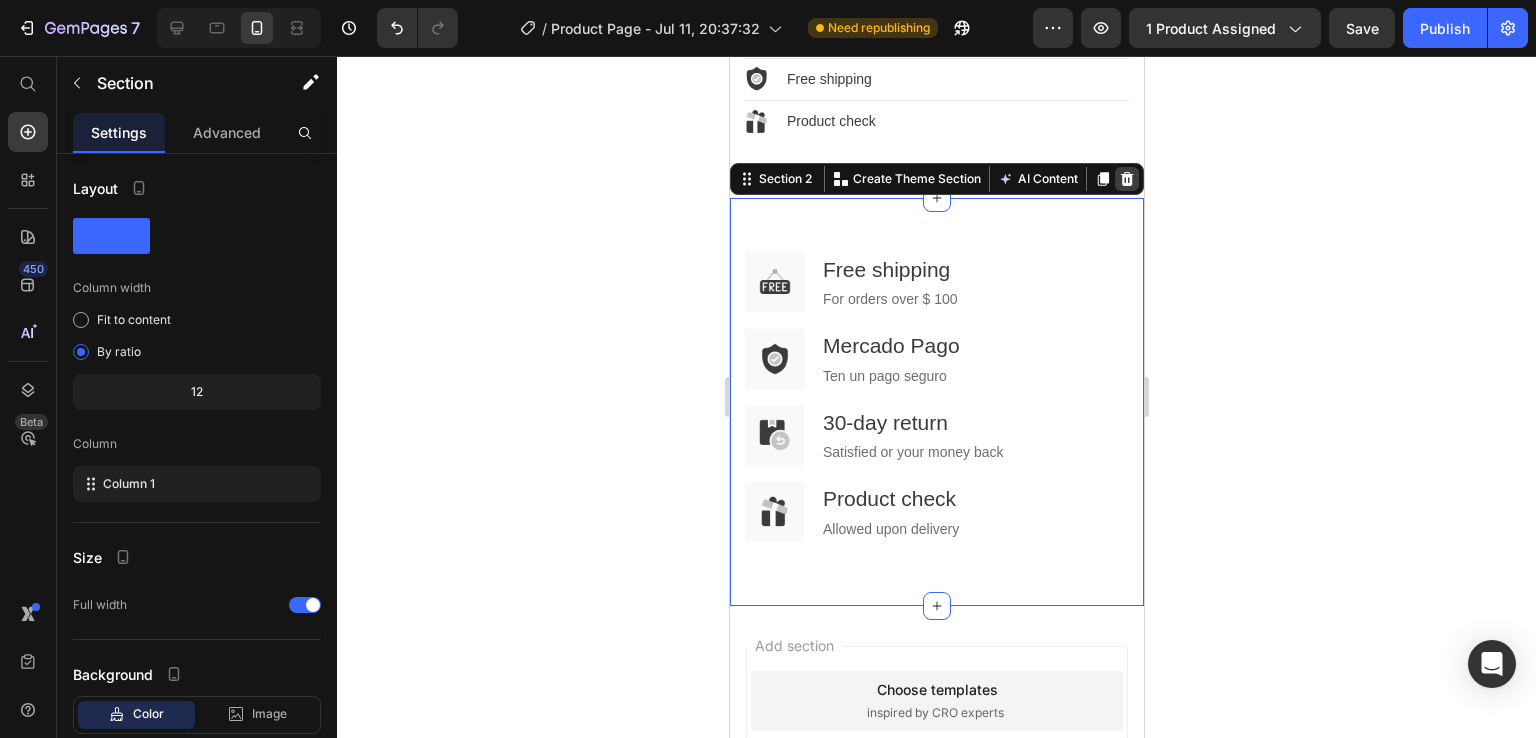 click 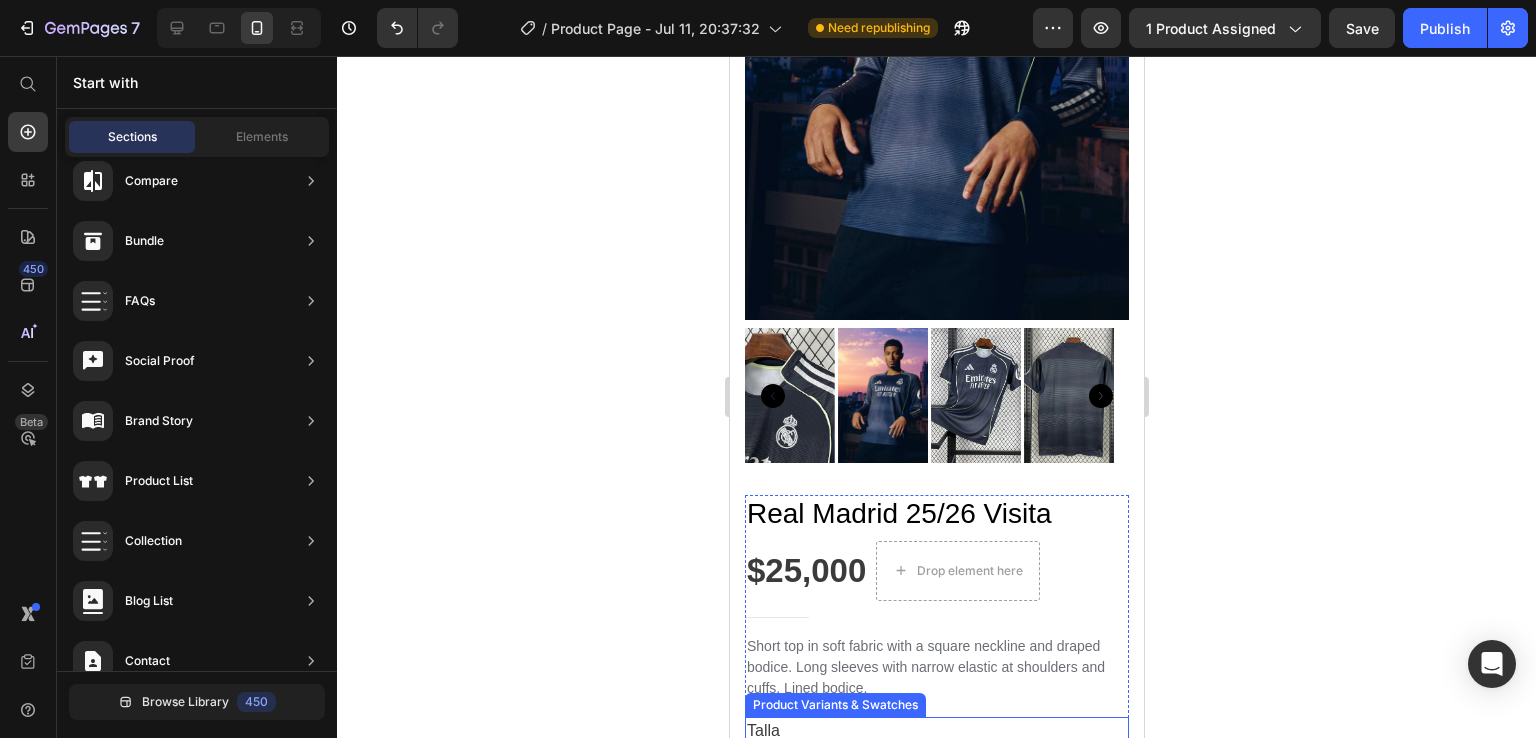 scroll, scrollTop: 617, scrollLeft: 0, axis: vertical 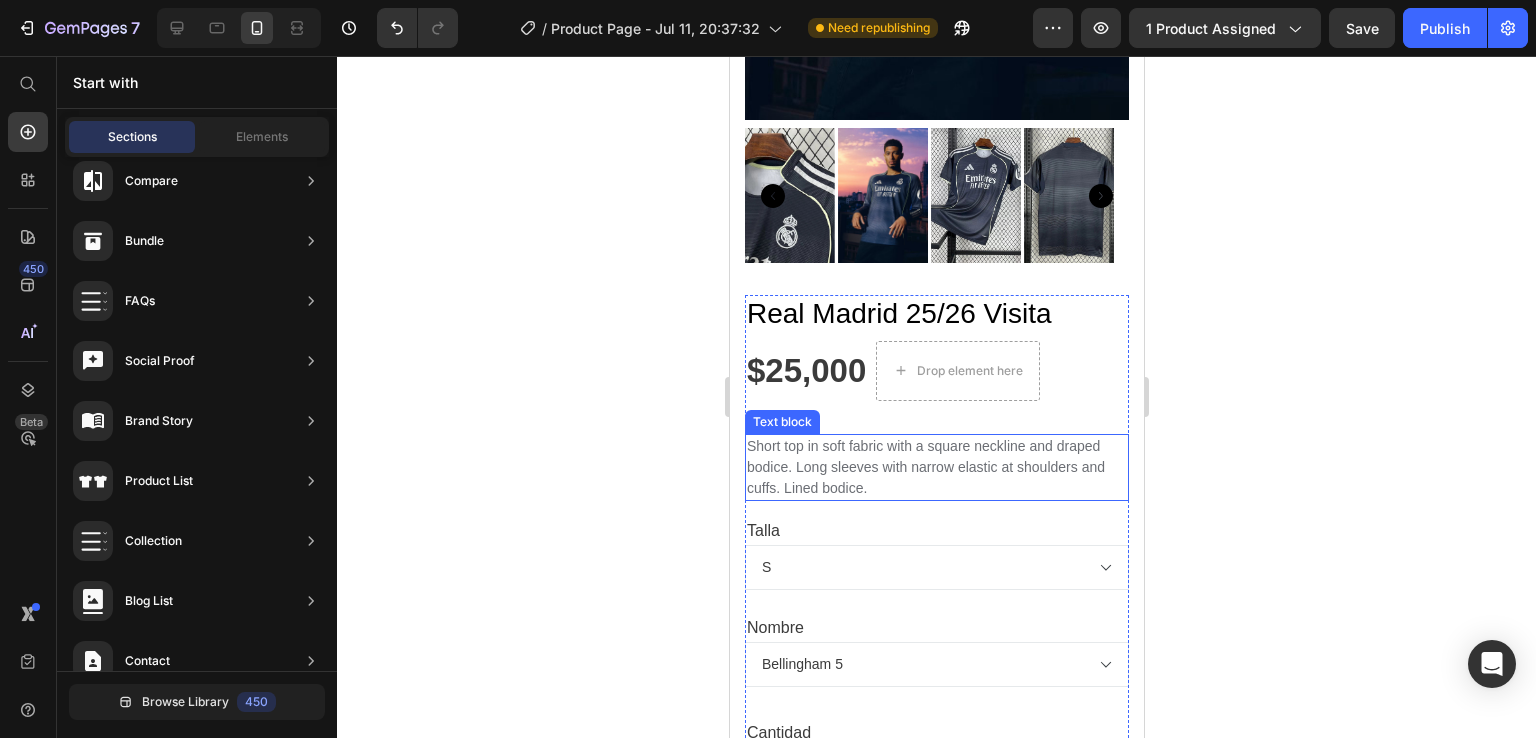 click on "Short top in soft fabric with a square neckline and draped bodice. Long sleeves with narrow elastic at shoulders and cuffs. Lined bodice." at bounding box center [936, 467] 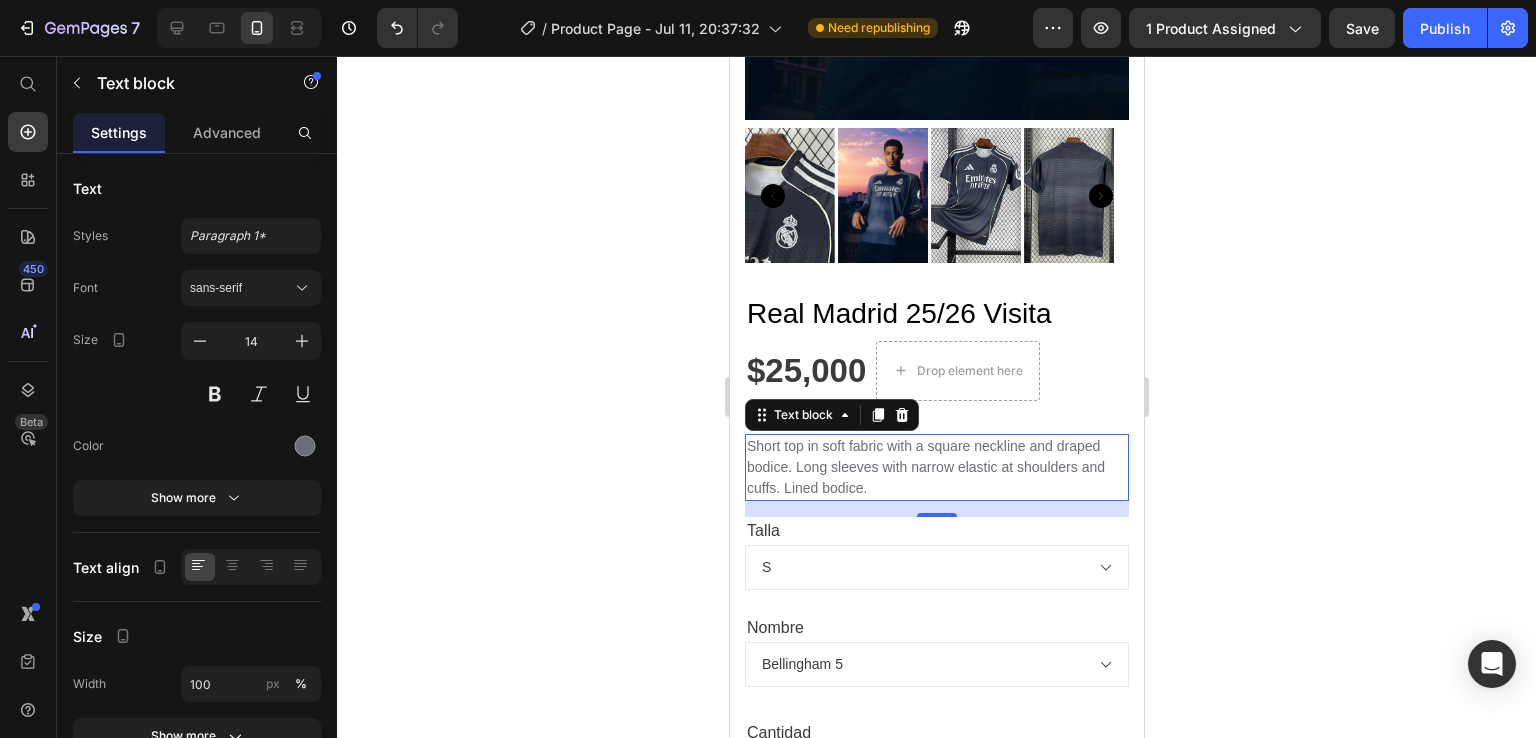 click on "Short top in soft fabric with a square neckline and draped bodice. Long sleeves with narrow elastic at shoulders and cuffs. Lined bodice." at bounding box center [936, 467] 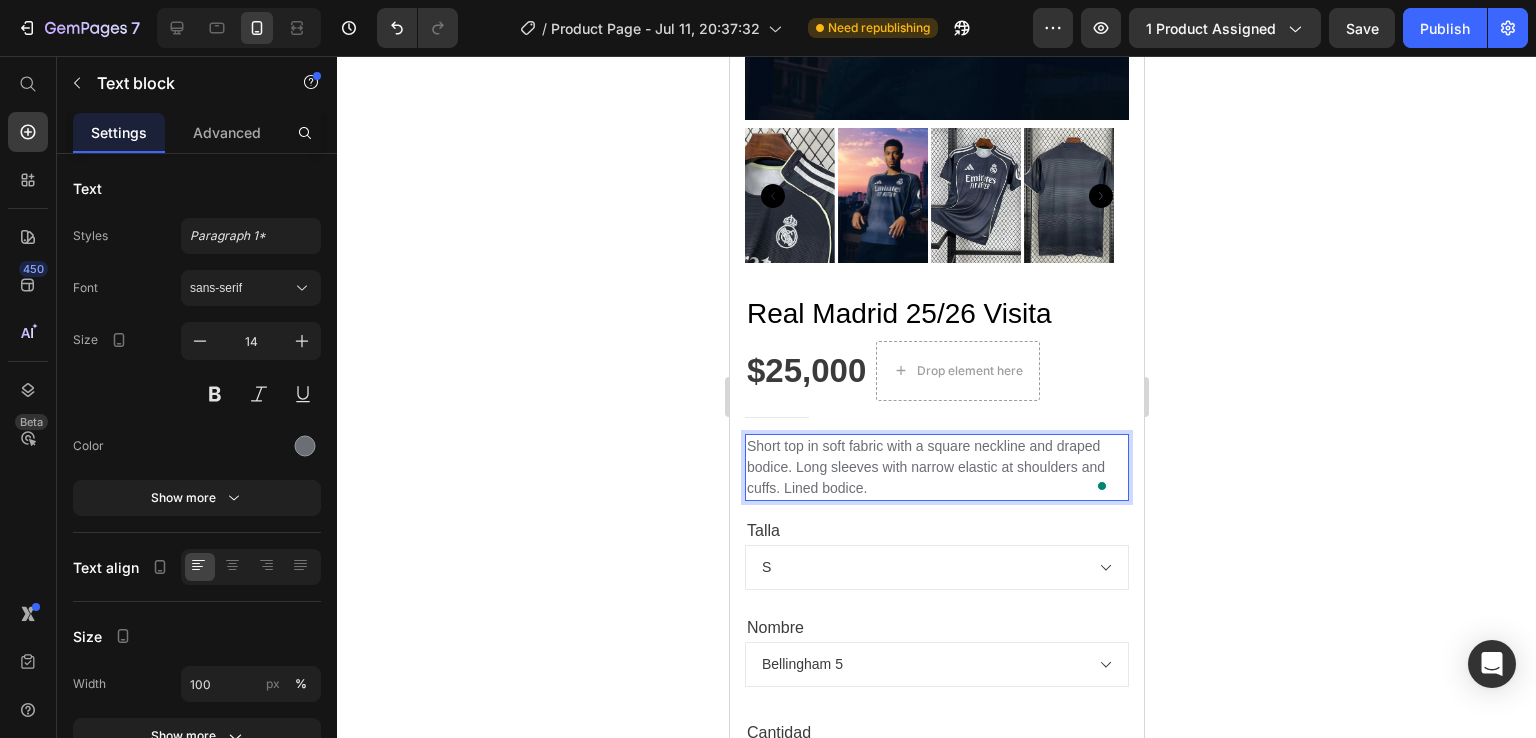 click on "Short top in soft fabric with a square neckline and draped bodice. Long sleeves with narrow elastic at shoulders and cuffs. Lined bodice." at bounding box center (936, 467) 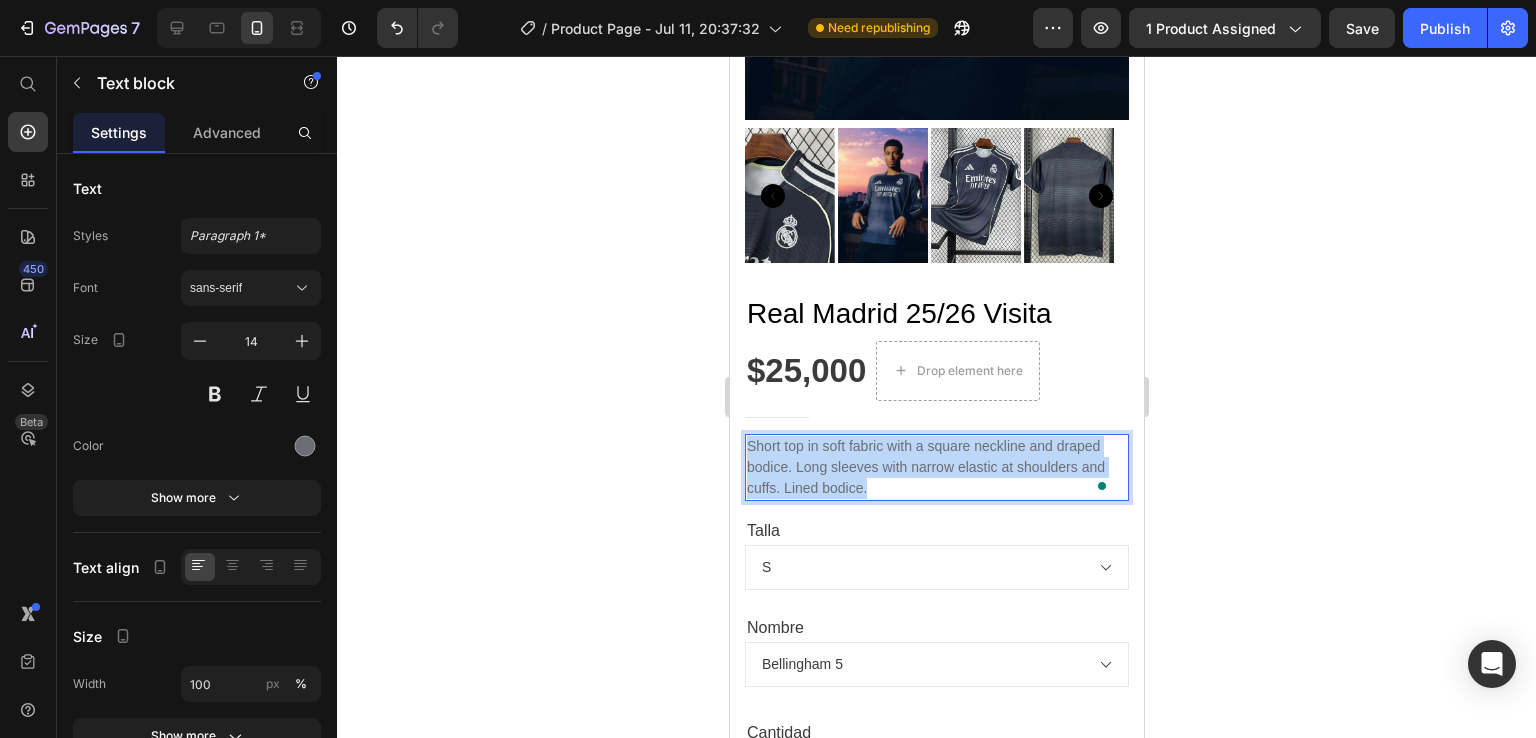 click on "Short top in soft fabric with a square neckline and draped bodice. Long sleeves with narrow elastic at shoulders and cuffs. Lined bodice." at bounding box center (936, 467) 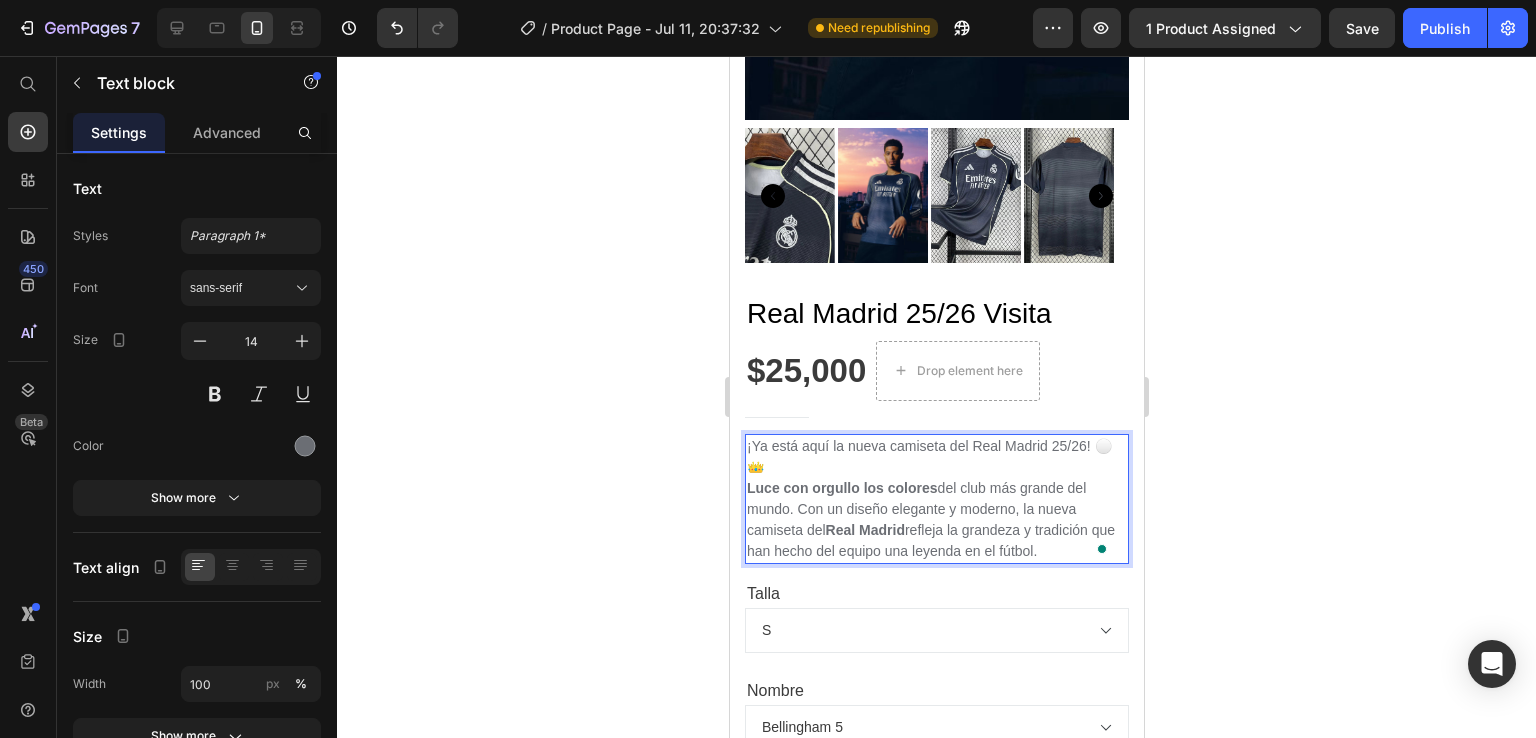 click 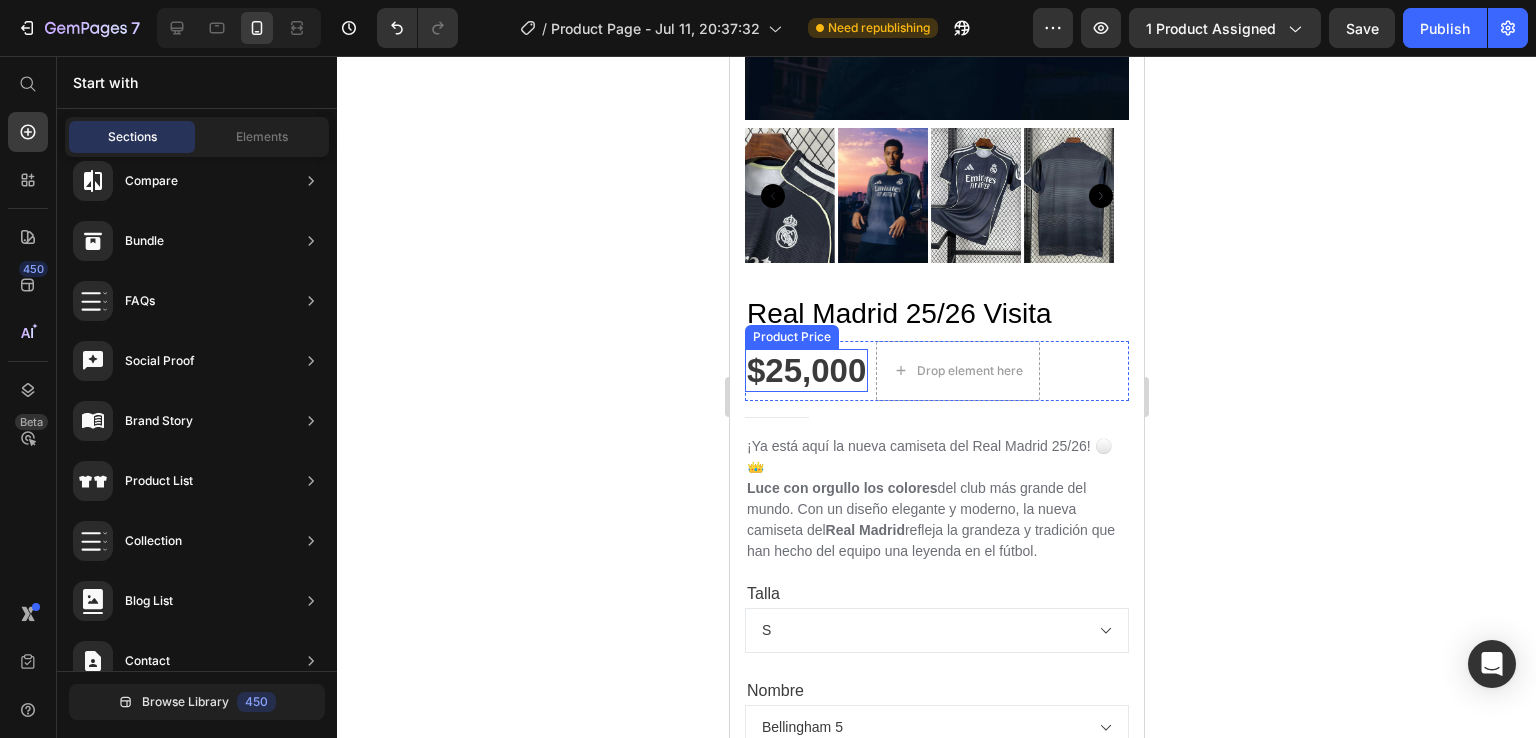click on "$25,000" at bounding box center [805, 371] 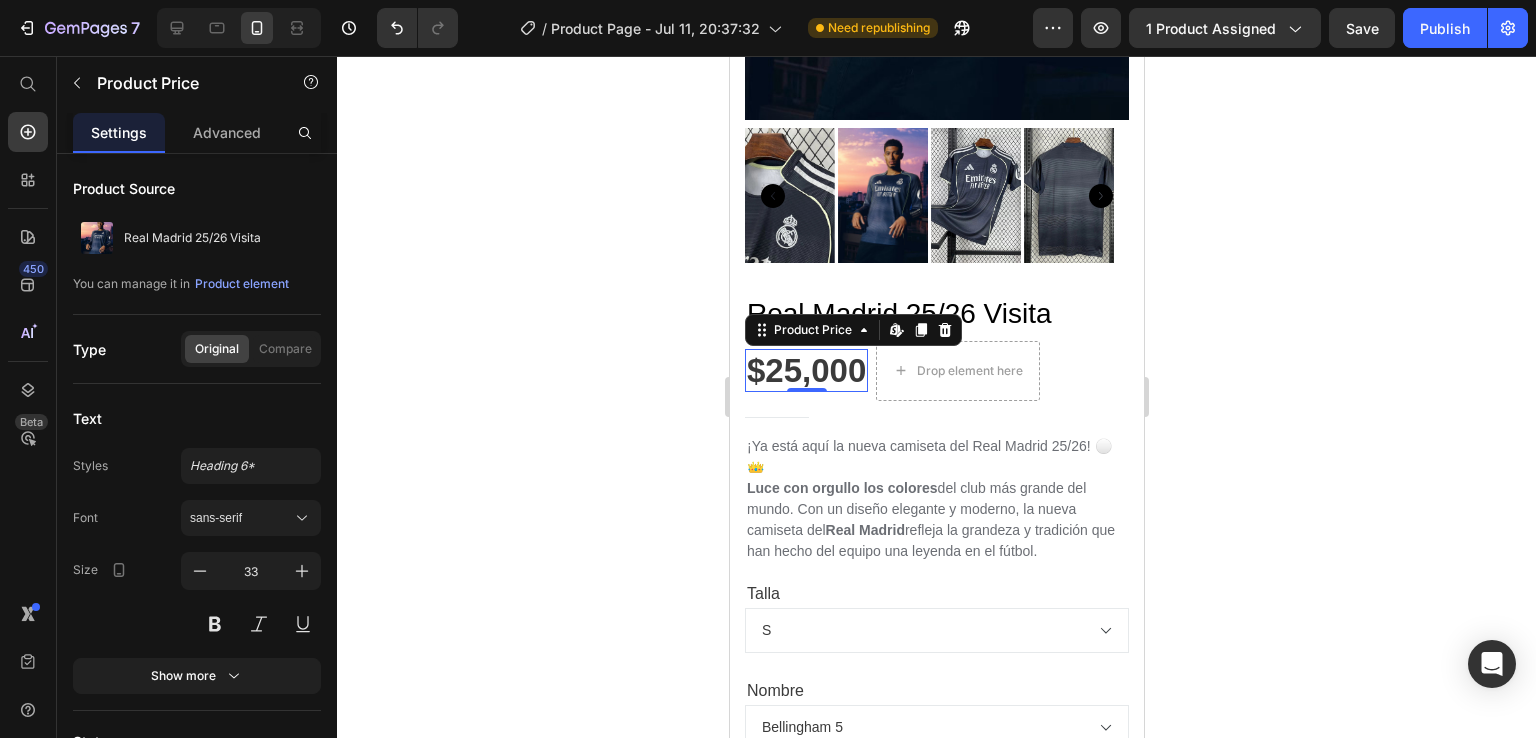 click on "$25,000" at bounding box center [805, 371] 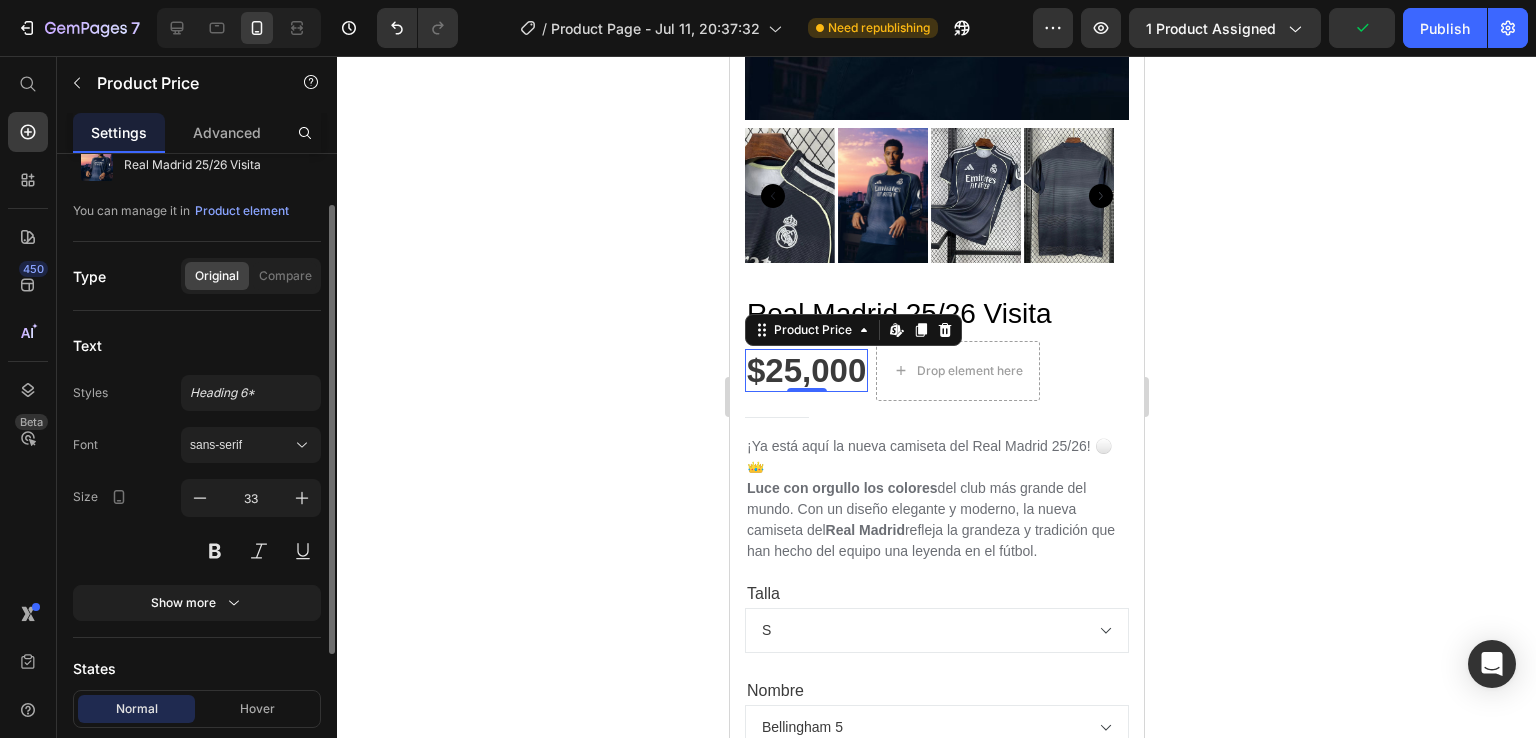scroll, scrollTop: 0, scrollLeft: 0, axis: both 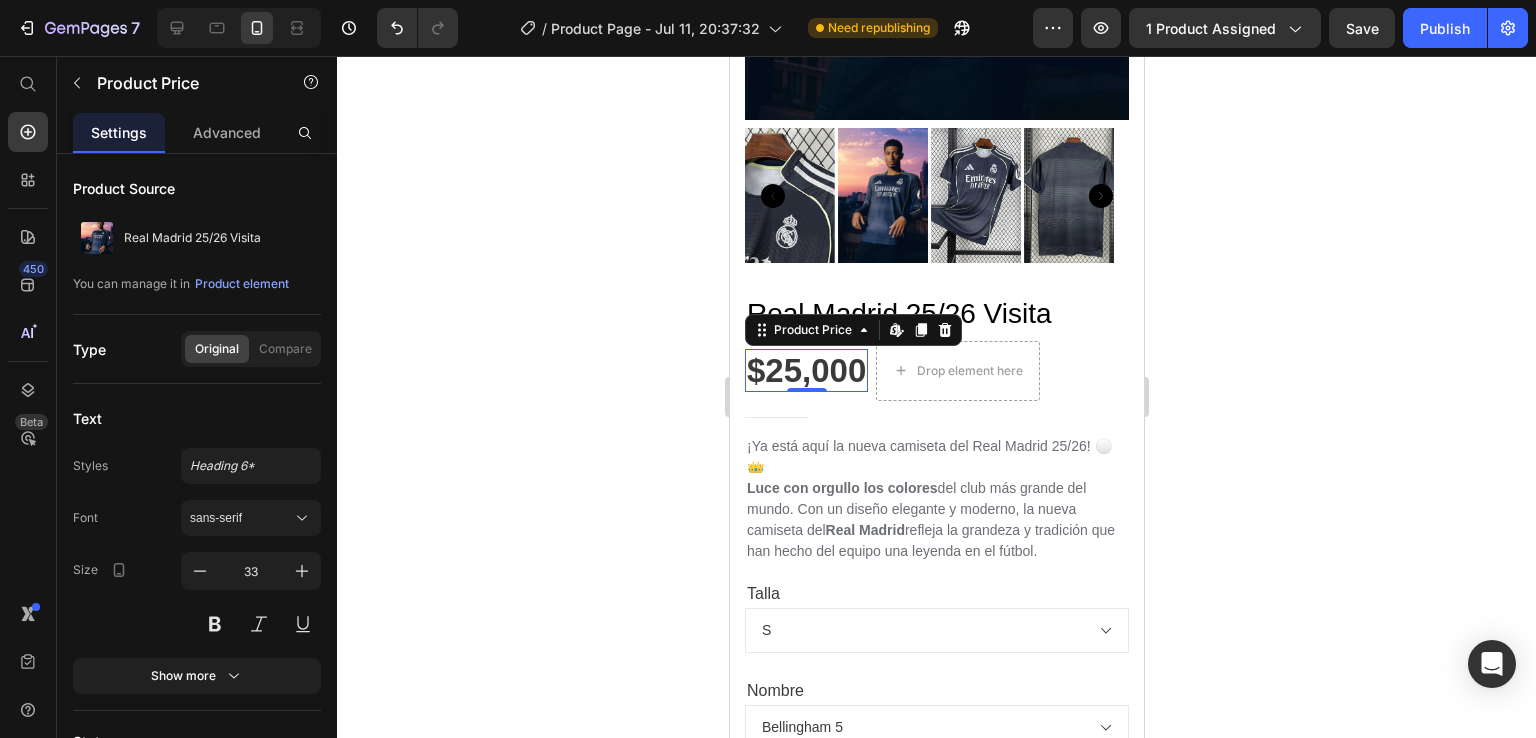 click on "$25,000" at bounding box center [805, 371] 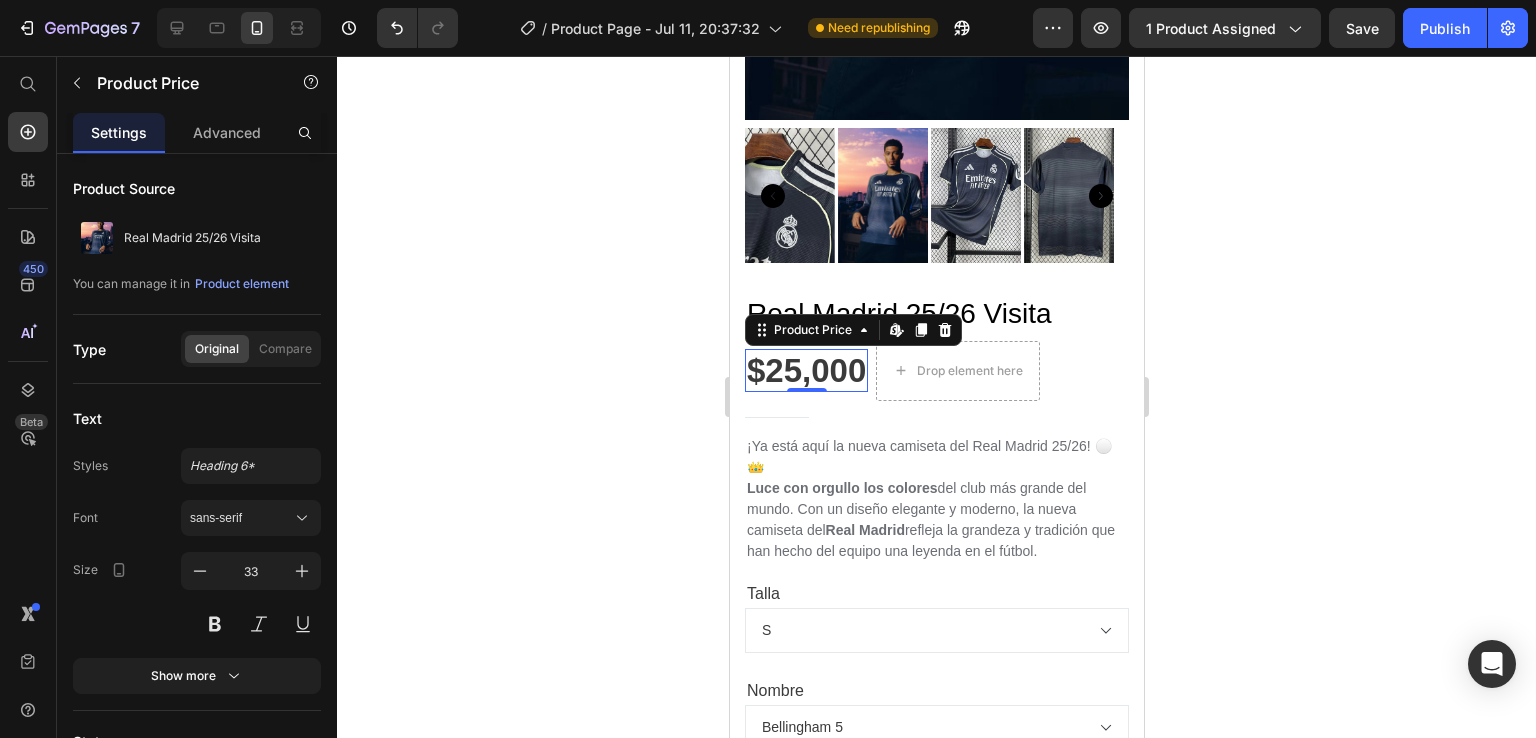 click on "$25,000" at bounding box center (805, 371) 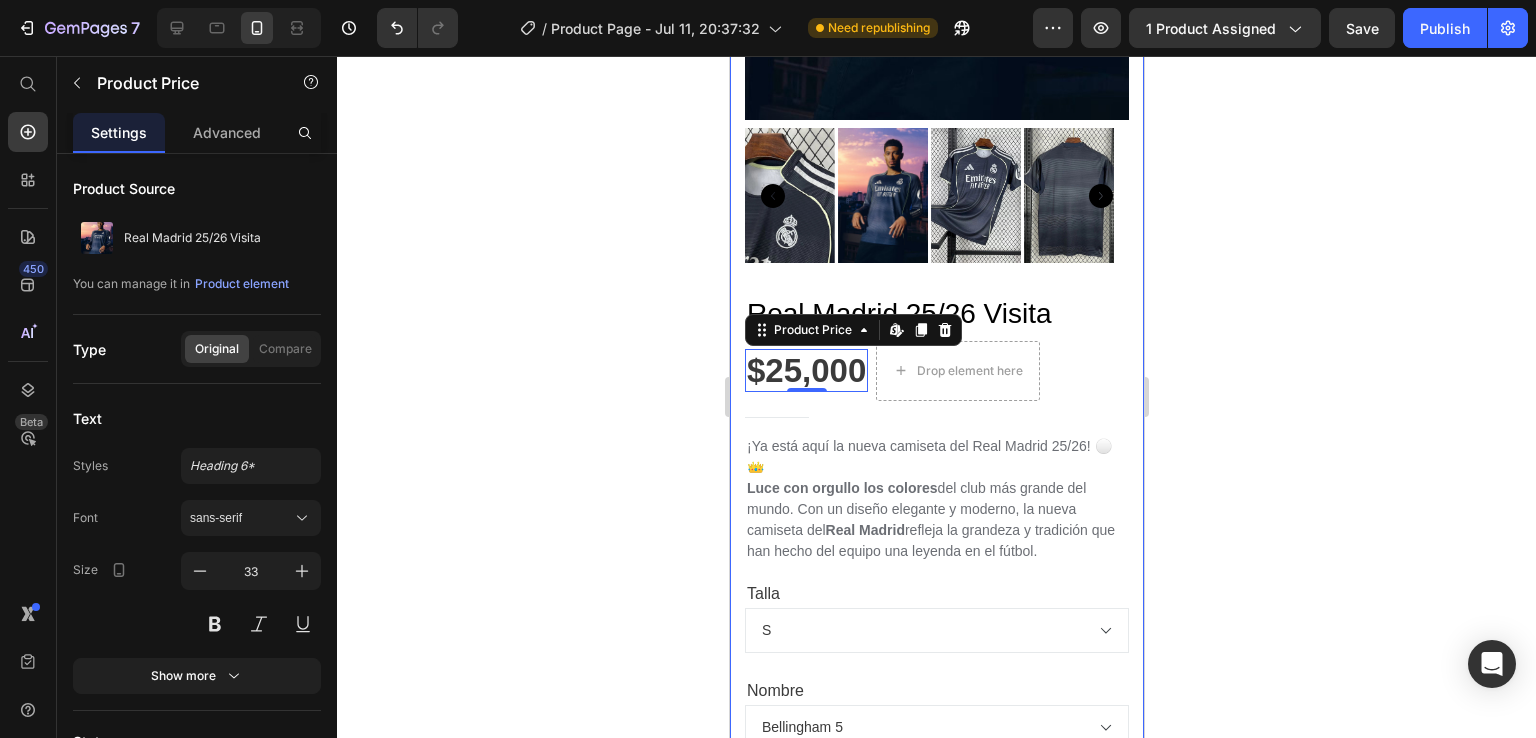 click 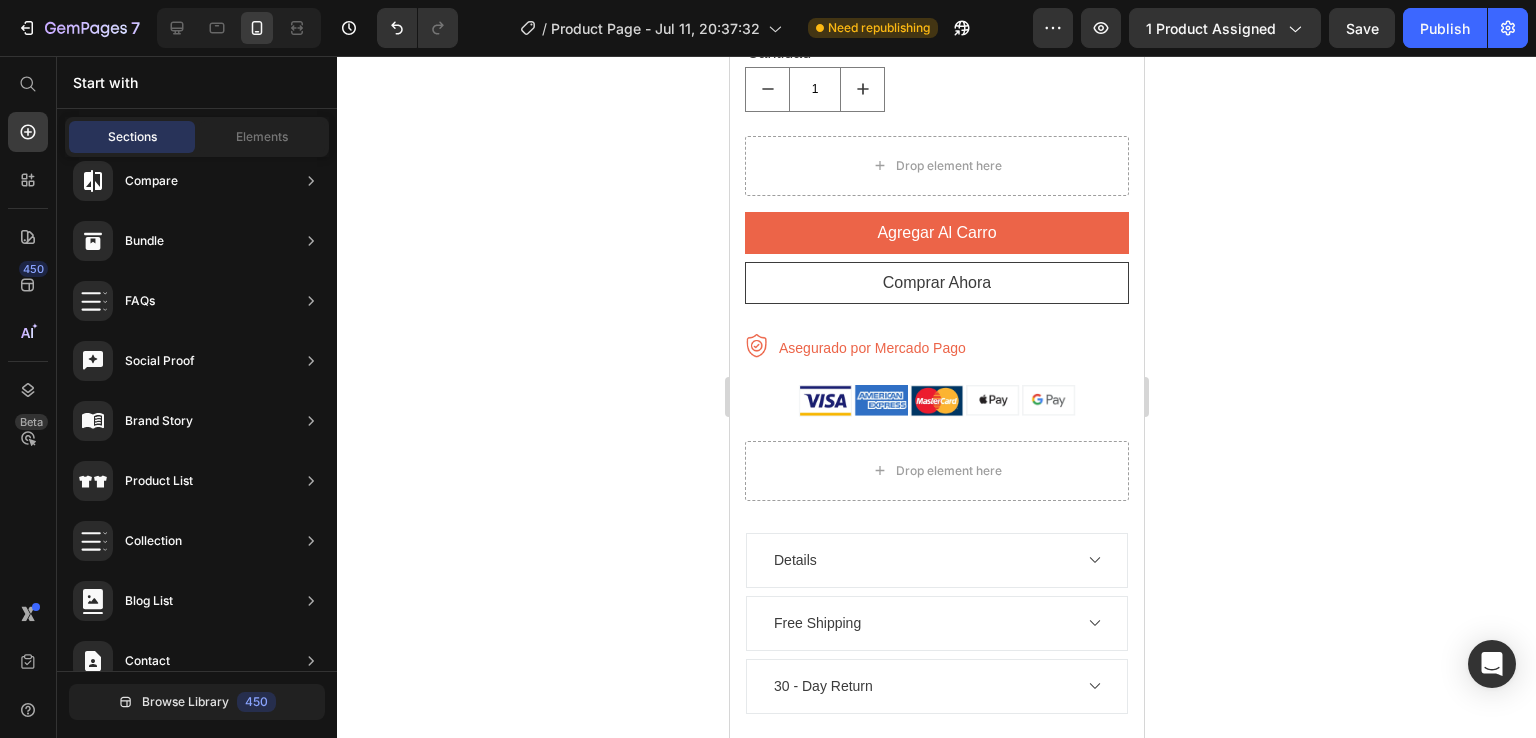 scroll, scrollTop: 1363, scrollLeft: 0, axis: vertical 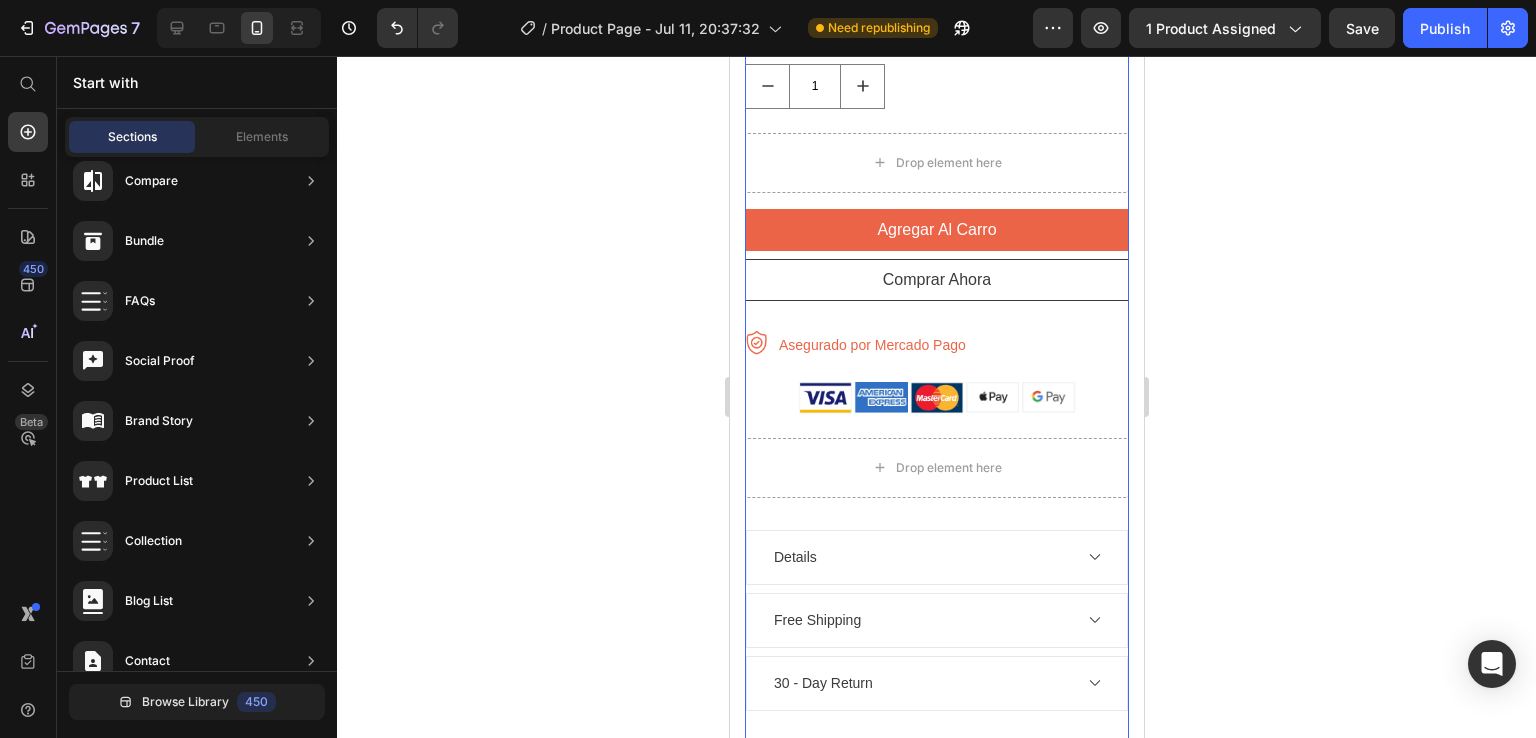 click on "Real Madrid 25/26 Visita Product Title $25,000 Product Price Drop element here Row Title Line ¡Ya está aquí la nueva camiseta del Real Madrid 25/26! ⚪👑 Luce con orgullo los colores del club más grande del mundo. Con un diseño elegante y moderno, la nueva camiseta del Real Madrid refleja la grandeza y tradición que han hecho del equipo una leyenda en el fútbol. Text block Short top in soft fabric with a square neckline and draped bodice. Long sleeves with narrow elastic at shoulders and cuffs. Lined bodice. Text block Talla S M L XL 2XL Nombre [NAME] 5 [NAME] 9 [NAME] 7 Sin estampado Product Variants & Swatches Cantidad Text block 1 Product Quantity Drop element here Row agregar al carro Product Cart Button comprar ahora Product Cart Button Image Asegurado por Mercado Pago Text block Row Image Image Image Image Image Icon List Hoz Drop element here Row Details" at bounding box center [936, 229] 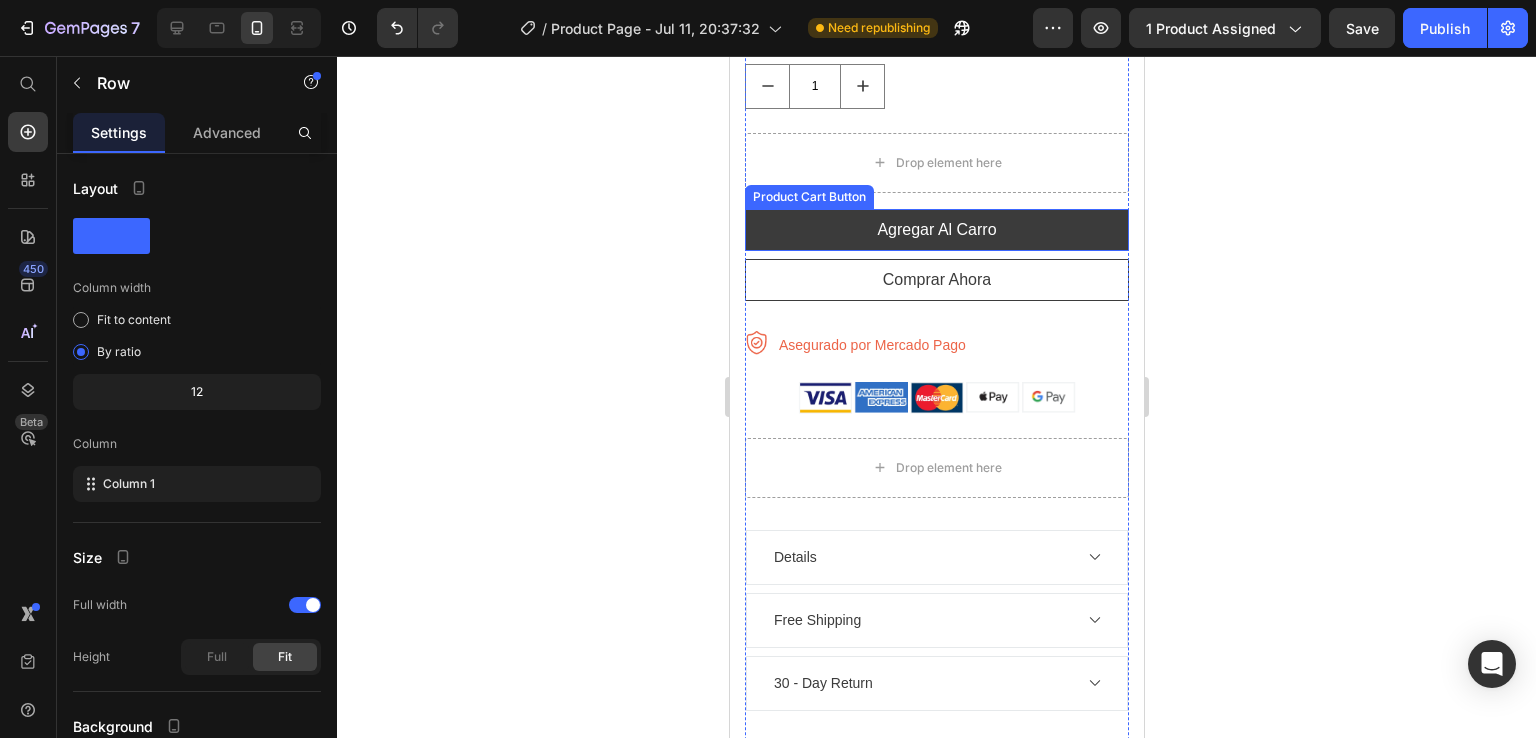 click on "agregar al carro" at bounding box center [936, 230] 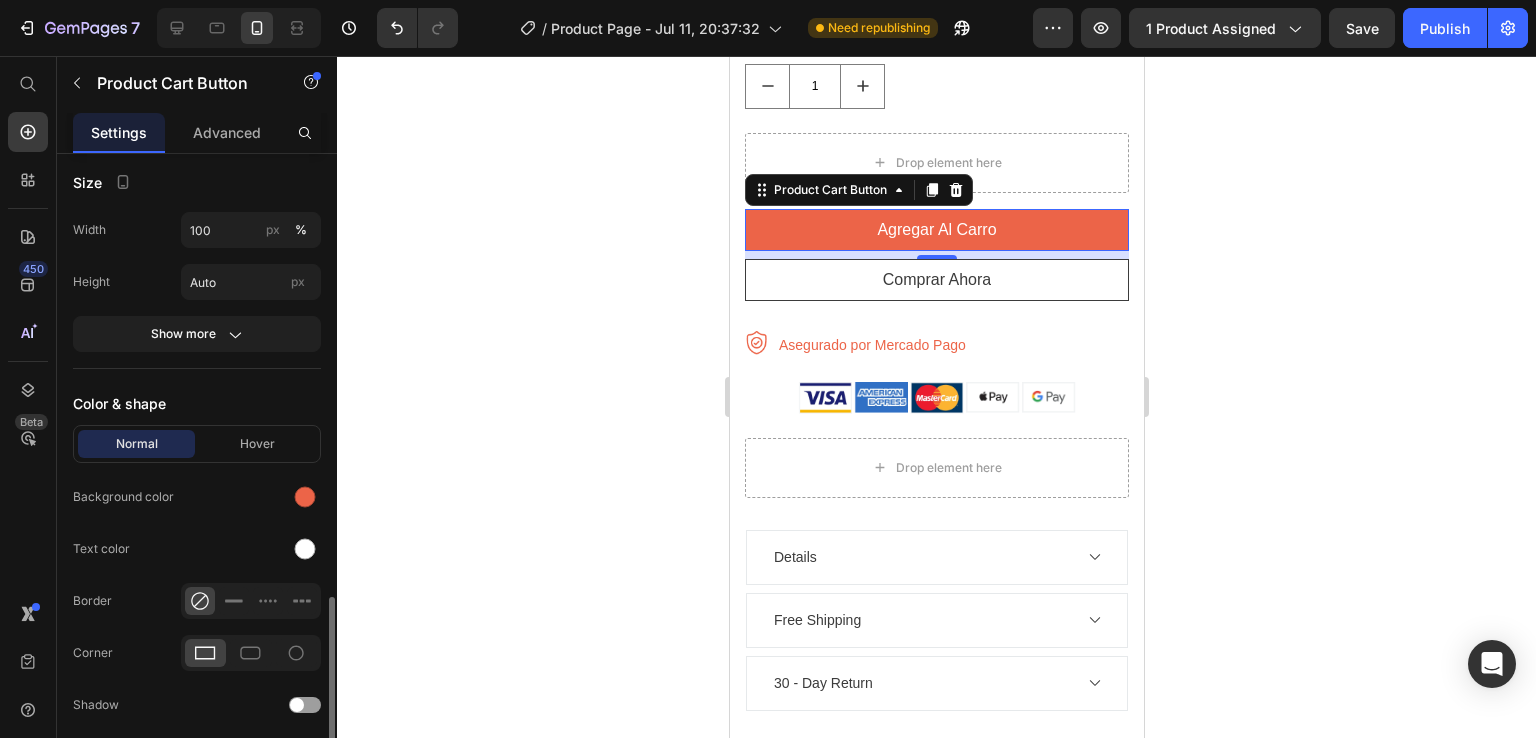 scroll, scrollTop: 1000, scrollLeft: 0, axis: vertical 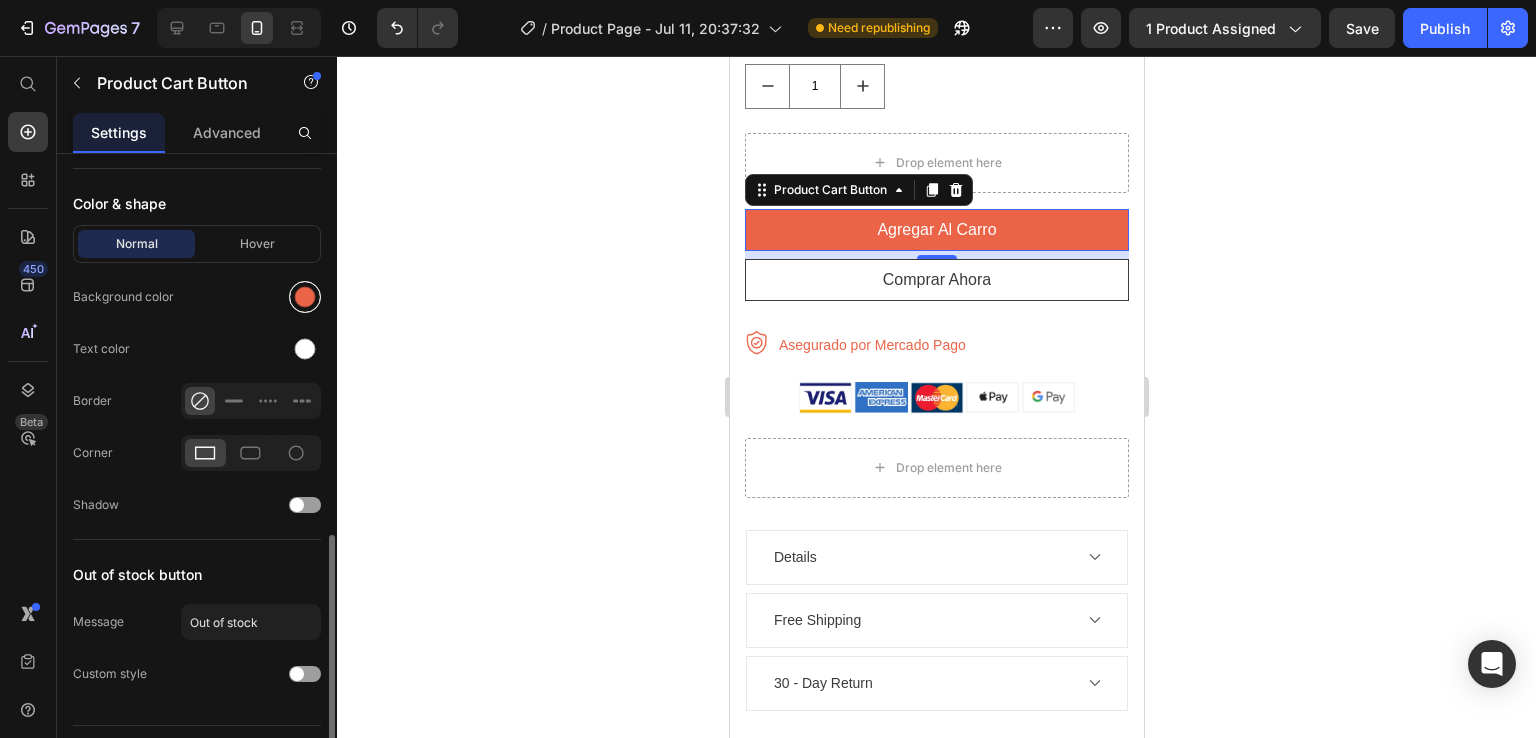 click at bounding box center [305, 297] 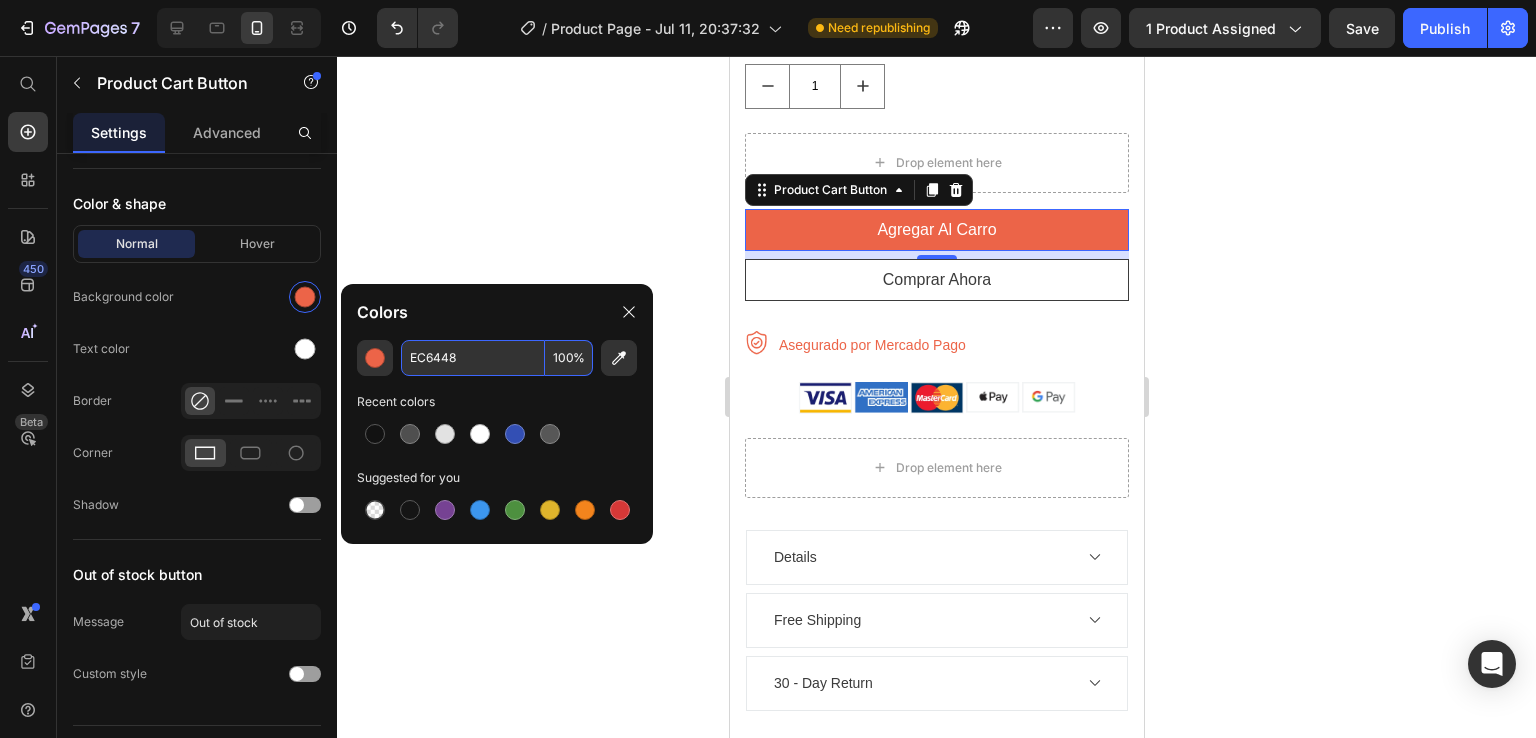 click on "EC6448" at bounding box center [473, 358] 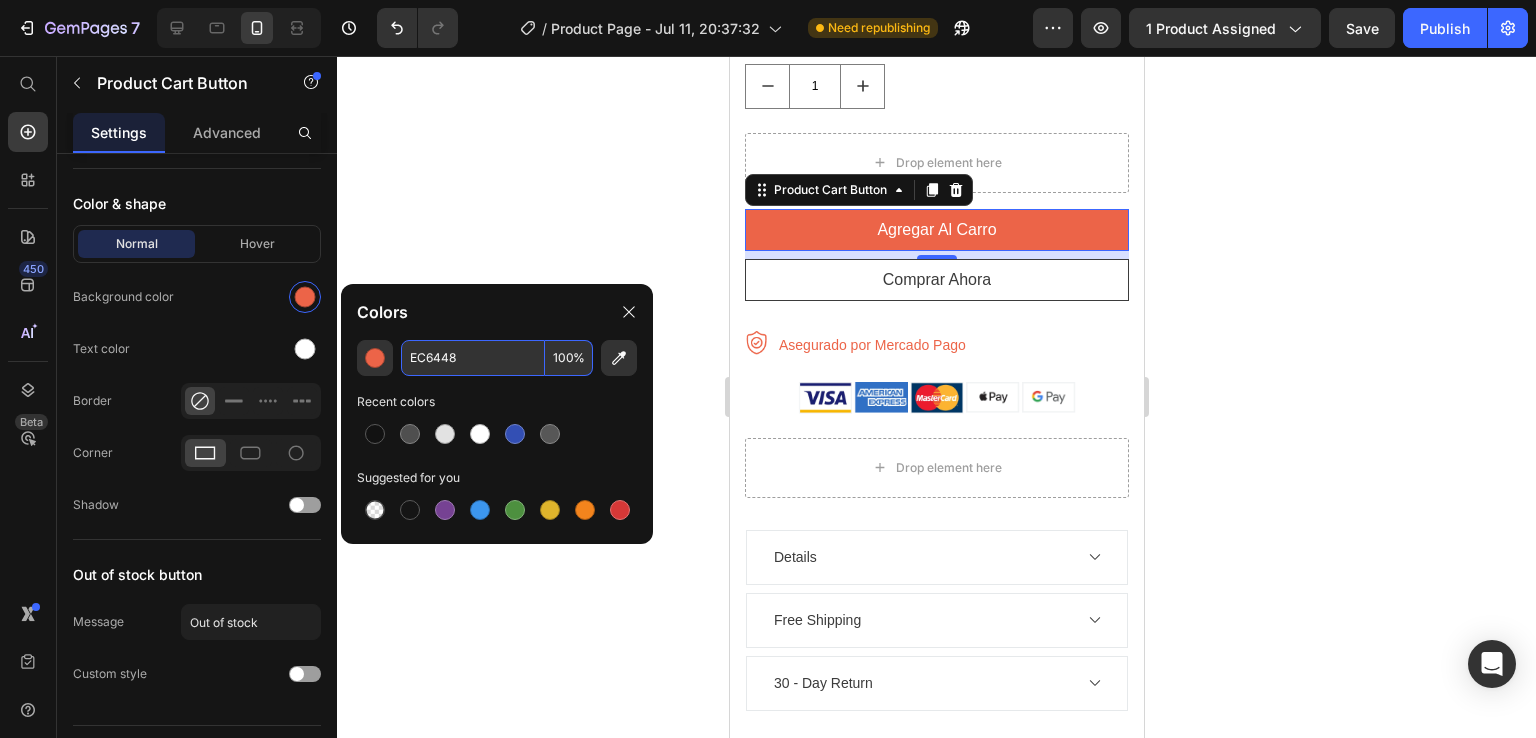 paste on "3D7D67" 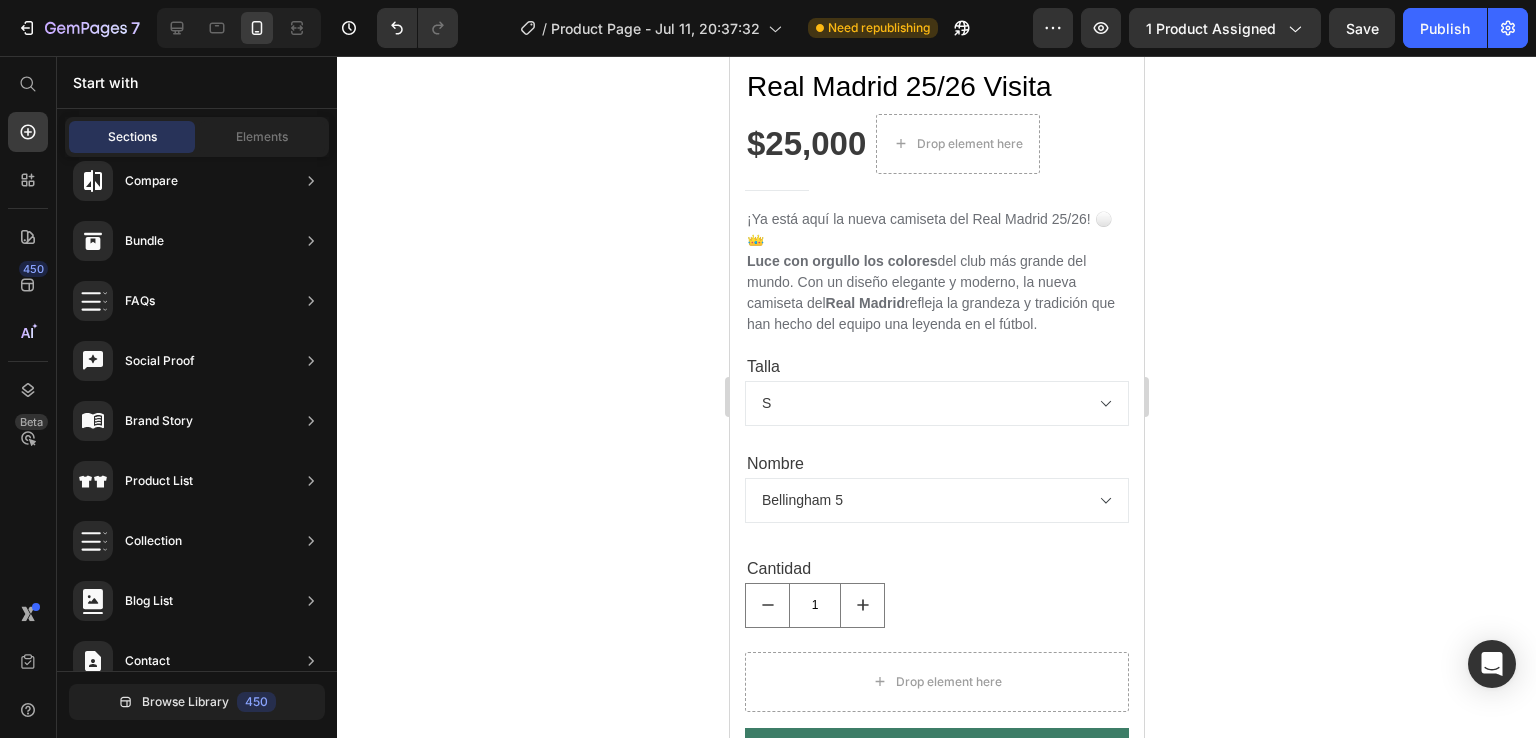 scroll, scrollTop: 837, scrollLeft: 0, axis: vertical 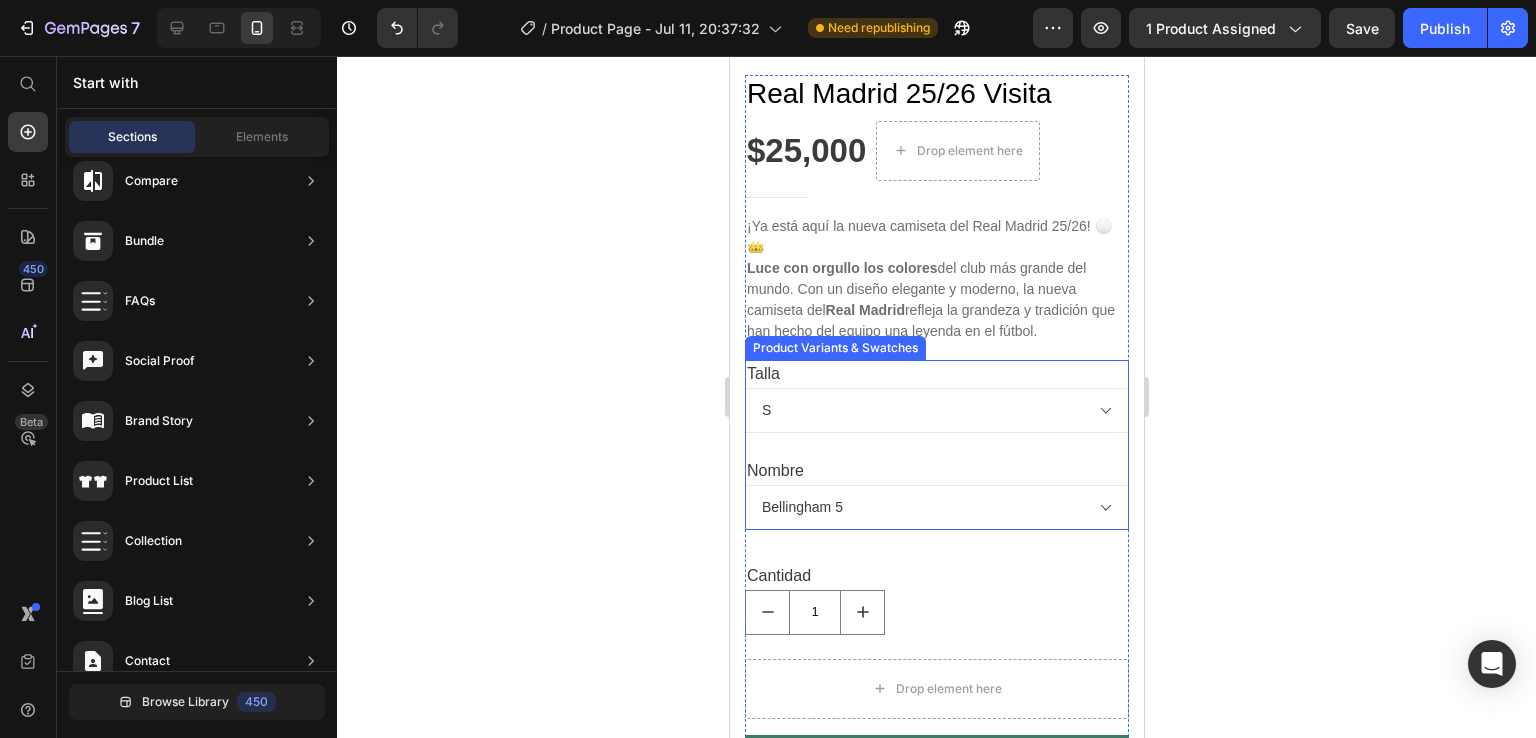 click on "Talla S M L XL 2XL" at bounding box center (936, 396) 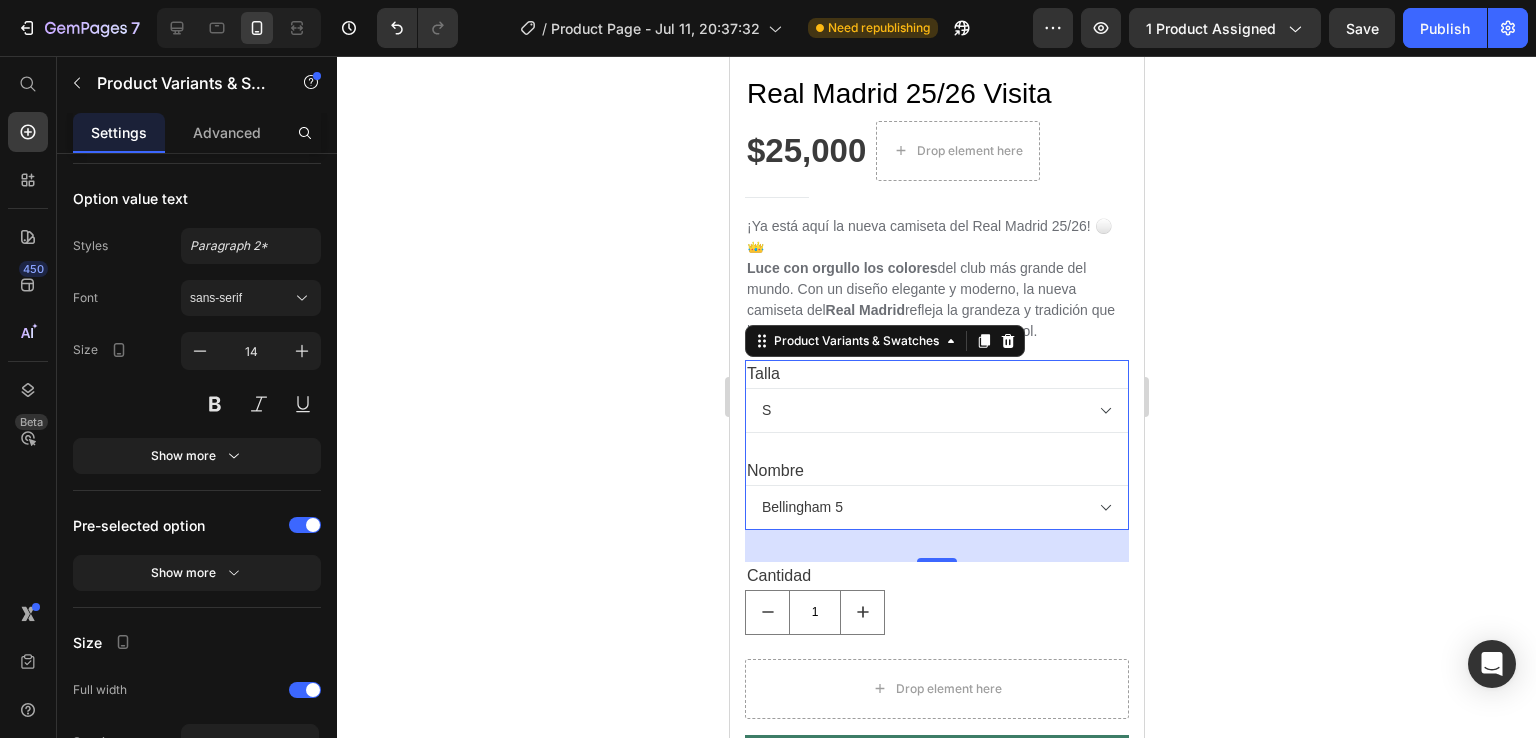 scroll, scrollTop: 0, scrollLeft: 0, axis: both 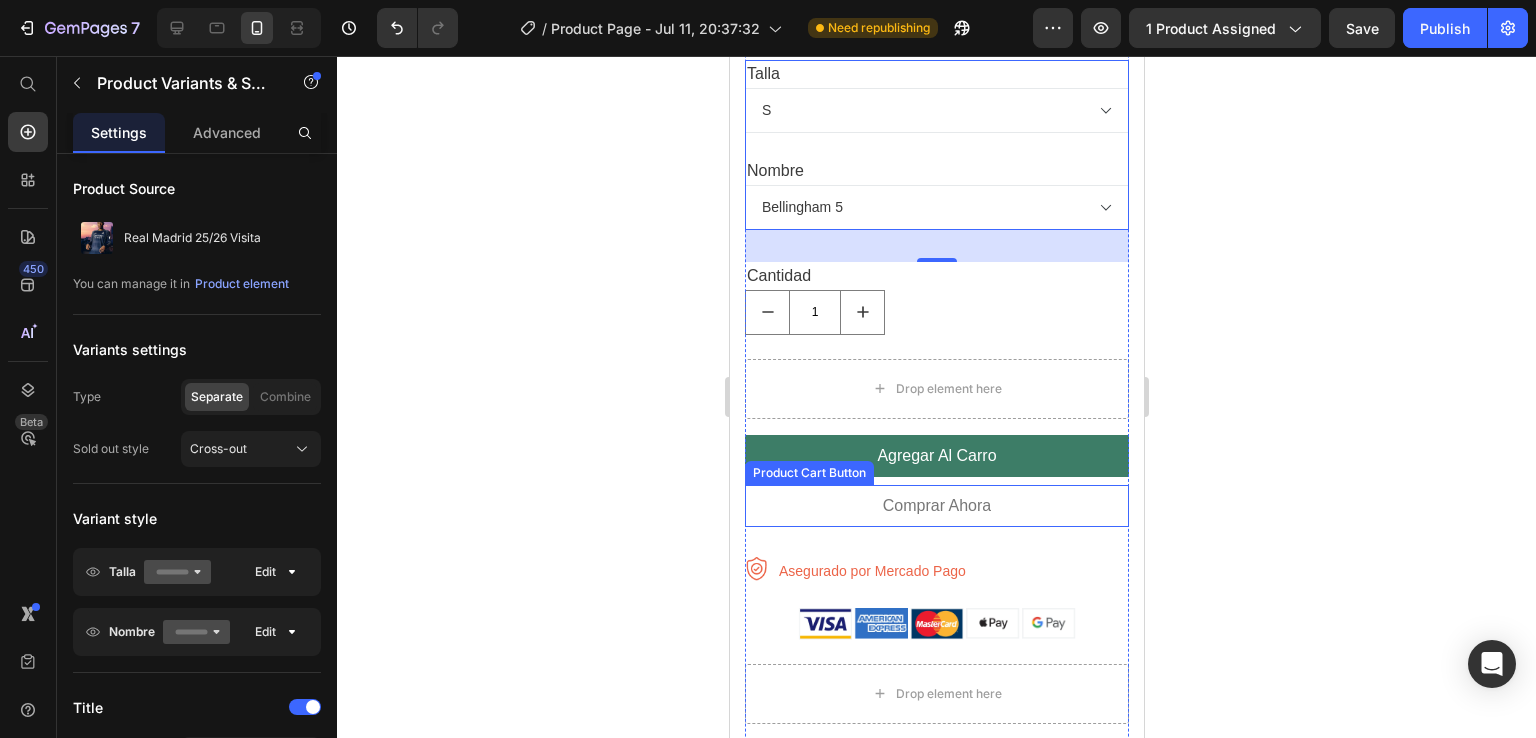 click on "comprar ahora" at bounding box center (936, 506) 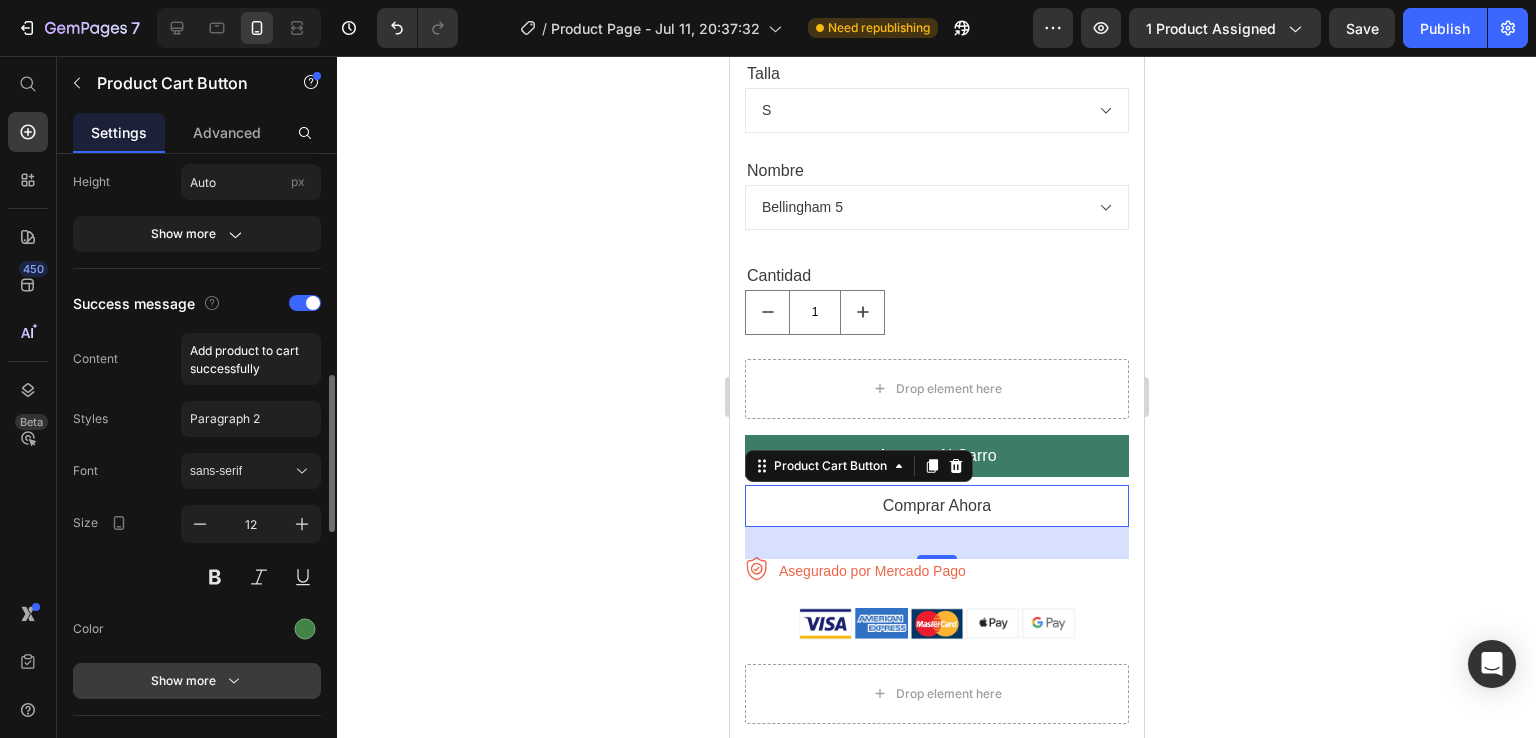 scroll, scrollTop: 1200, scrollLeft: 0, axis: vertical 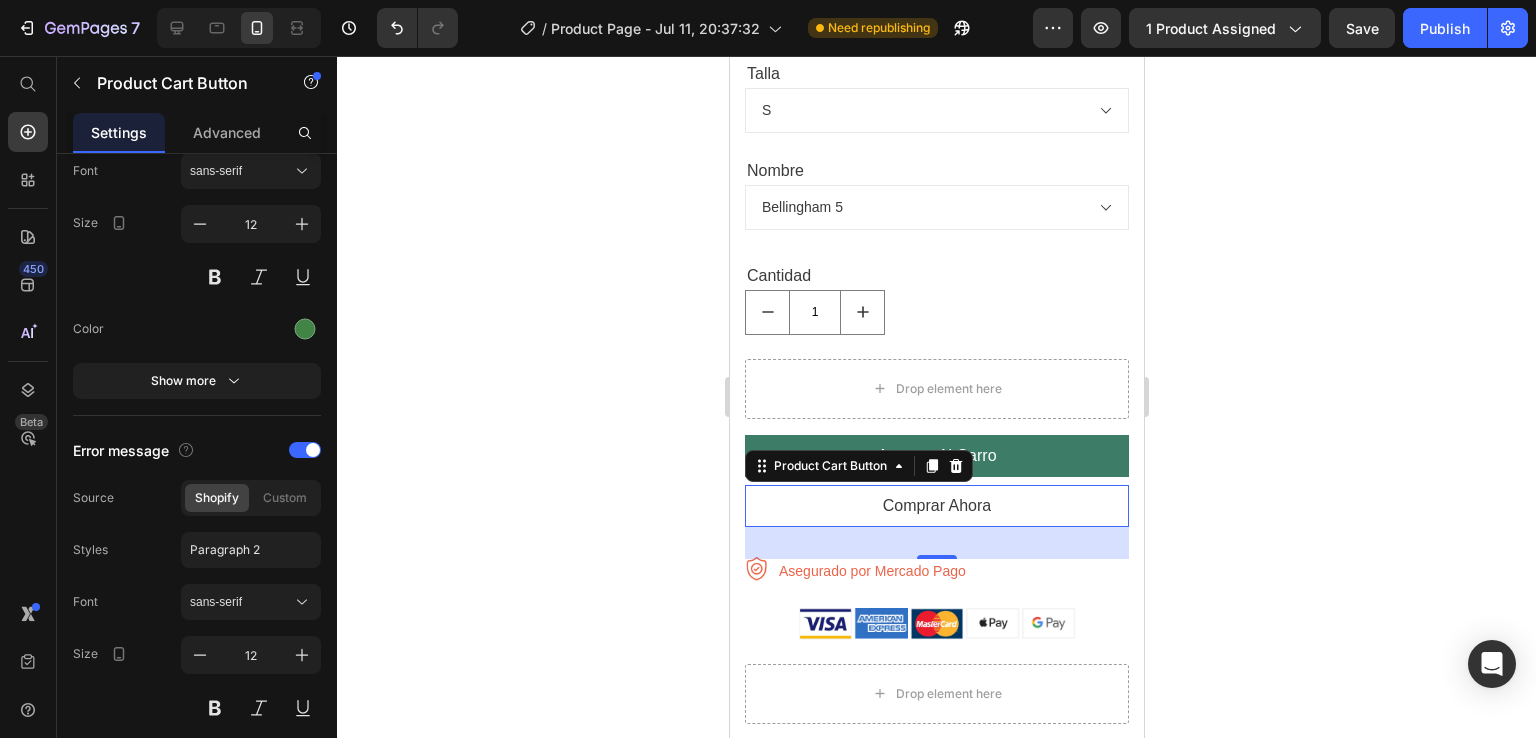 click 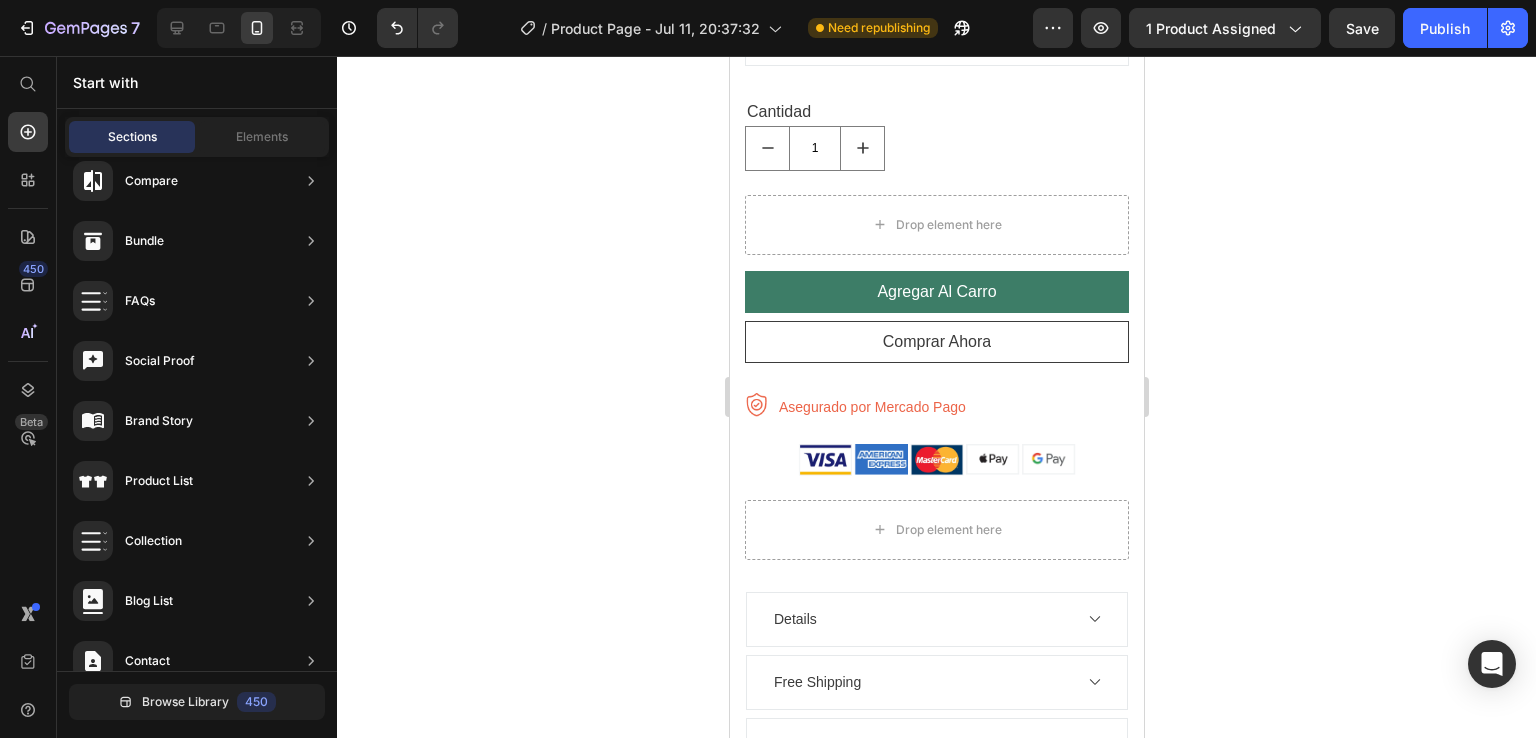 scroll, scrollTop: 1450, scrollLeft: 0, axis: vertical 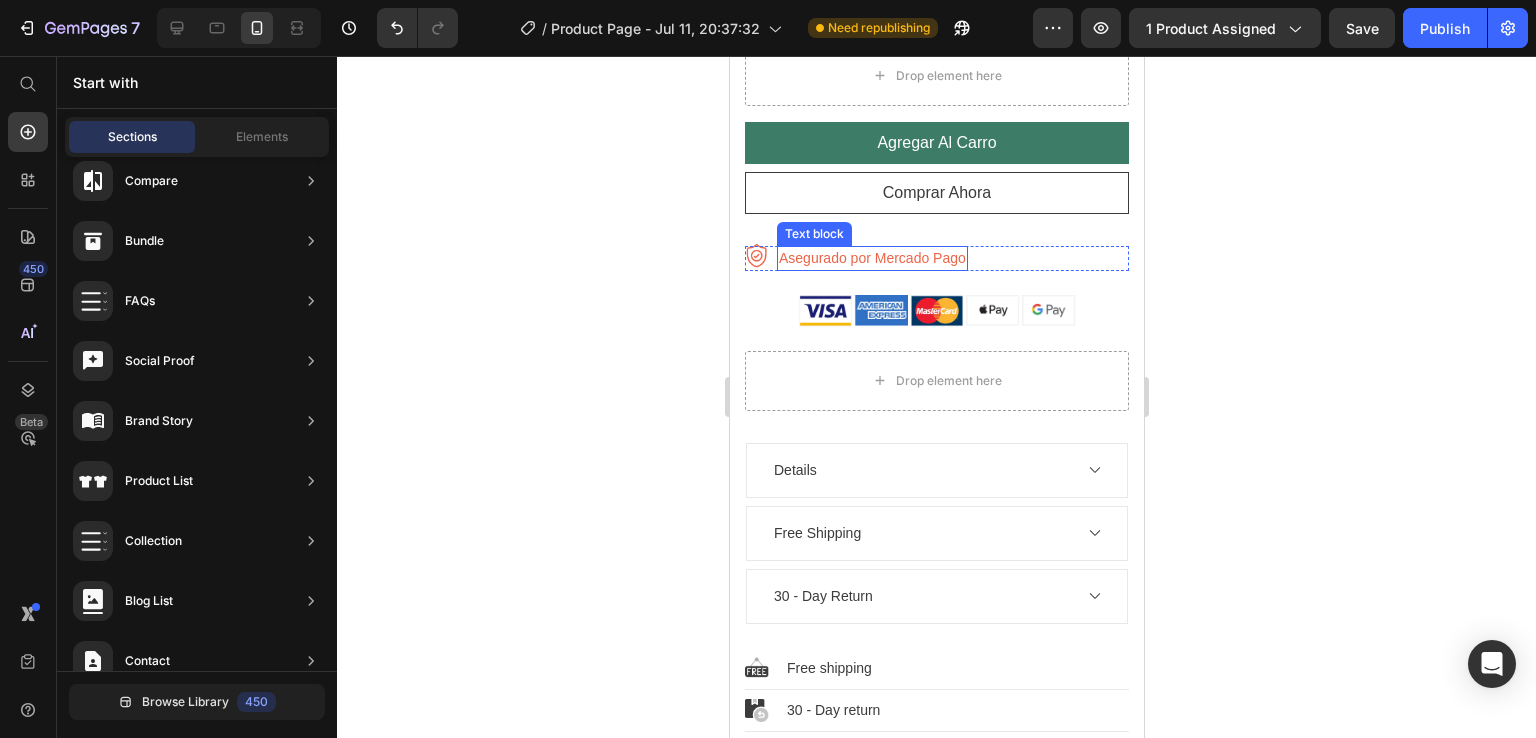 click on "Asegurado por Mercado Pago" at bounding box center (871, 258) 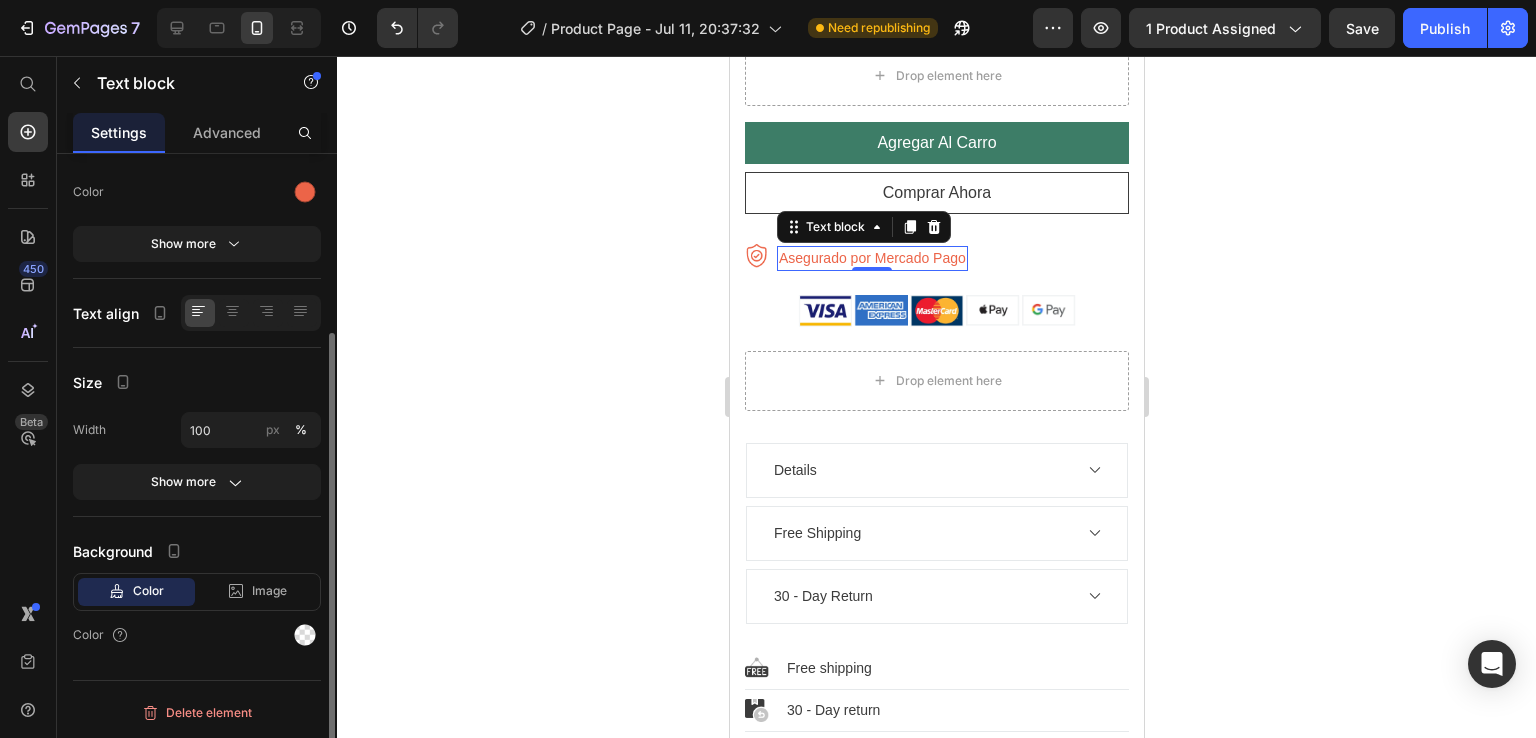 scroll, scrollTop: 0, scrollLeft: 0, axis: both 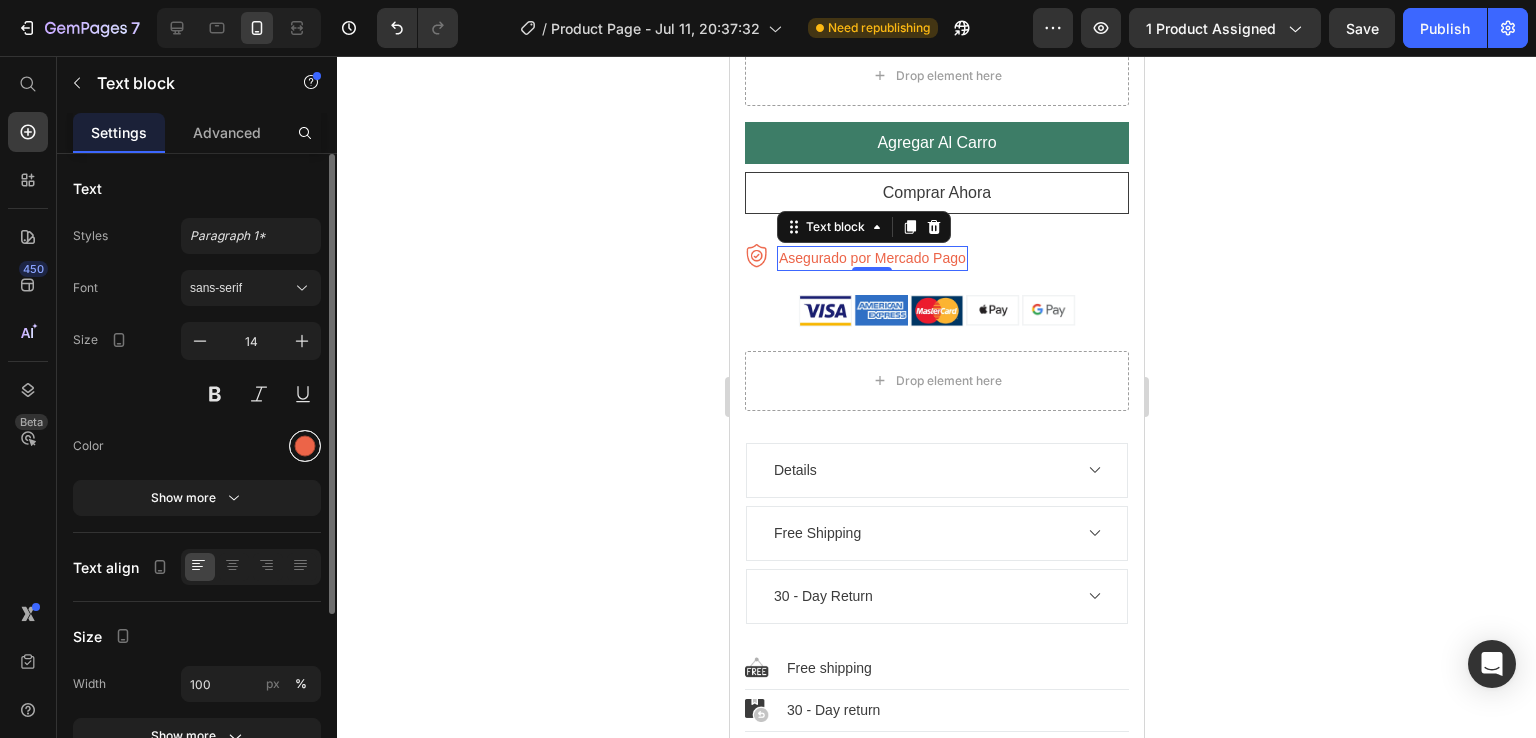 click at bounding box center (305, 446) 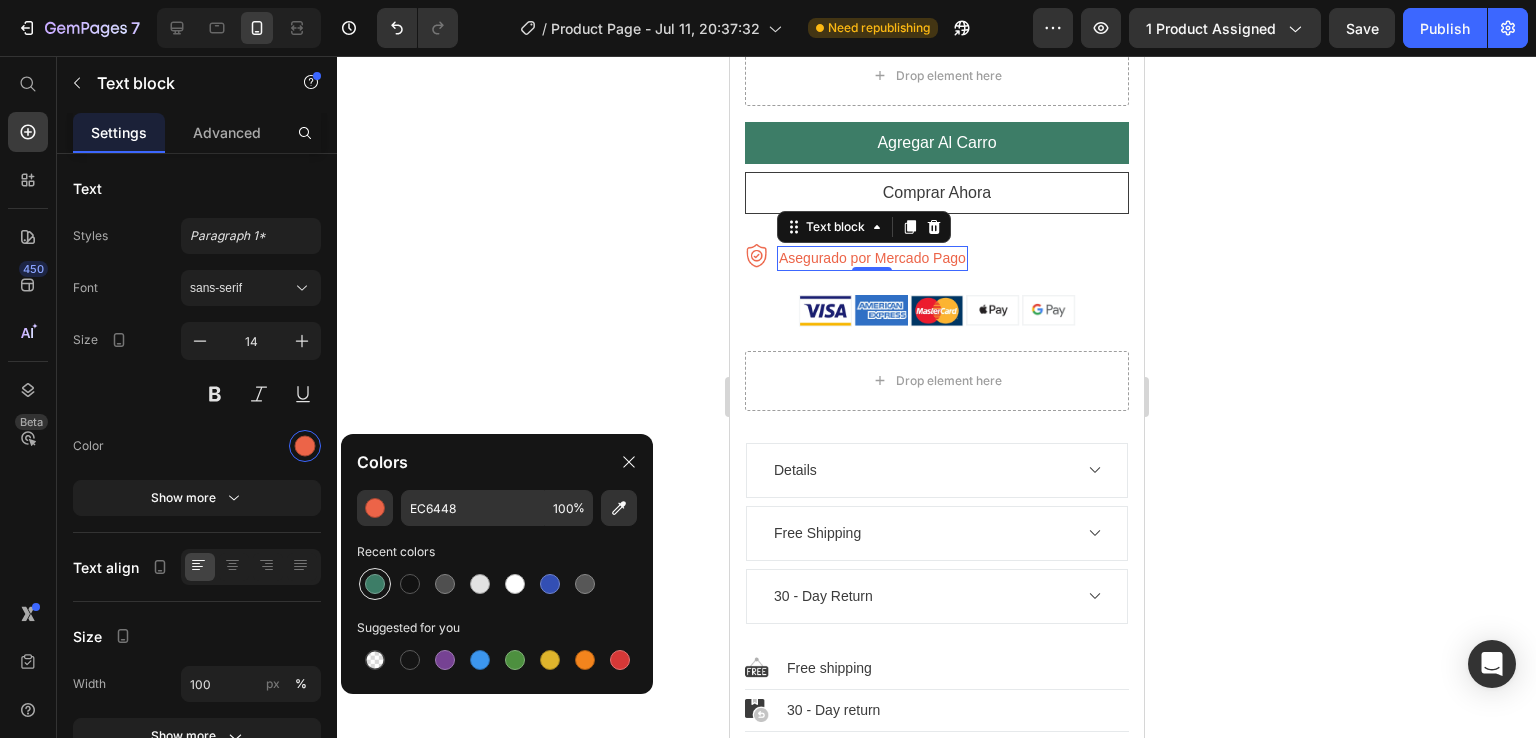 click at bounding box center (375, 584) 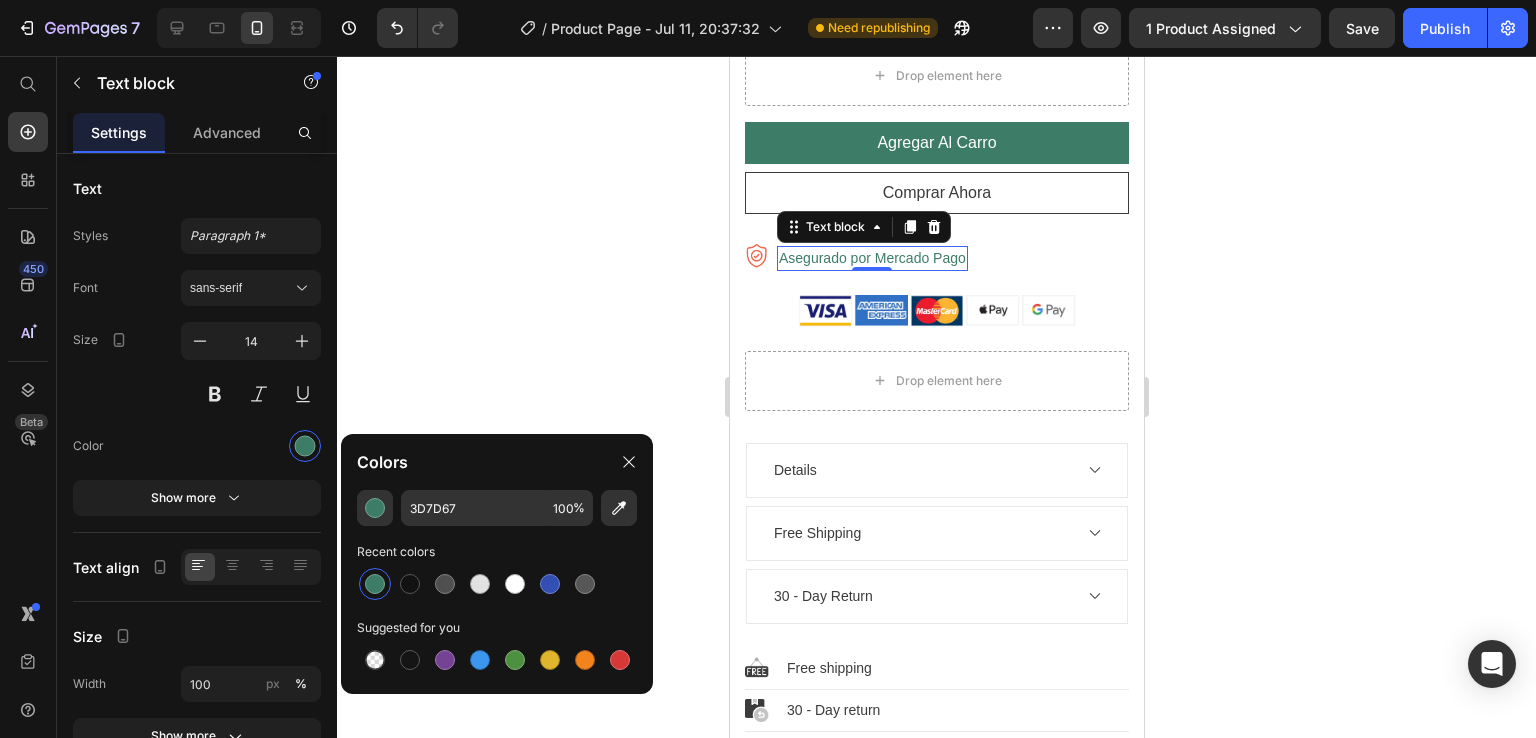 click 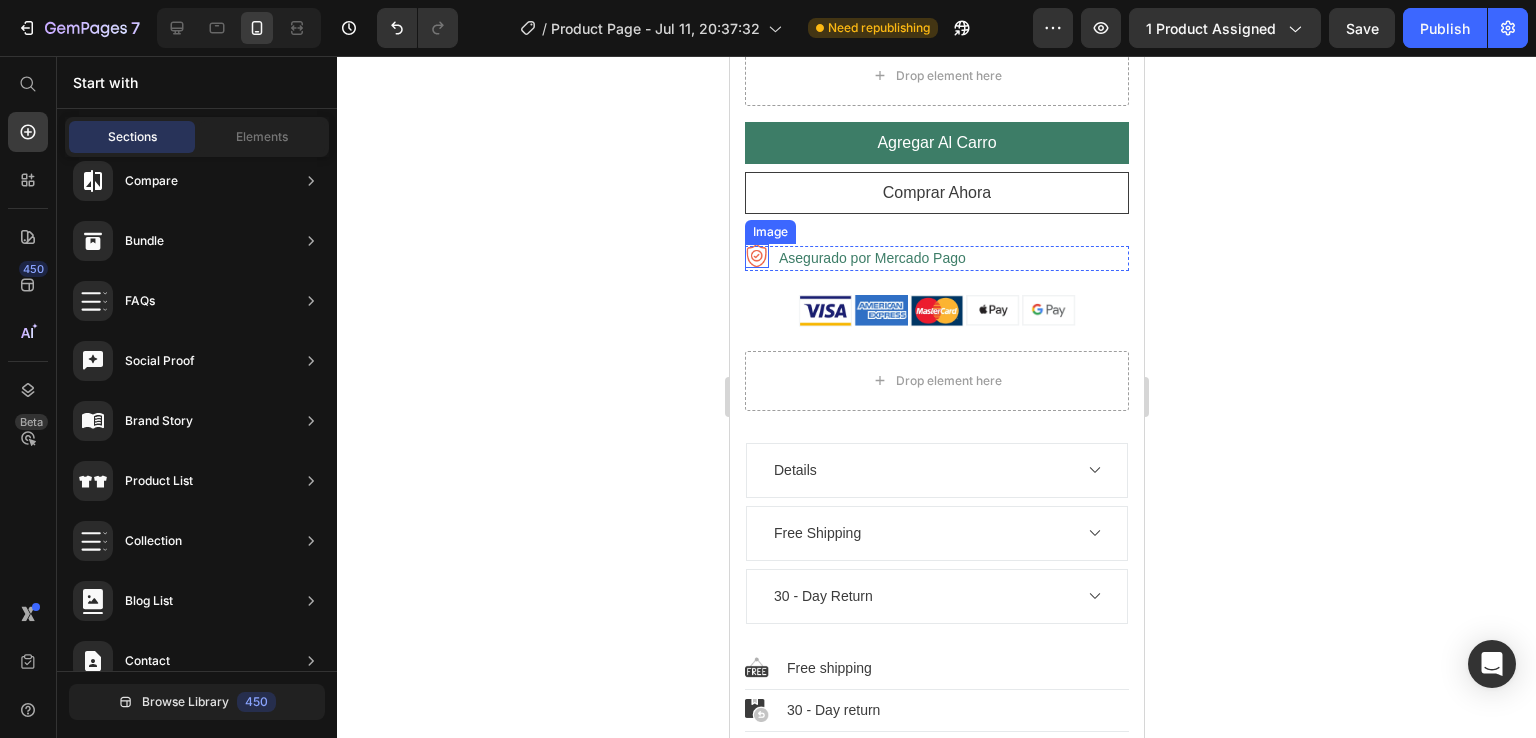 click at bounding box center [756, 256] 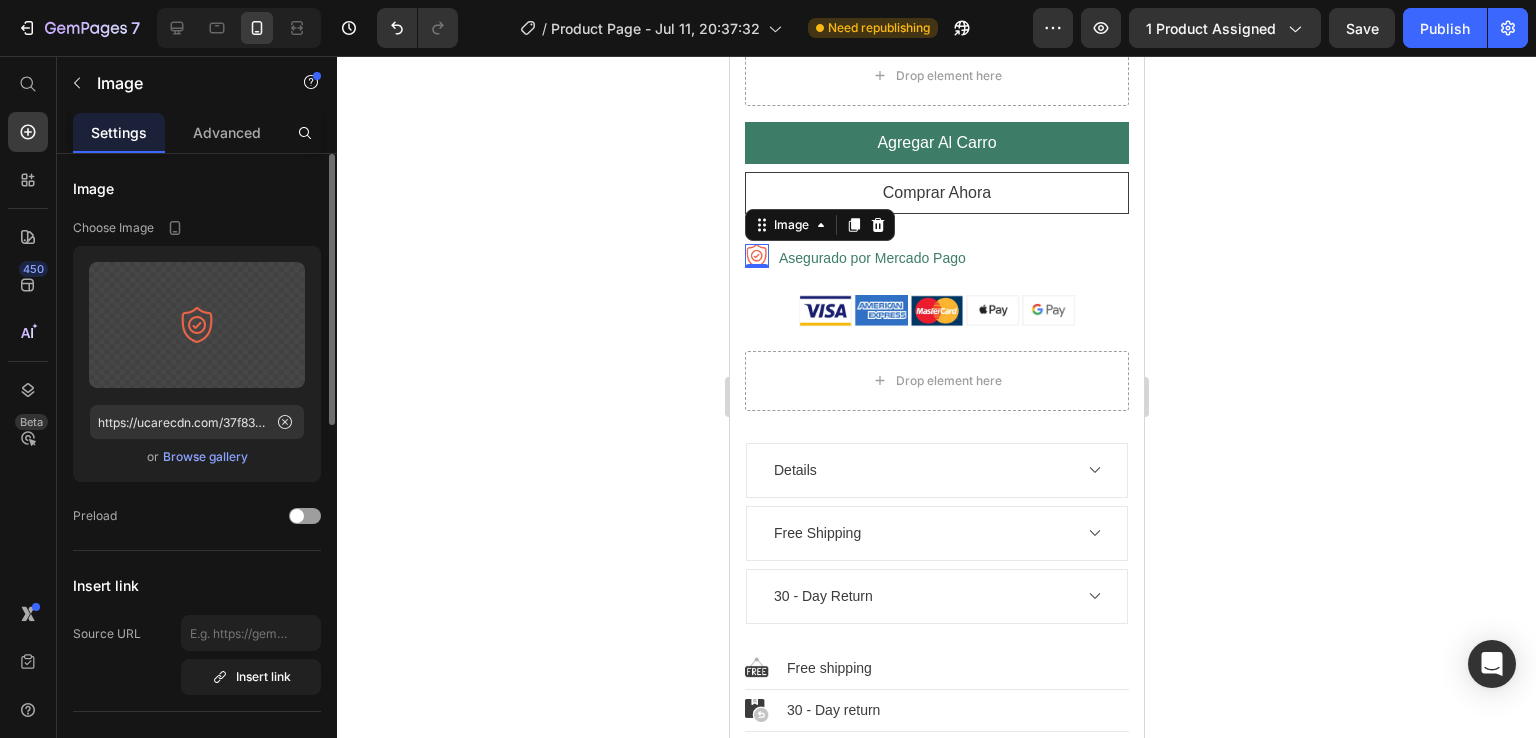 scroll, scrollTop: 0, scrollLeft: 0, axis: both 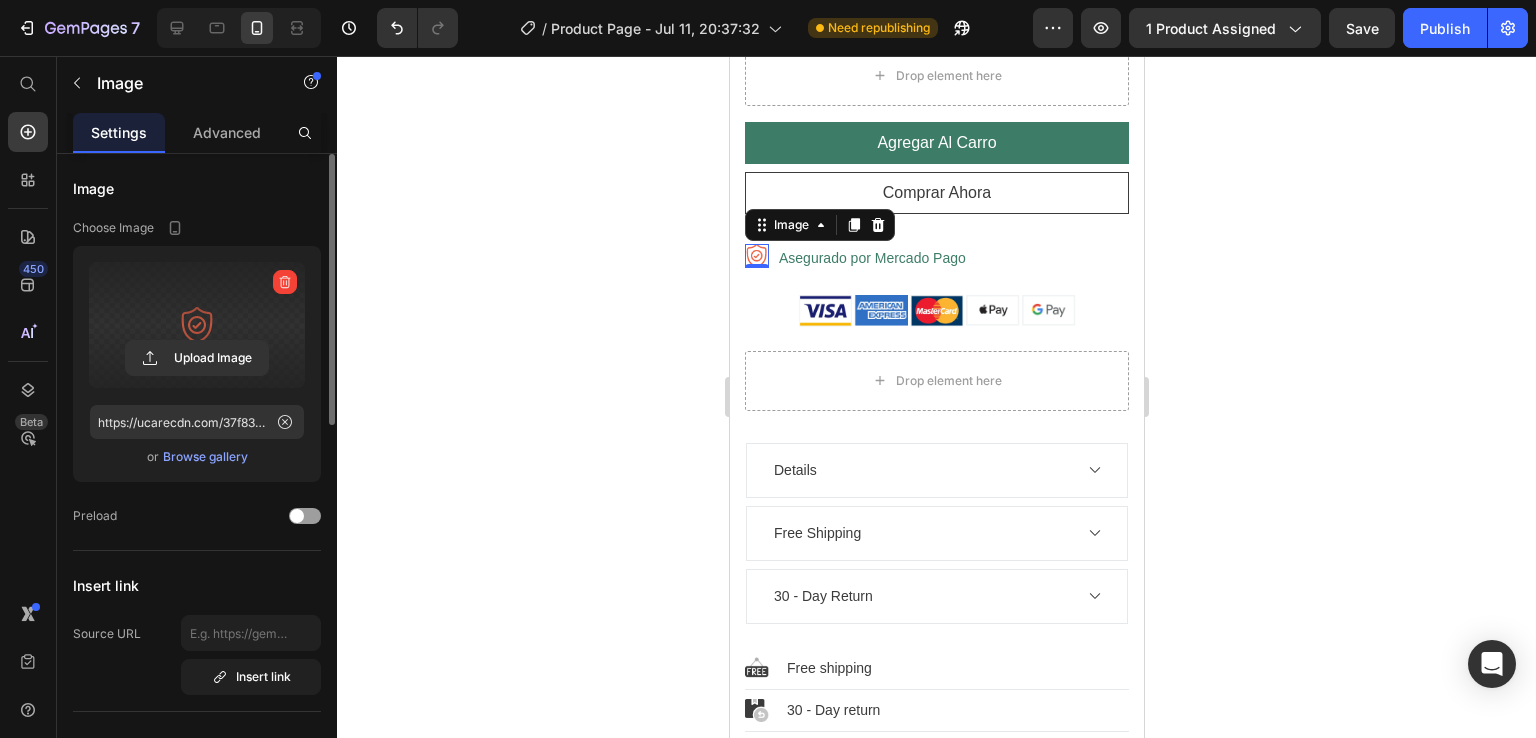 click at bounding box center [197, 325] 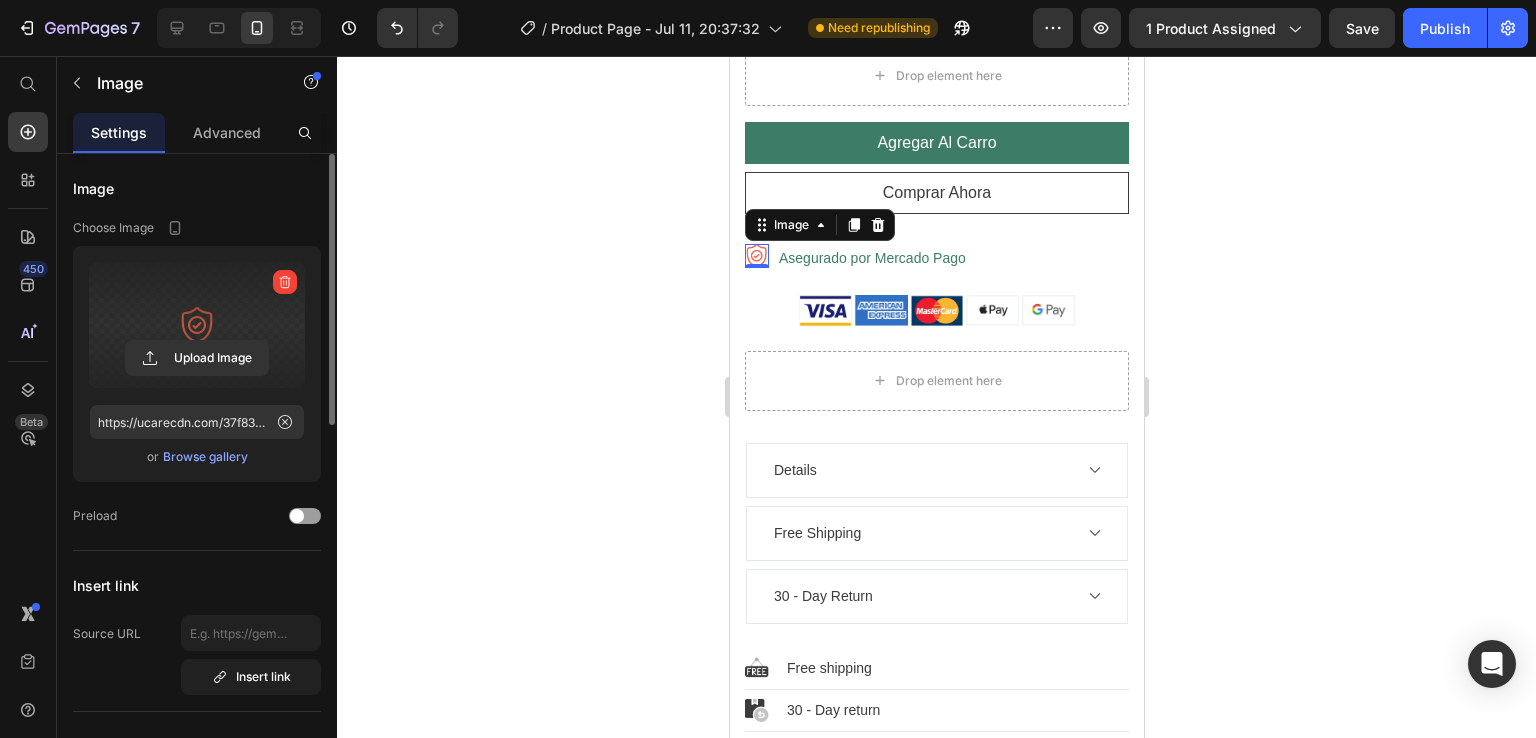 click 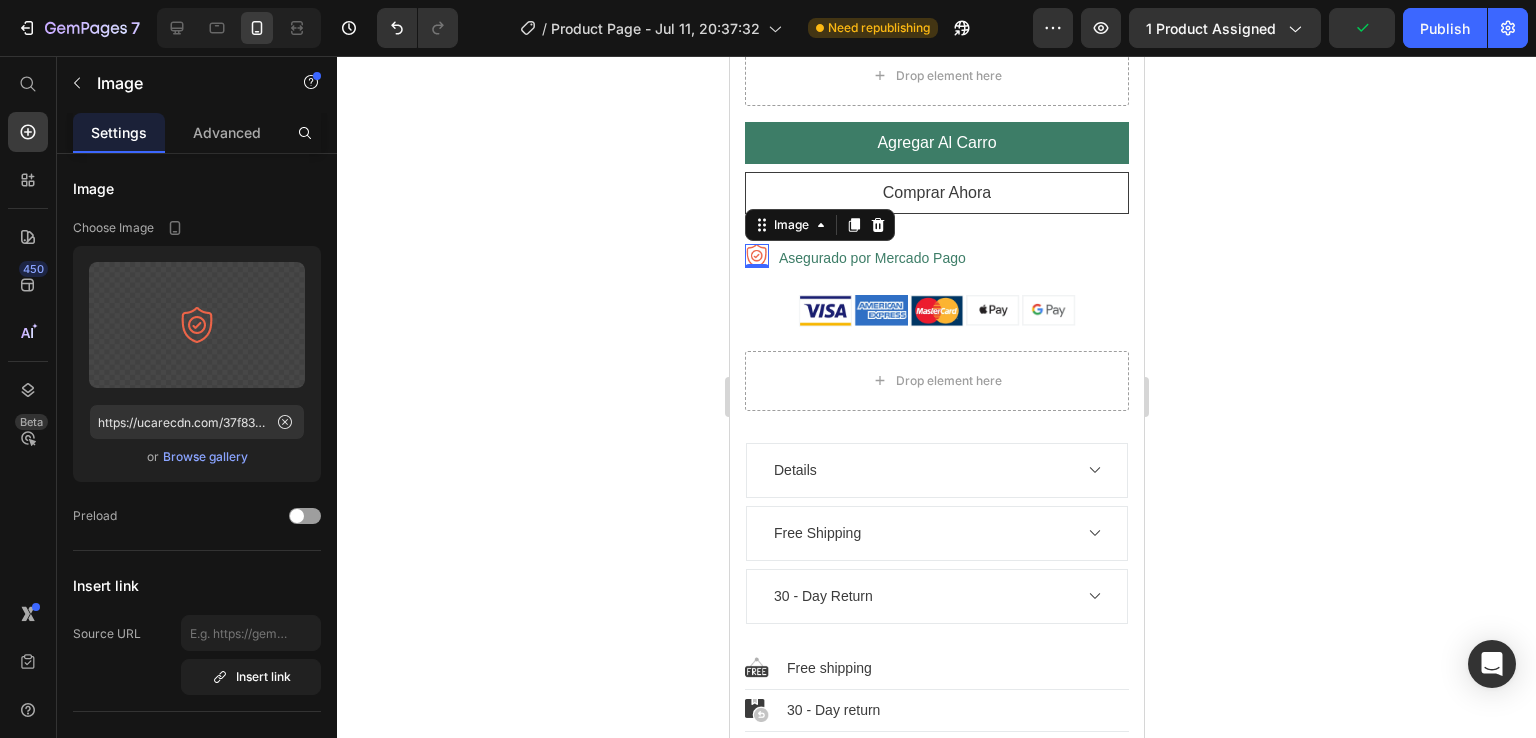 click 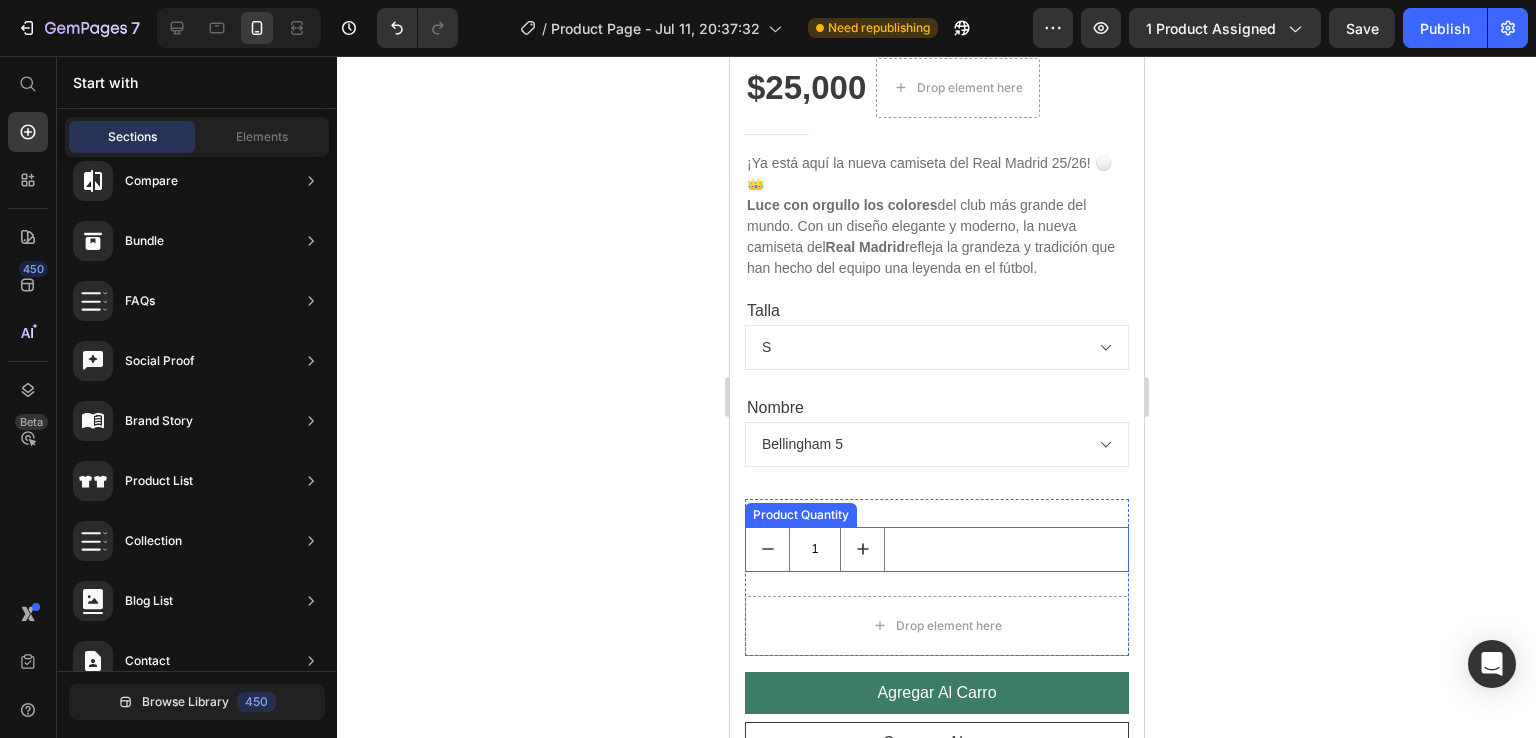 scroll, scrollTop: 1000, scrollLeft: 0, axis: vertical 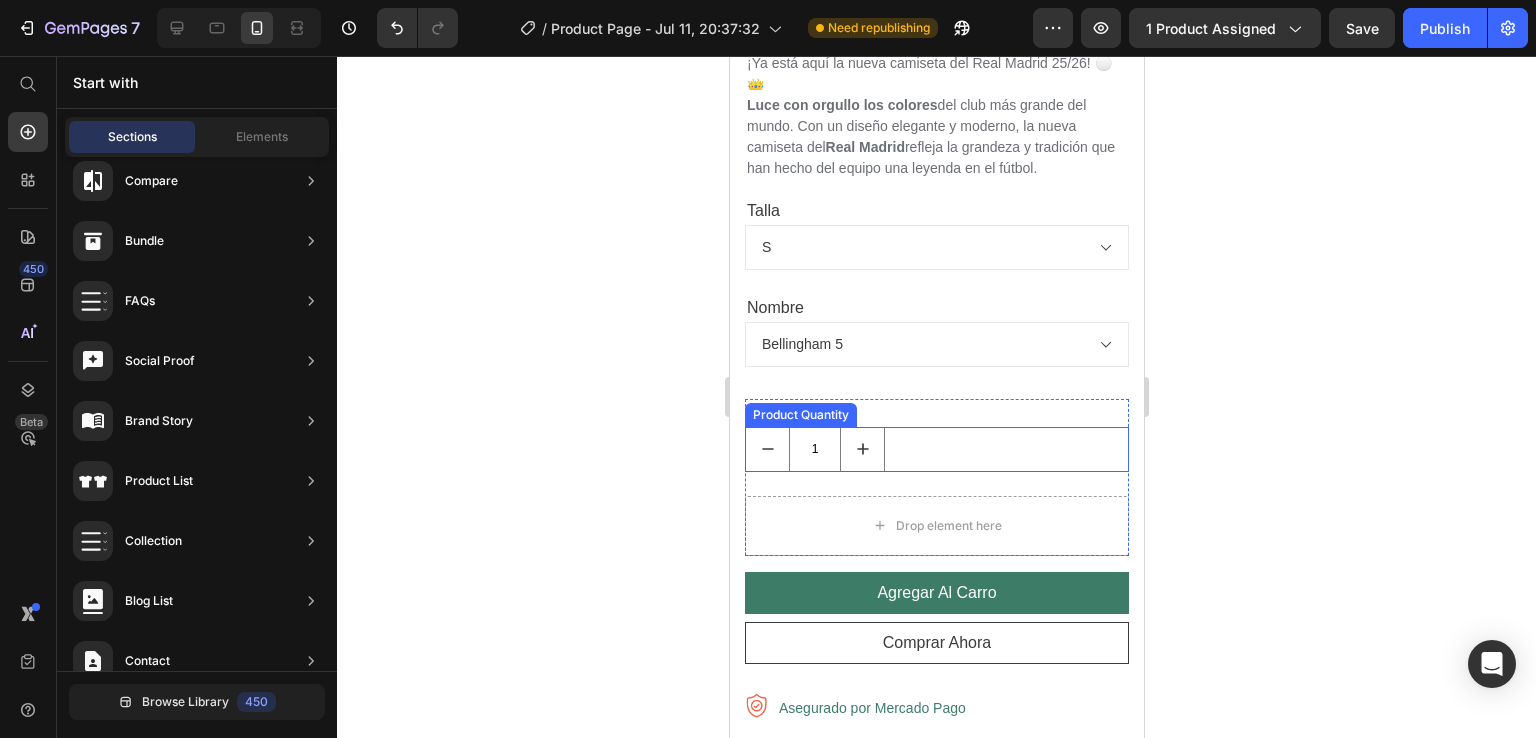 click on "1" at bounding box center [936, 449] 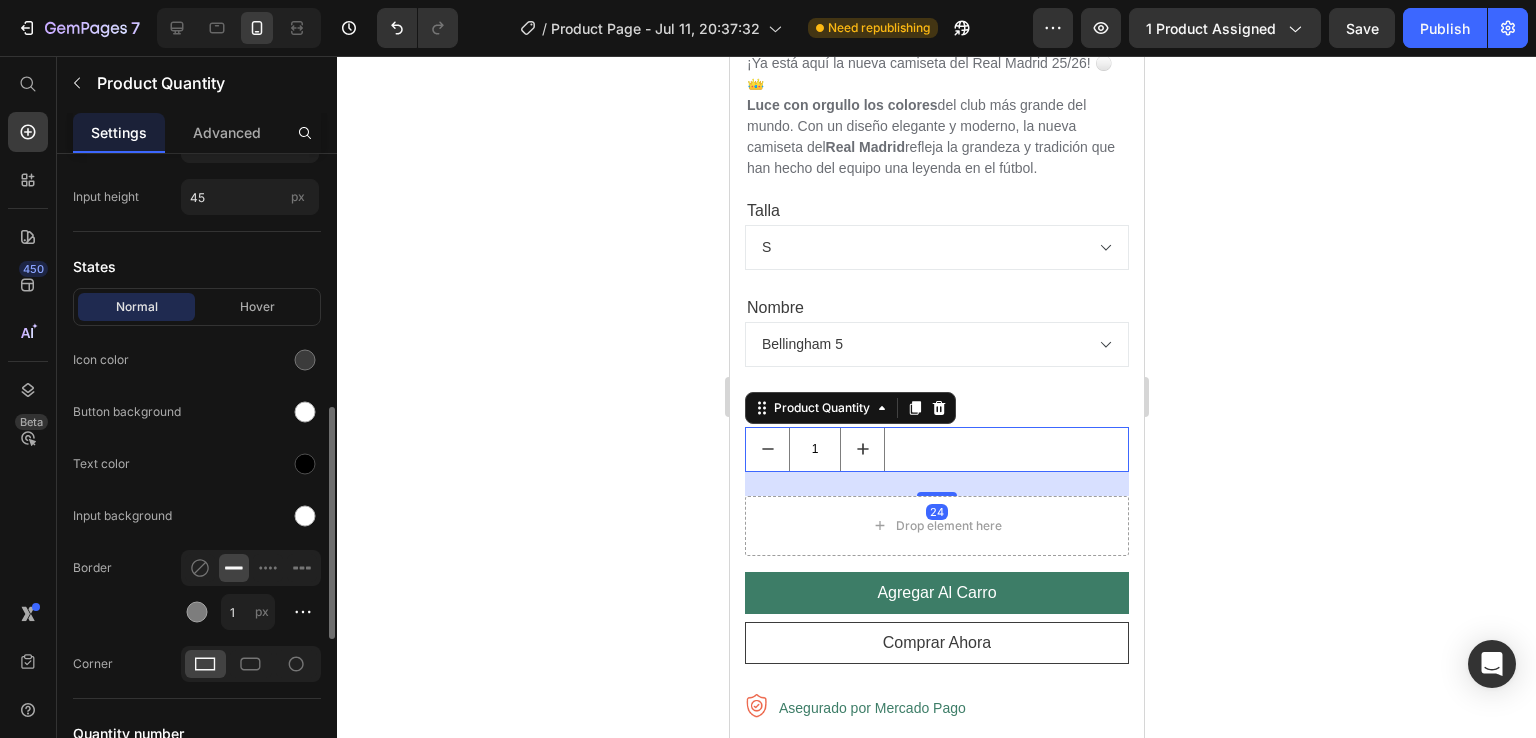 scroll, scrollTop: 800, scrollLeft: 0, axis: vertical 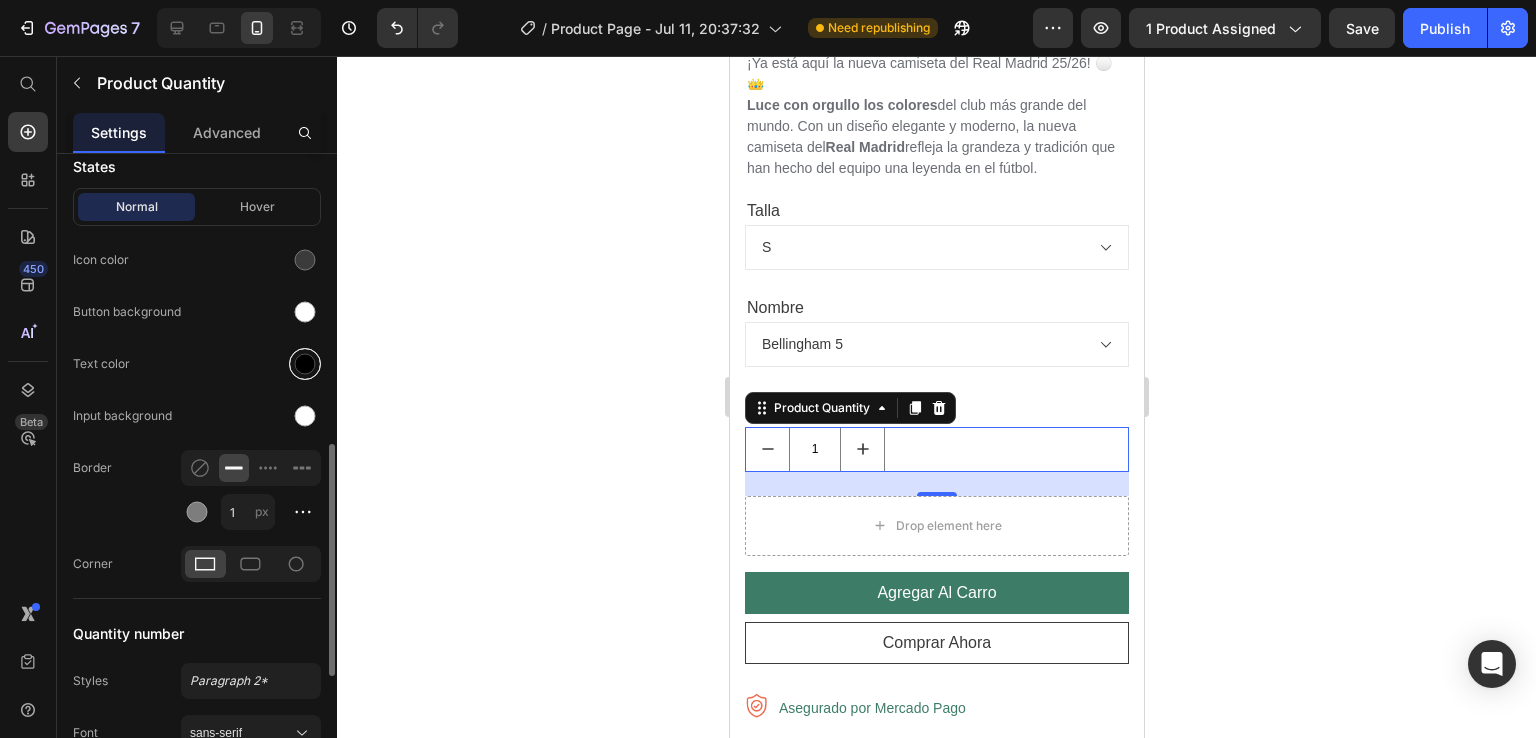 click at bounding box center (305, 364) 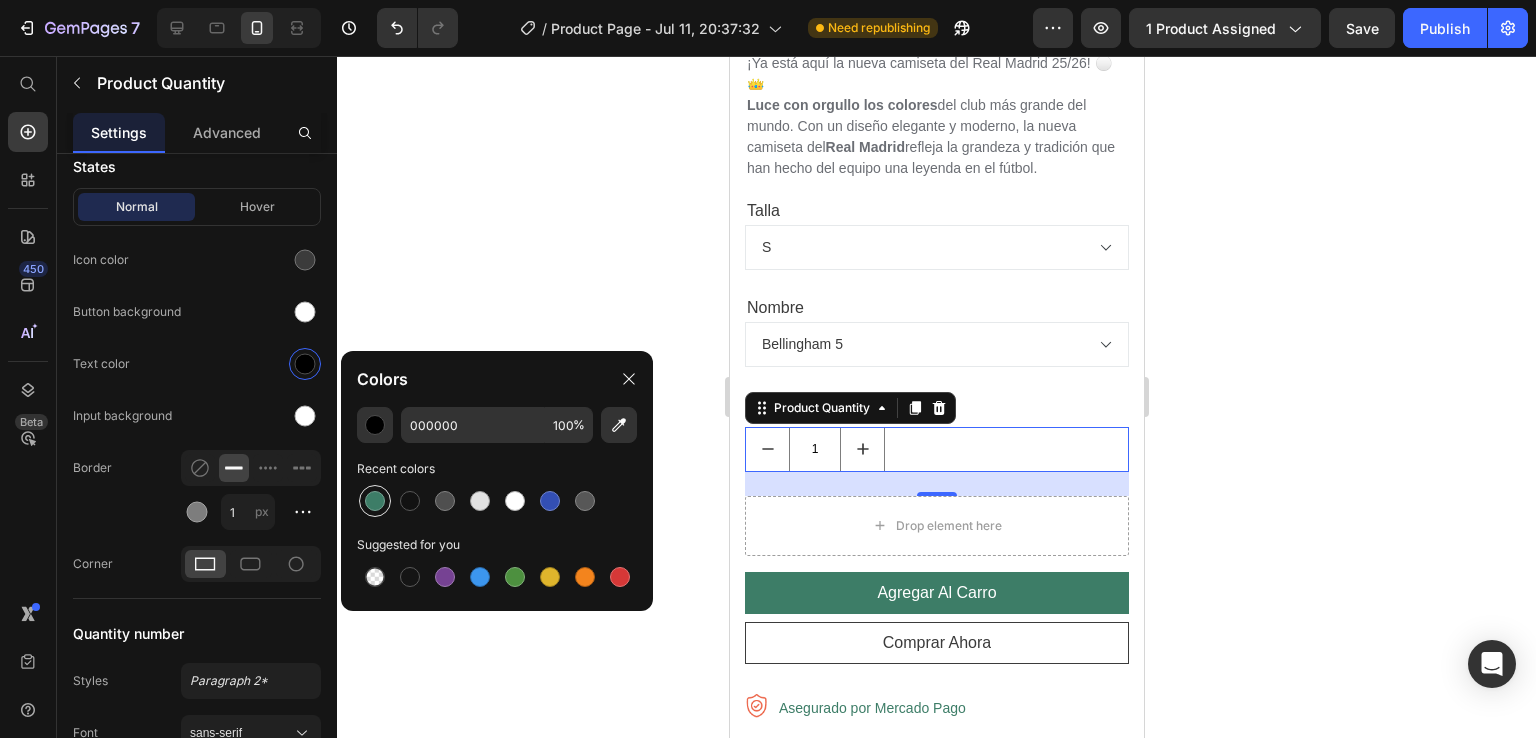 click at bounding box center (375, 501) 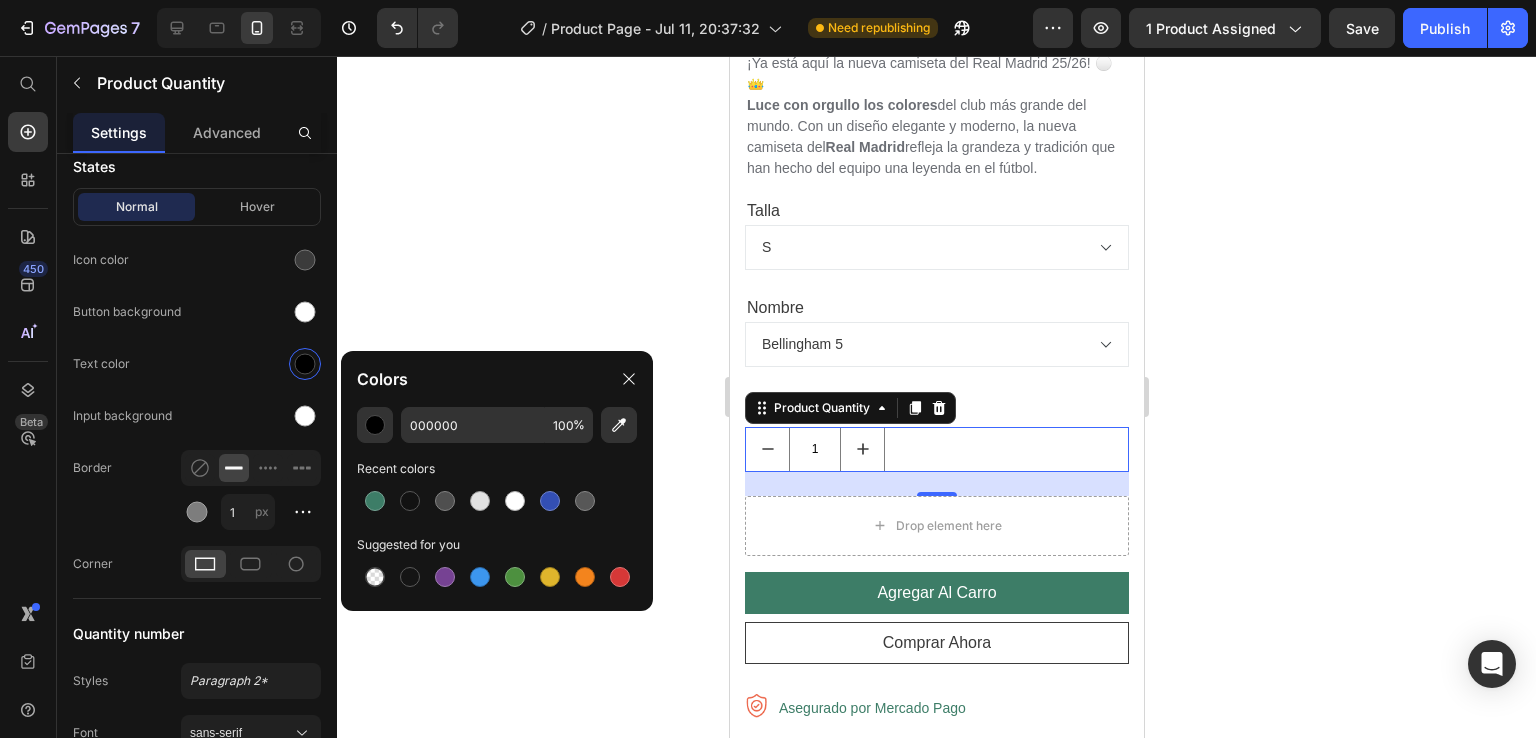 type on "3D7D67" 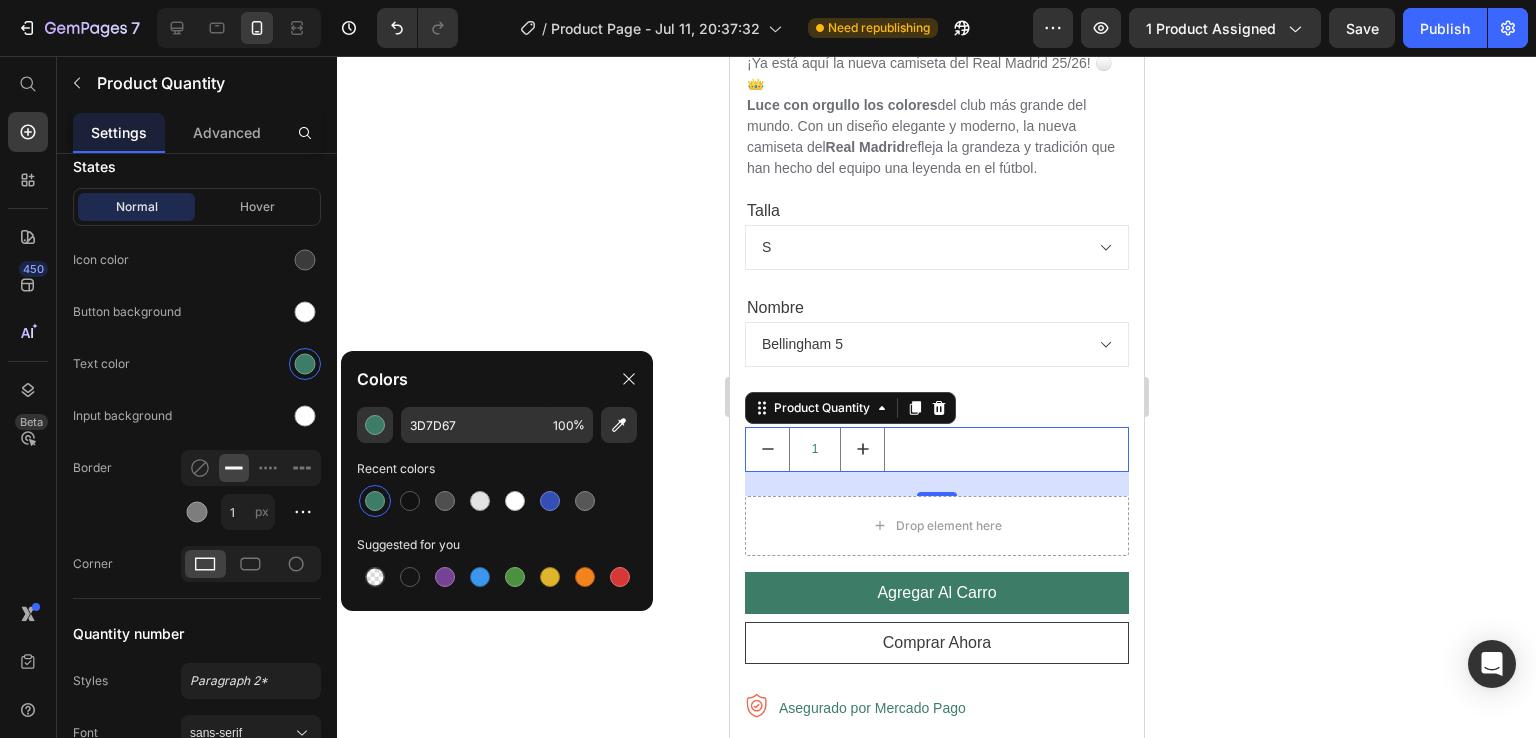 click at bounding box center [375, 501] 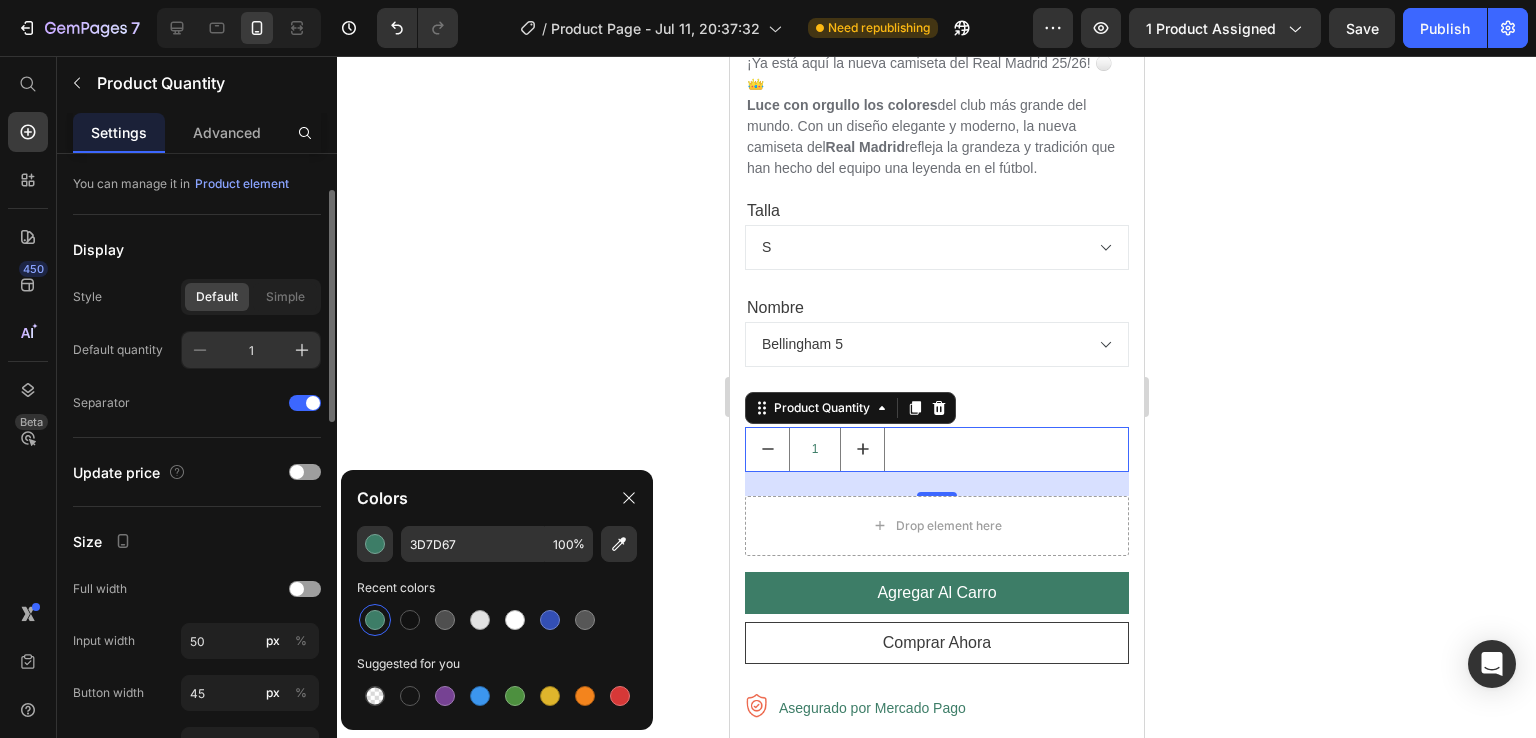 scroll, scrollTop: 0, scrollLeft: 0, axis: both 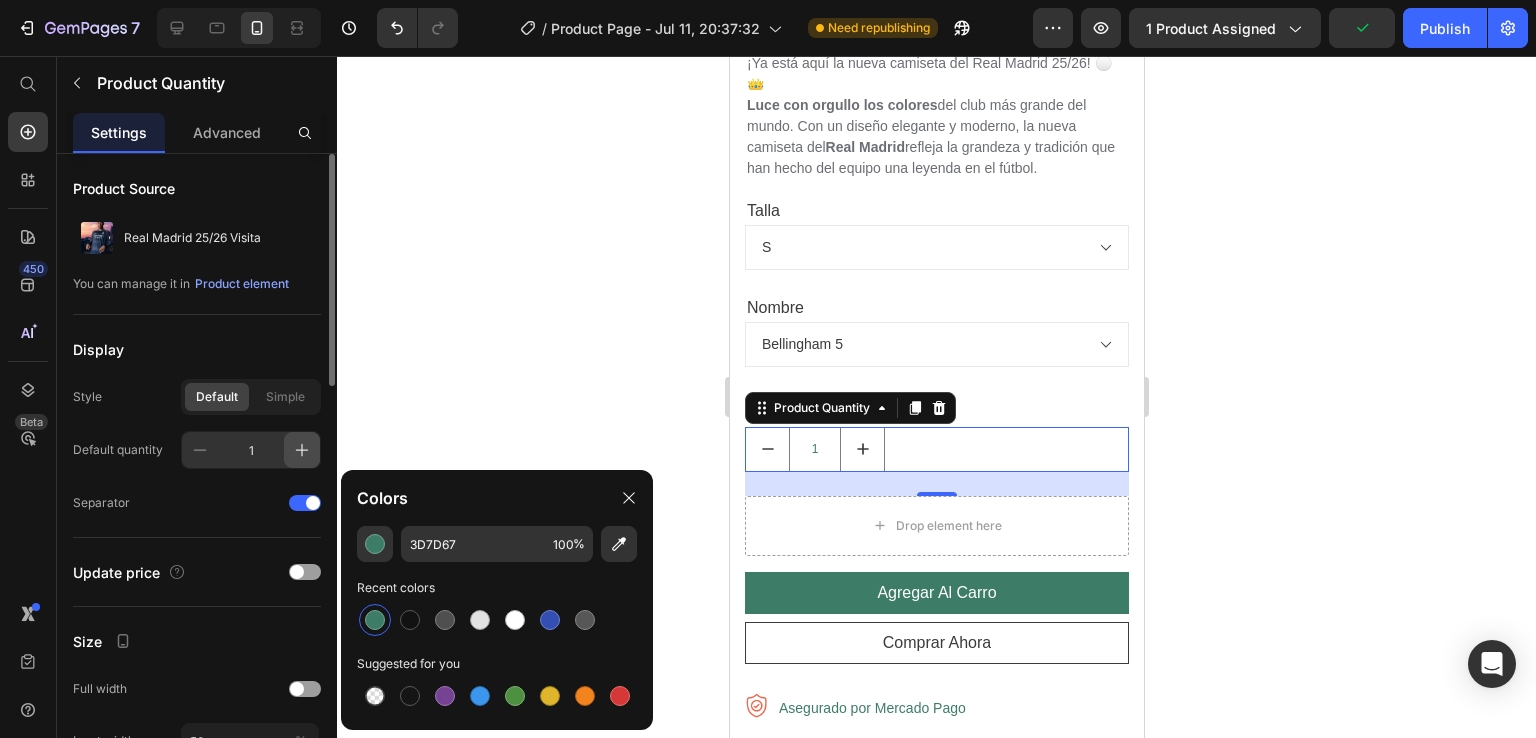 click 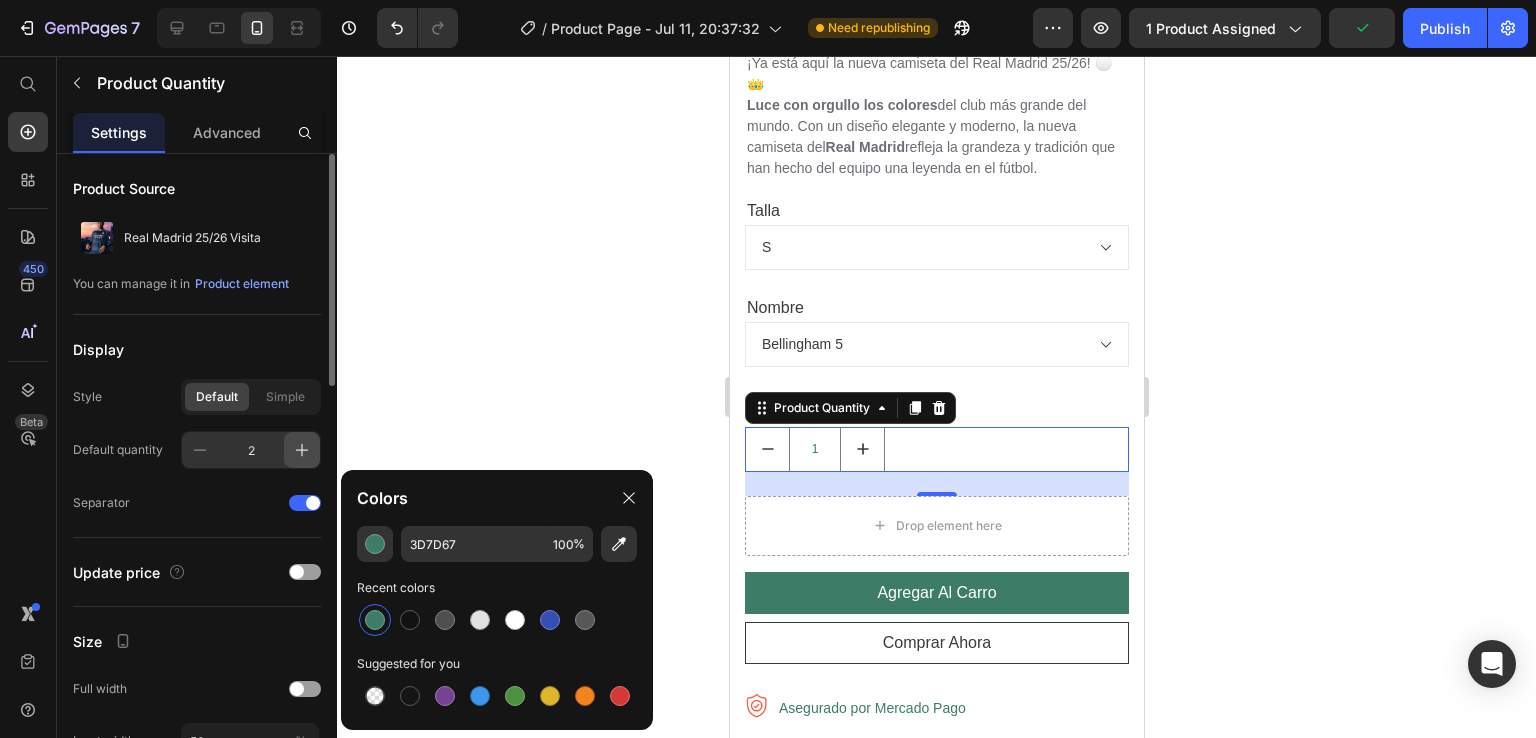 type on "2" 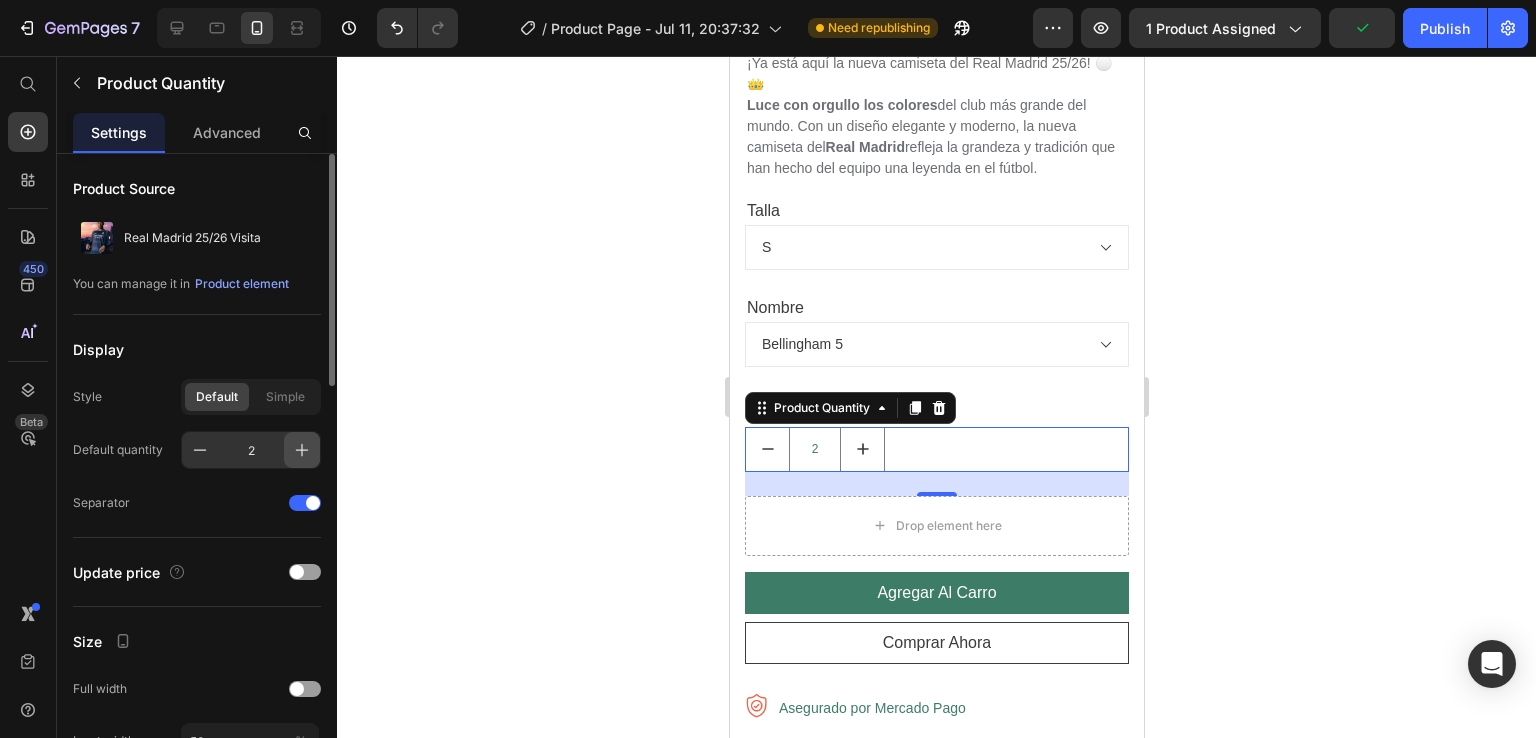 click 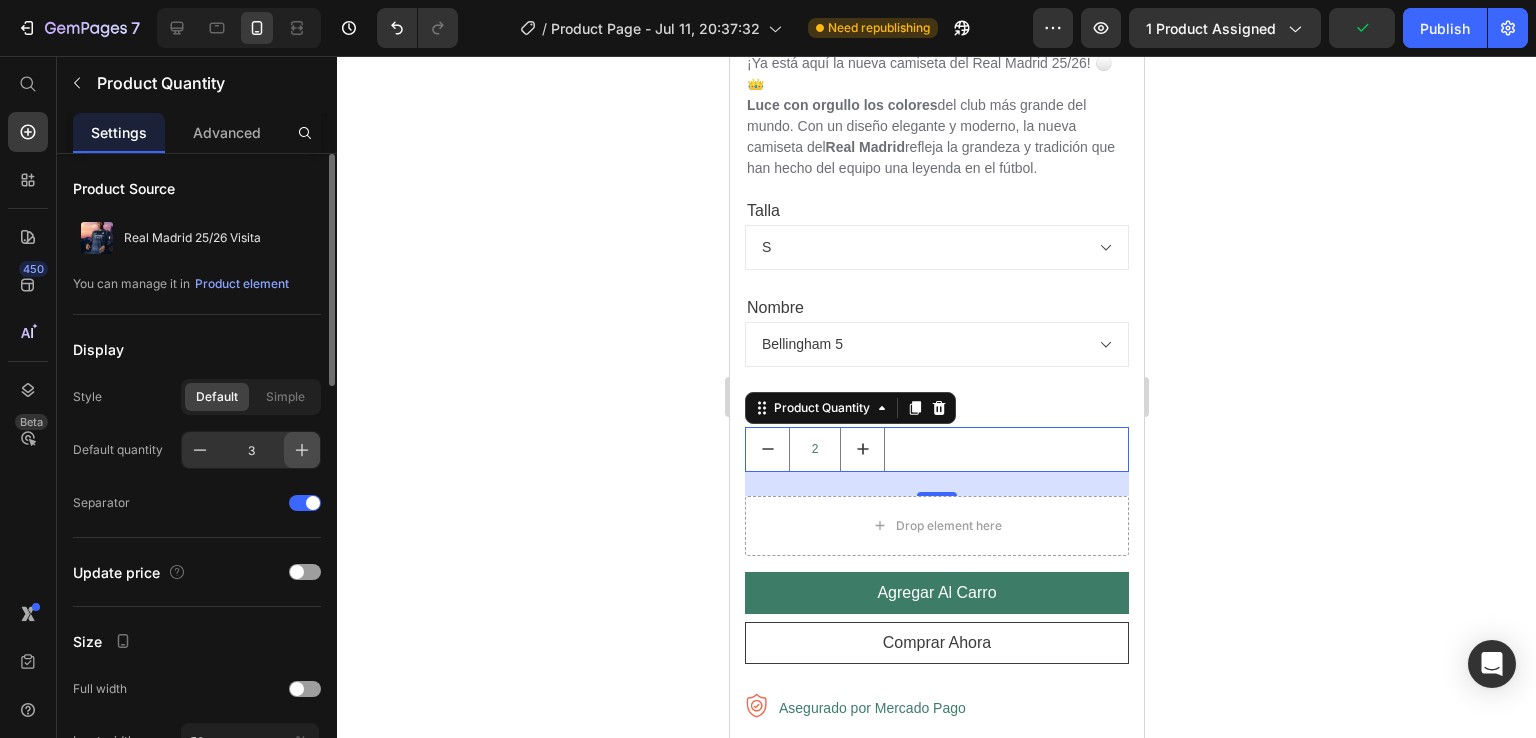 type on "3" 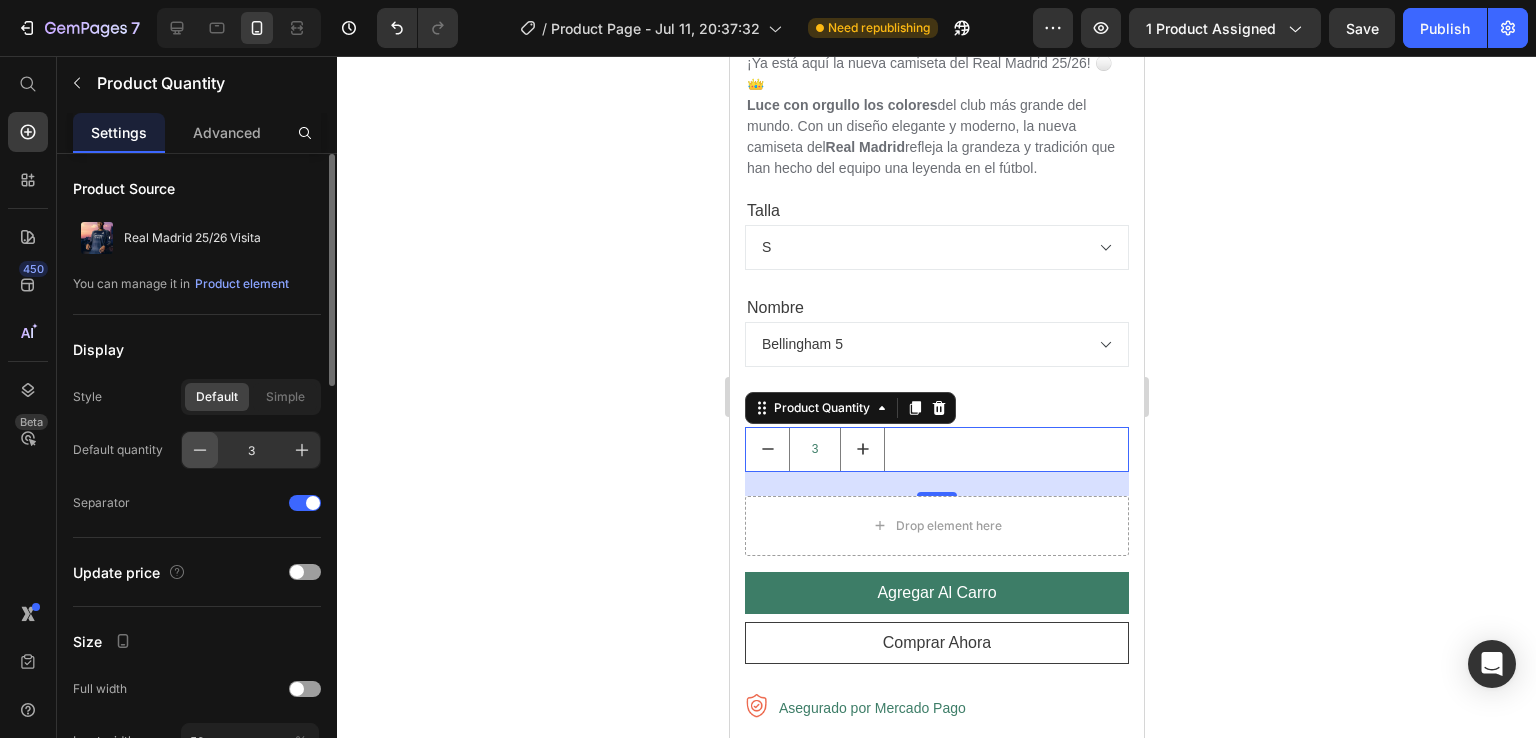 click 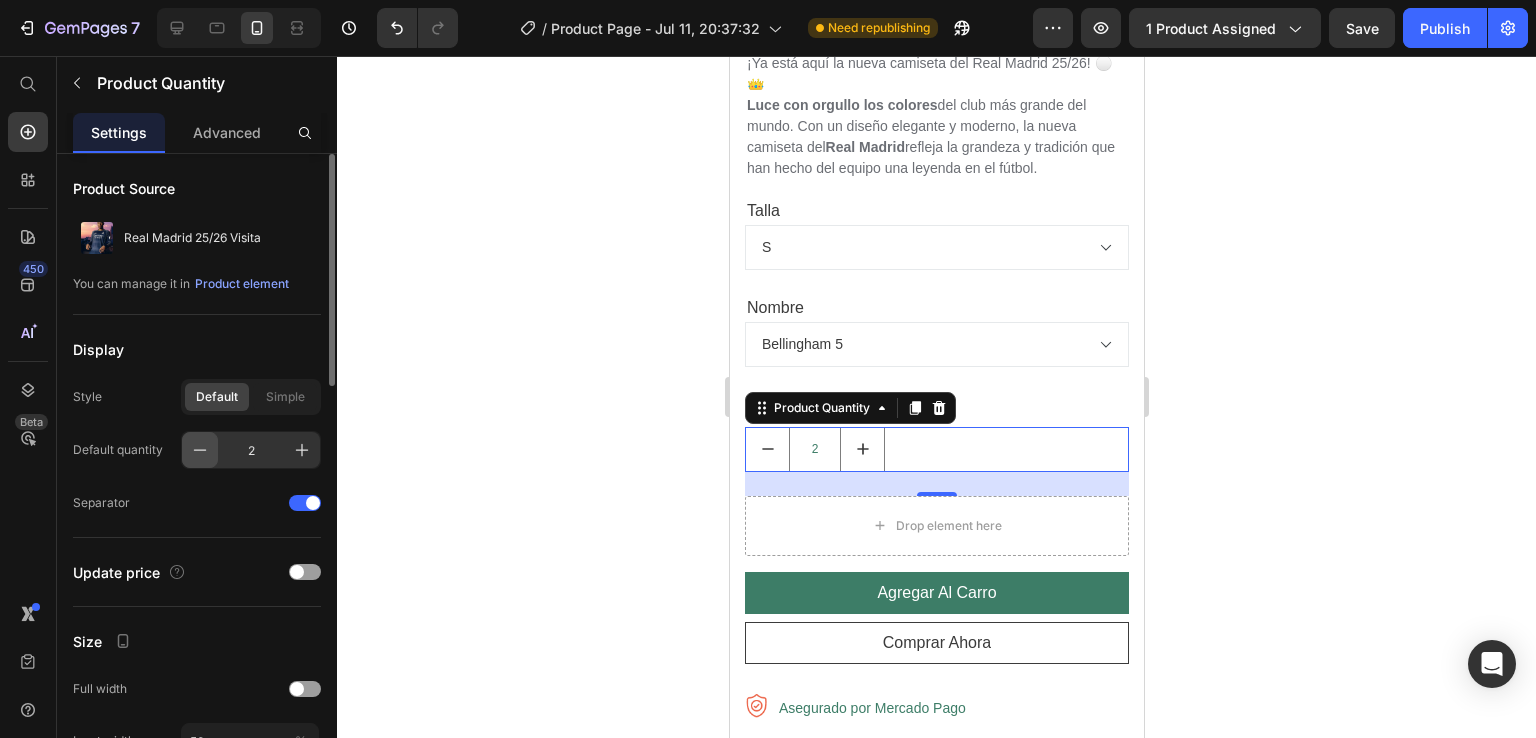 click 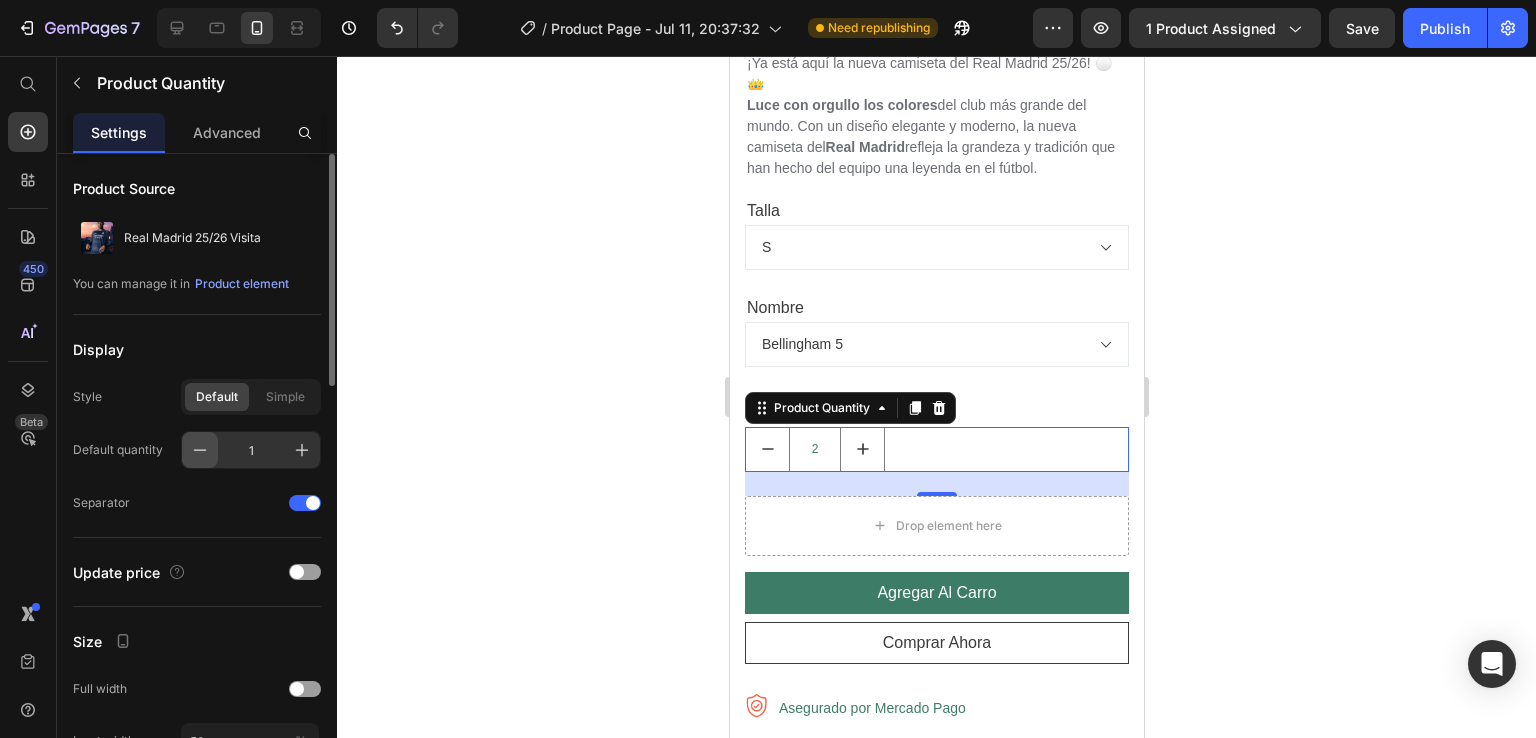 type on "1" 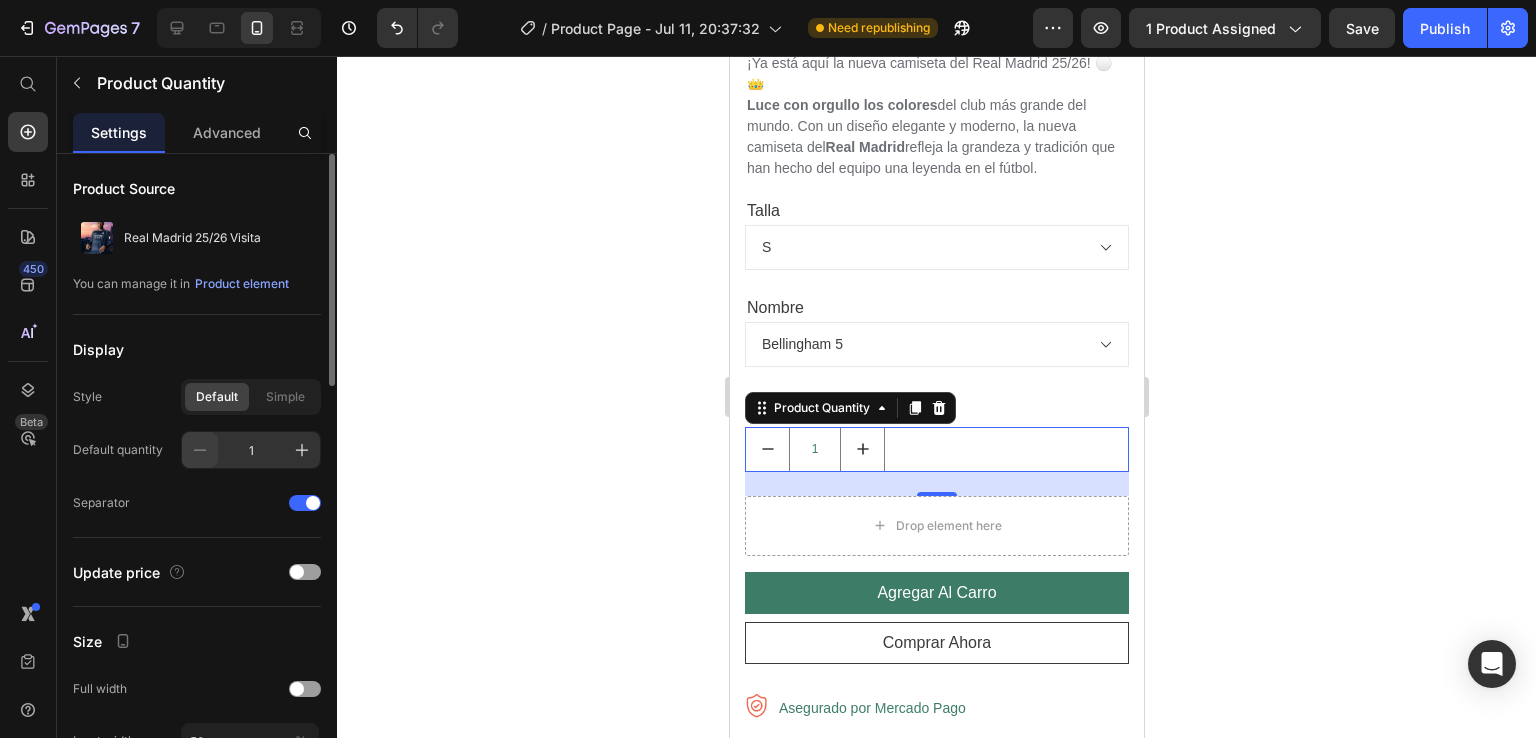 click 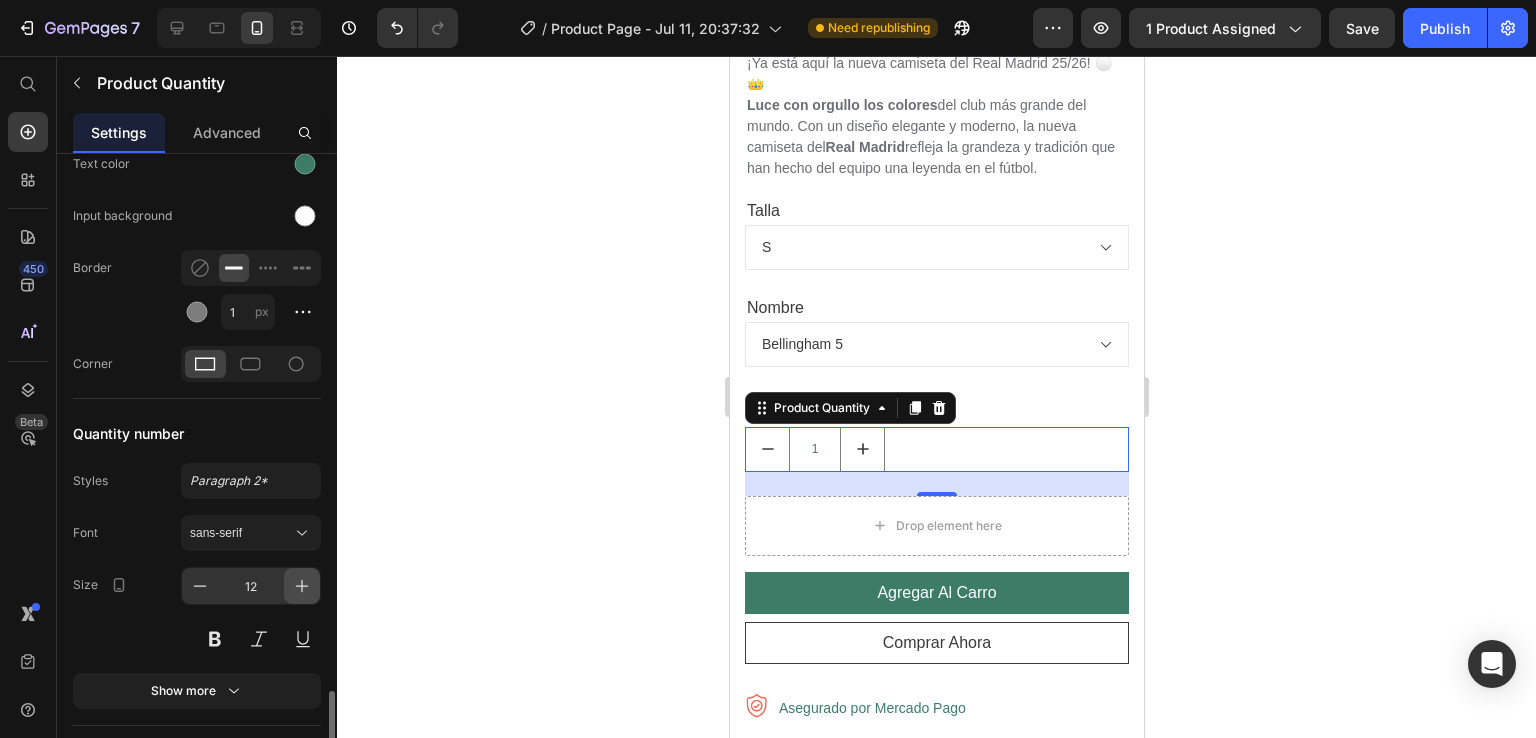scroll, scrollTop: 1128, scrollLeft: 0, axis: vertical 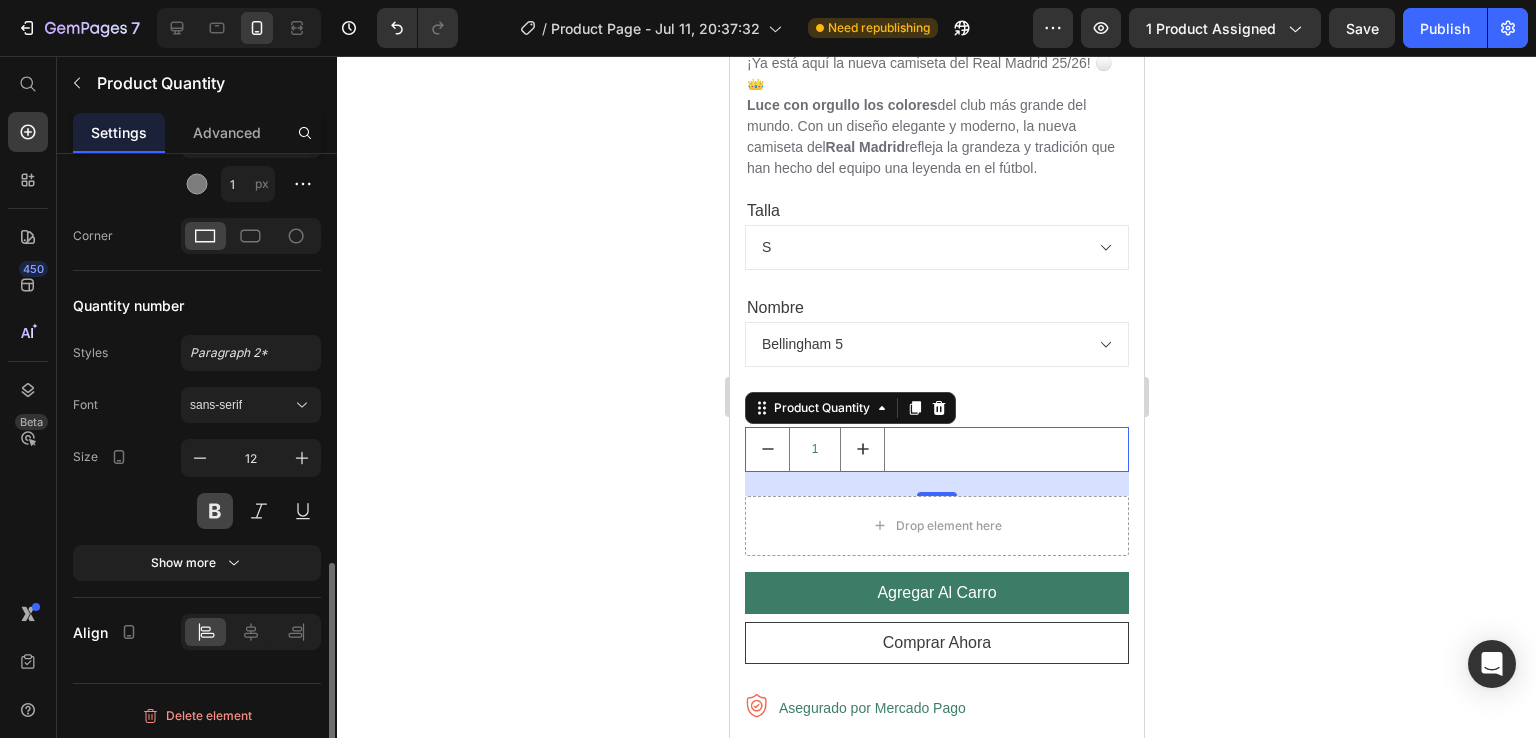 click at bounding box center (215, 511) 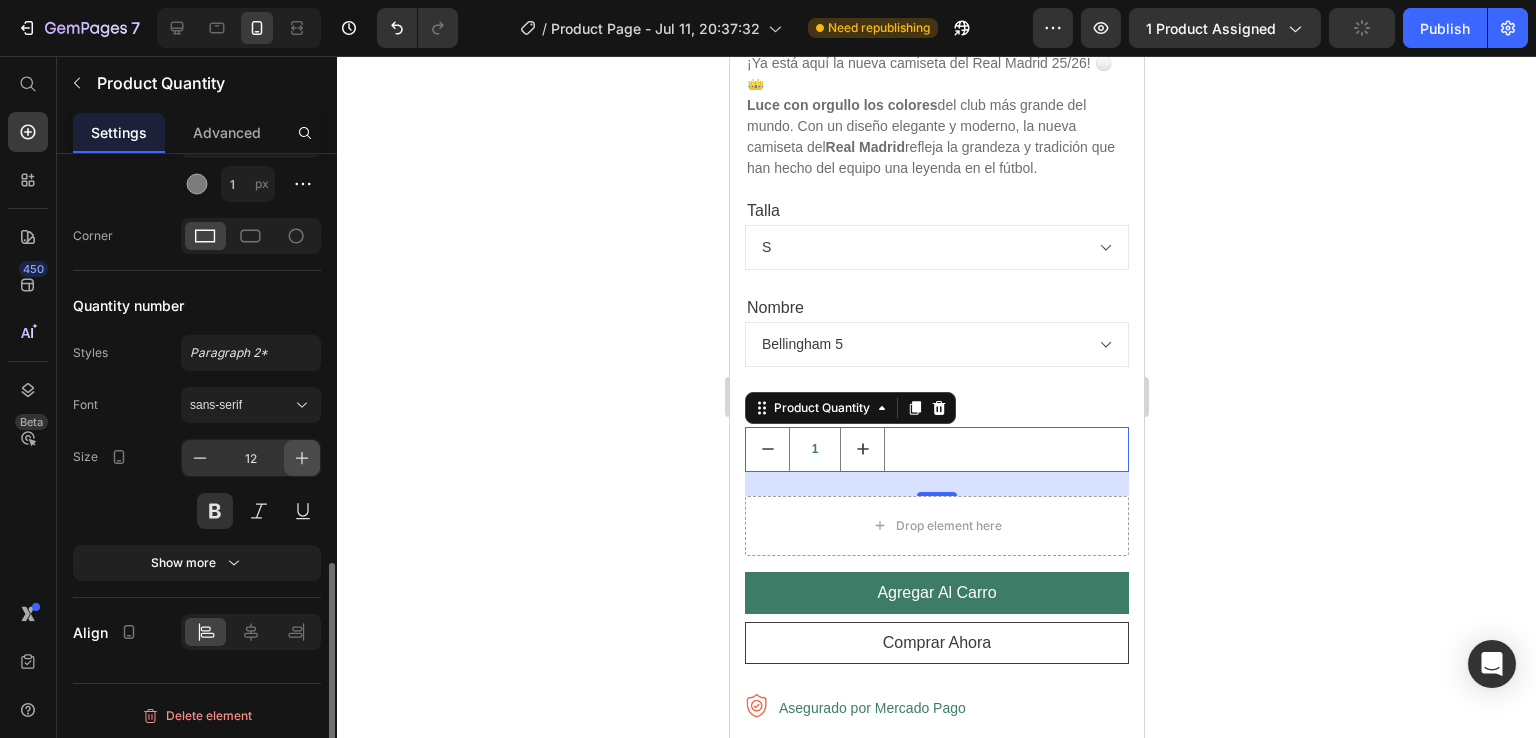 click 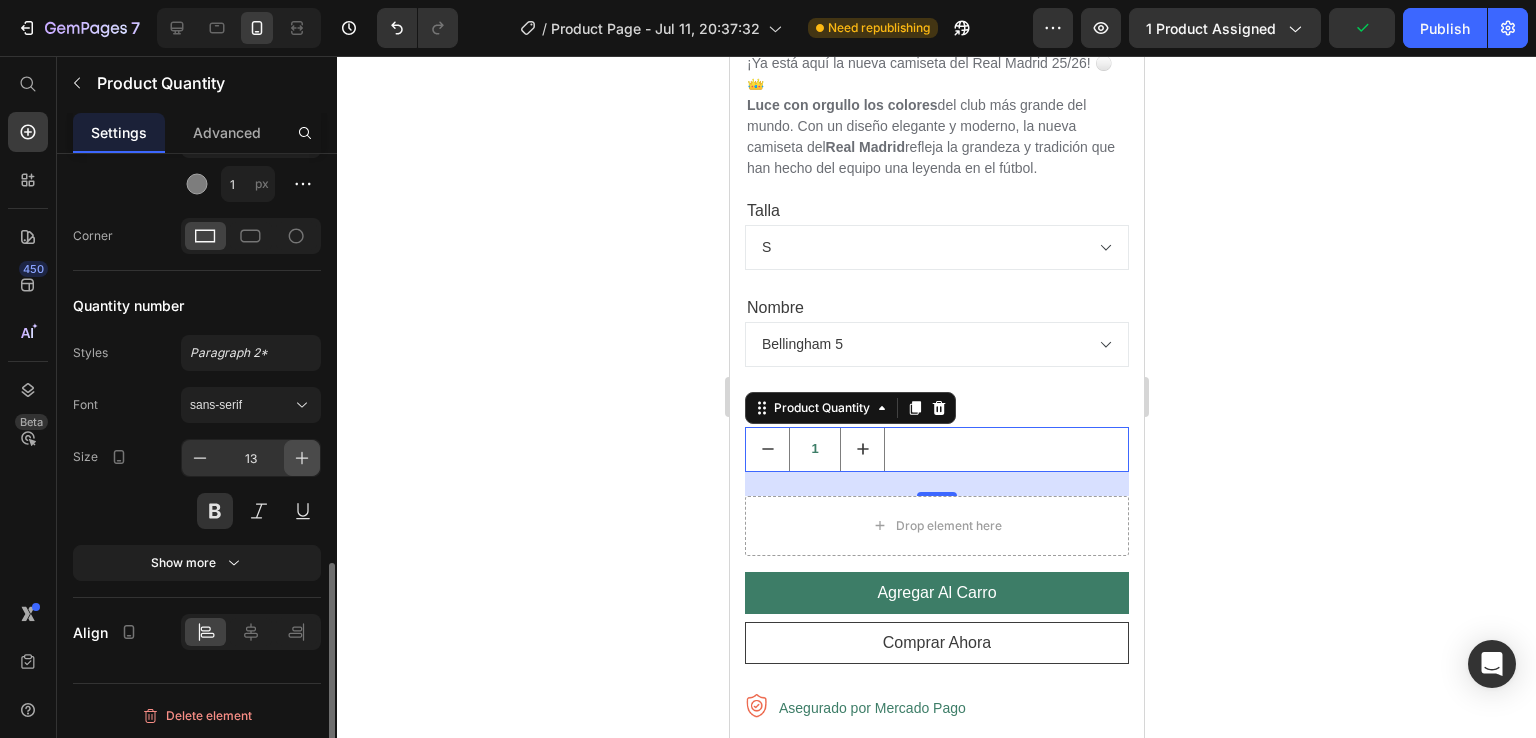 click 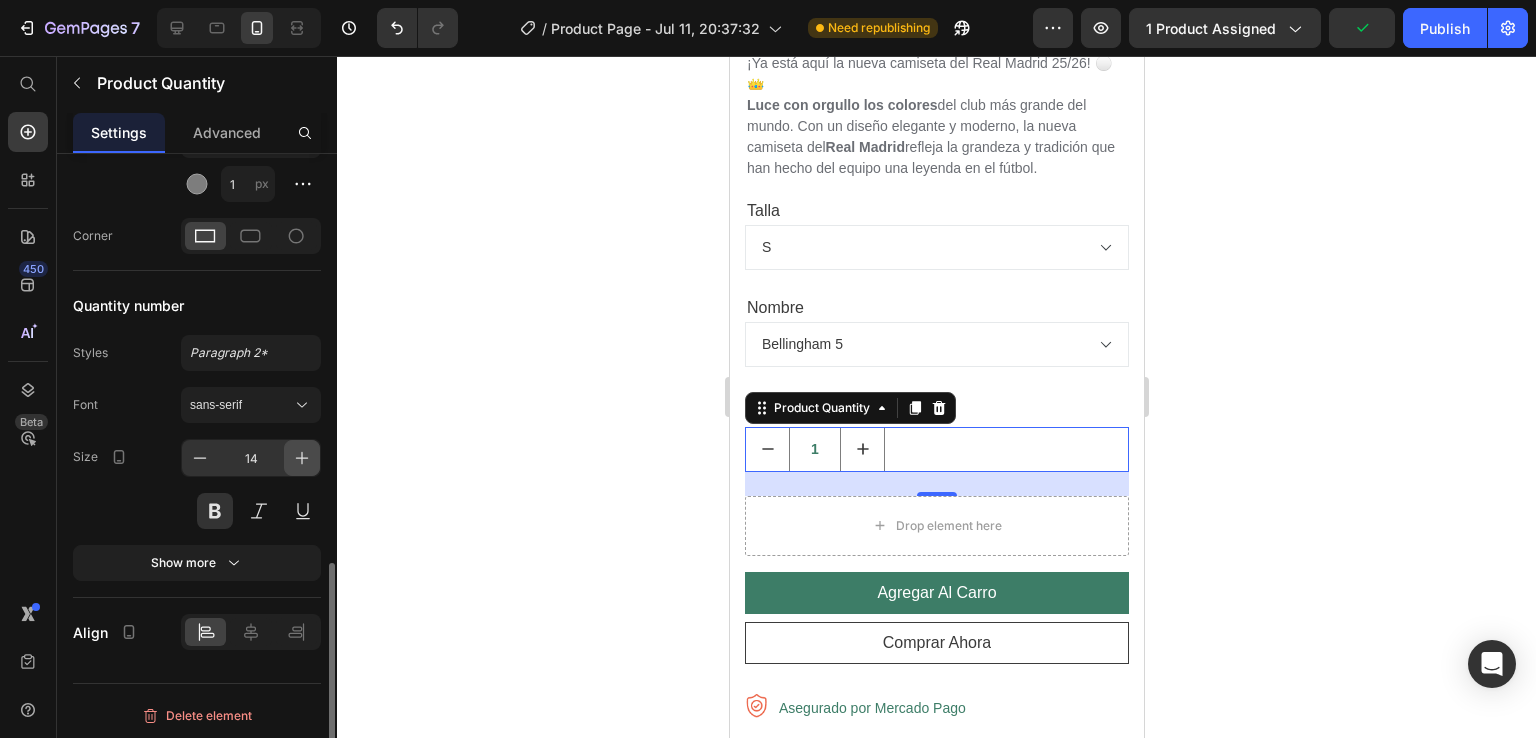 click 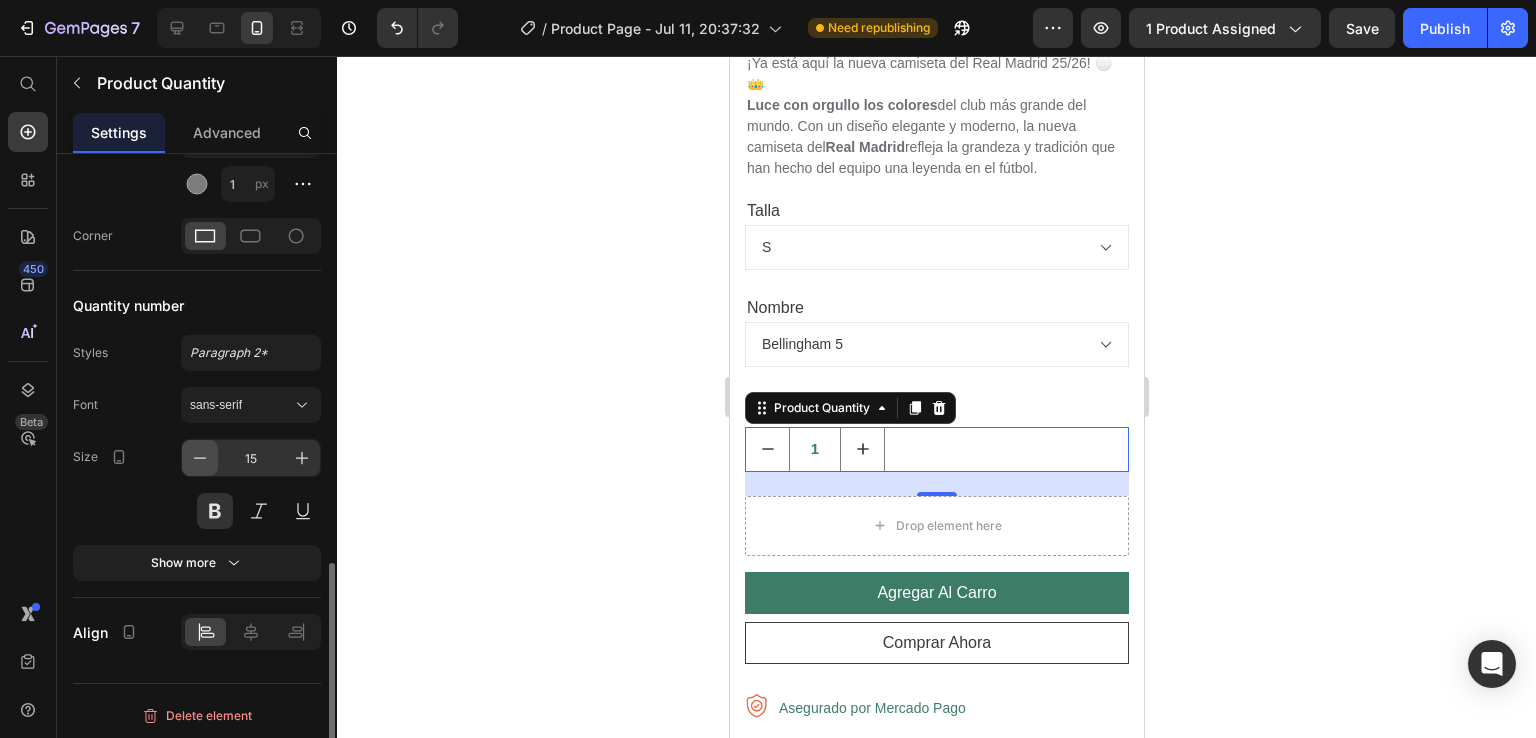 click 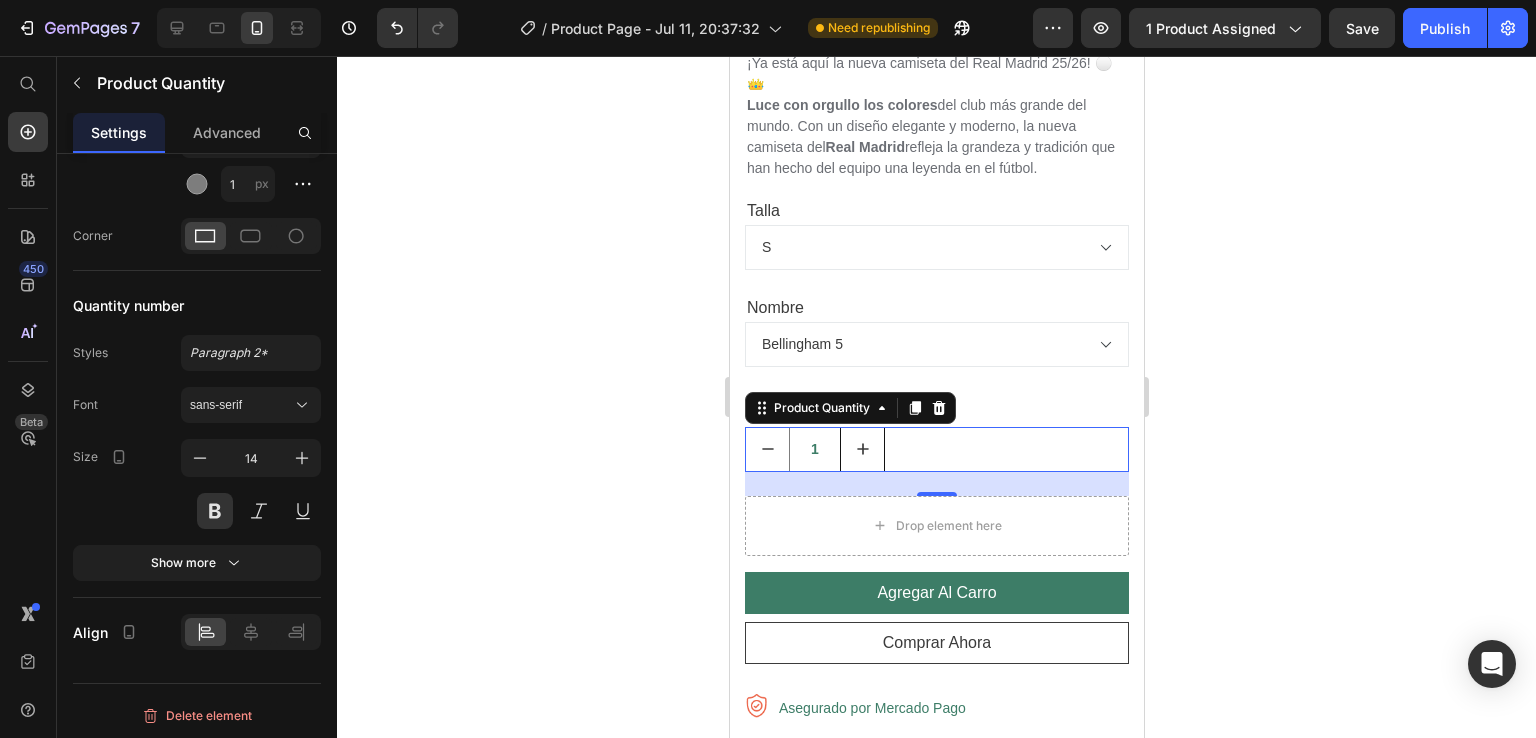 click at bounding box center (861, 449) 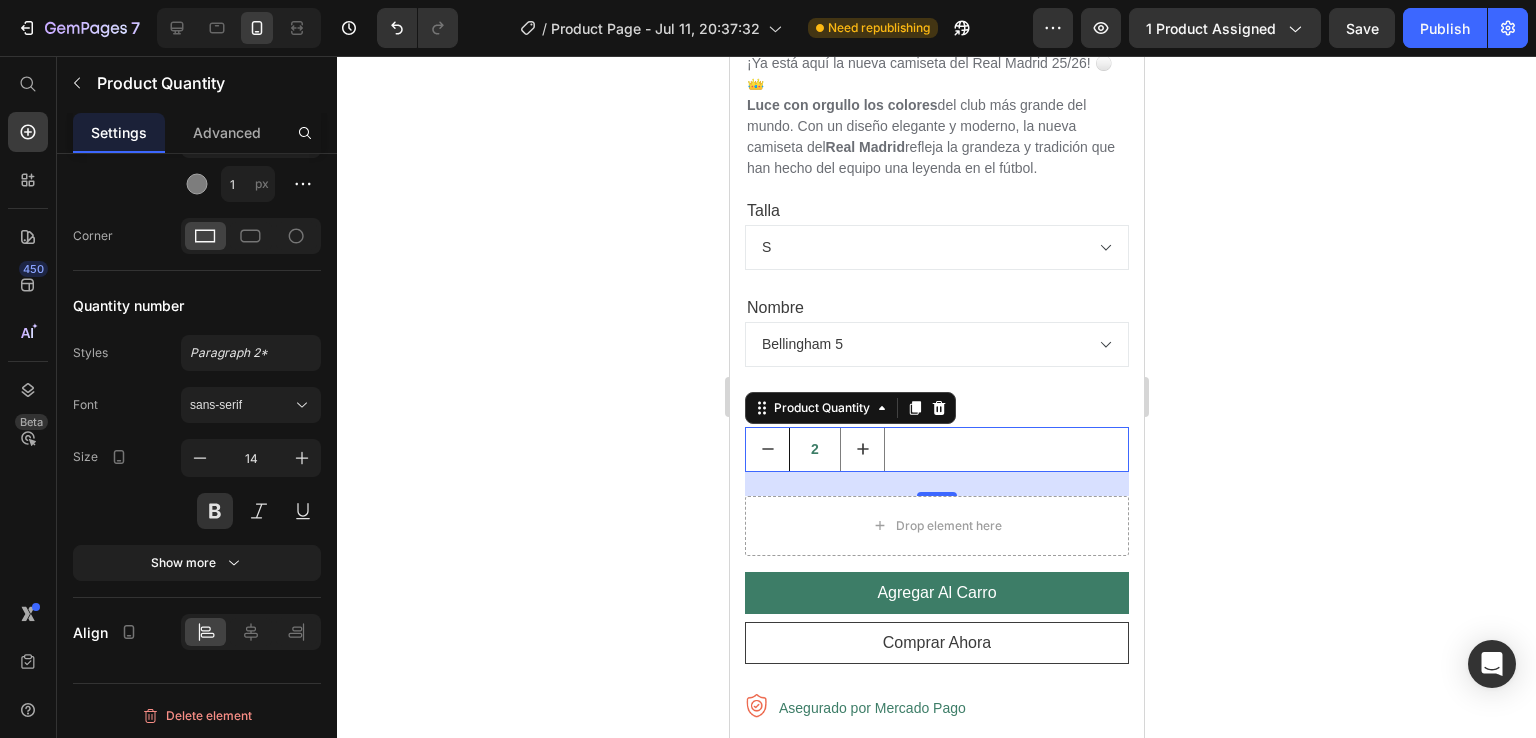 click 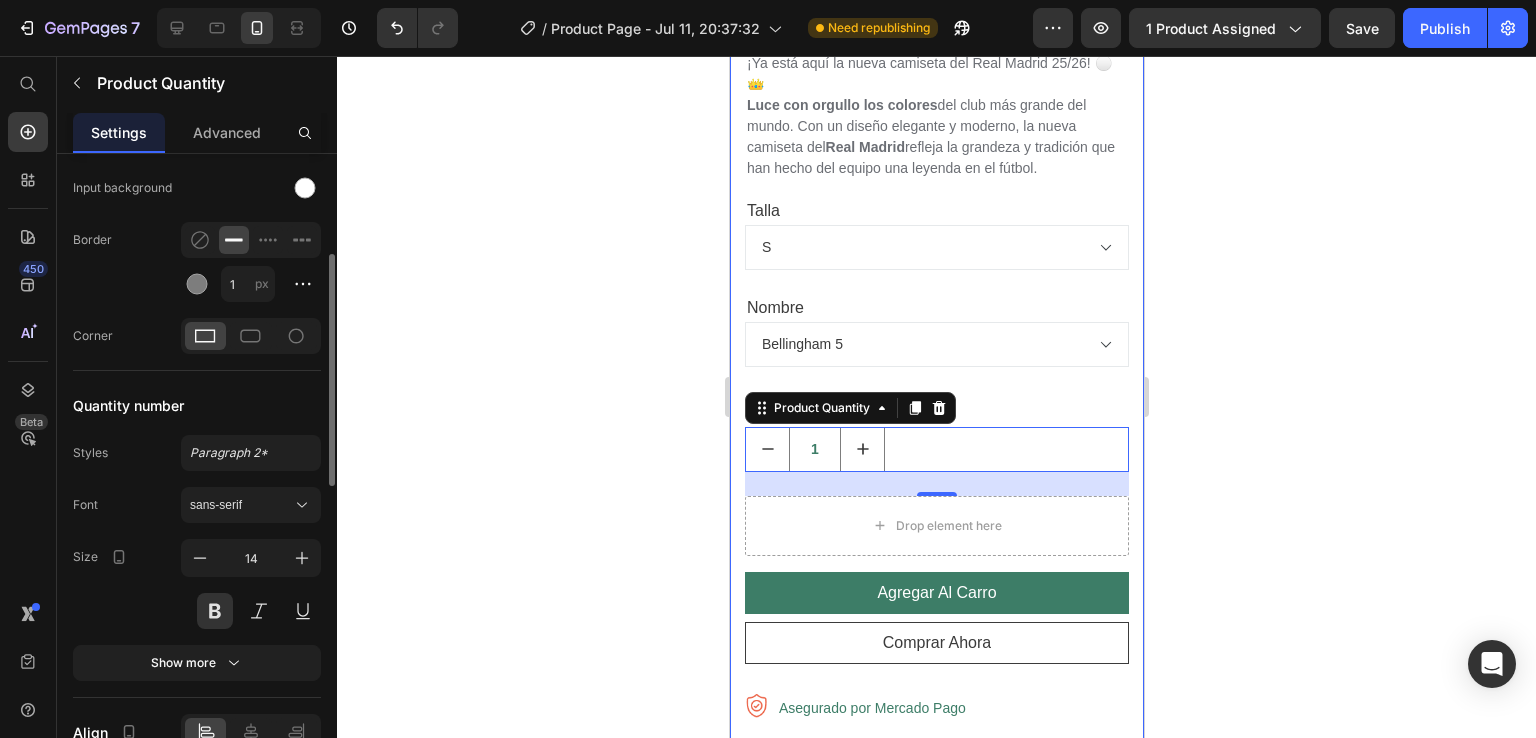 scroll, scrollTop: 828, scrollLeft: 0, axis: vertical 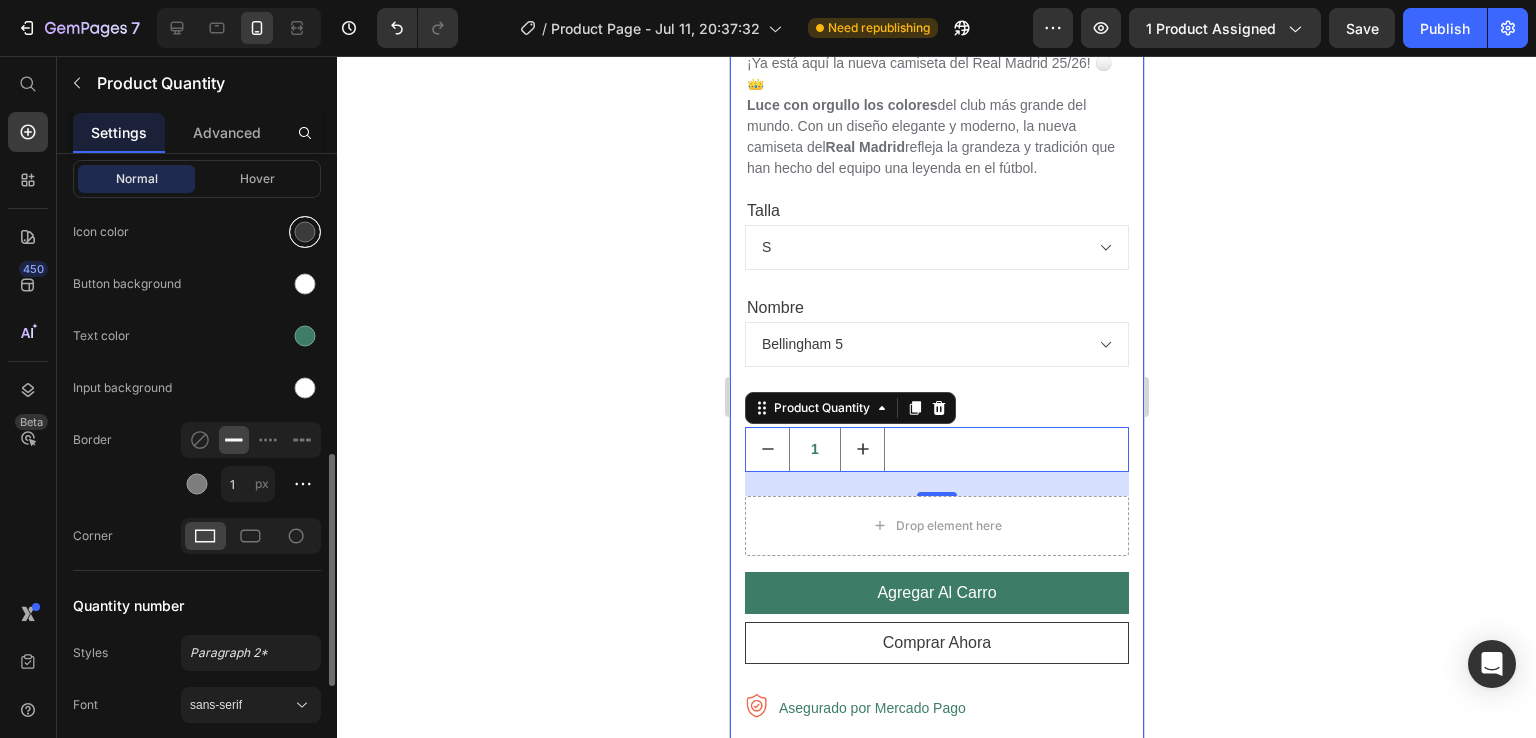 click at bounding box center [305, 232] 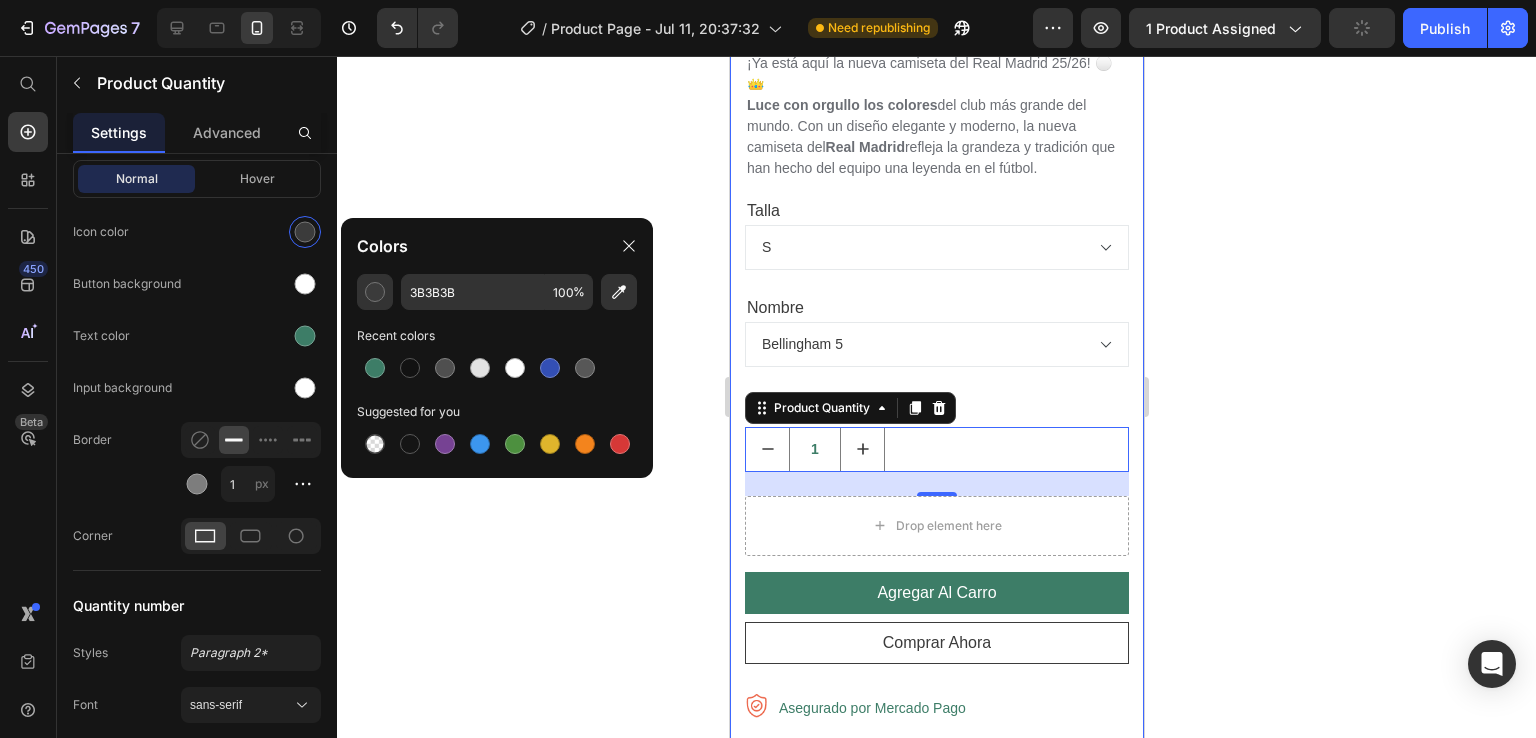 click at bounding box center [375, 368] 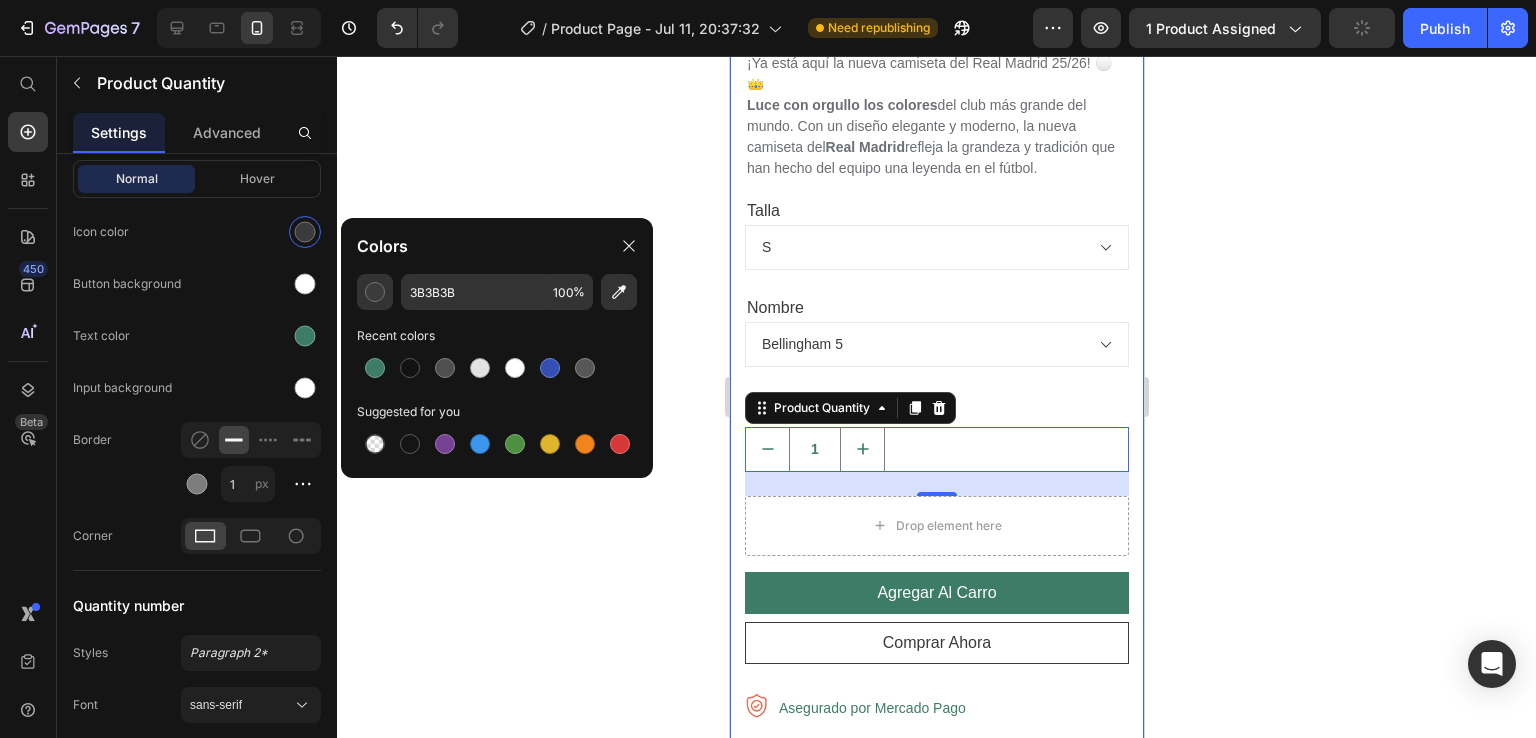 type on "3D7D67" 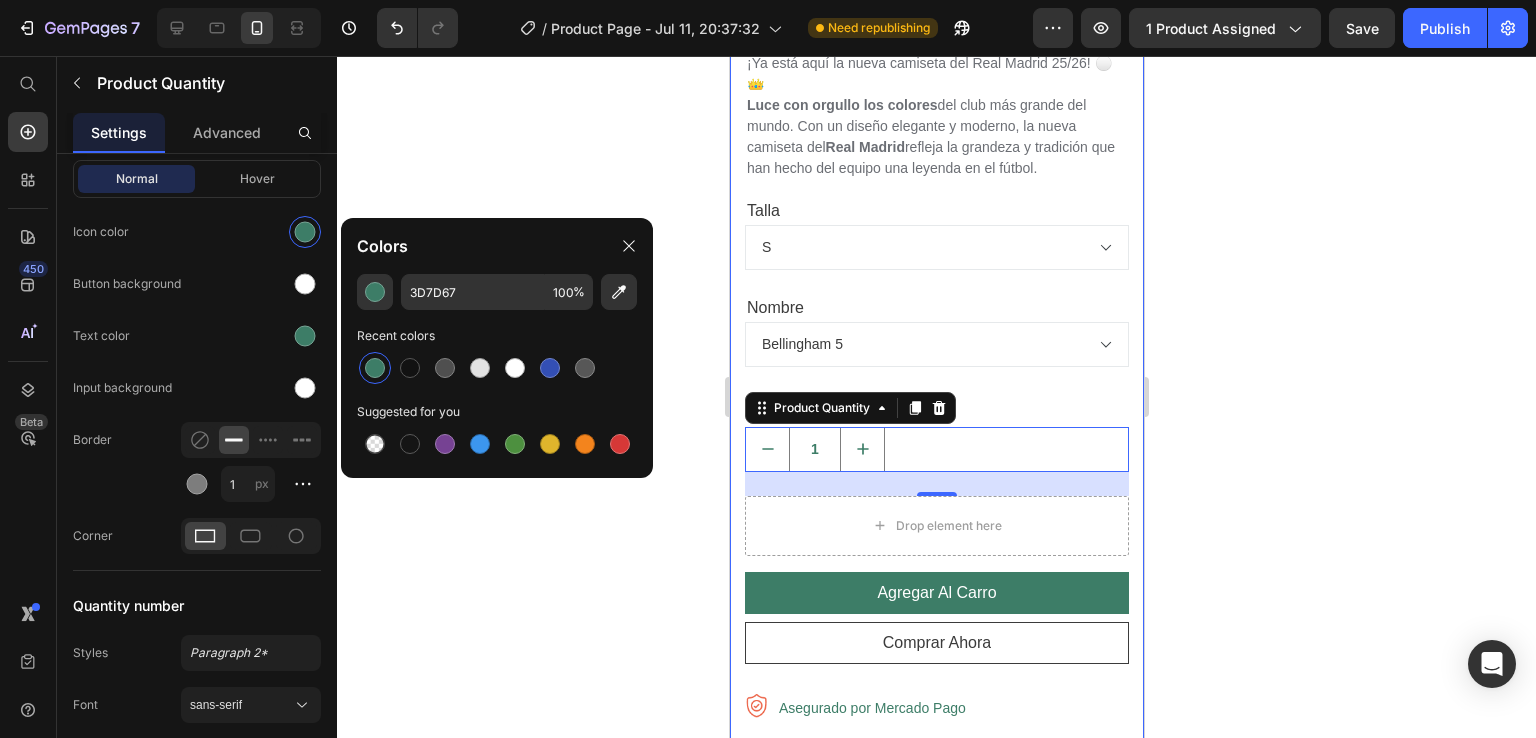 click 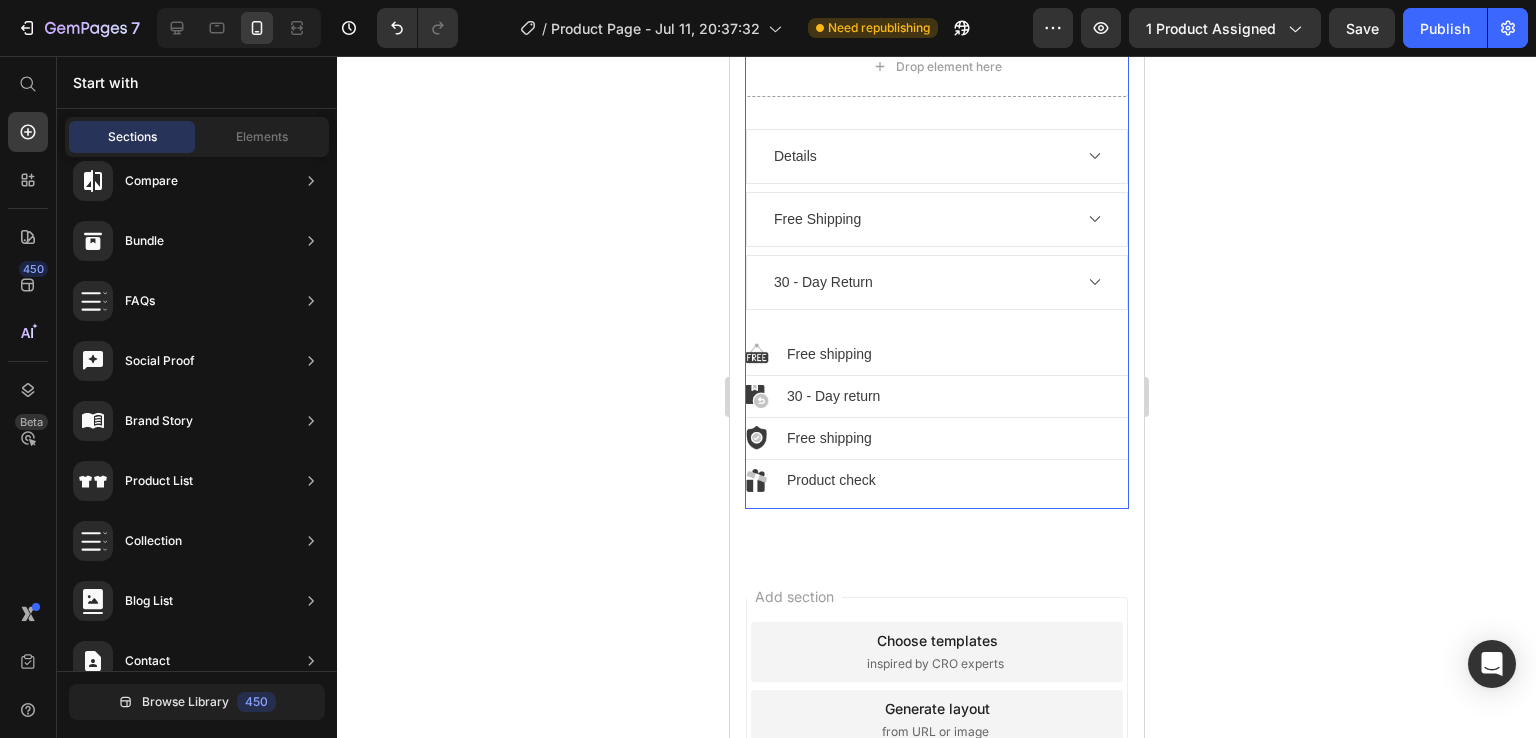 scroll, scrollTop: 1664, scrollLeft: 0, axis: vertical 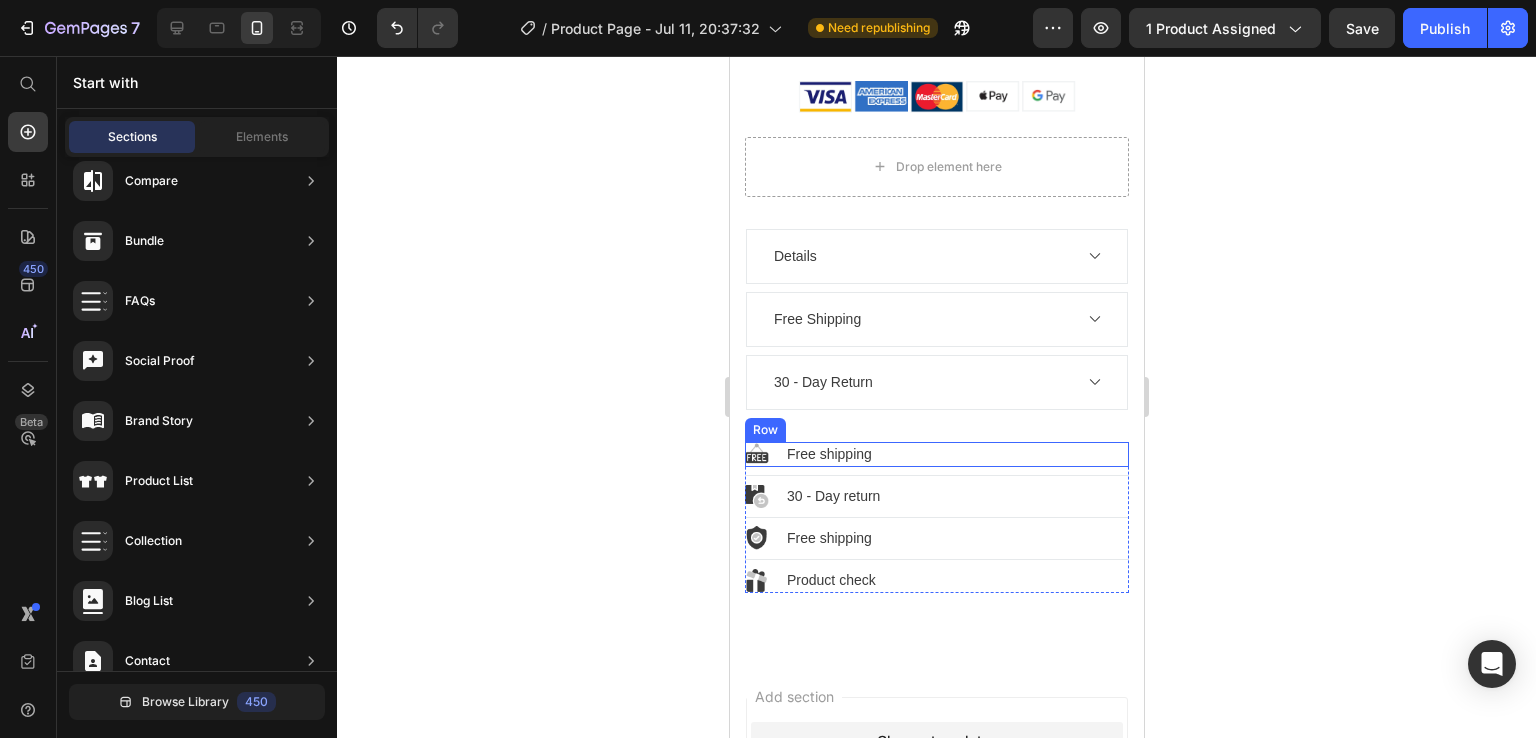 click on "Image Free shipping Text block Row" at bounding box center (936, 454) 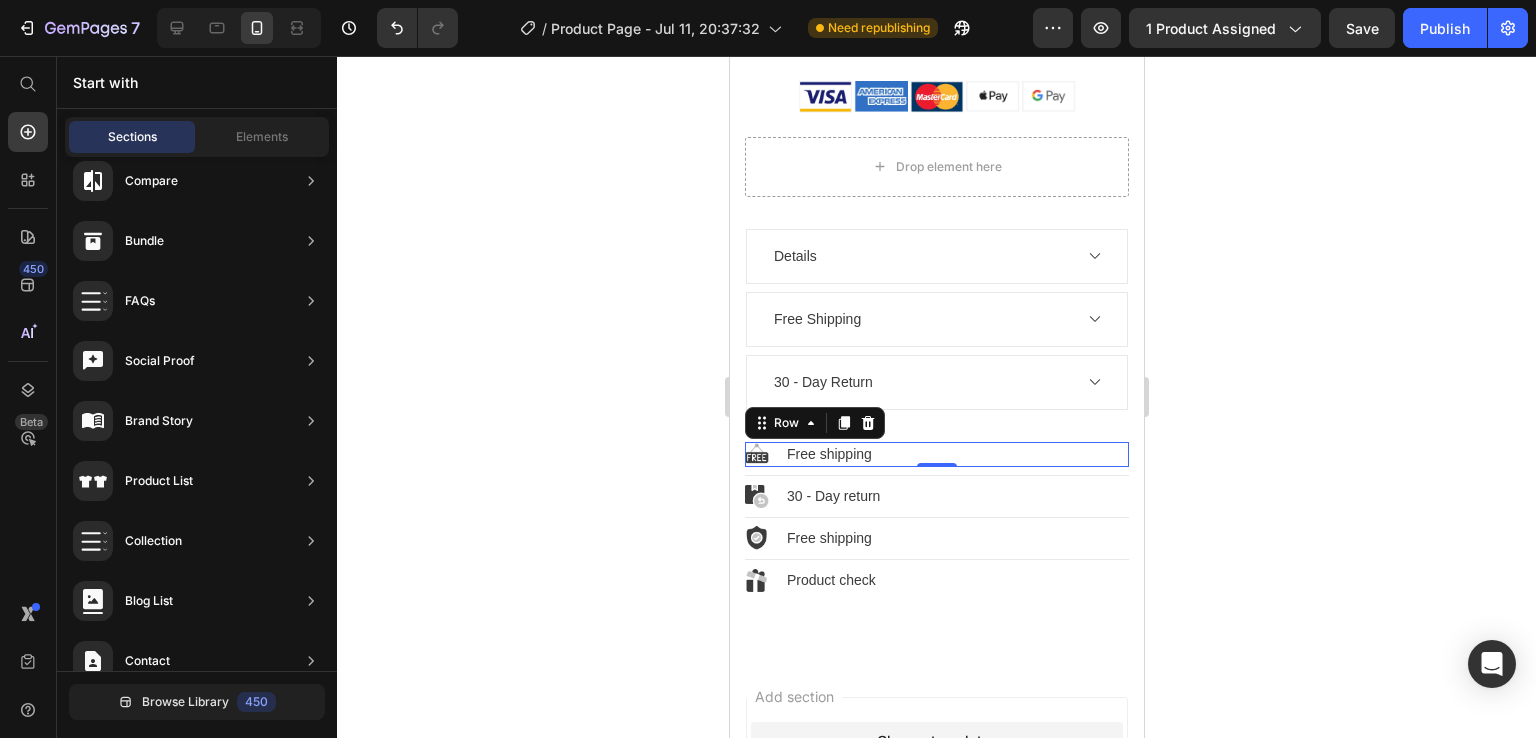 scroll, scrollTop: 0, scrollLeft: 0, axis: both 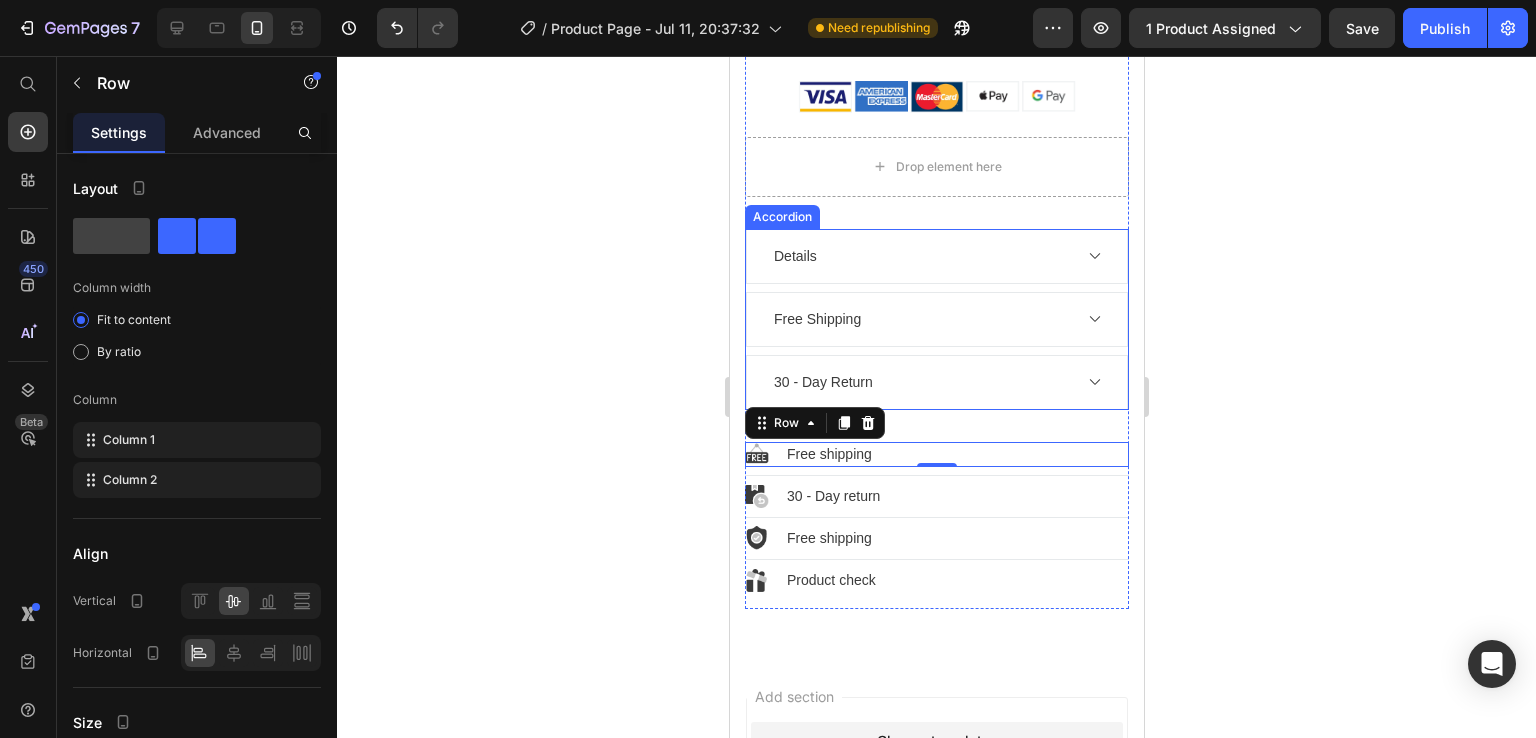 click on "Details" at bounding box center [920, 256] 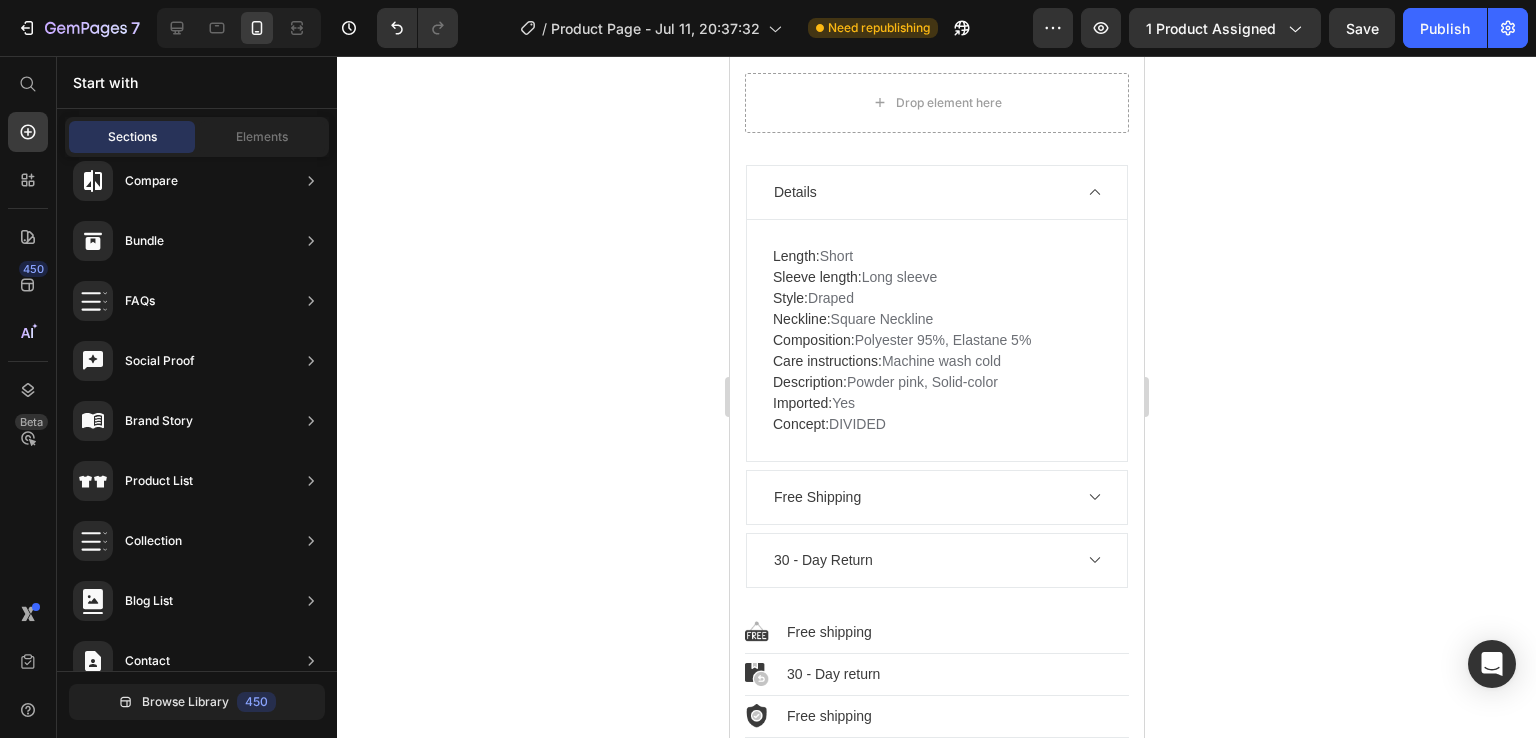 scroll, scrollTop: 1717, scrollLeft: 0, axis: vertical 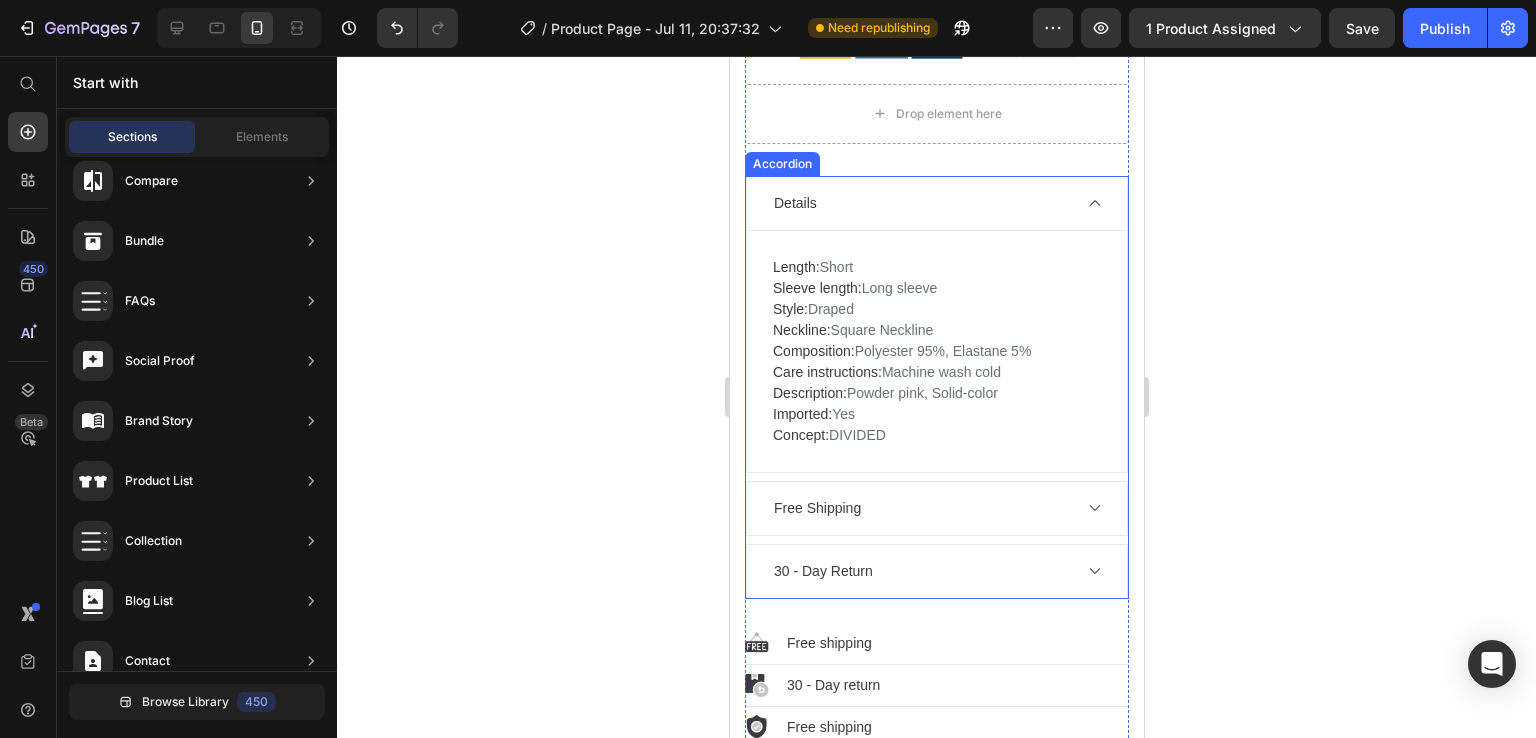 click on "Details" at bounding box center [920, 203] 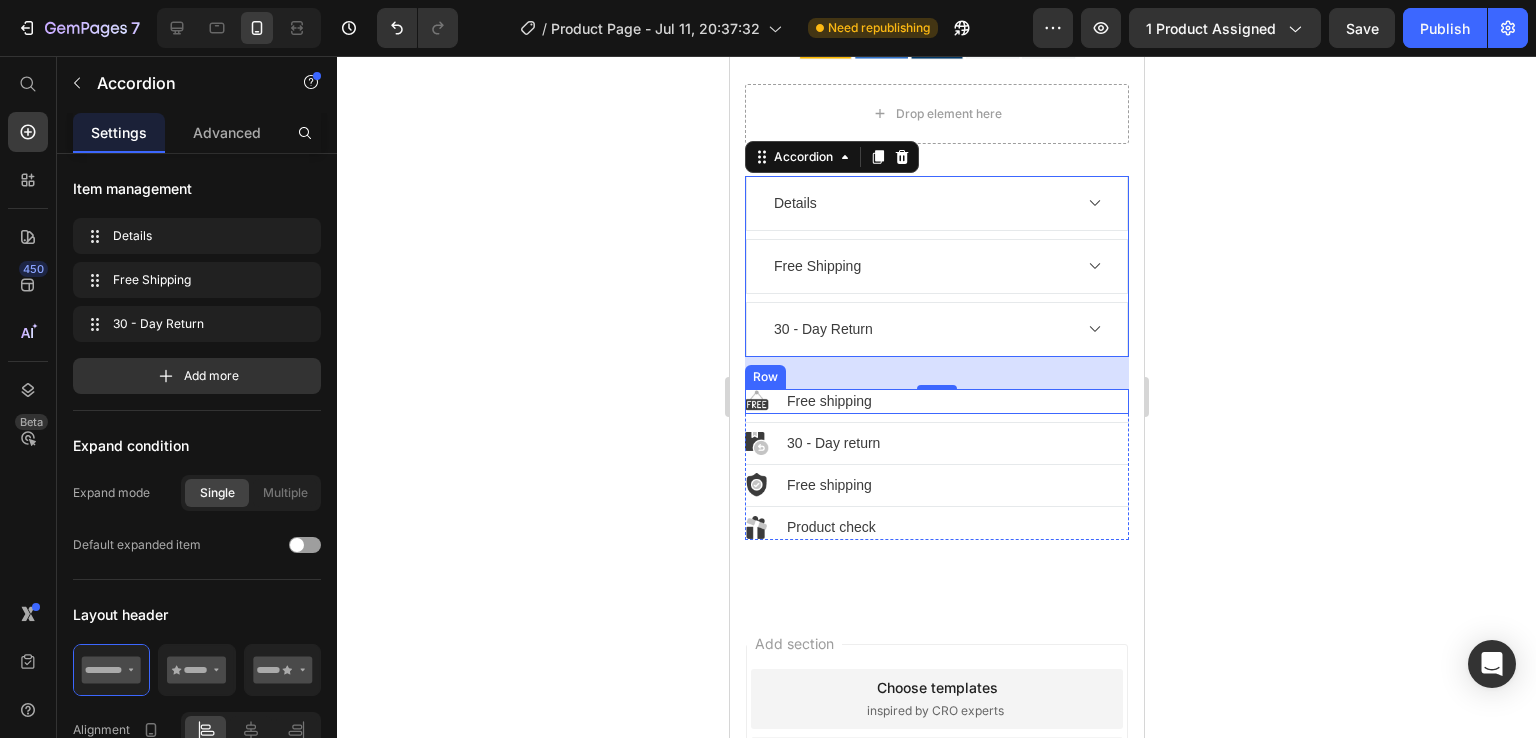 click on "Image Free shipping Text block Row" at bounding box center (936, 401) 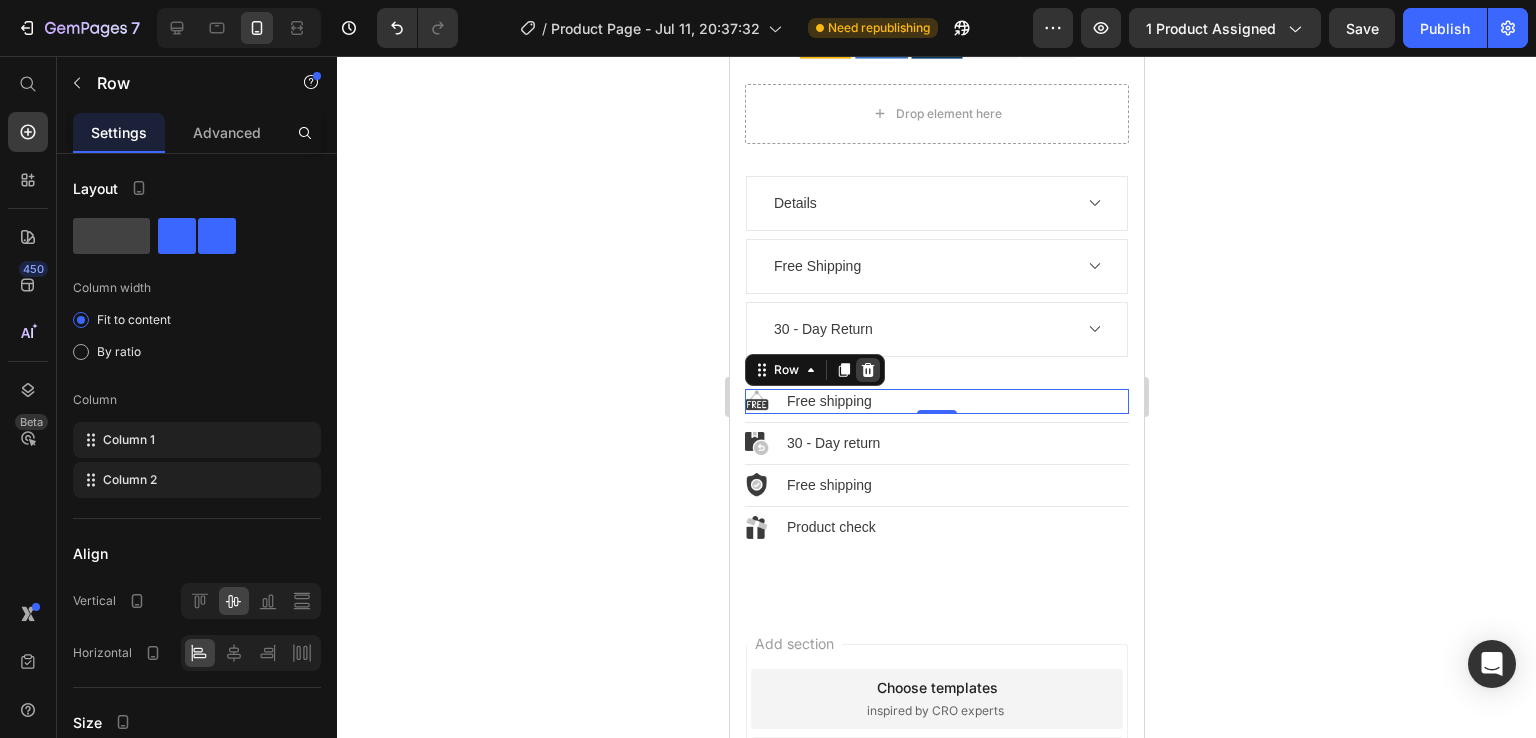 click at bounding box center [867, 370] 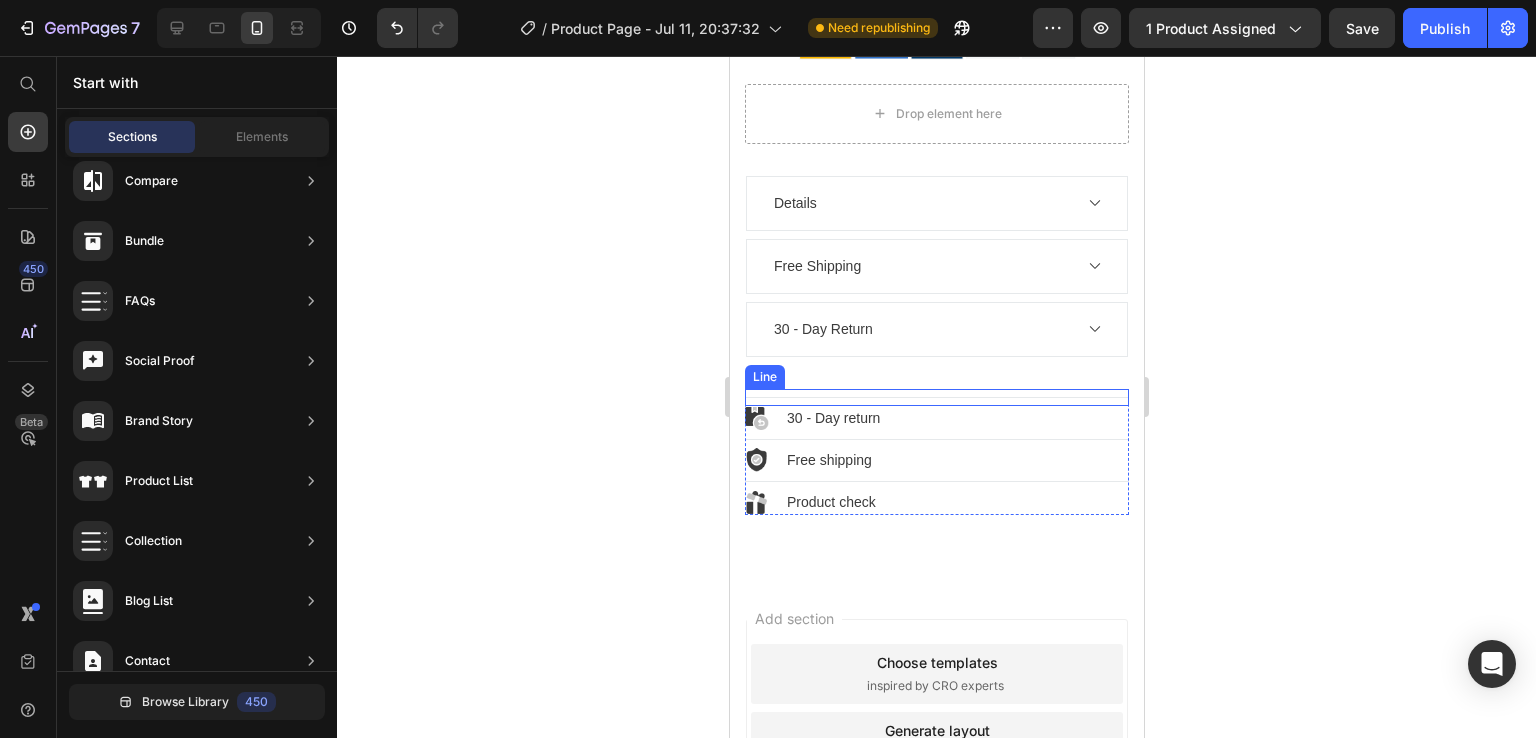 click on "Title Line" at bounding box center [936, 397] 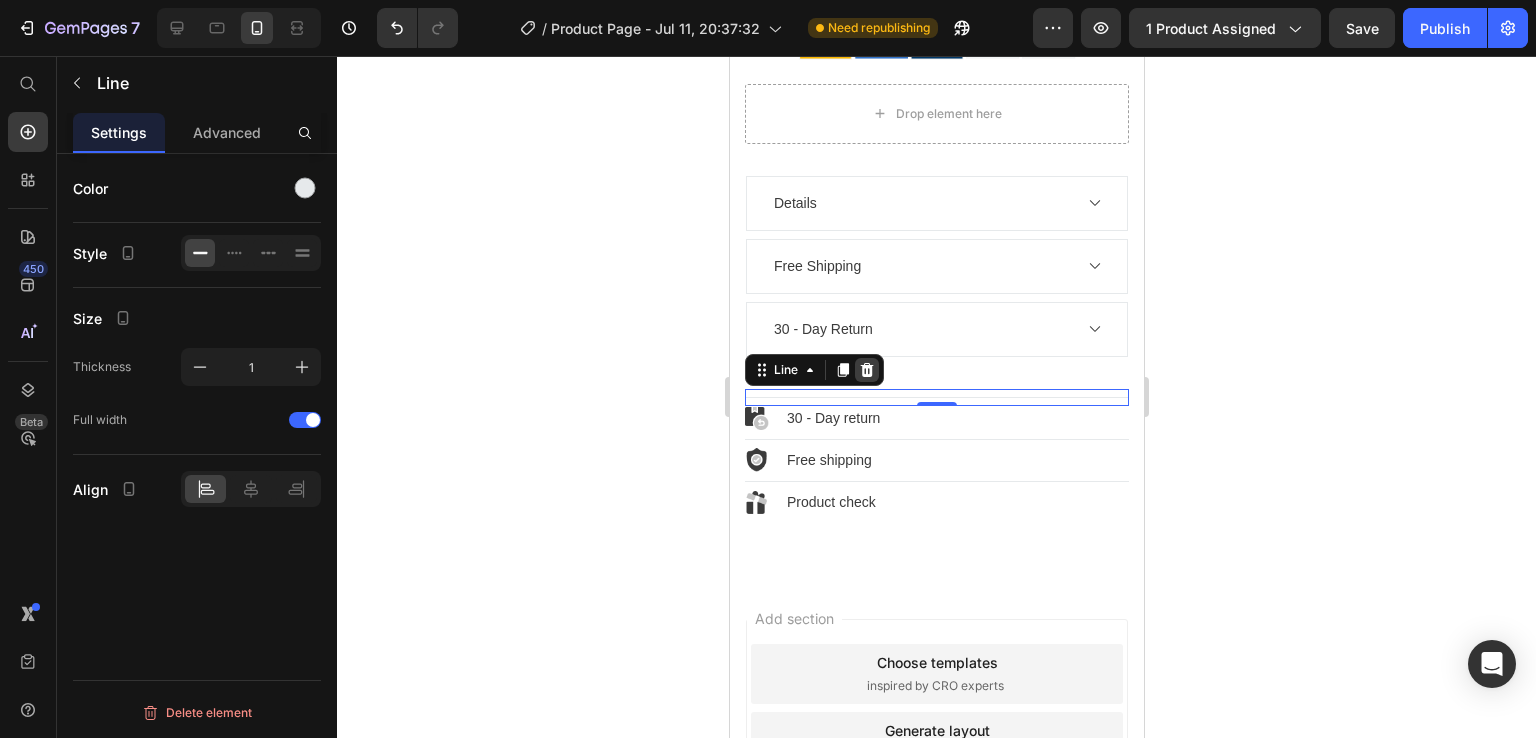 click 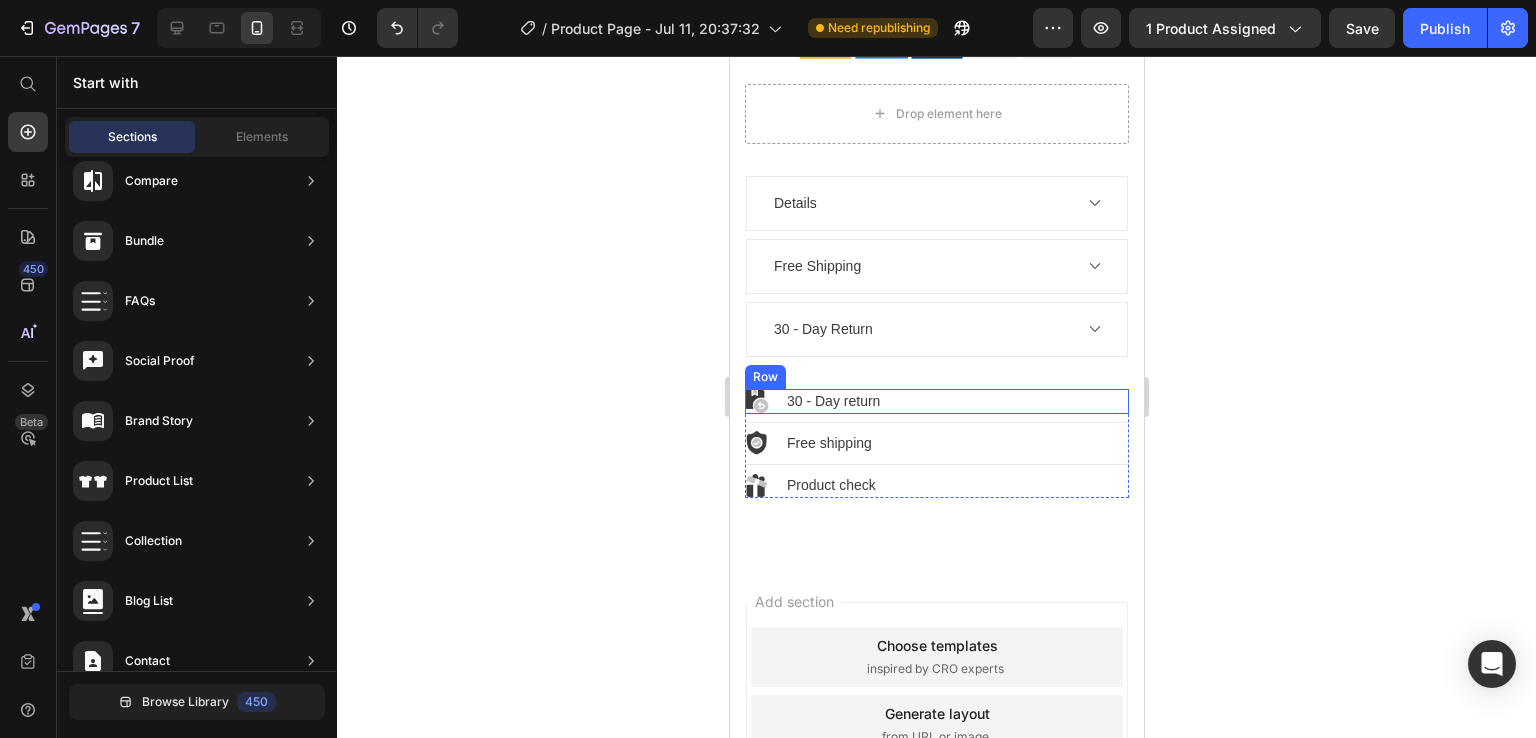 click on "Image 30 - Day return Text block Row" at bounding box center (936, 401) 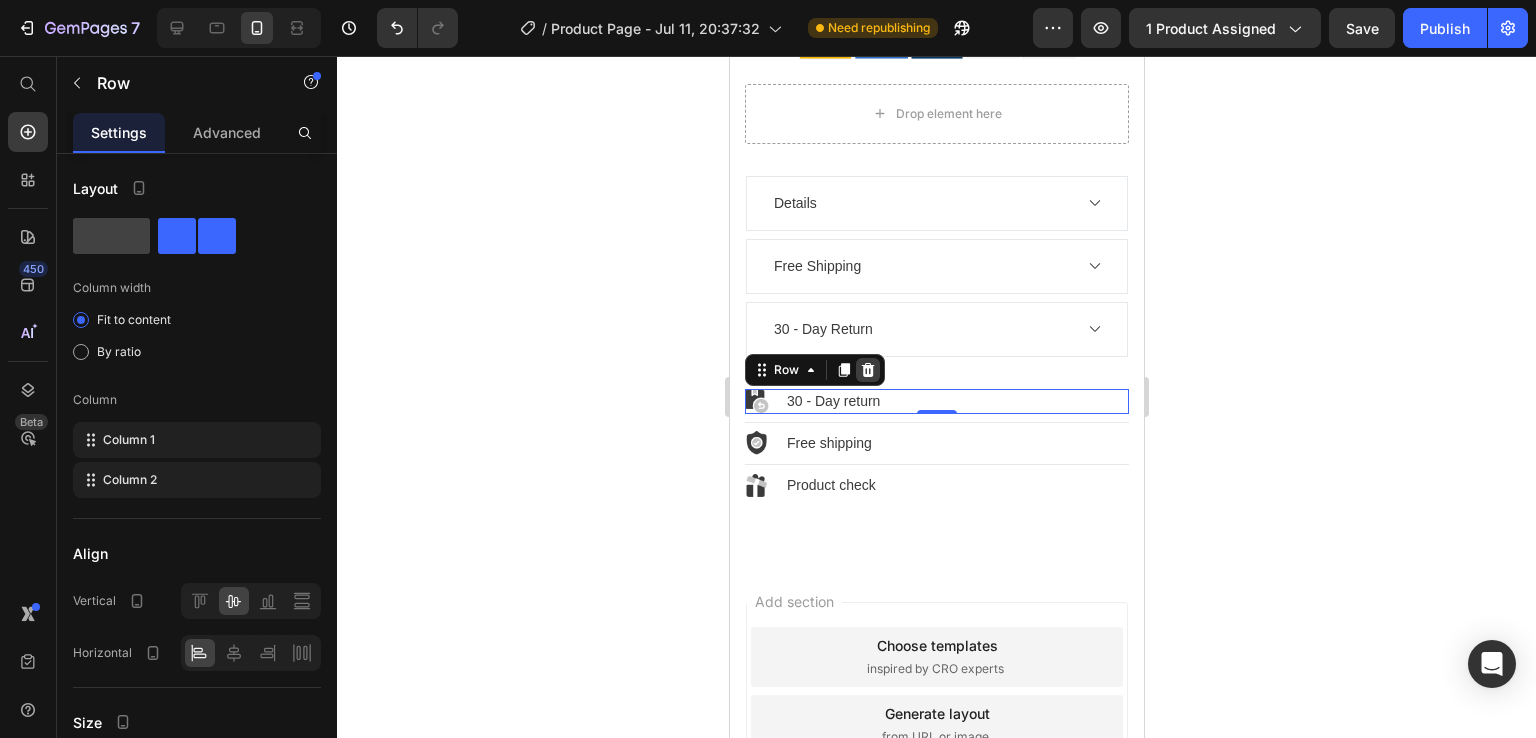 click 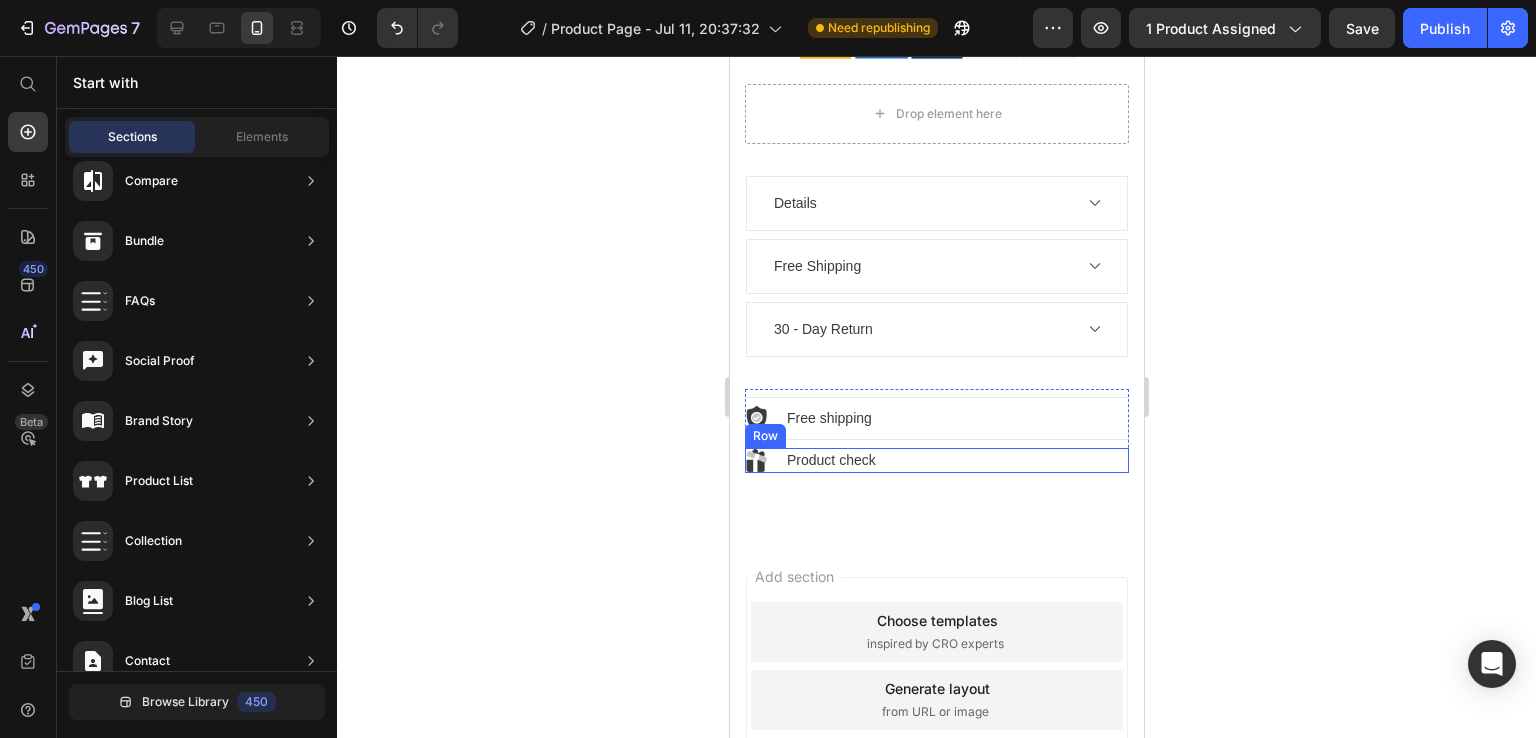 click on "Image Product check  Text block Row" at bounding box center [936, 460] 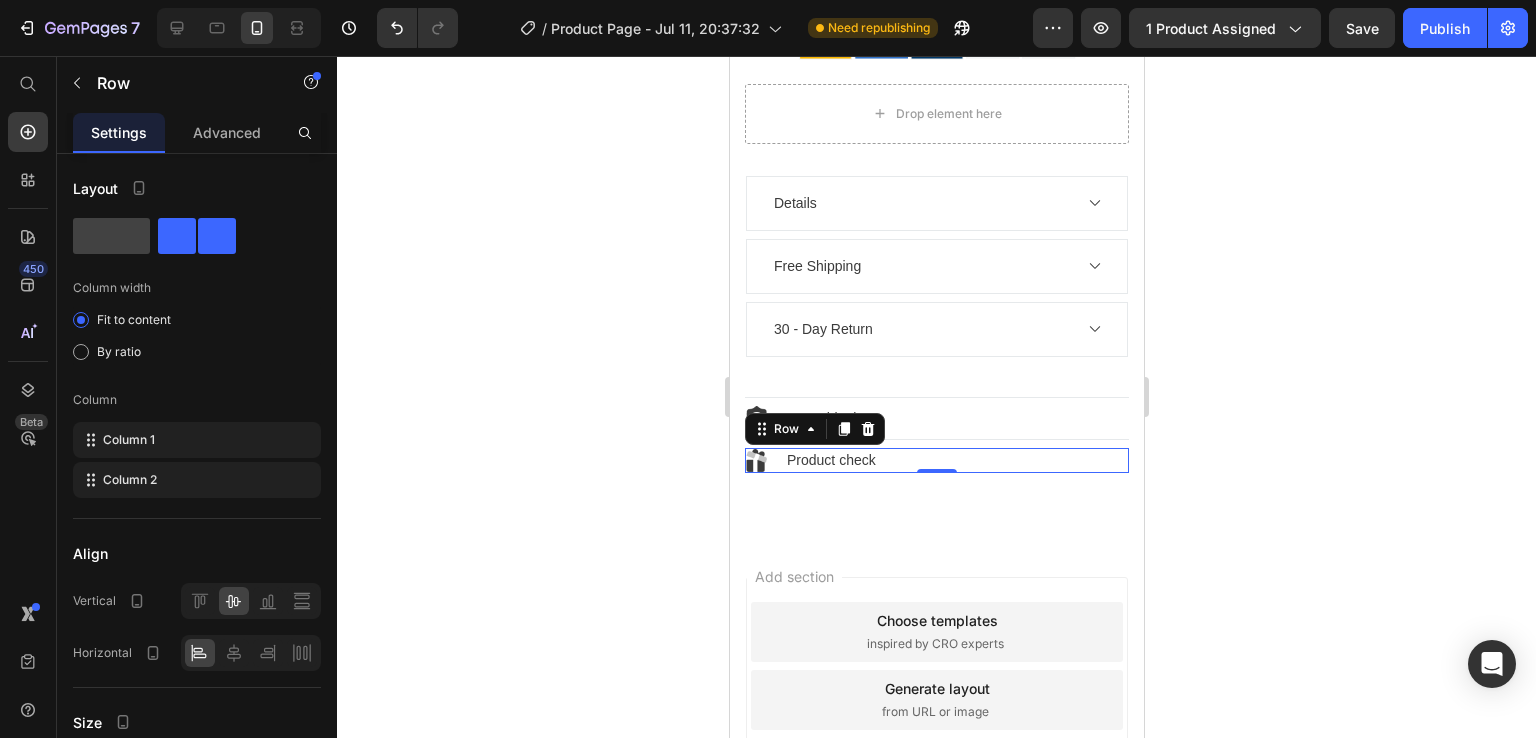 drag, startPoint x: 872, startPoint y: 410, endPoint x: 893, endPoint y: 388, distance: 30.413813 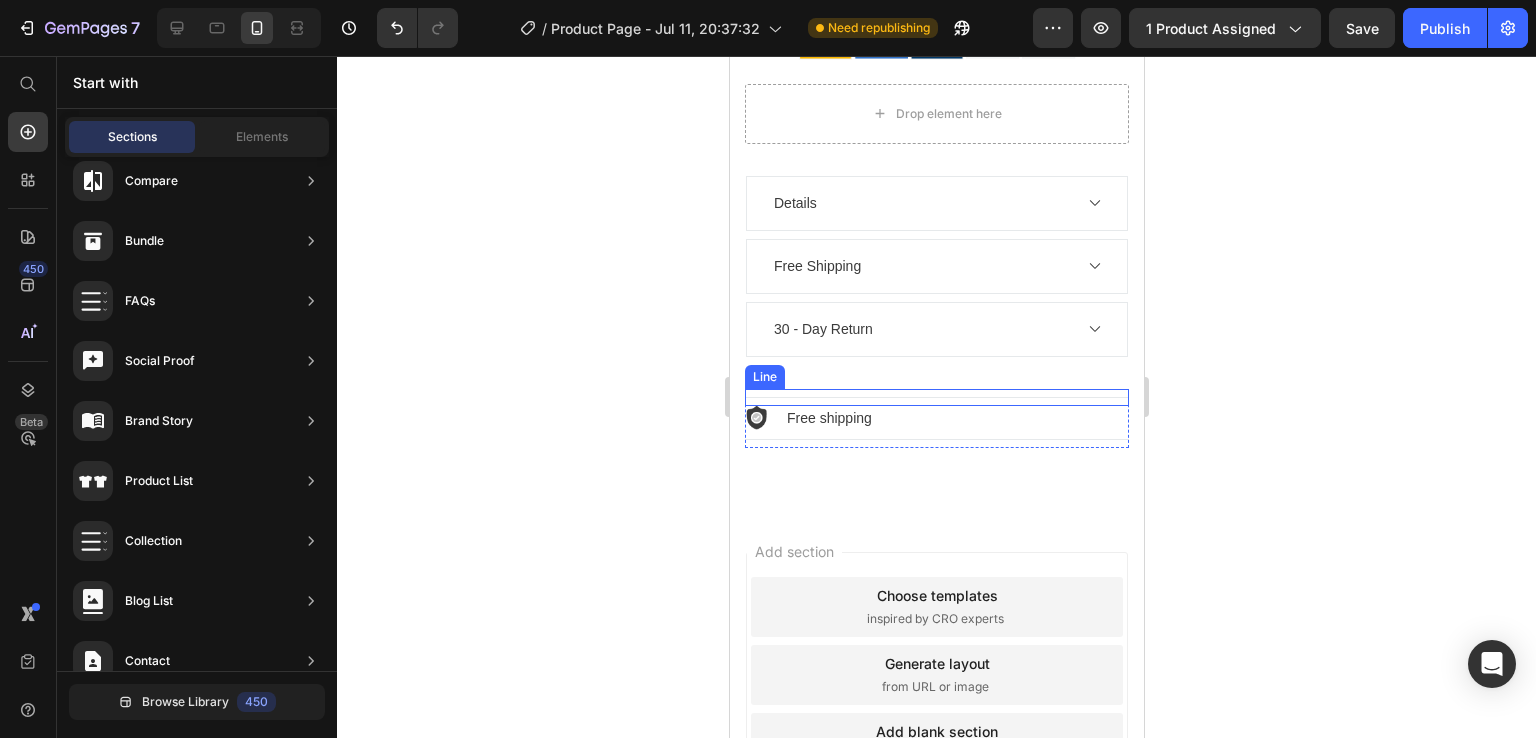 click on "Title Line" at bounding box center [936, 397] 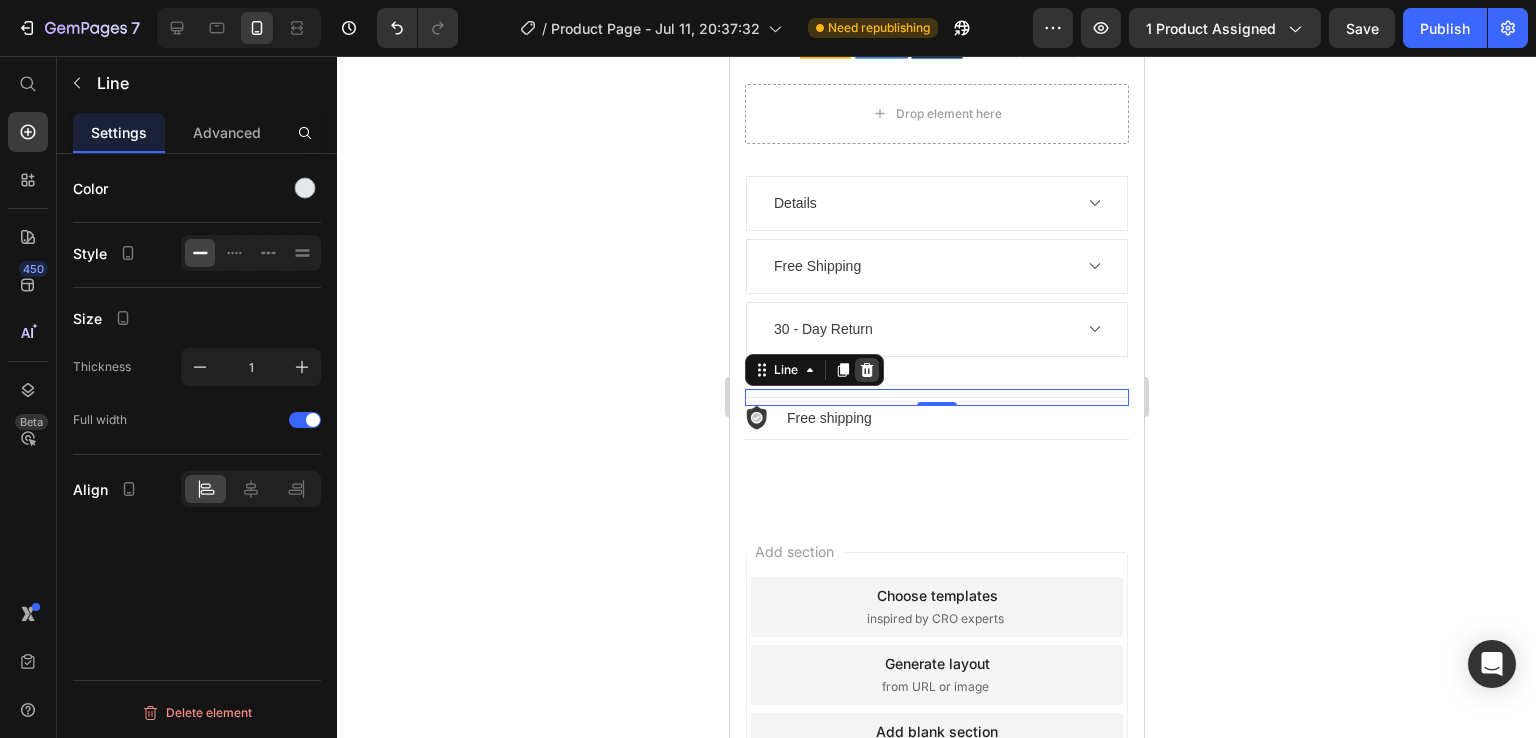 click at bounding box center [866, 370] 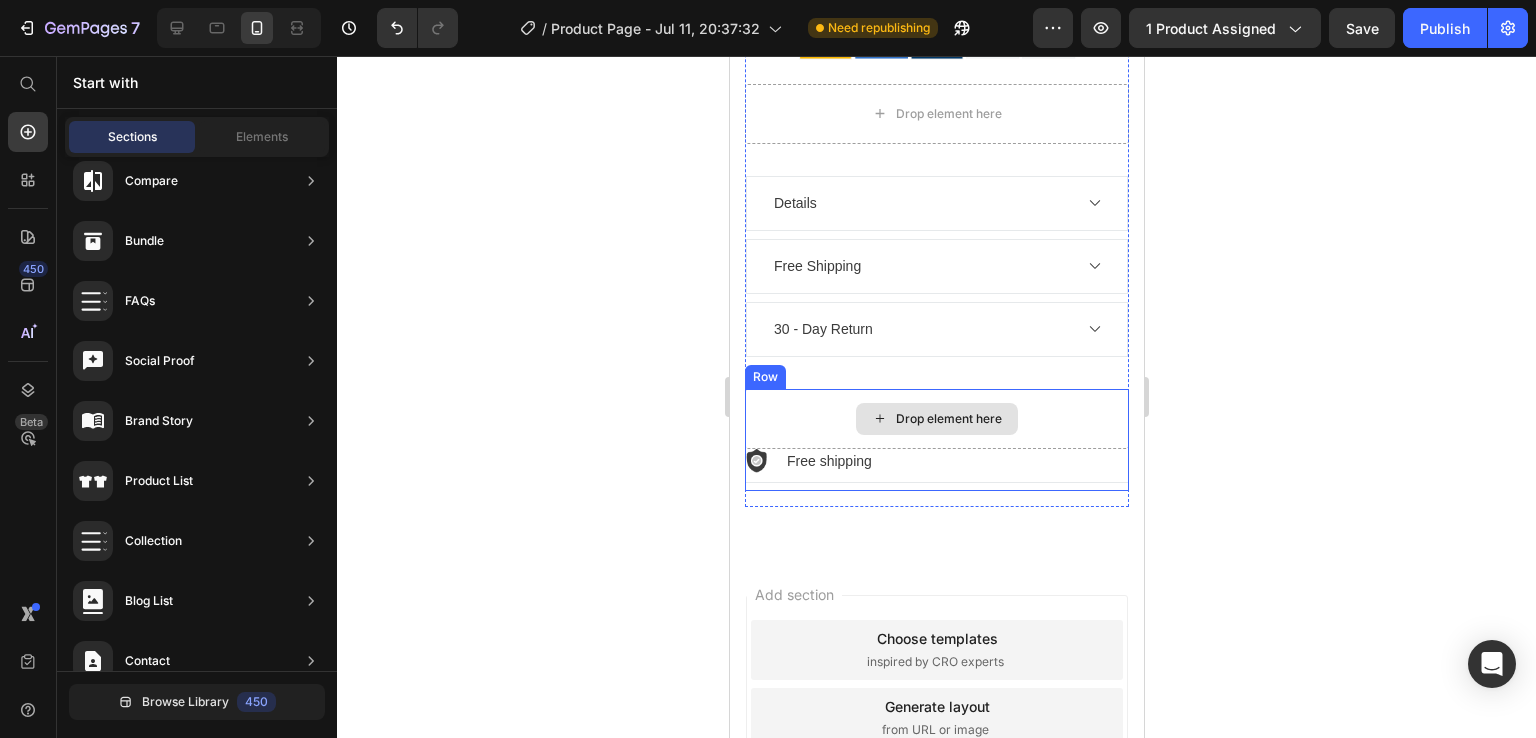 click on "Drop element here" at bounding box center [936, 419] 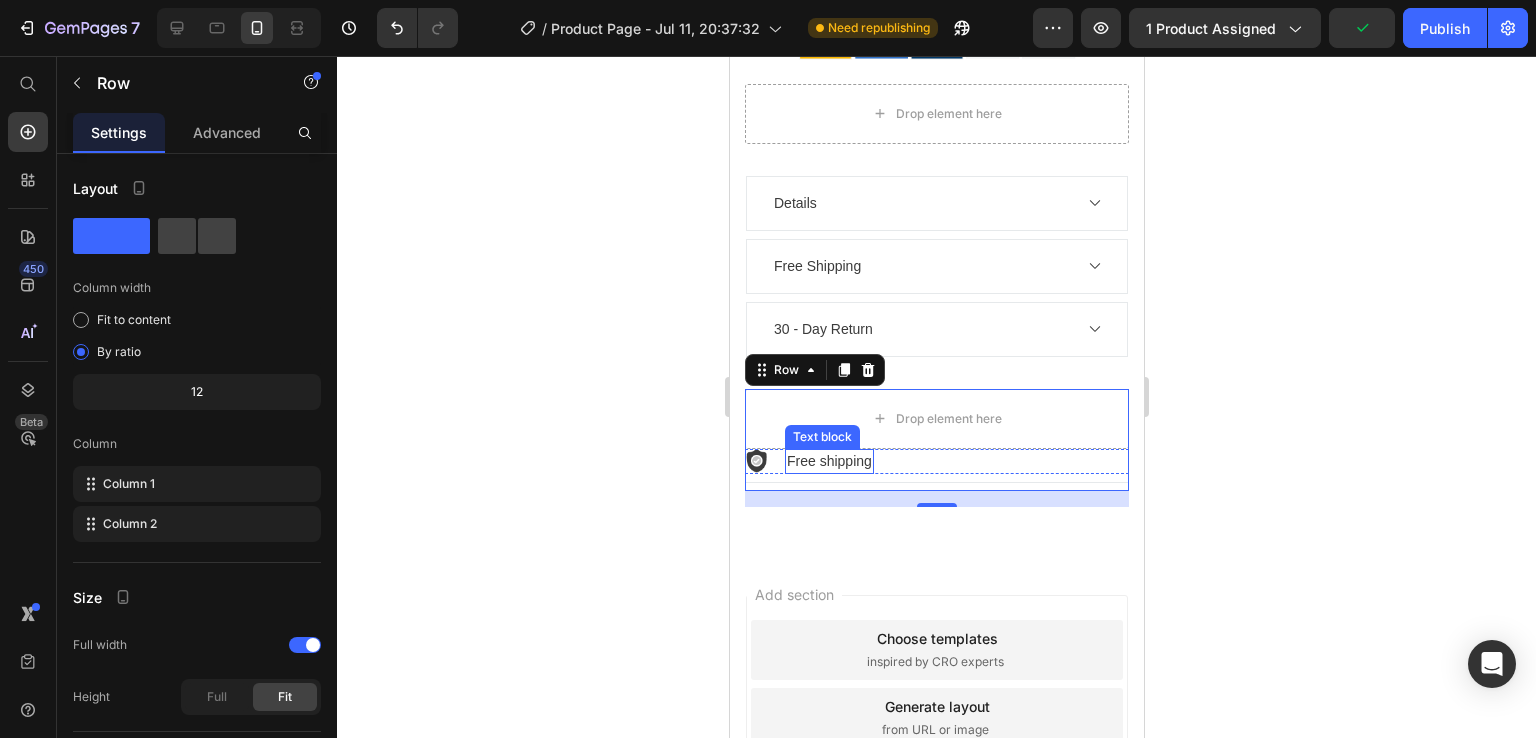 click on "Free shipping" at bounding box center [828, 461] 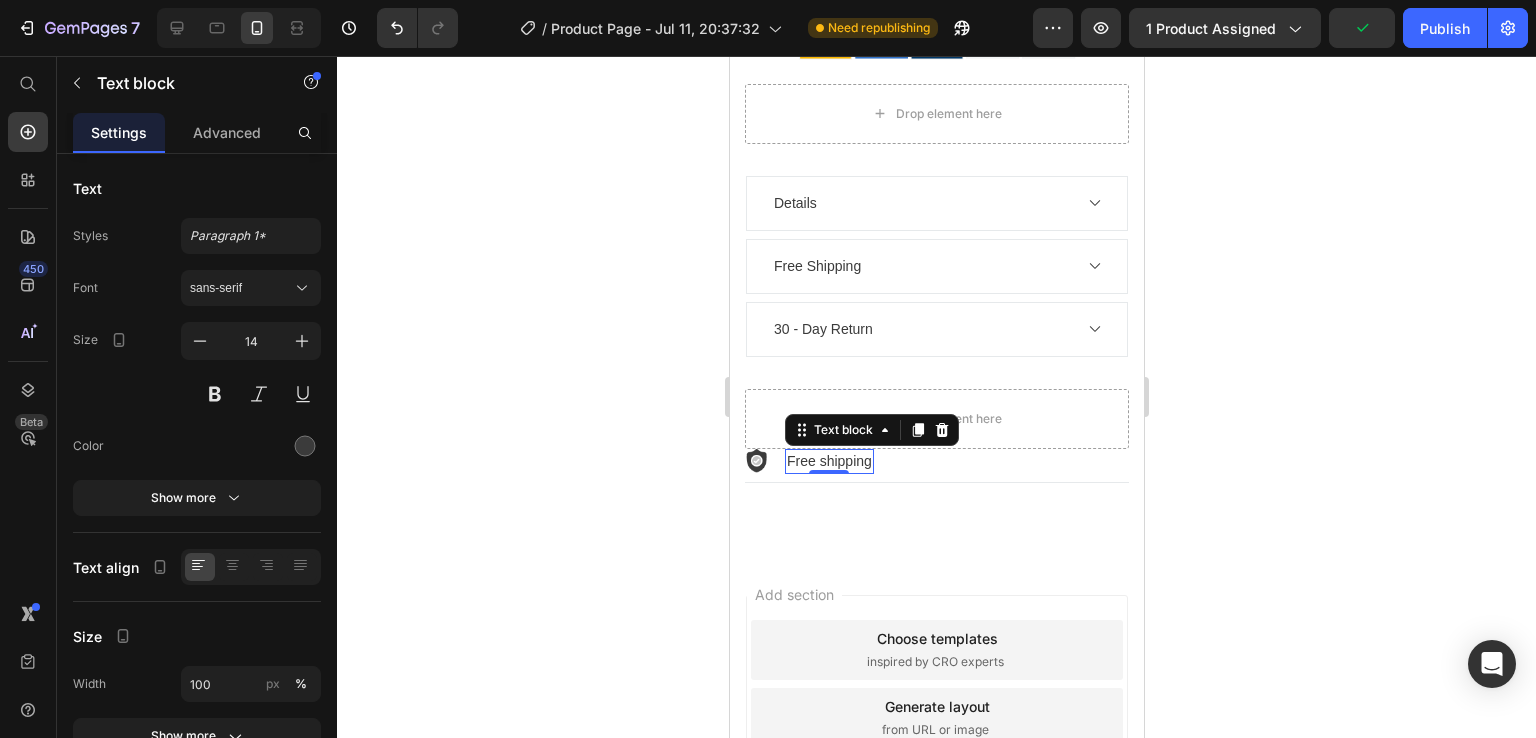 click at bounding box center [756, 461] 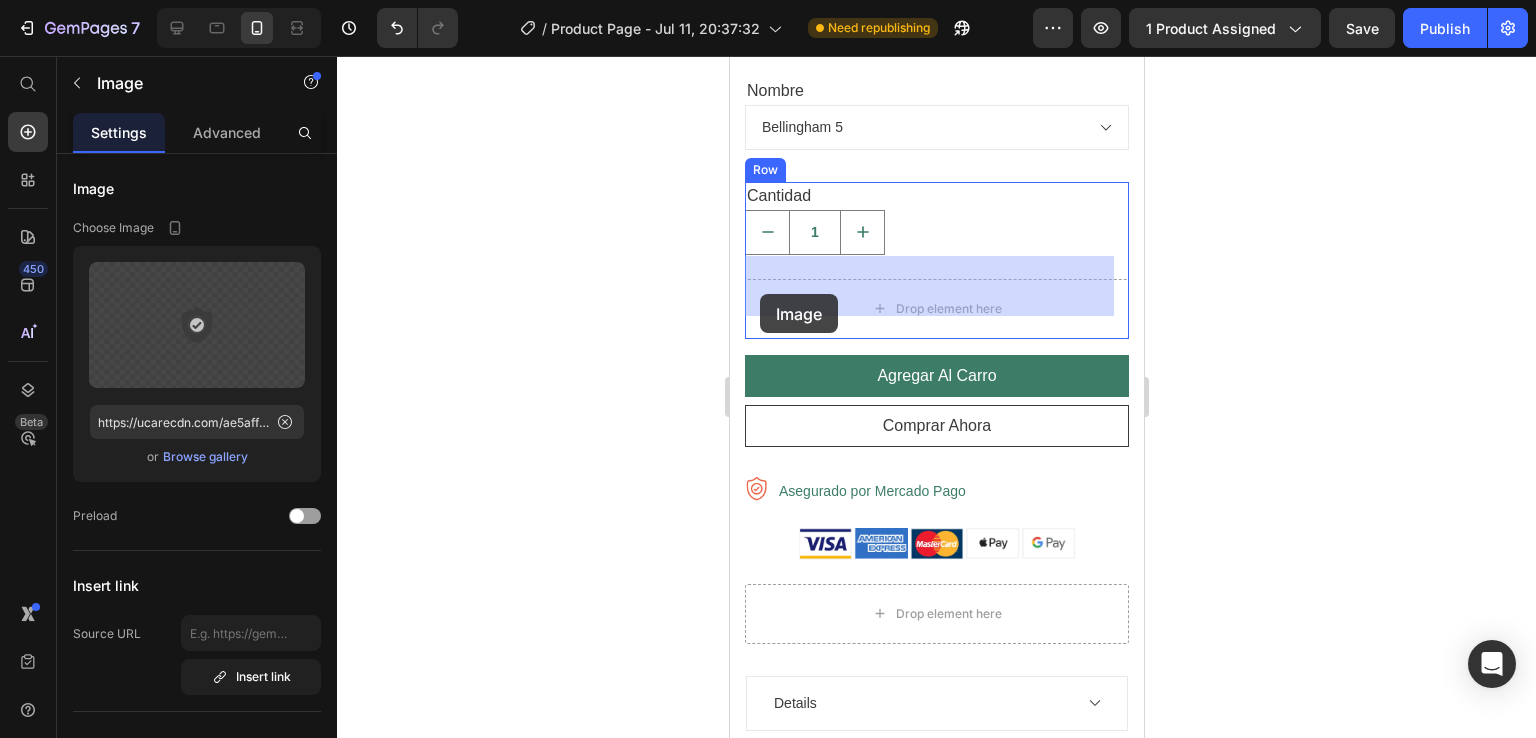 scroll, scrollTop: 1117, scrollLeft: 0, axis: vertical 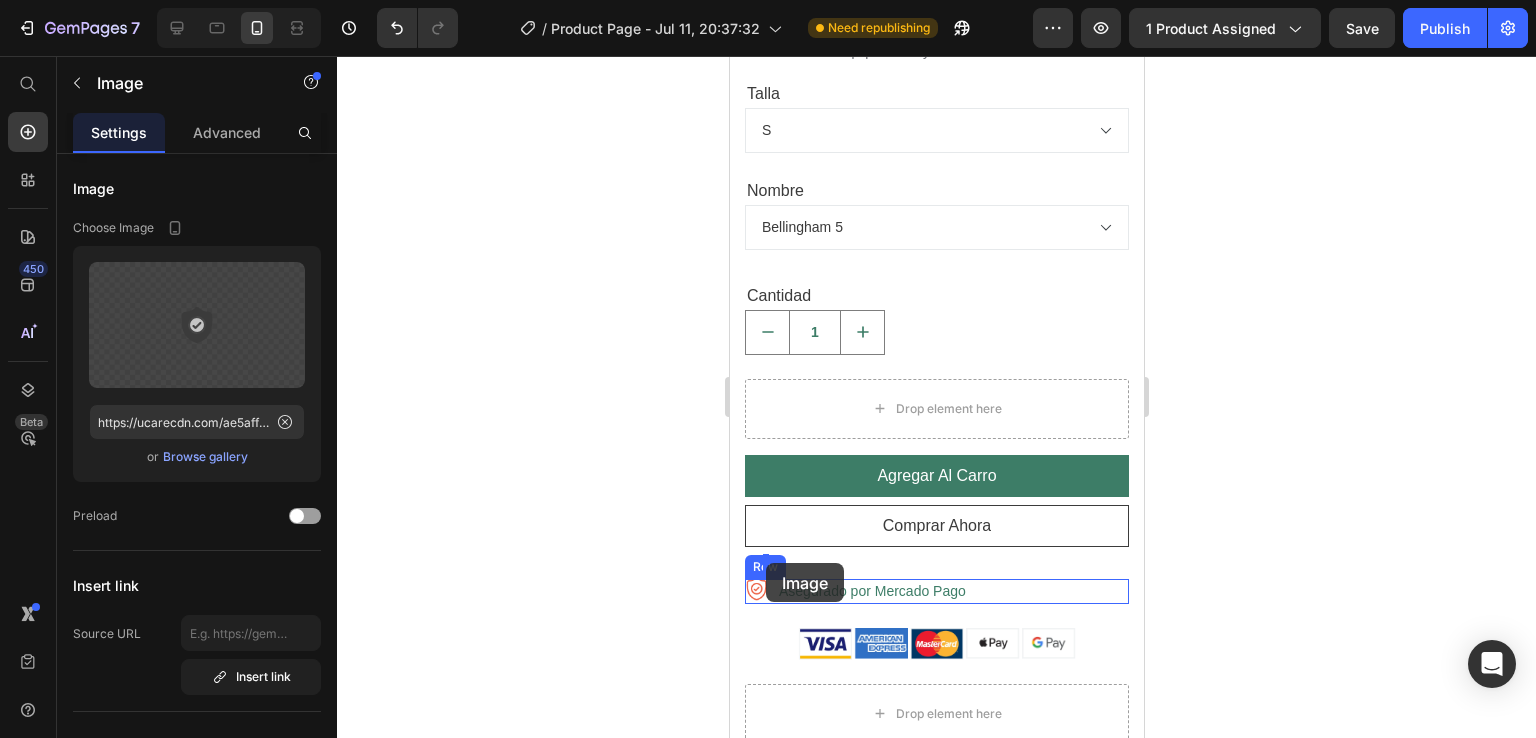 drag, startPoint x: 761, startPoint y: 434, endPoint x: 765, endPoint y: 563, distance: 129.062 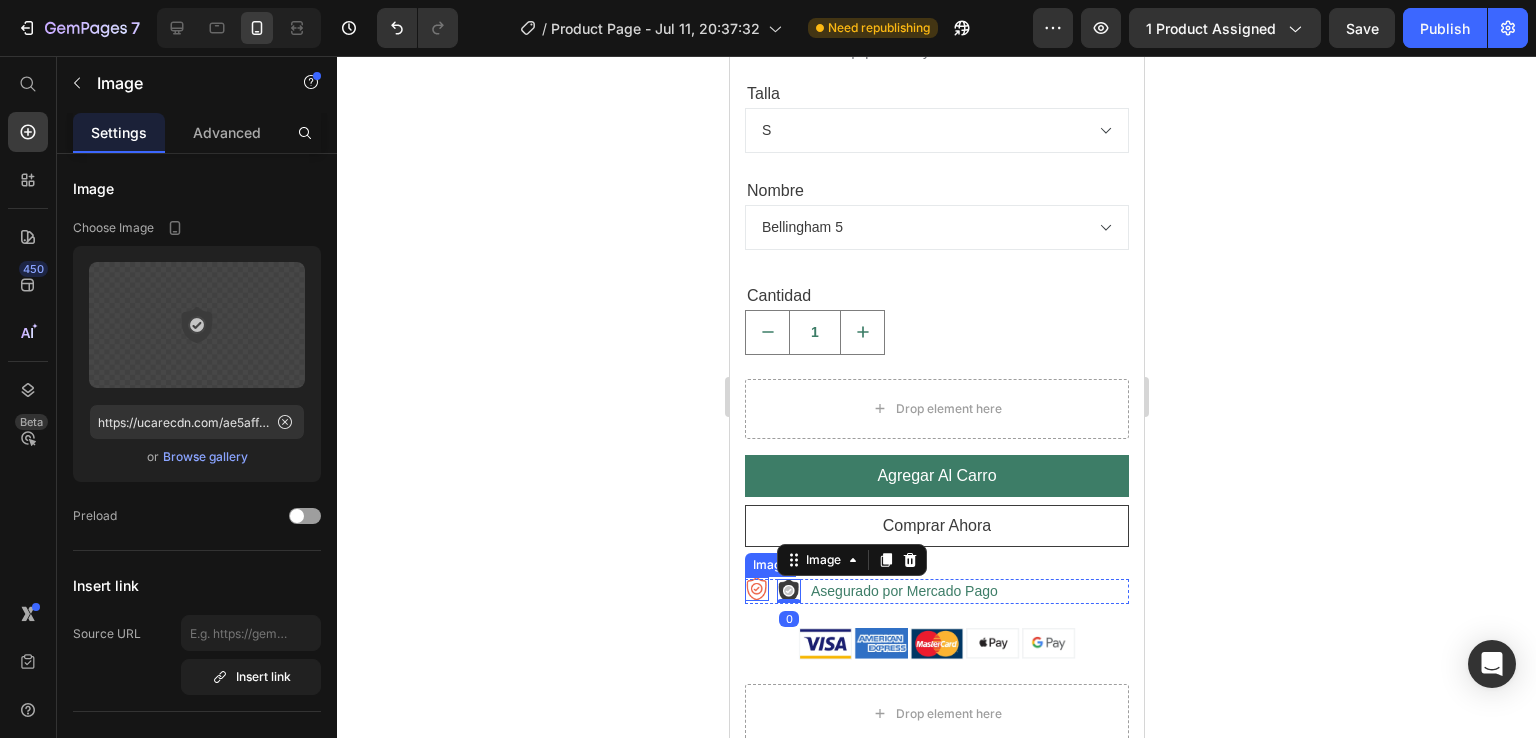 click at bounding box center (756, 589) 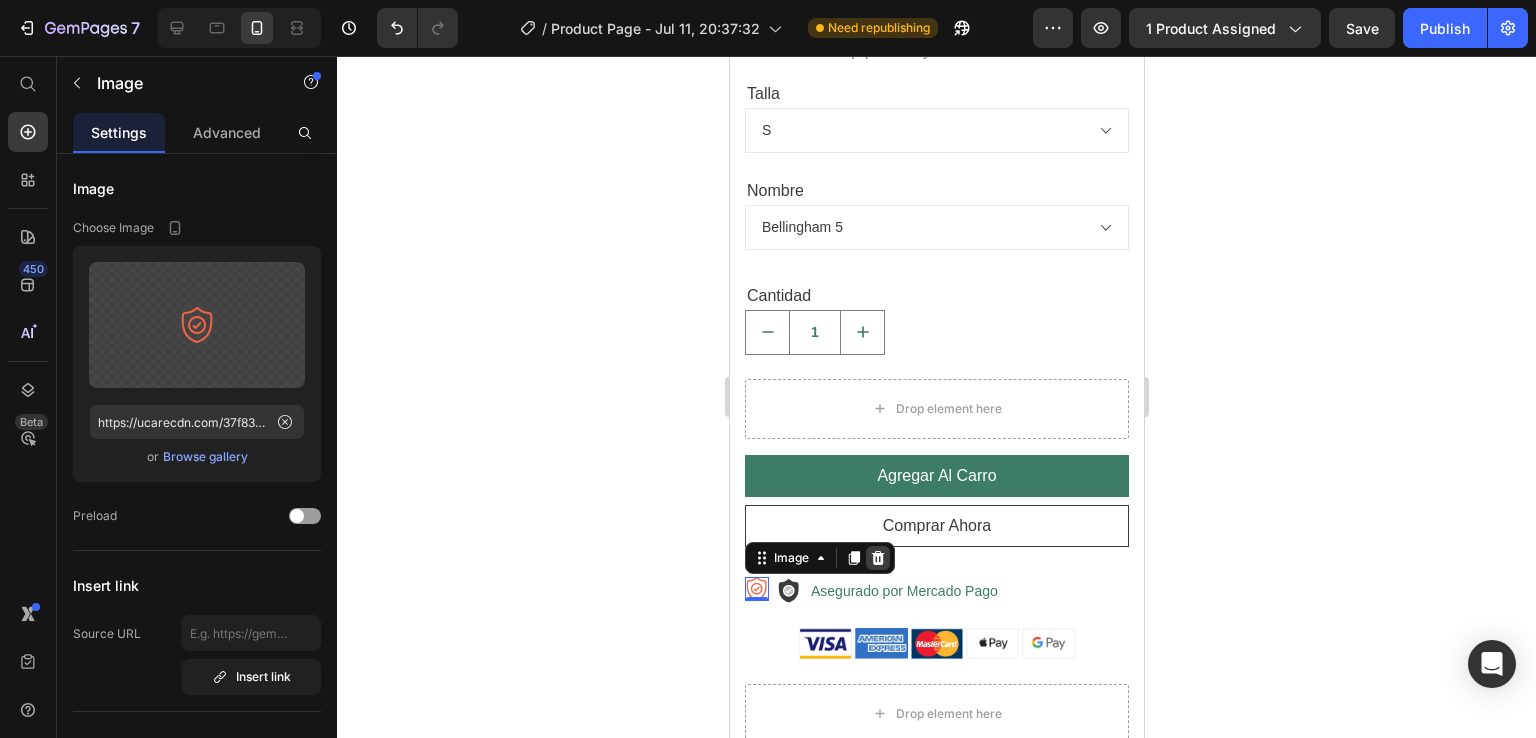 click 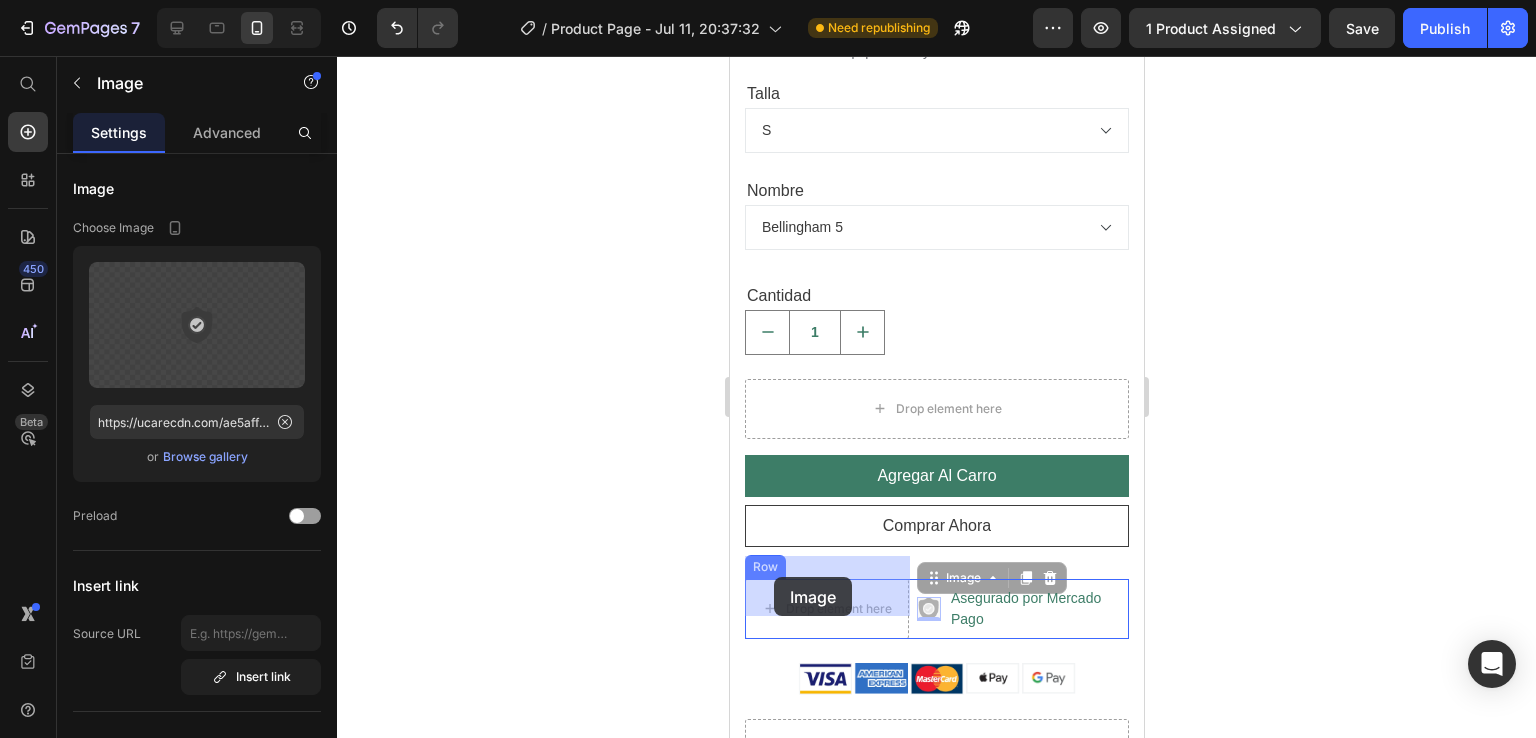 drag, startPoint x: 933, startPoint y: 589, endPoint x: 967, endPoint y: 598, distance: 35.17101 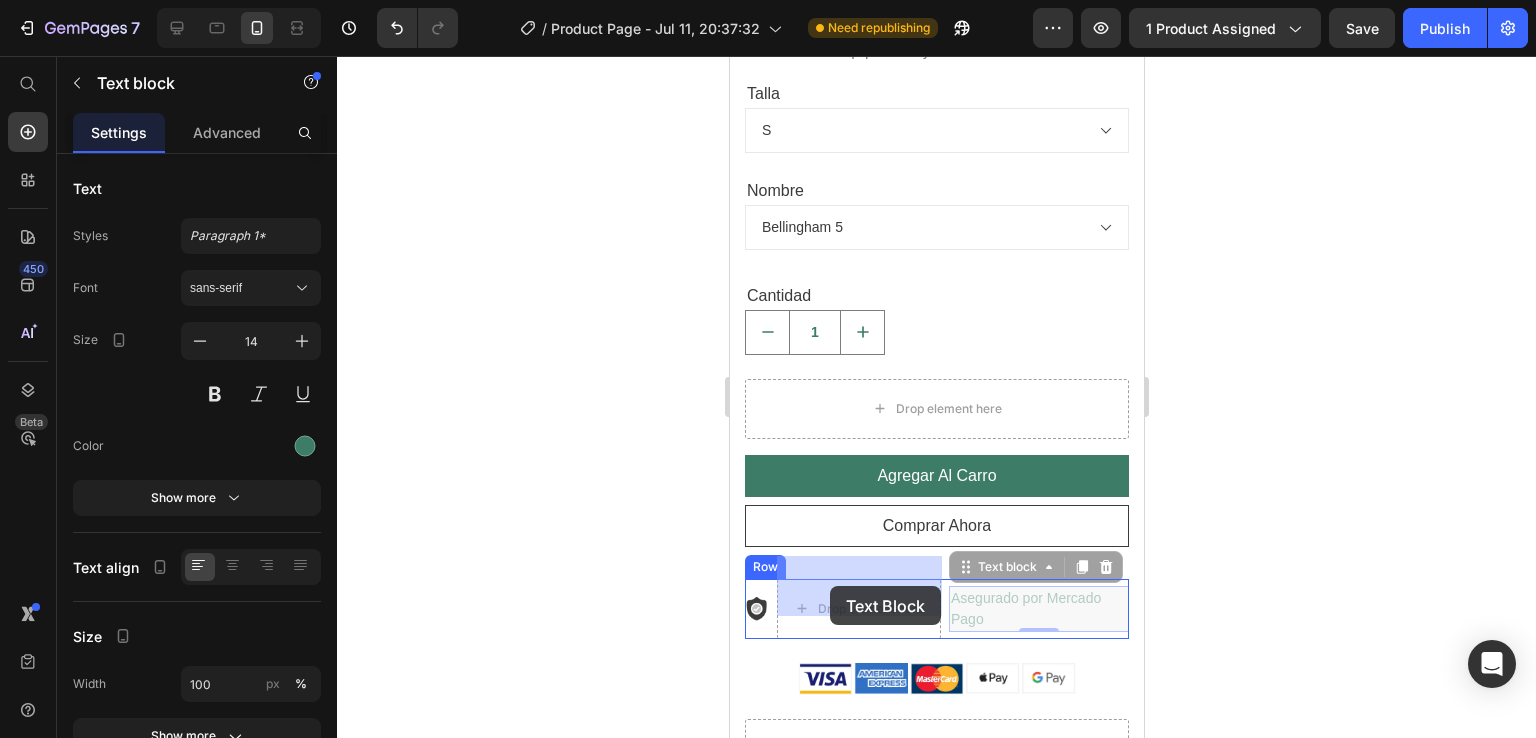 drag, startPoint x: 992, startPoint y: 597, endPoint x: 829, endPoint y: 586, distance: 163.37074 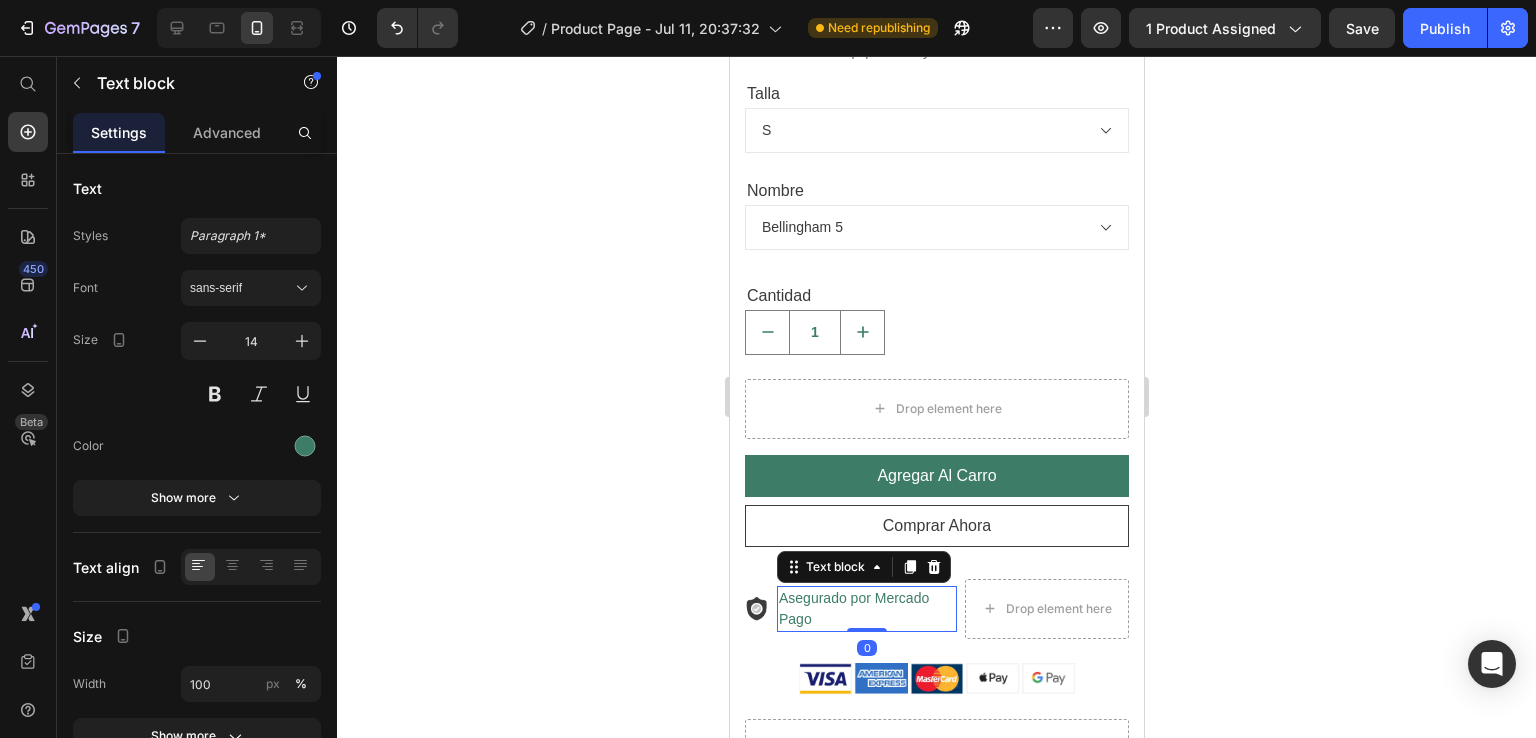 click 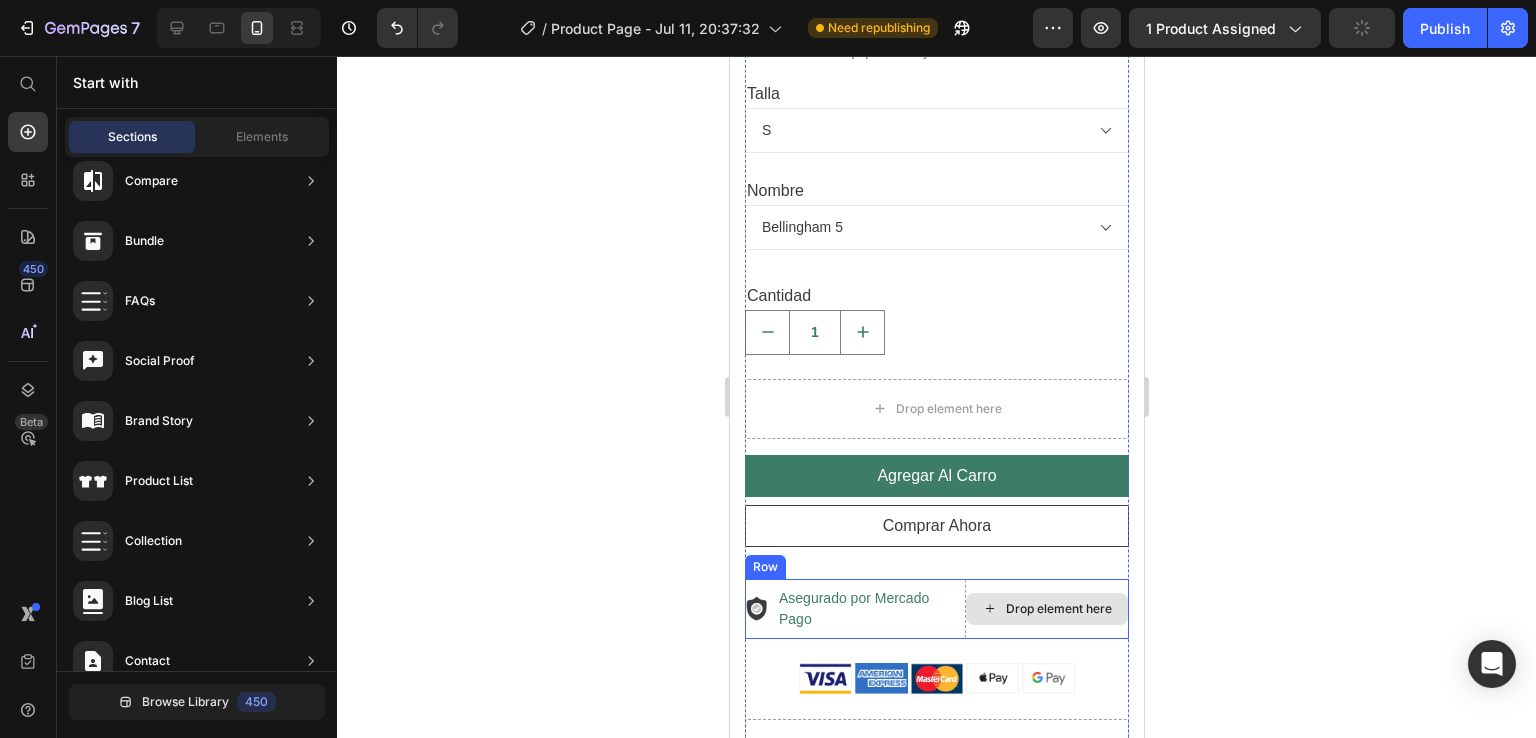 click on "Drop element here" at bounding box center (1046, 609) 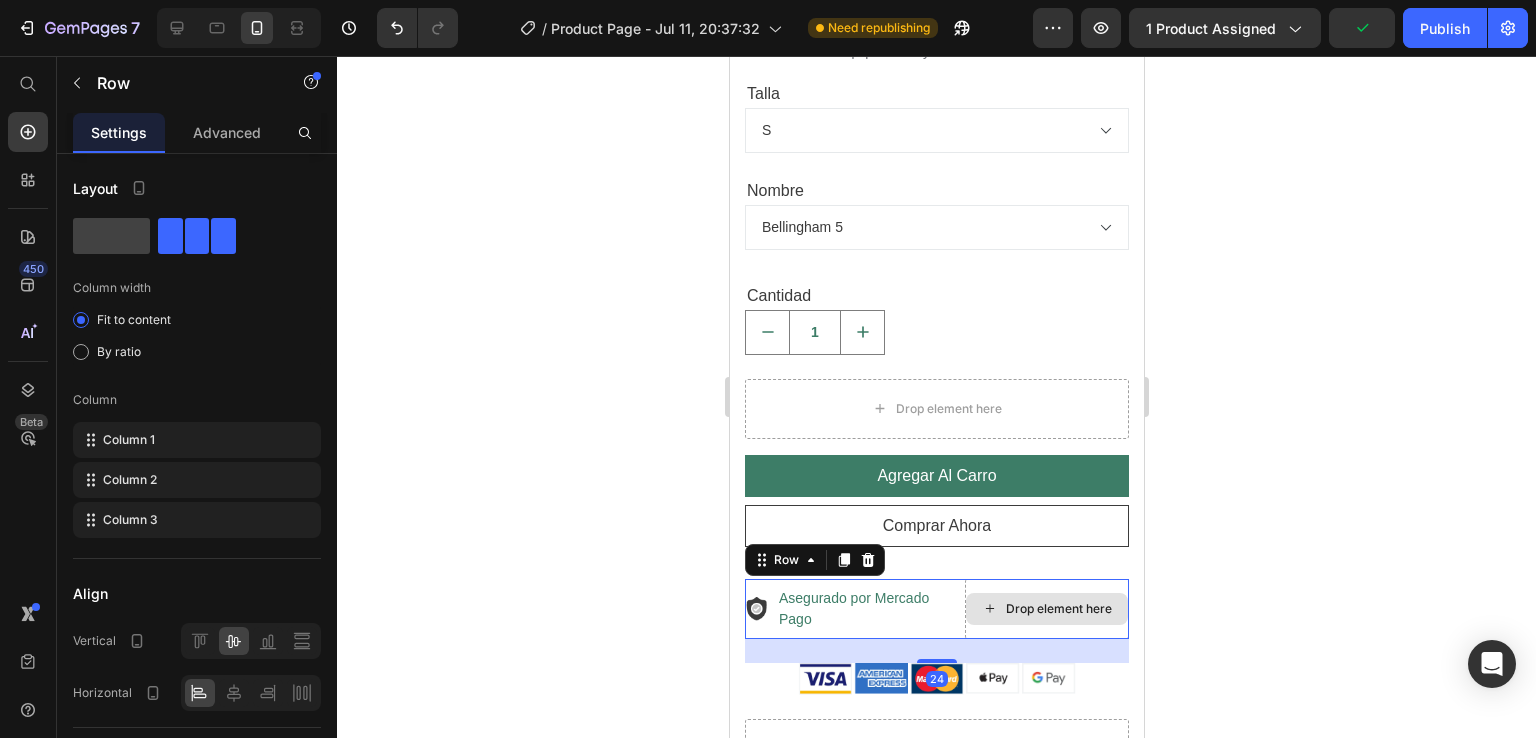 click on "Drop element here" at bounding box center [1046, 609] 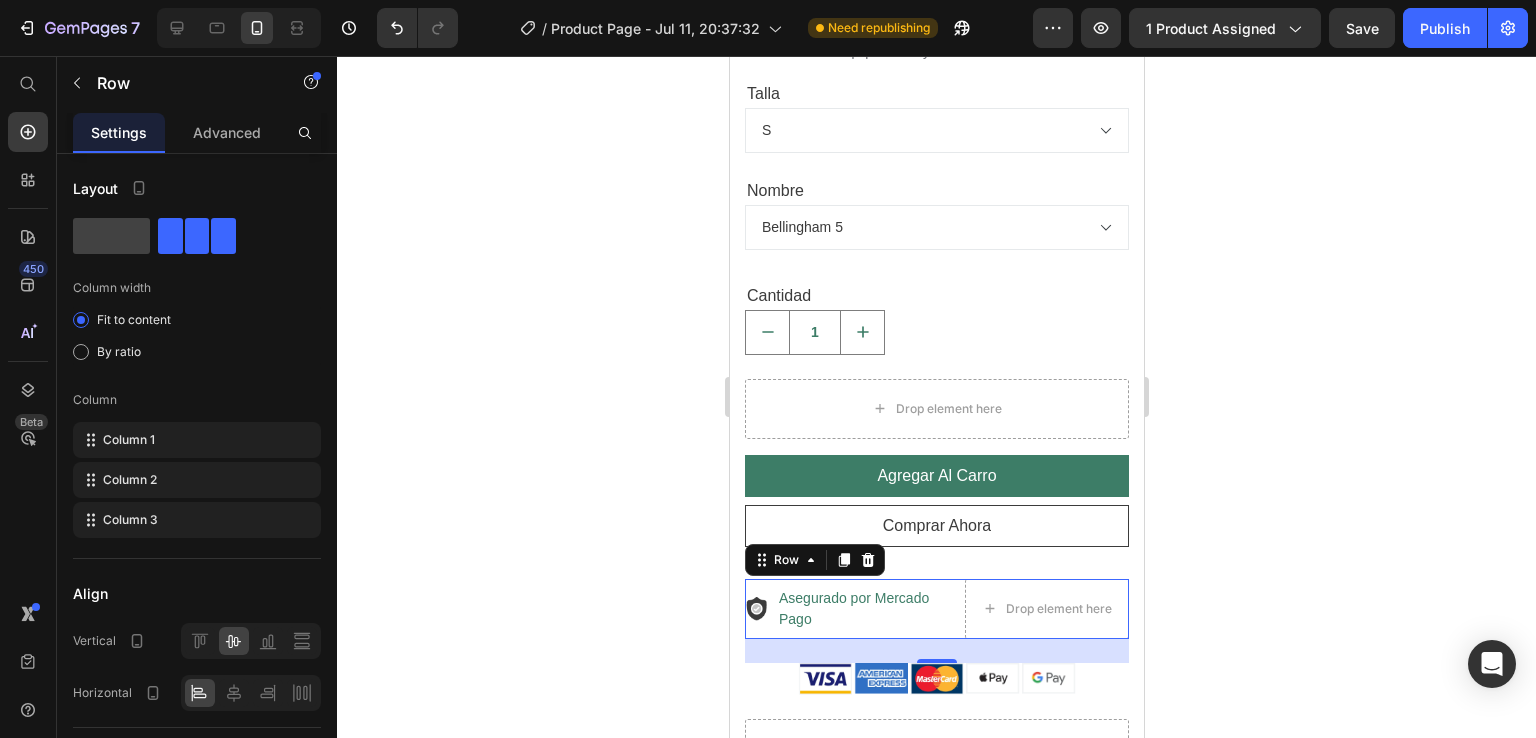 click on "Row" at bounding box center [814, 560] 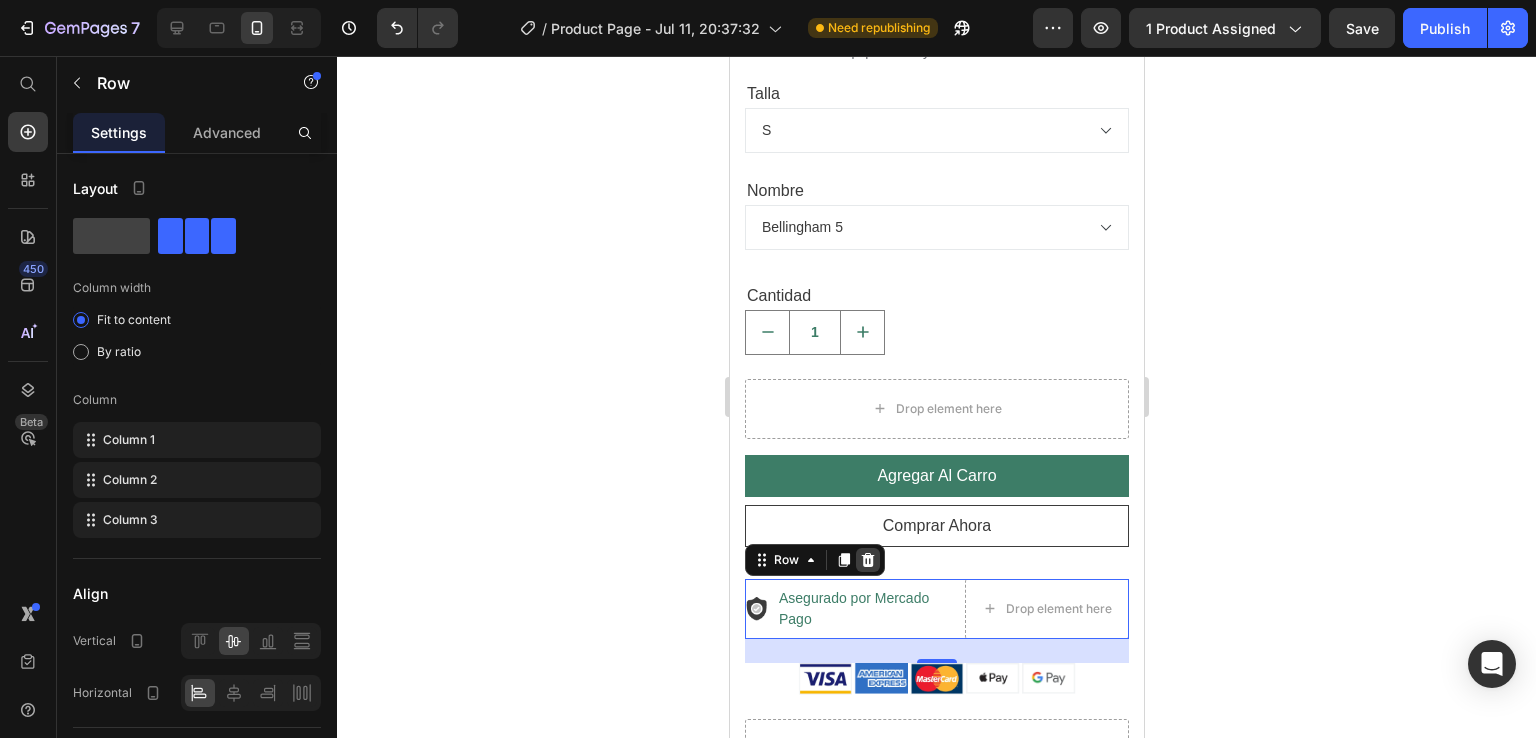 click at bounding box center [867, 560] 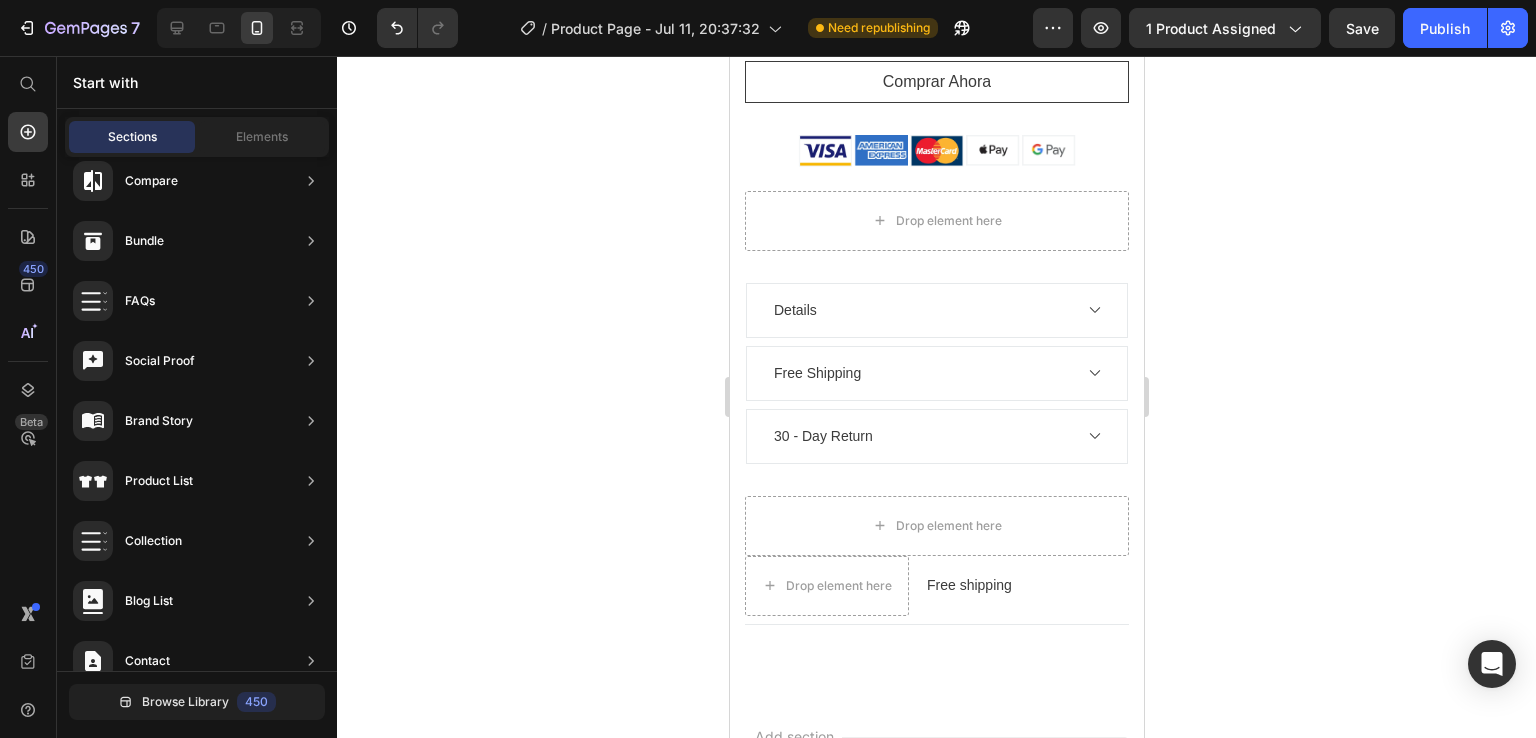scroll, scrollTop: 1577, scrollLeft: 0, axis: vertical 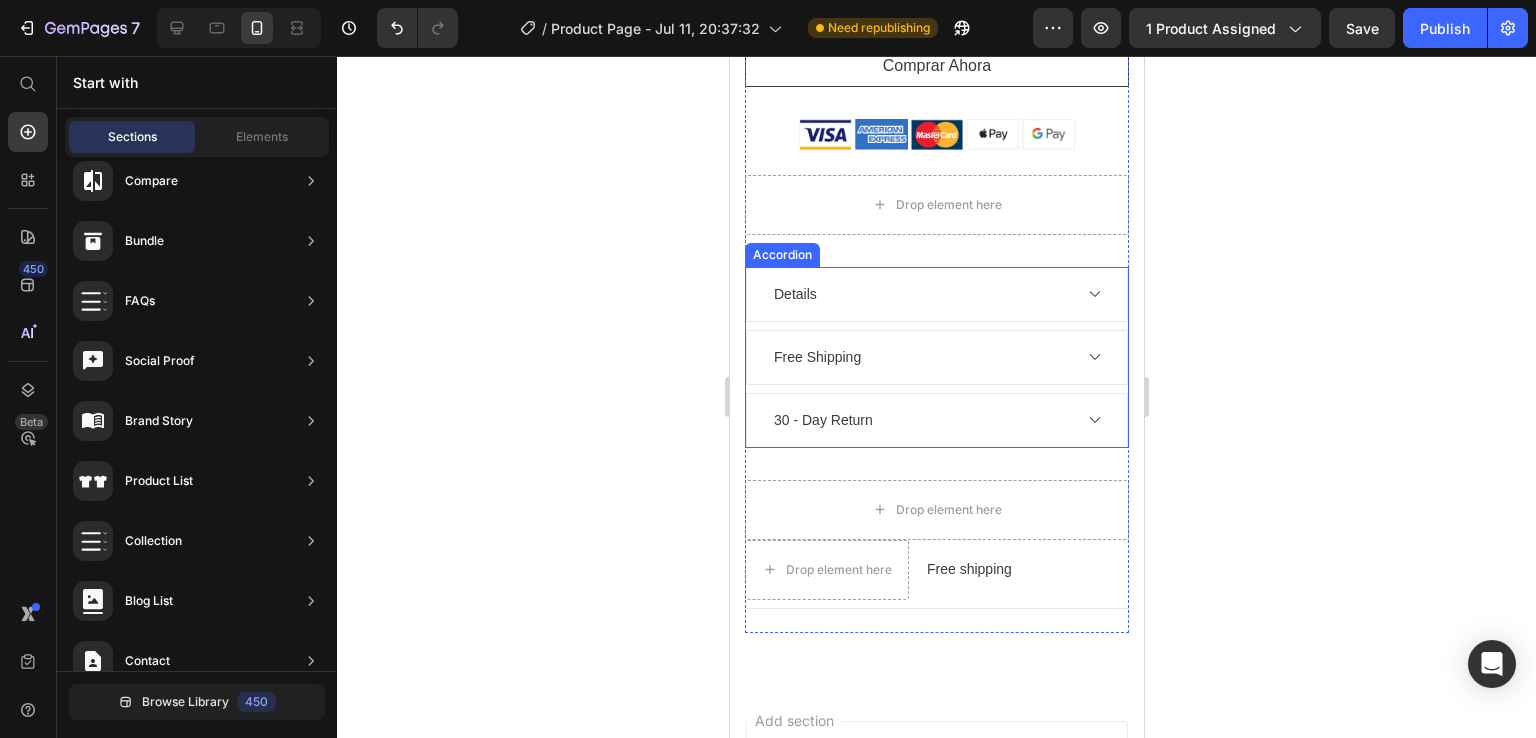 click on "Details" at bounding box center [936, 294] 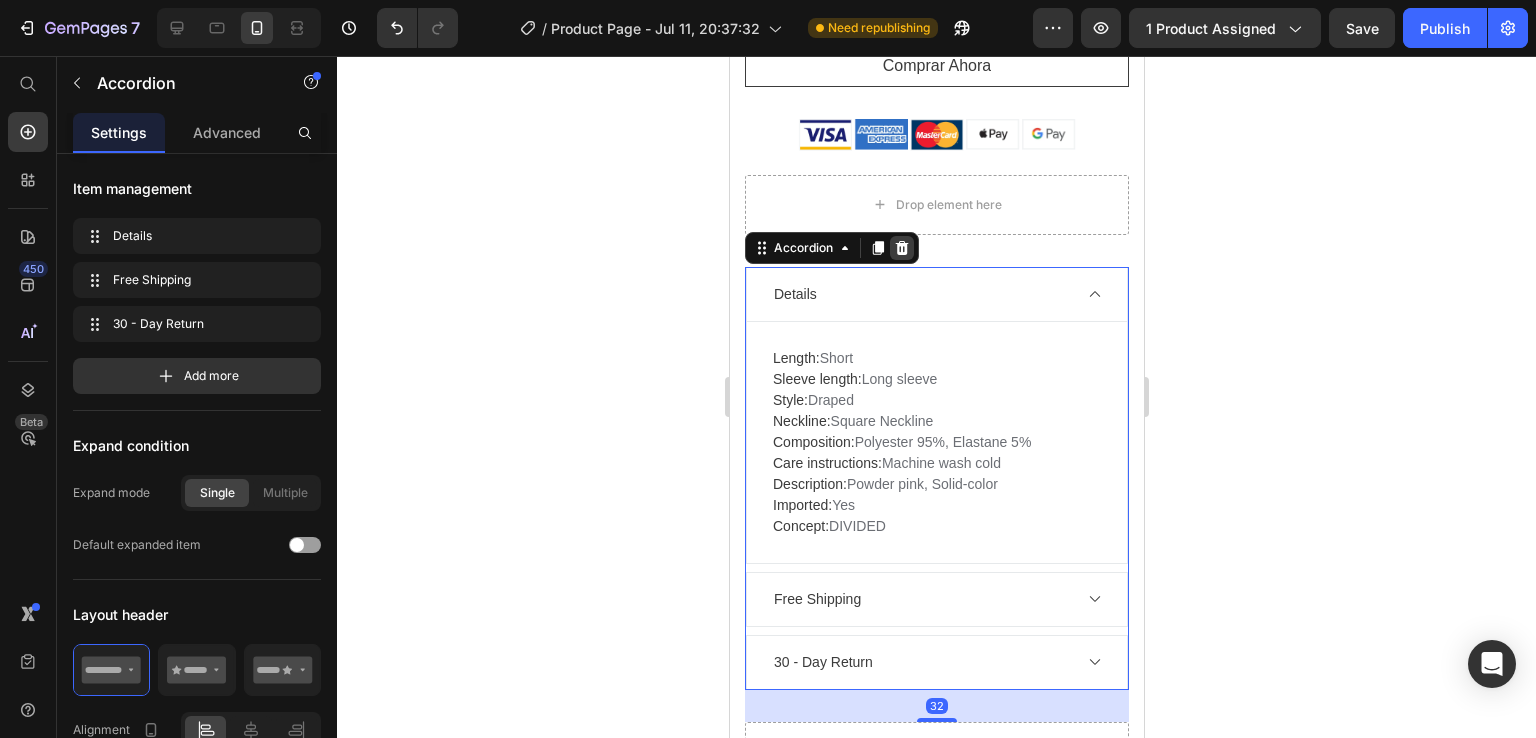 click 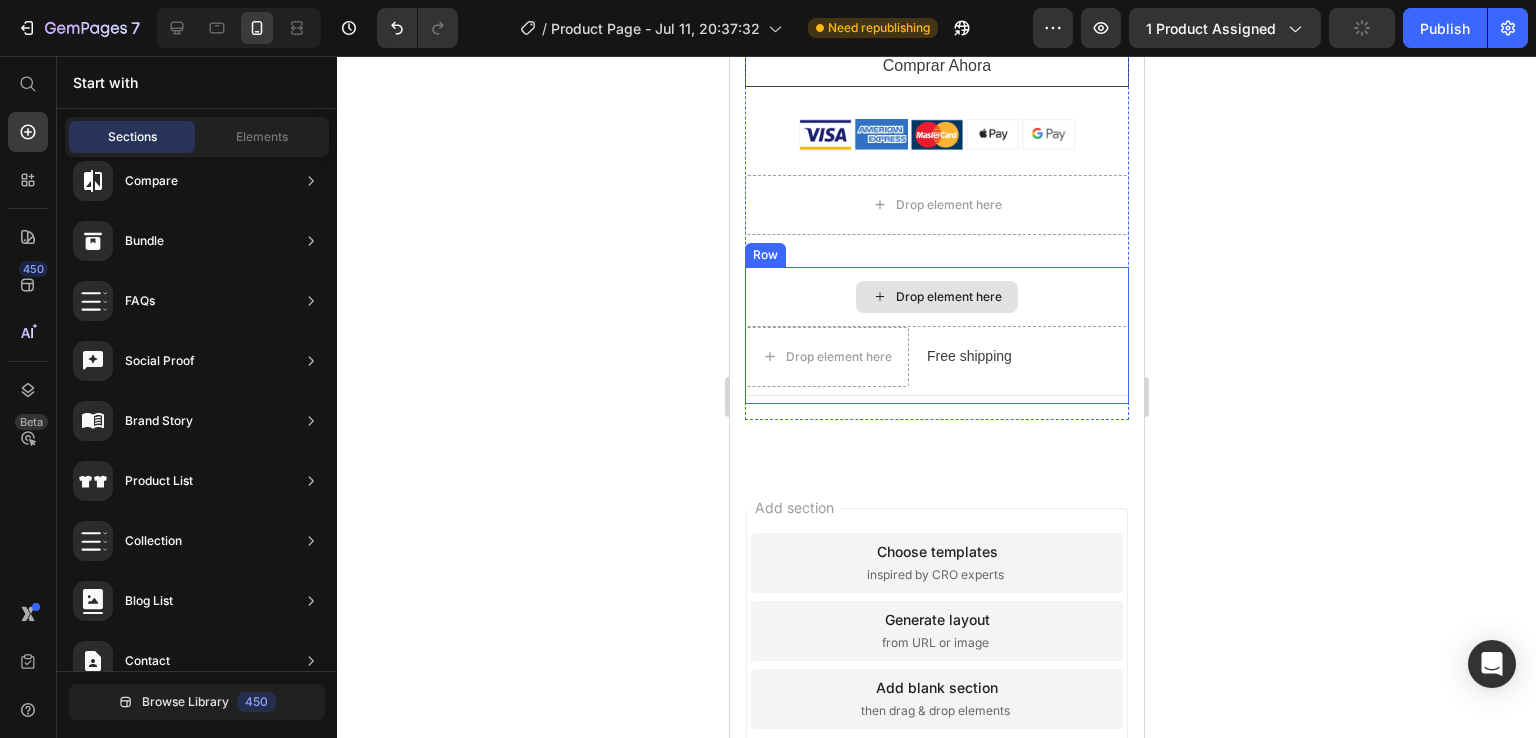 click on "Drop element here" at bounding box center [936, 297] 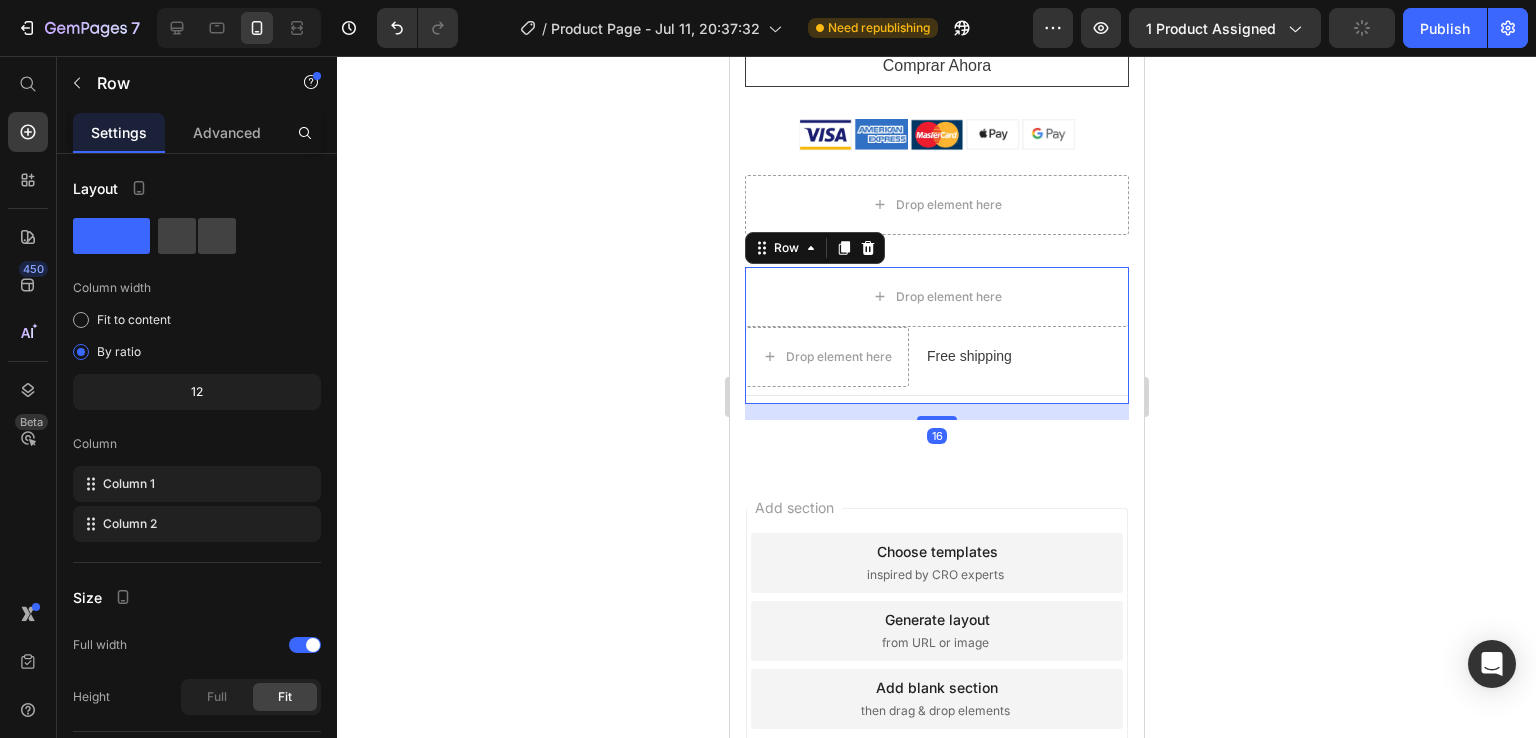 click at bounding box center (867, 248) 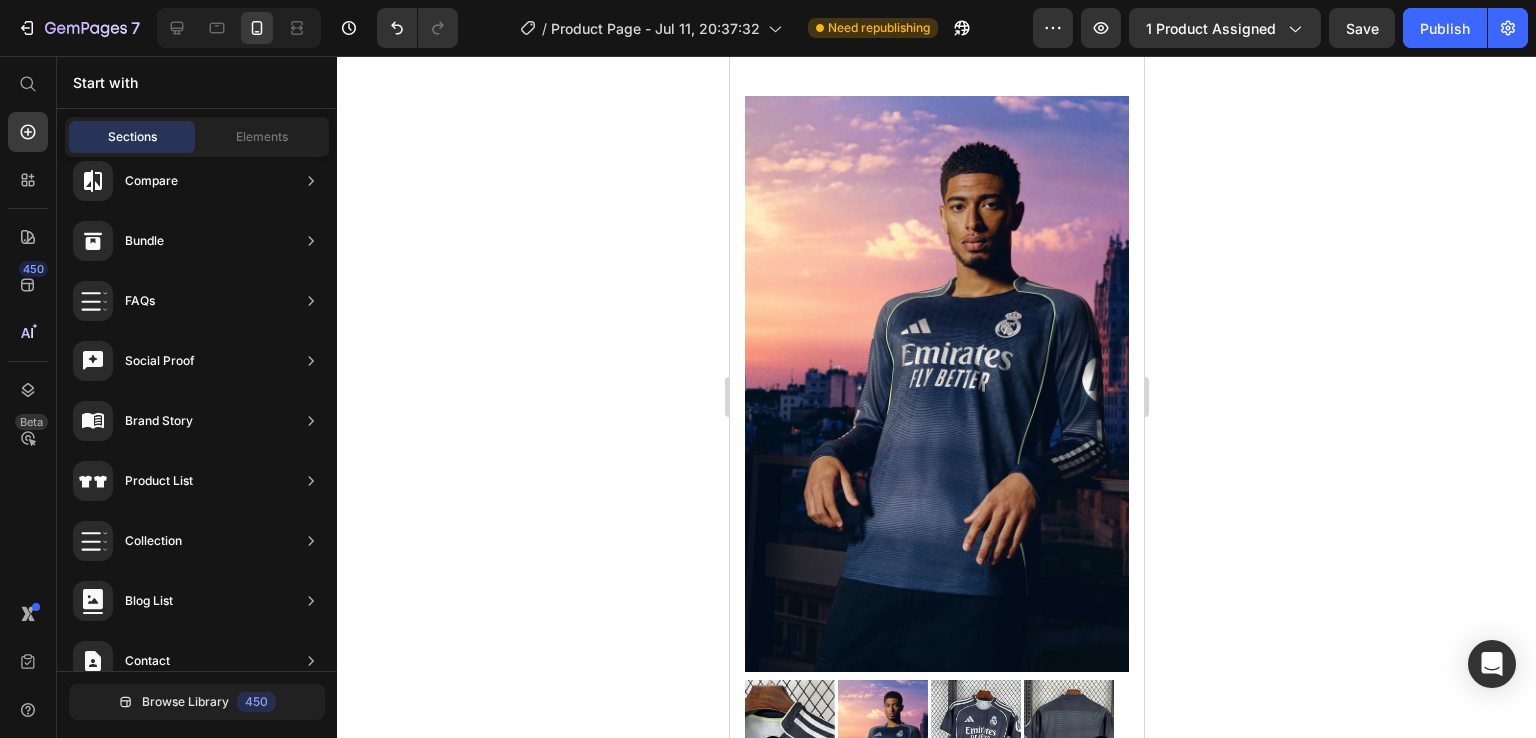 scroll, scrollTop: 0, scrollLeft: 0, axis: both 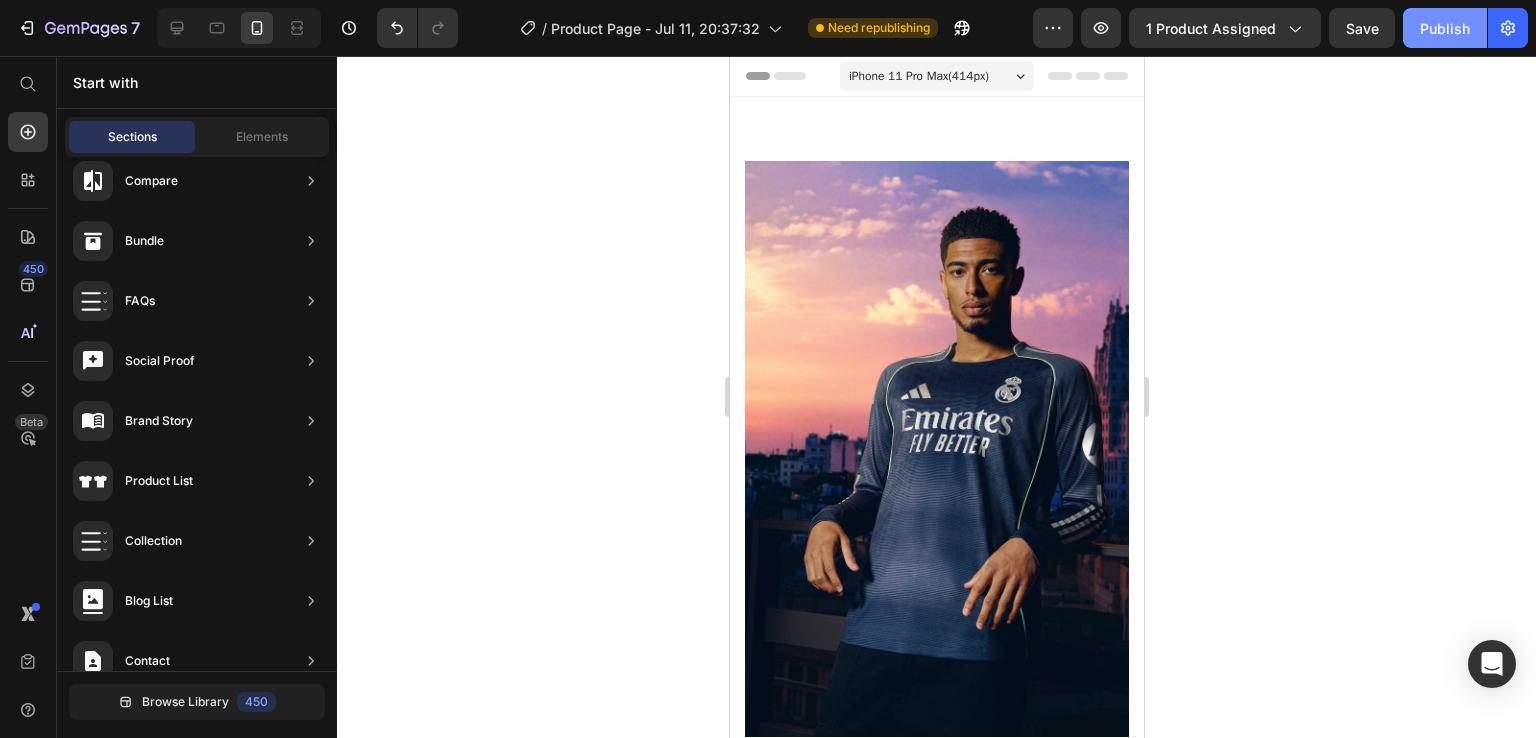 click on "Publish" 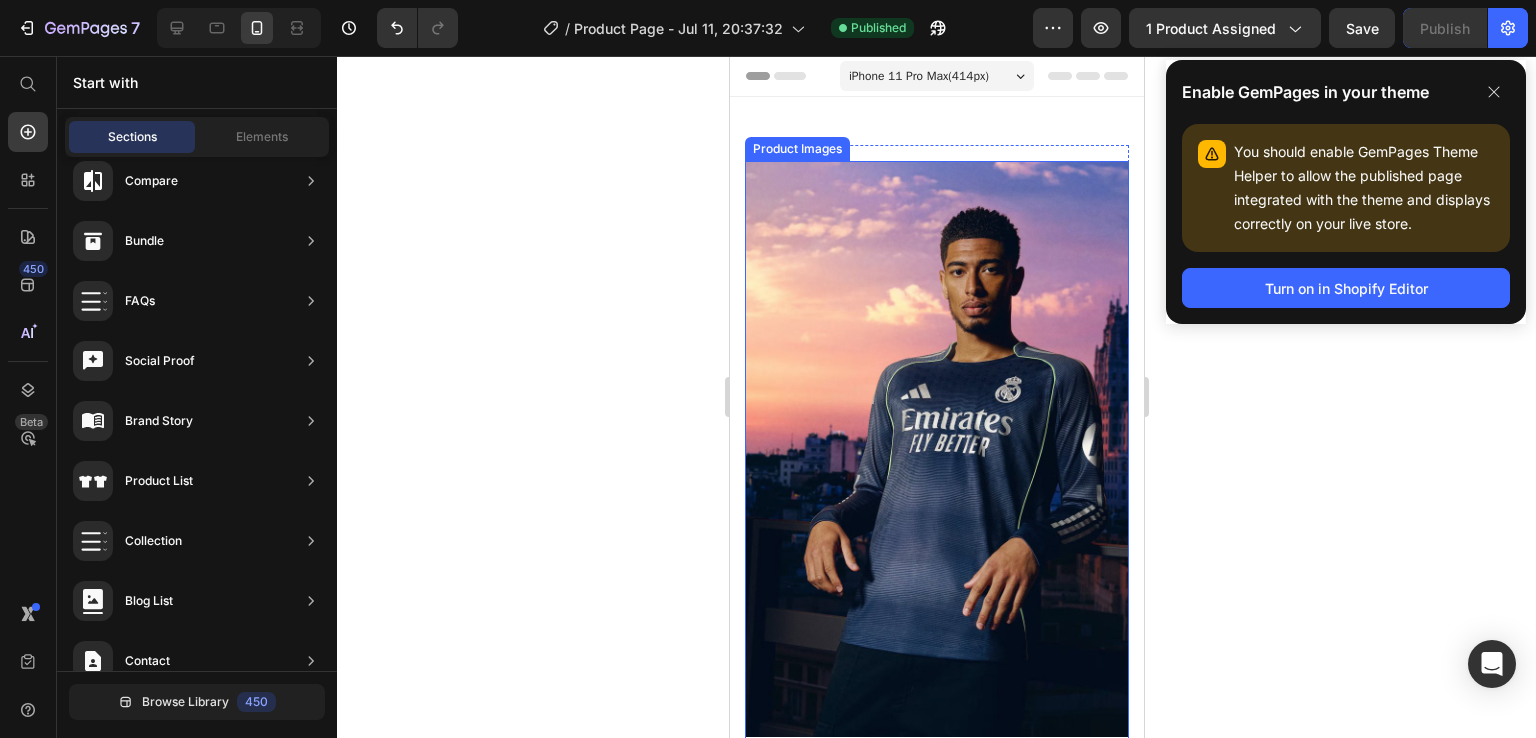 drag, startPoint x: 1393, startPoint y: 282, endPoint x: 553, endPoint y: 209, distance: 843.1661 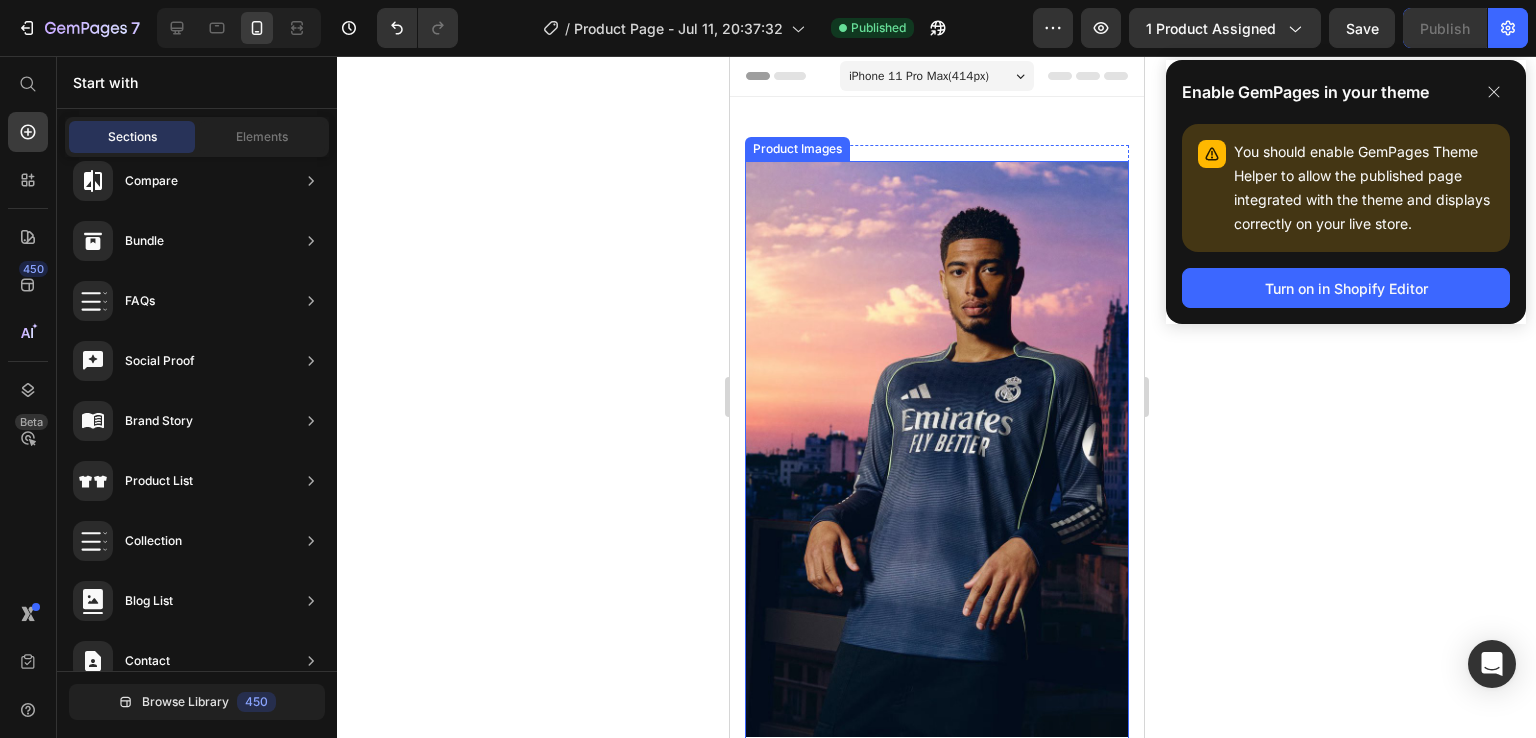 scroll, scrollTop: 100, scrollLeft: 0, axis: vertical 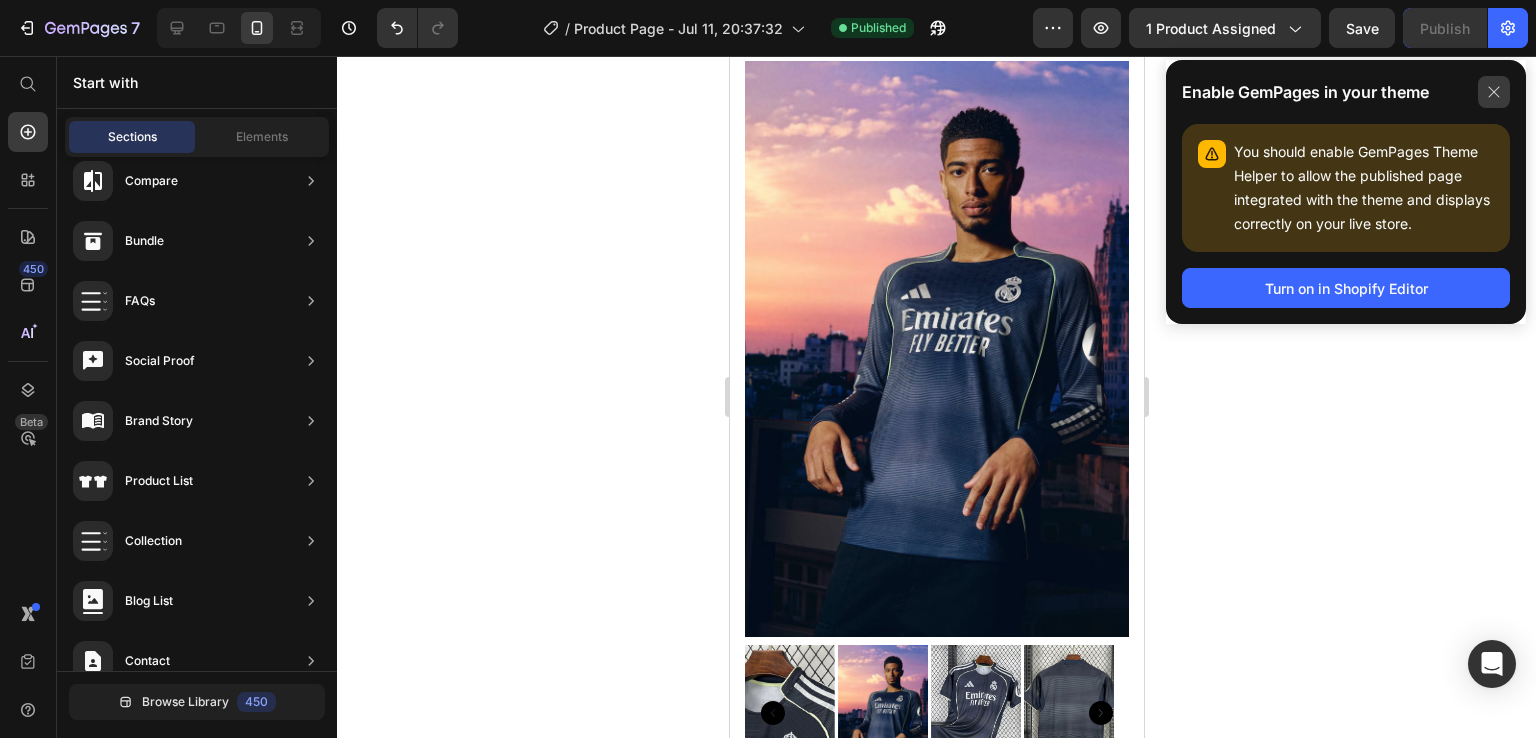 click 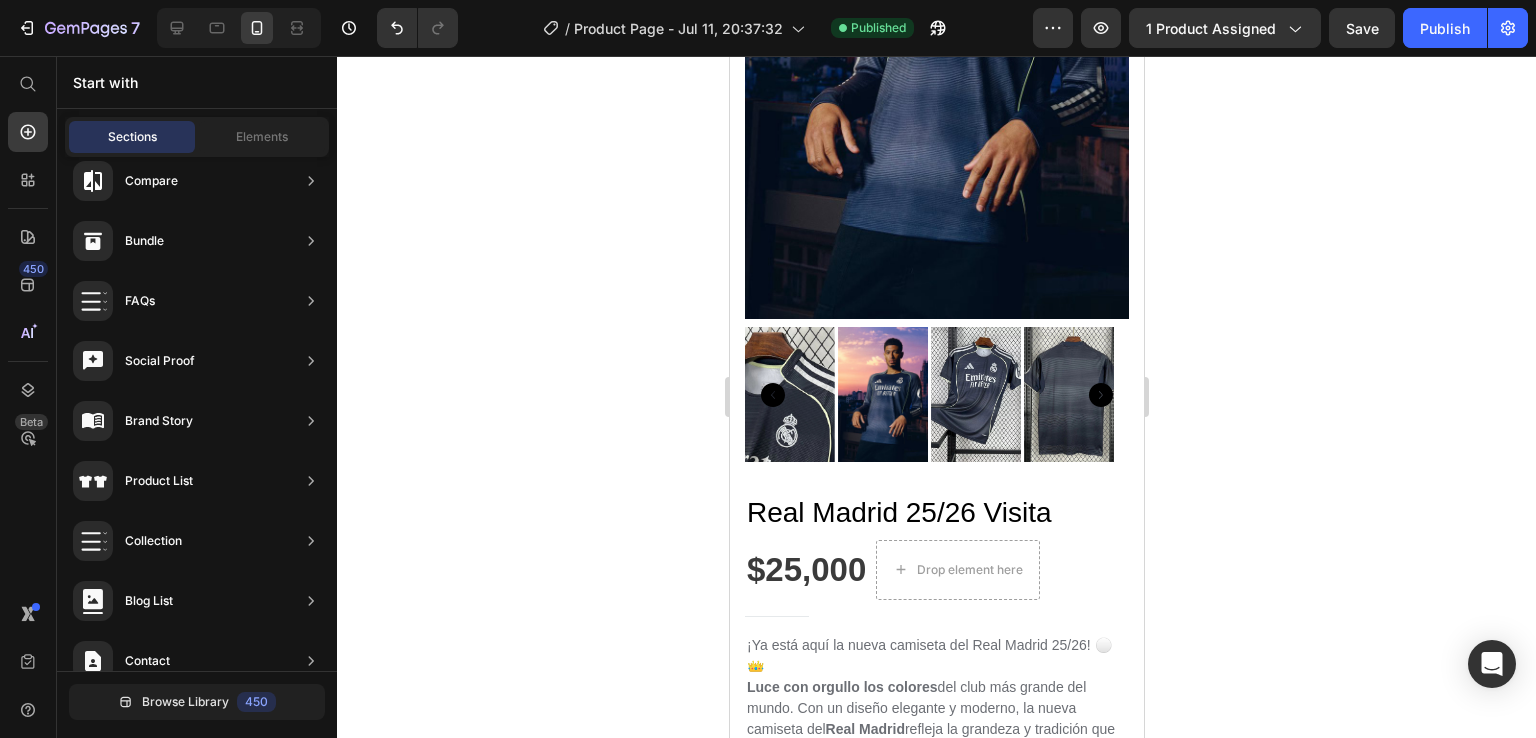 scroll, scrollTop: 421, scrollLeft: 0, axis: vertical 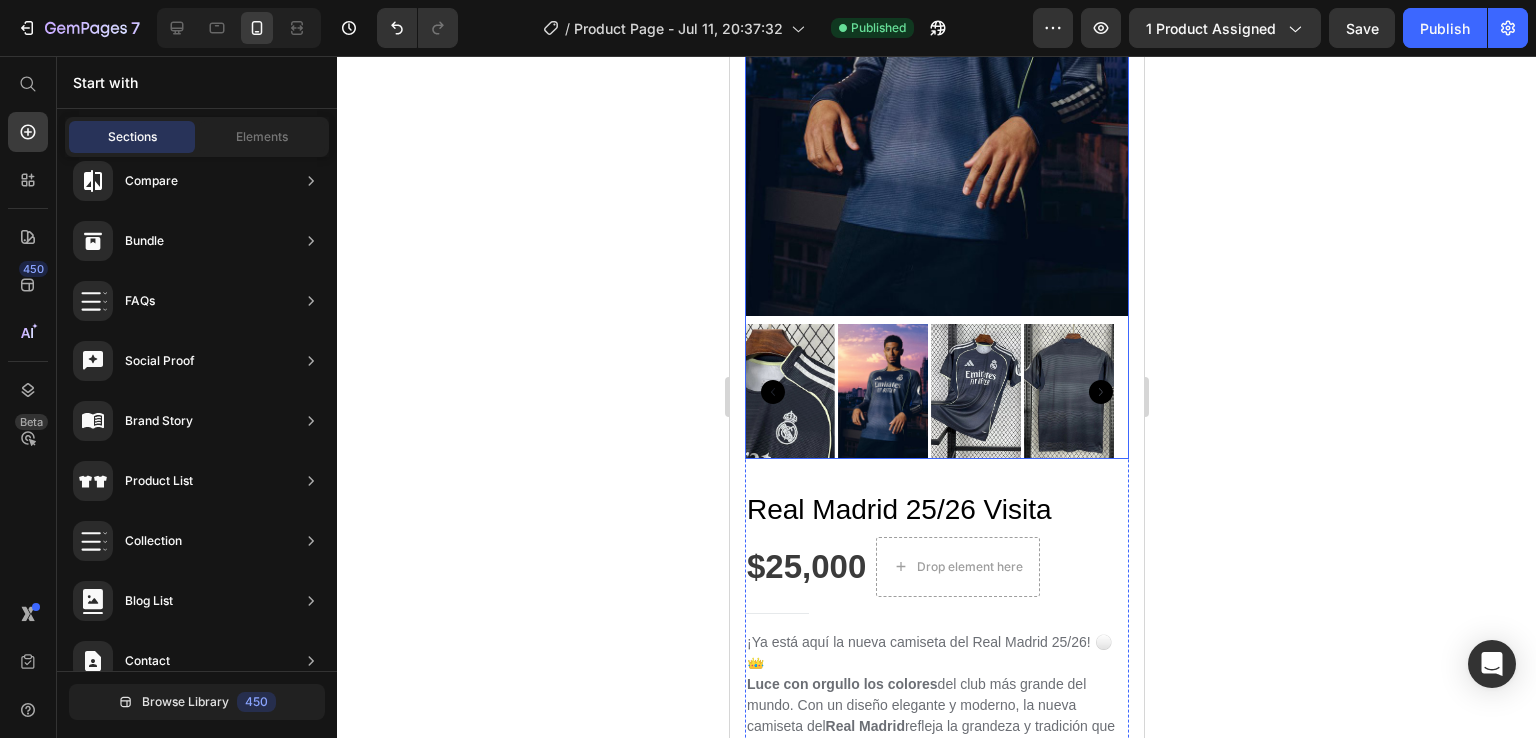 click at bounding box center (1068, 391) 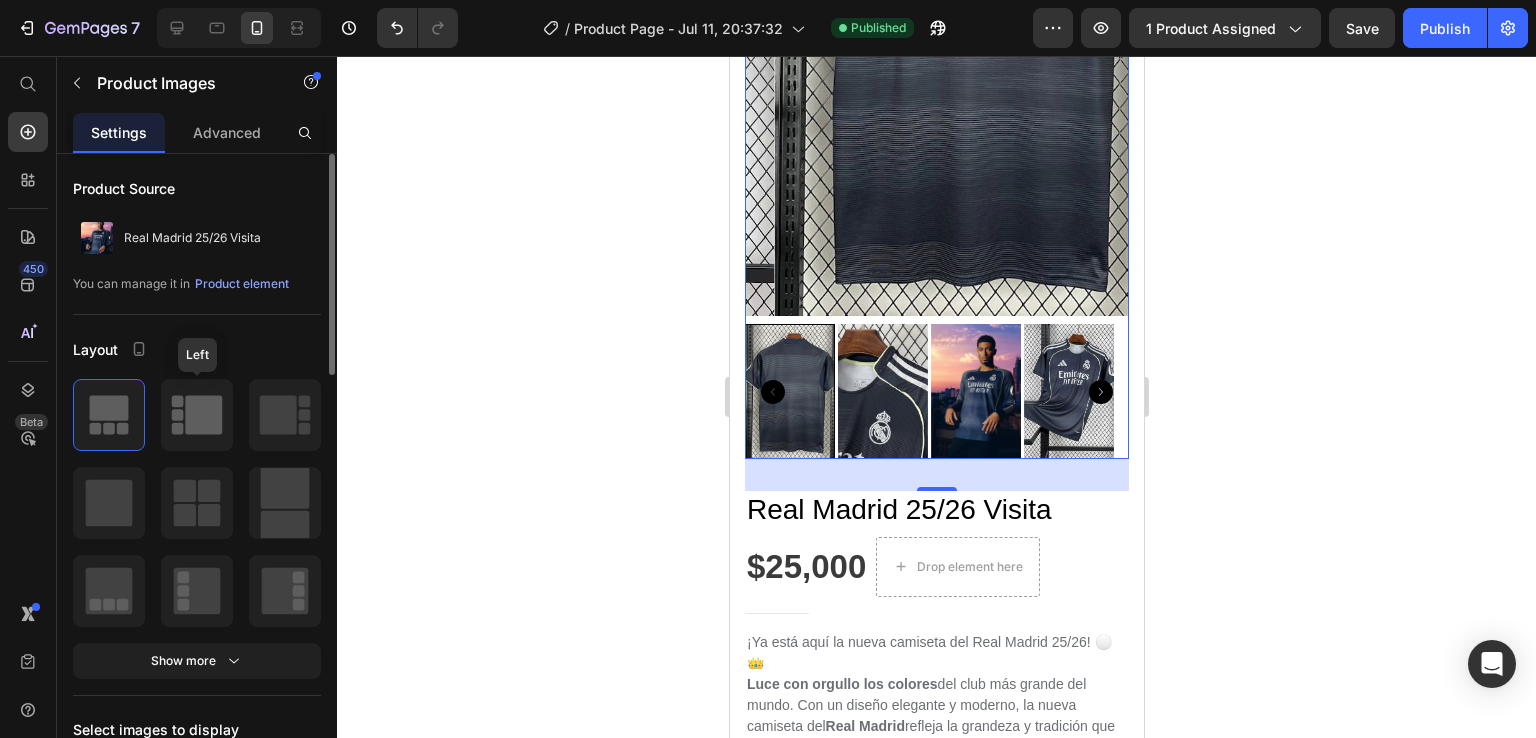 click 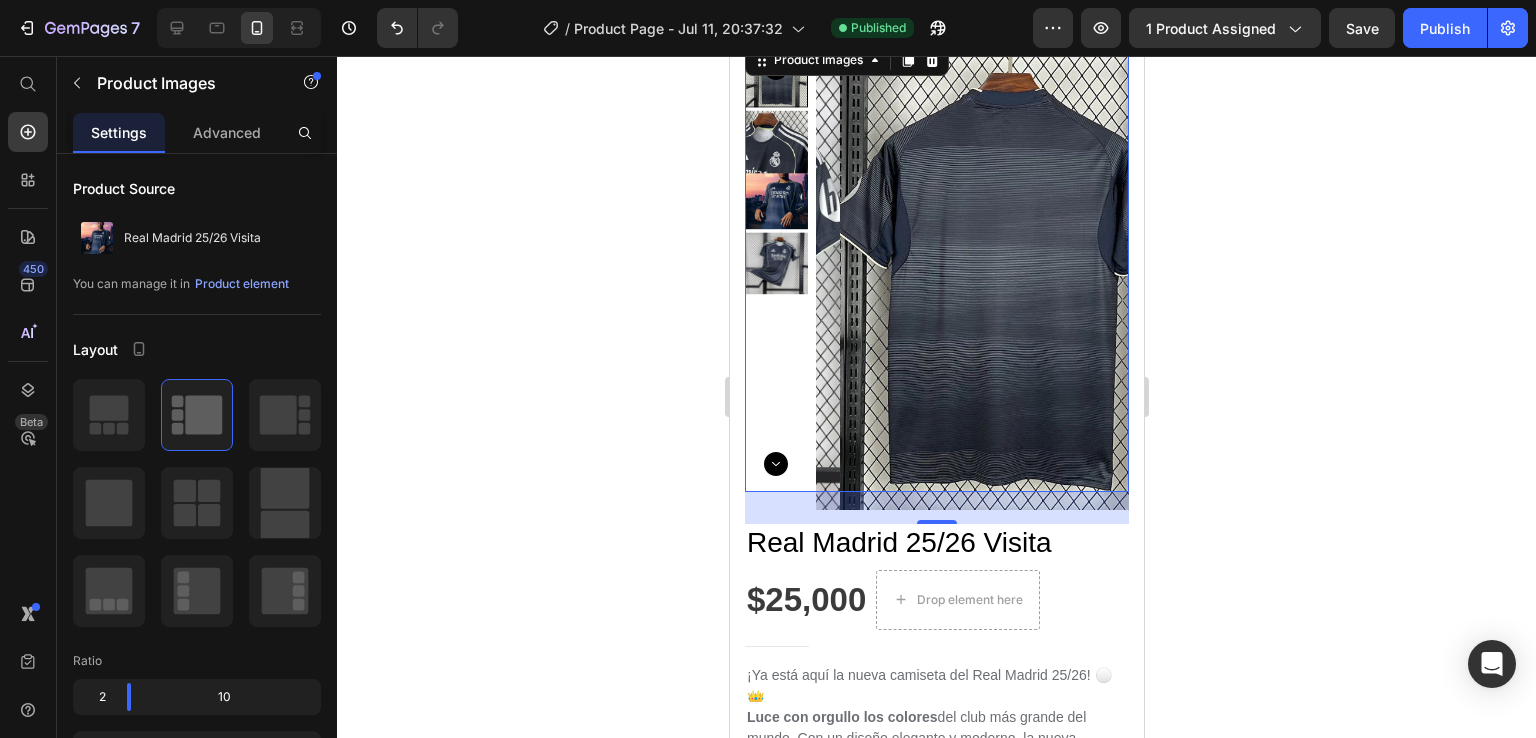 scroll, scrollTop: 0, scrollLeft: 0, axis: both 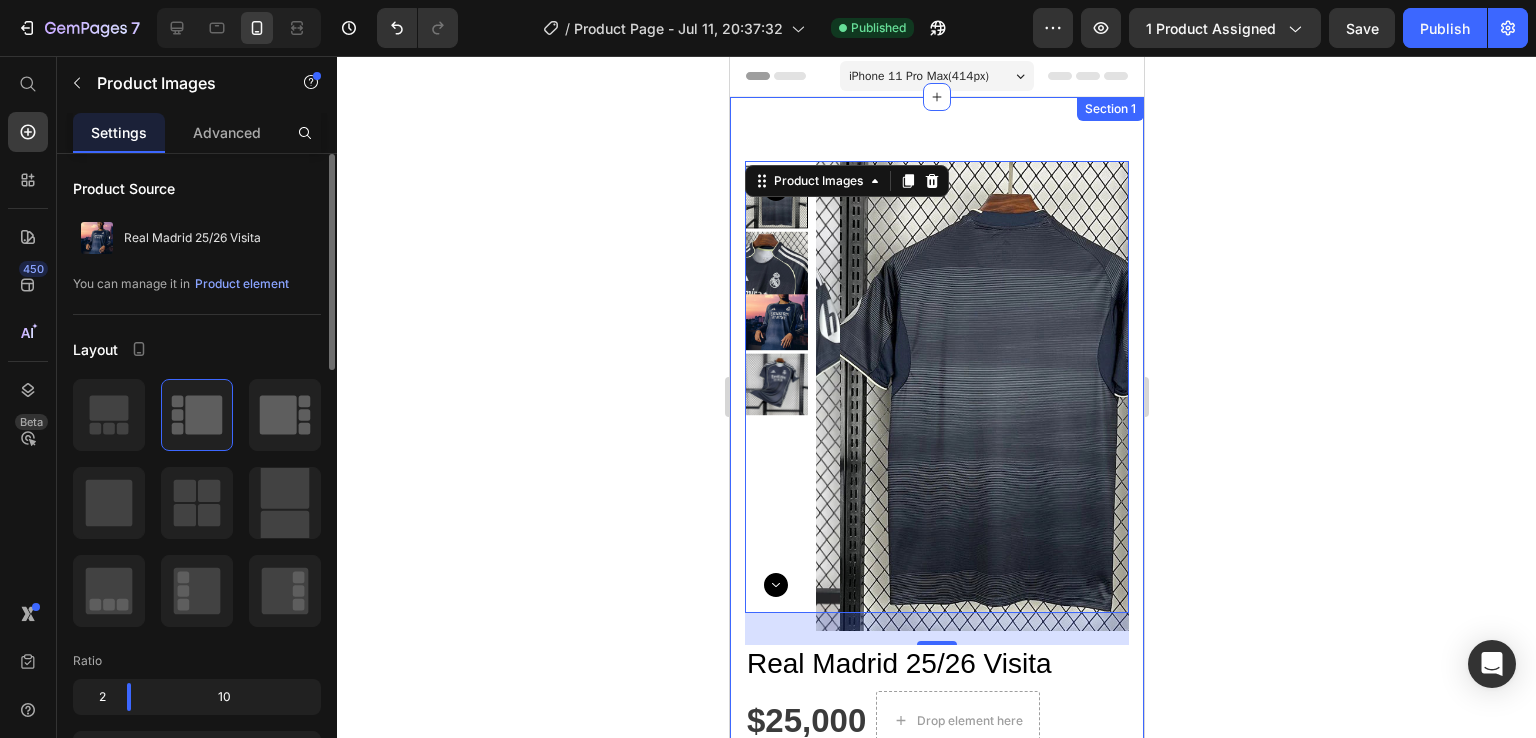 click 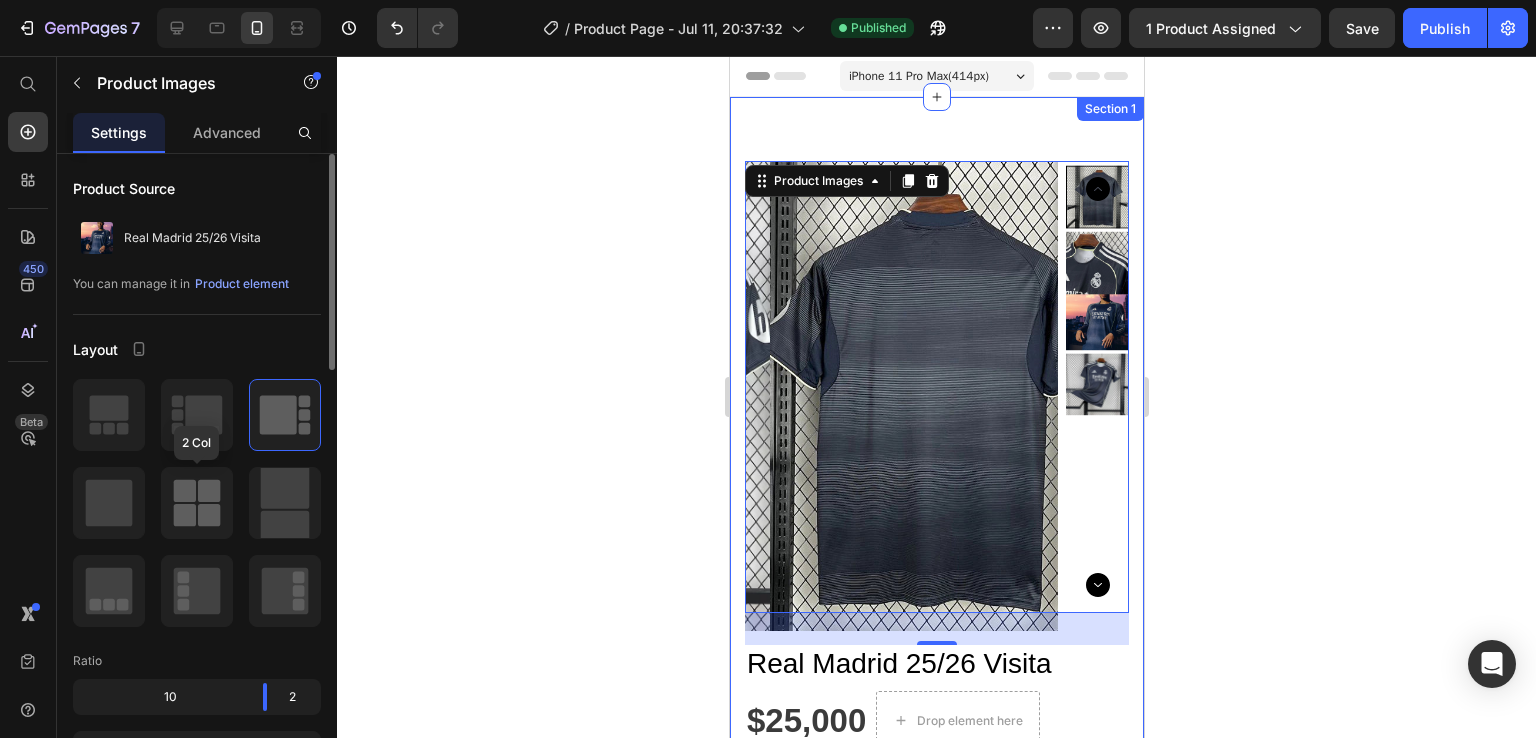 click 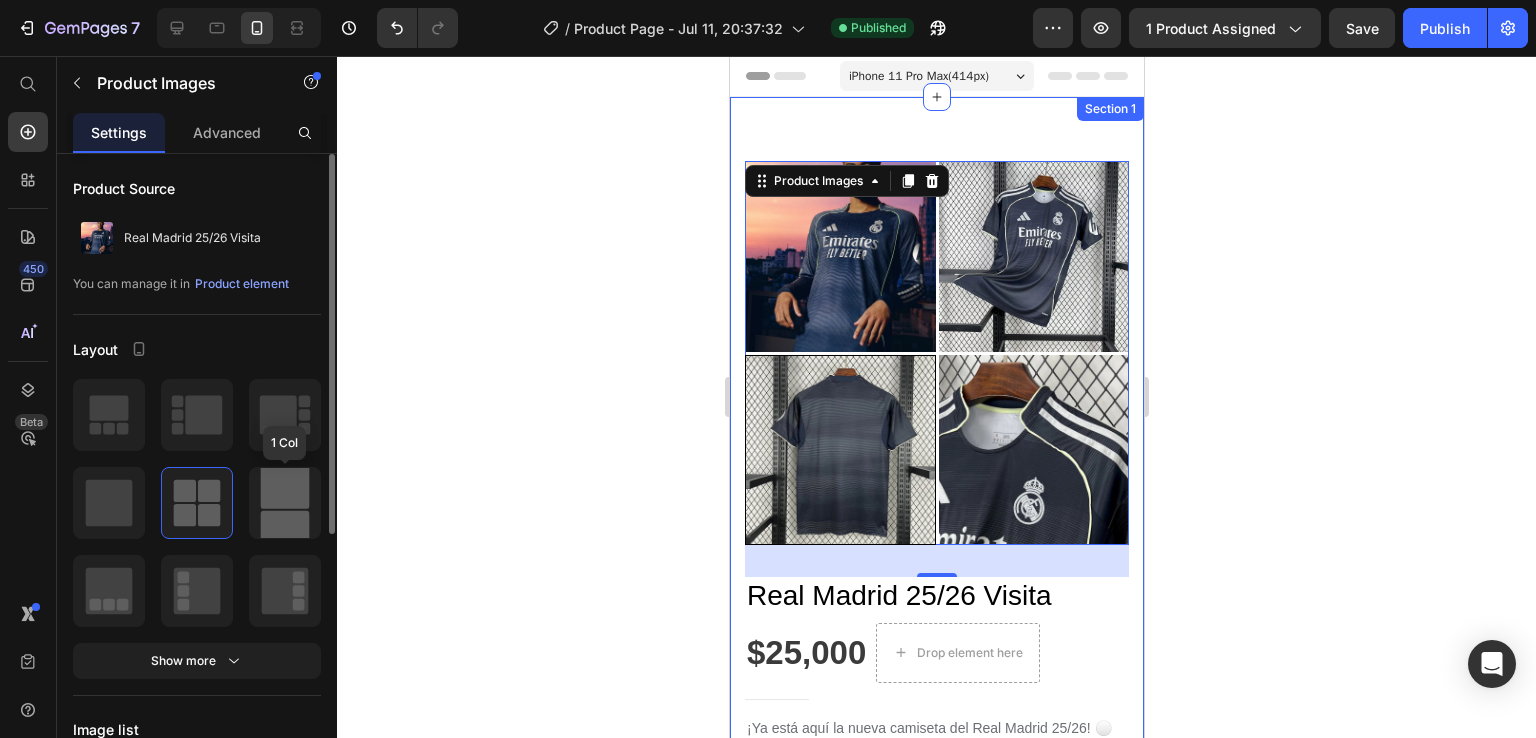 click 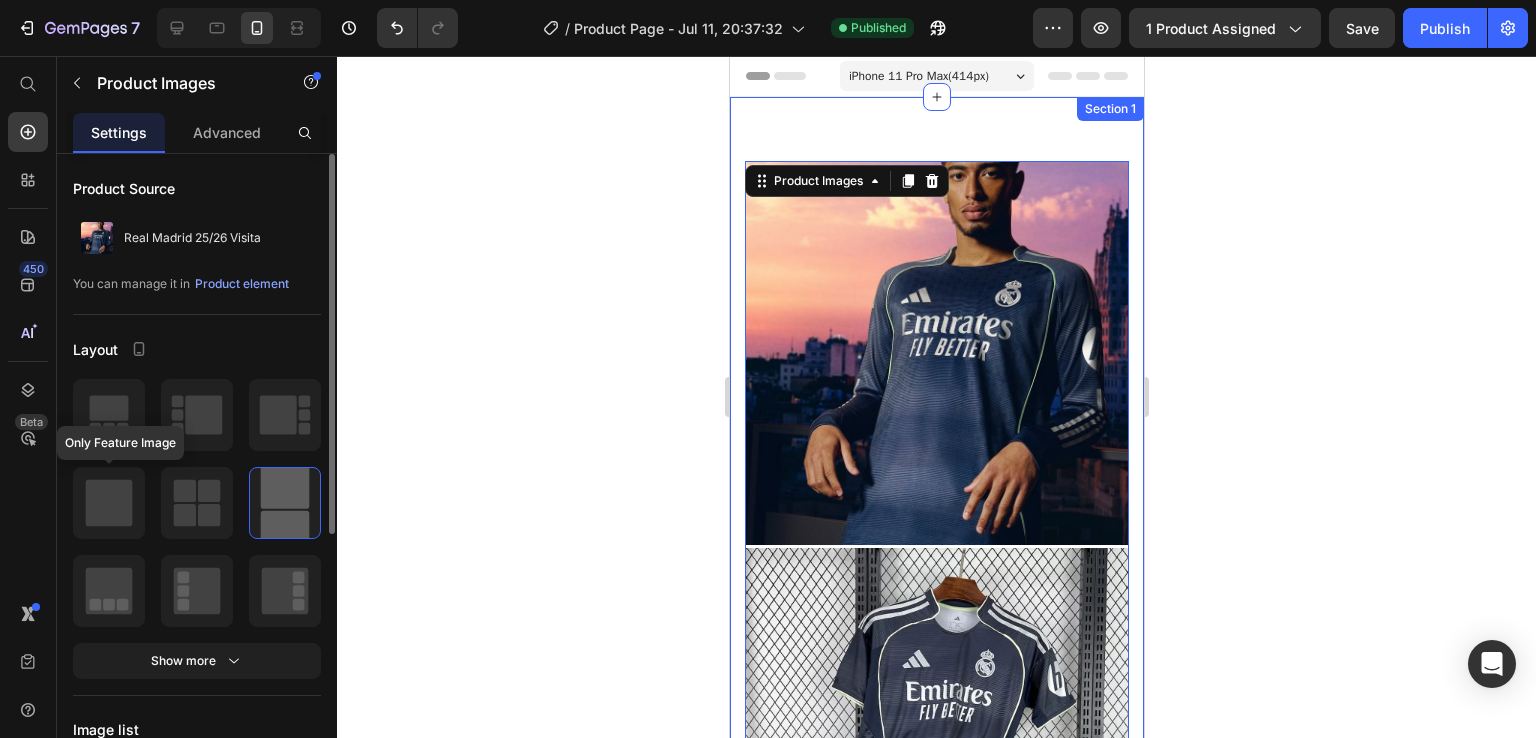 click 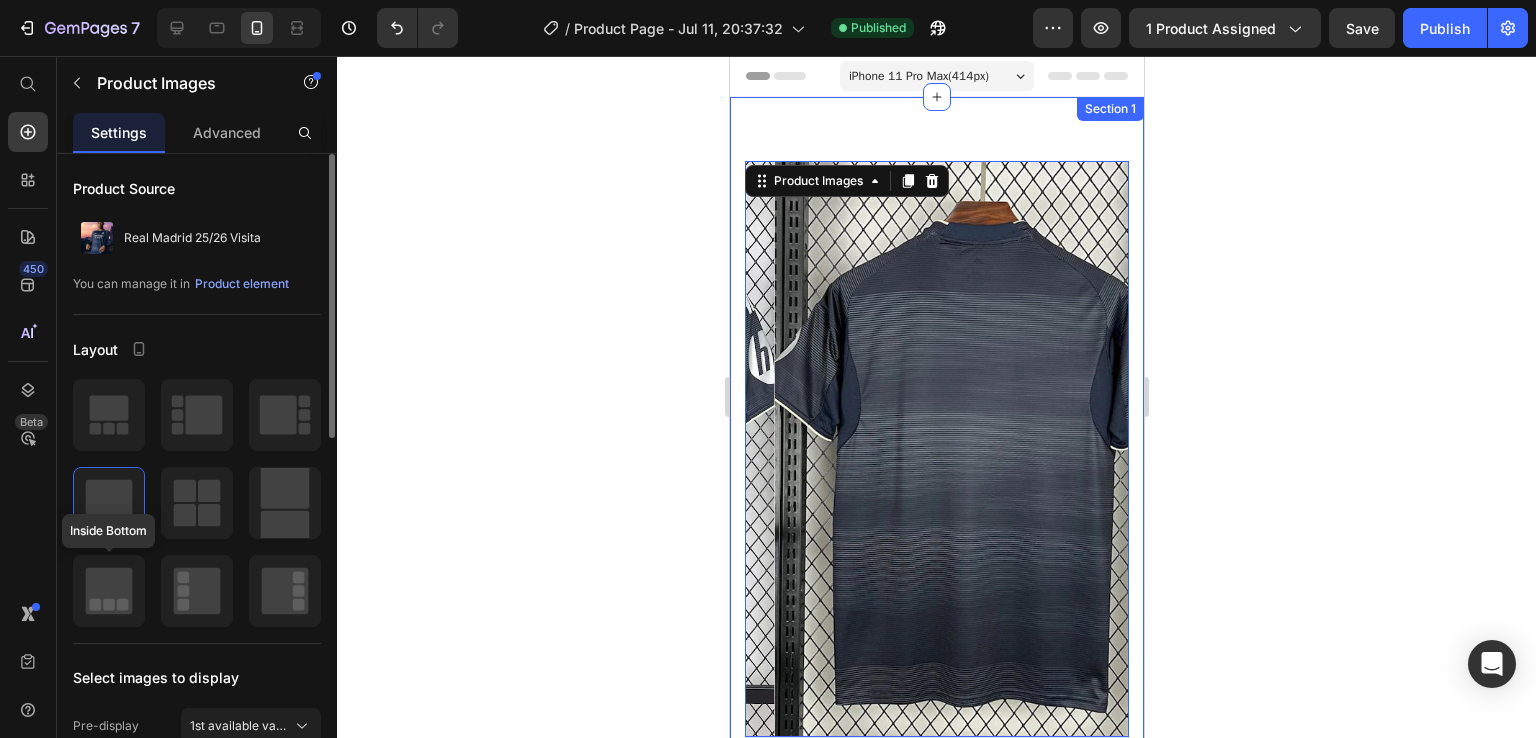 click 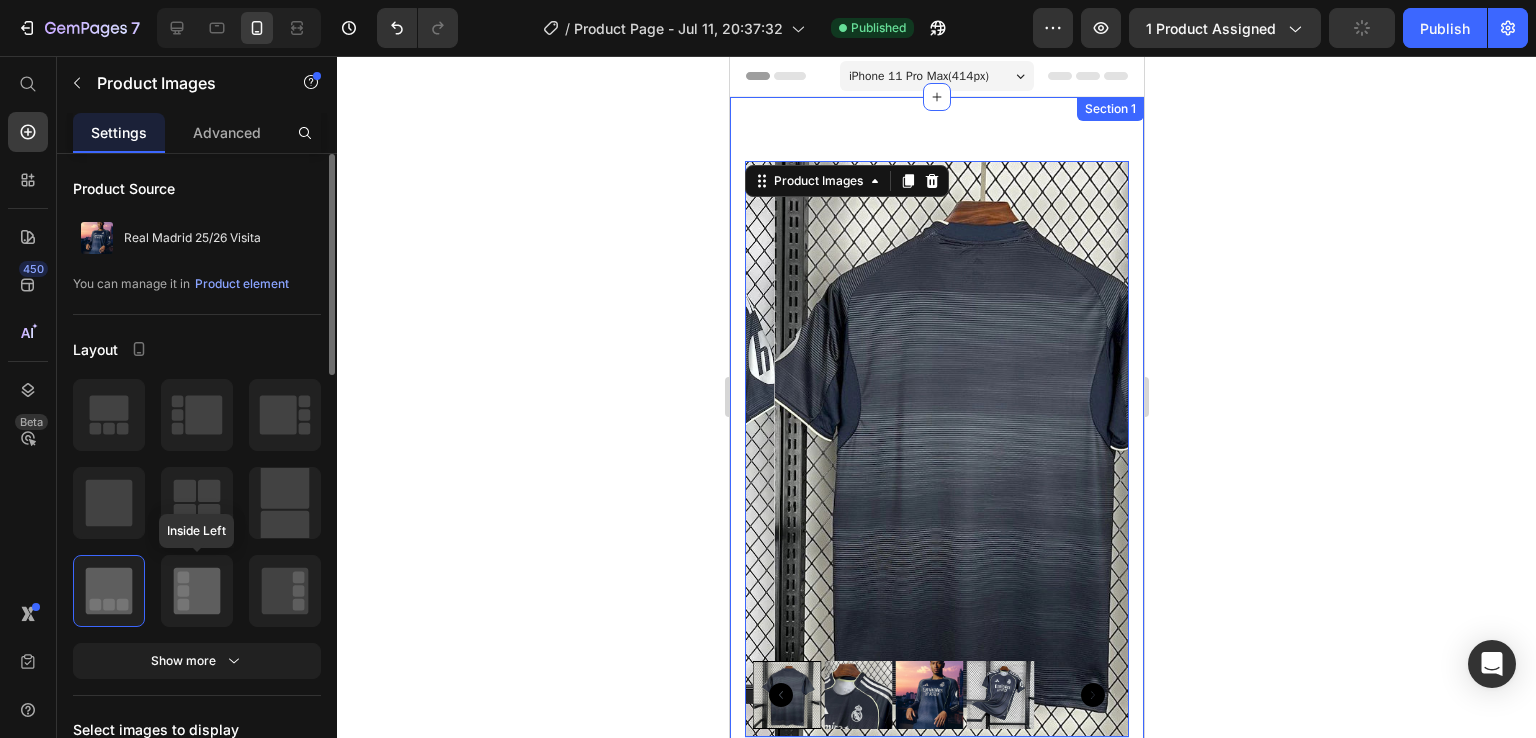 click 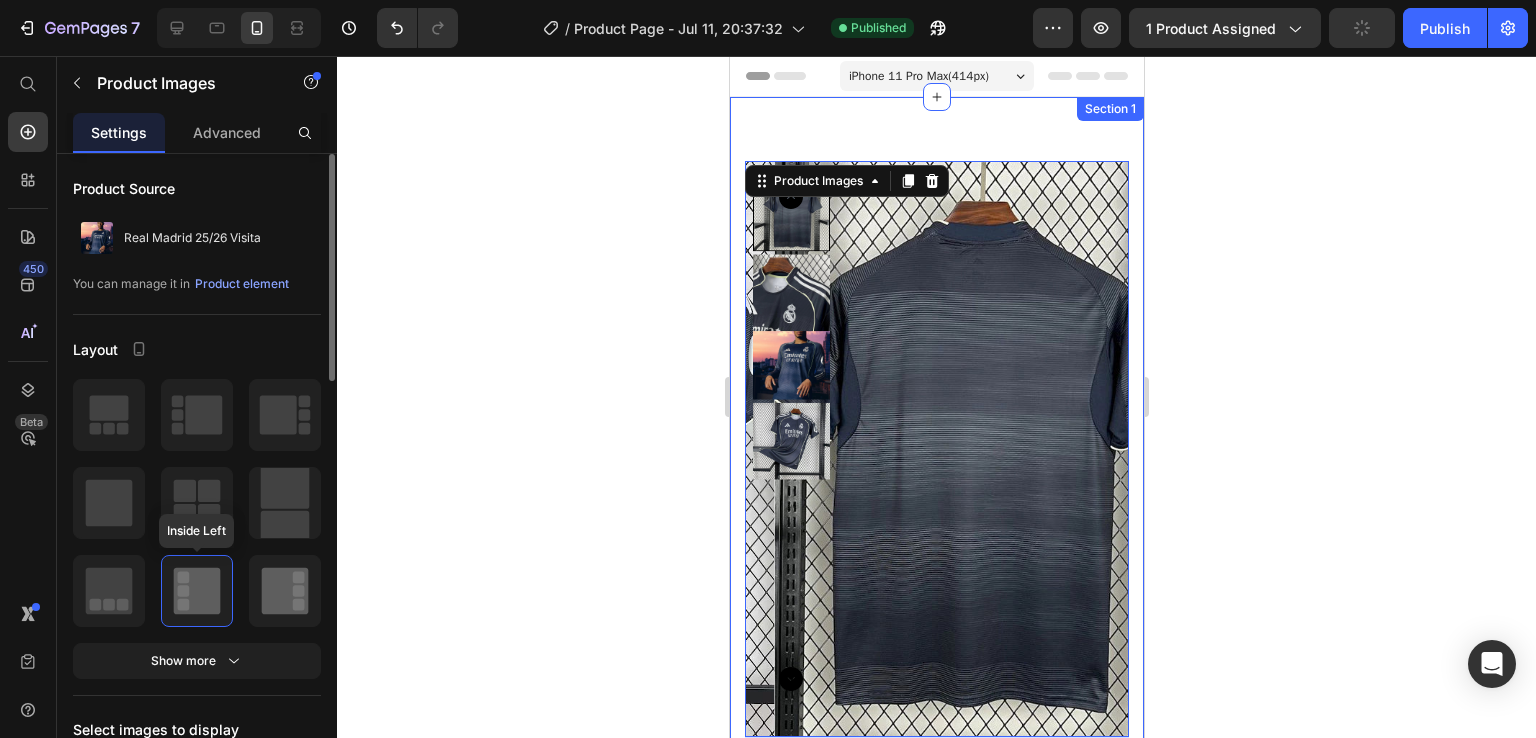 click 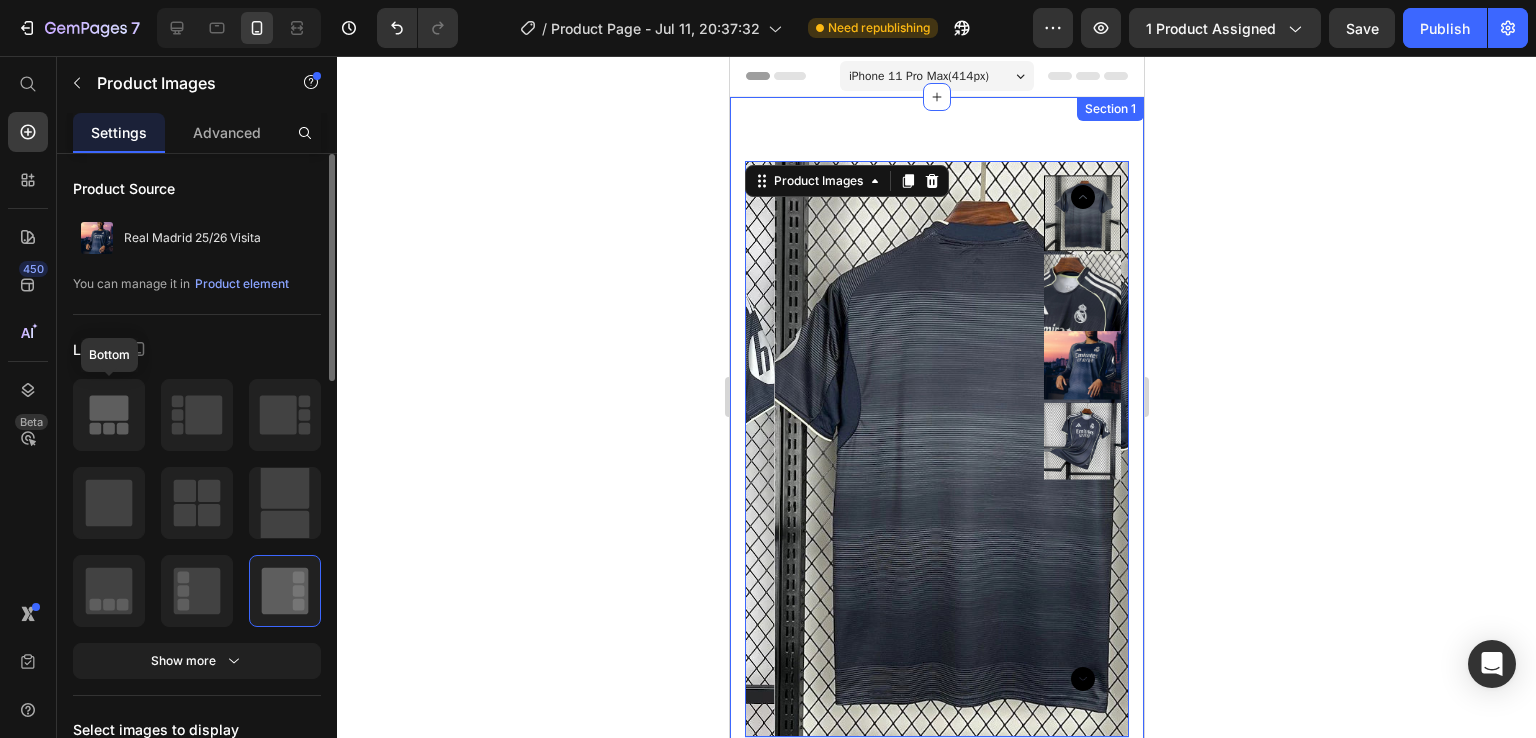 click 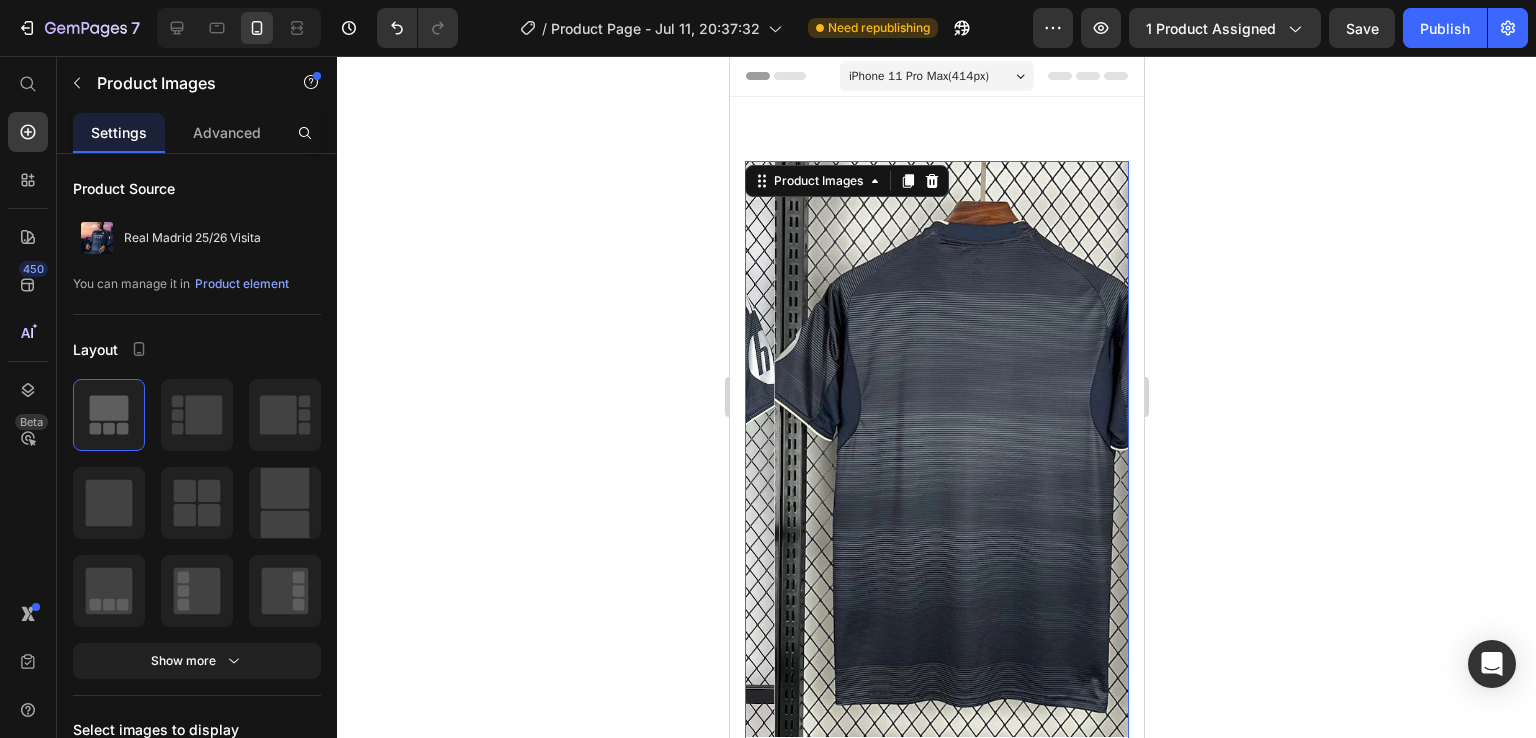 scroll, scrollTop: 100, scrollLeft: 0, axis: vertical 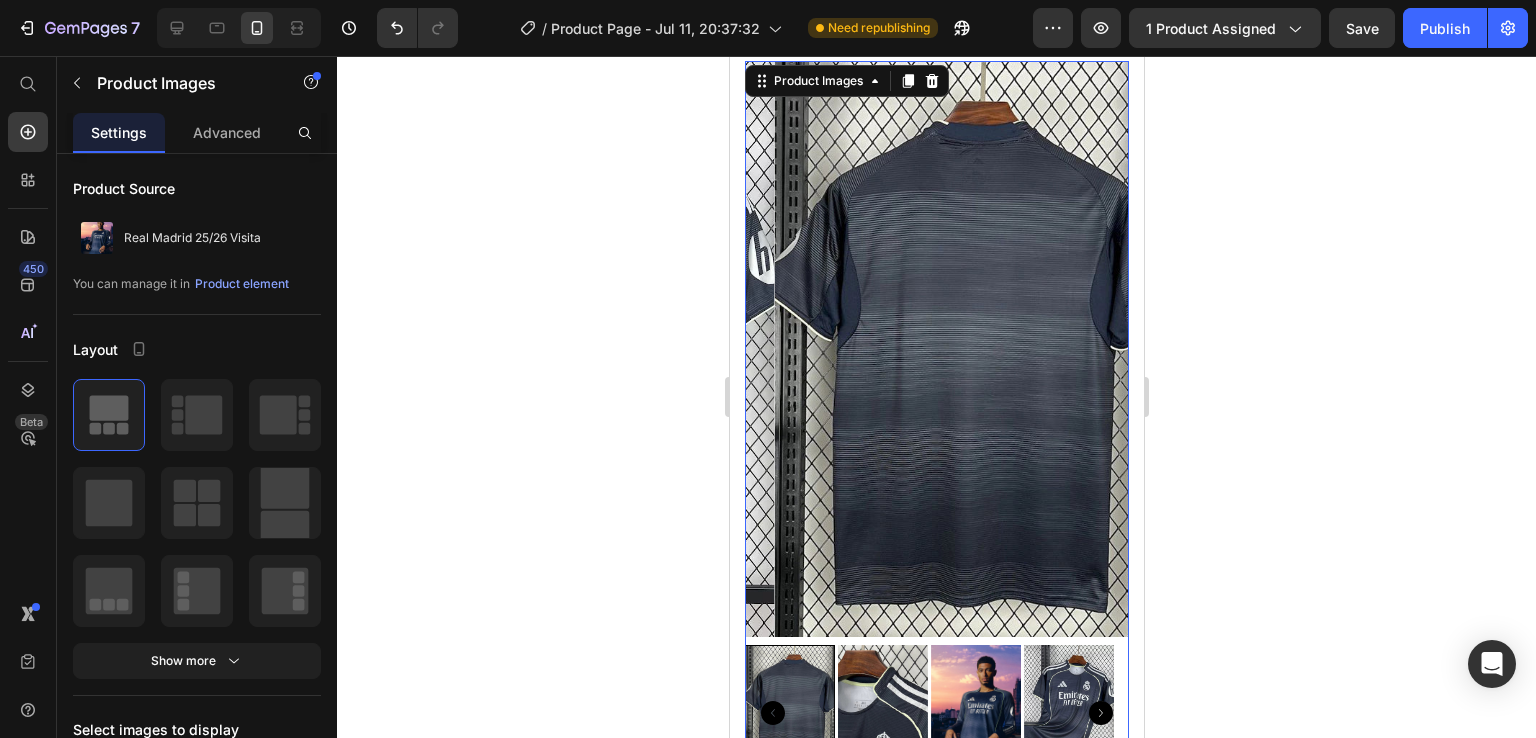 click at bounding box center [975, 712] 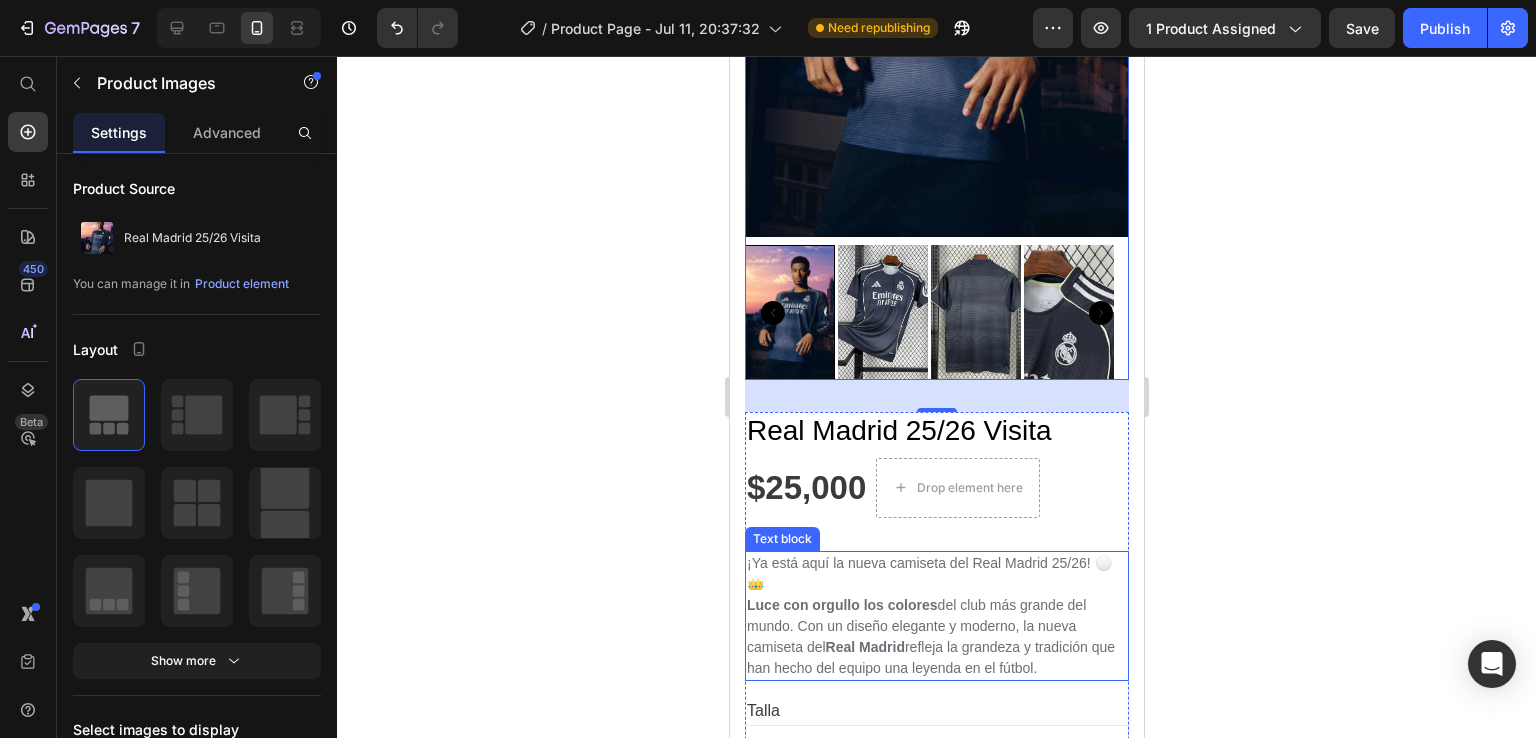 scroll, scrollTop: 800, scrollLeft: 0, axis: vertical 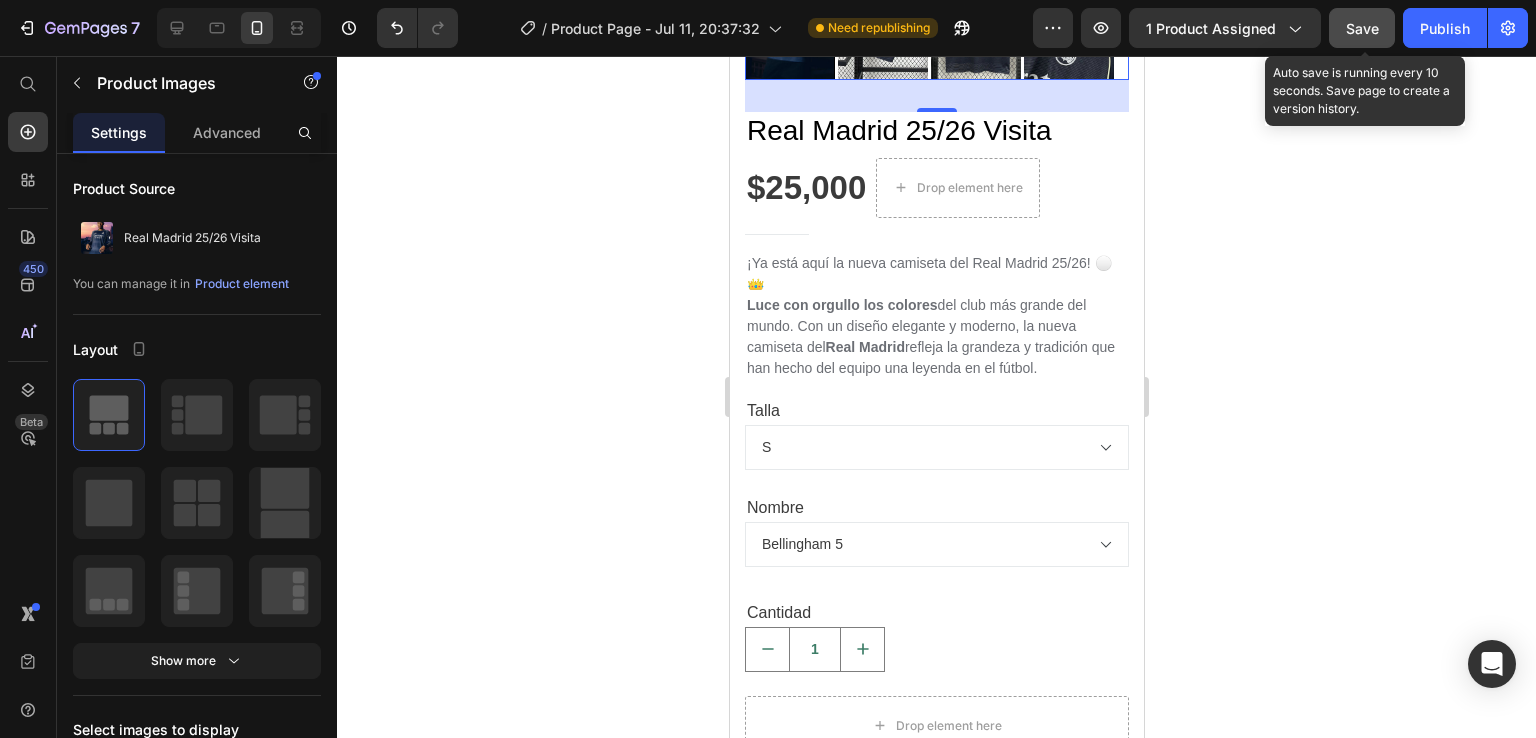 click on "Save" at bounding box center [1362, 28] 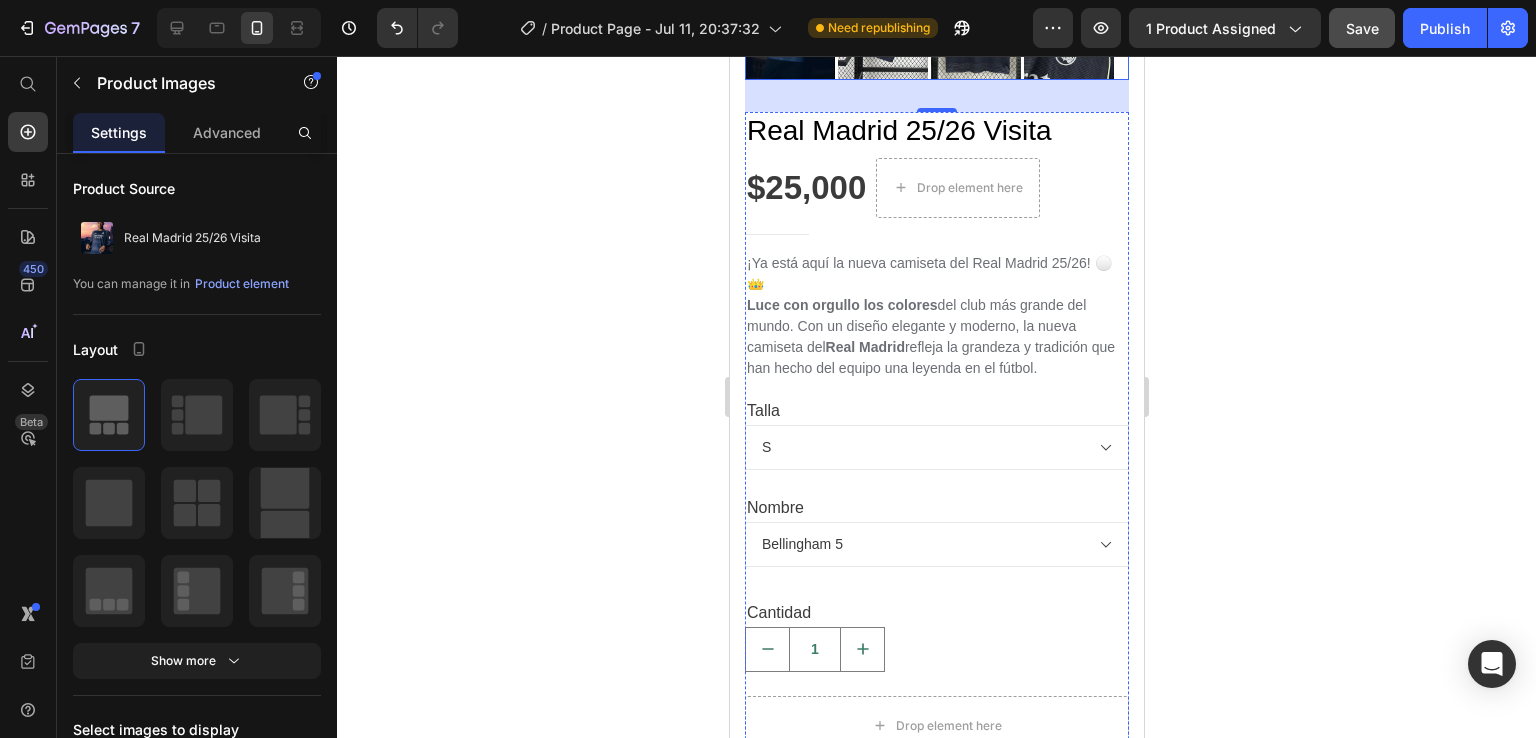 scroll, scrollTop: 1400, scrollLeft: 0, axis: vertical 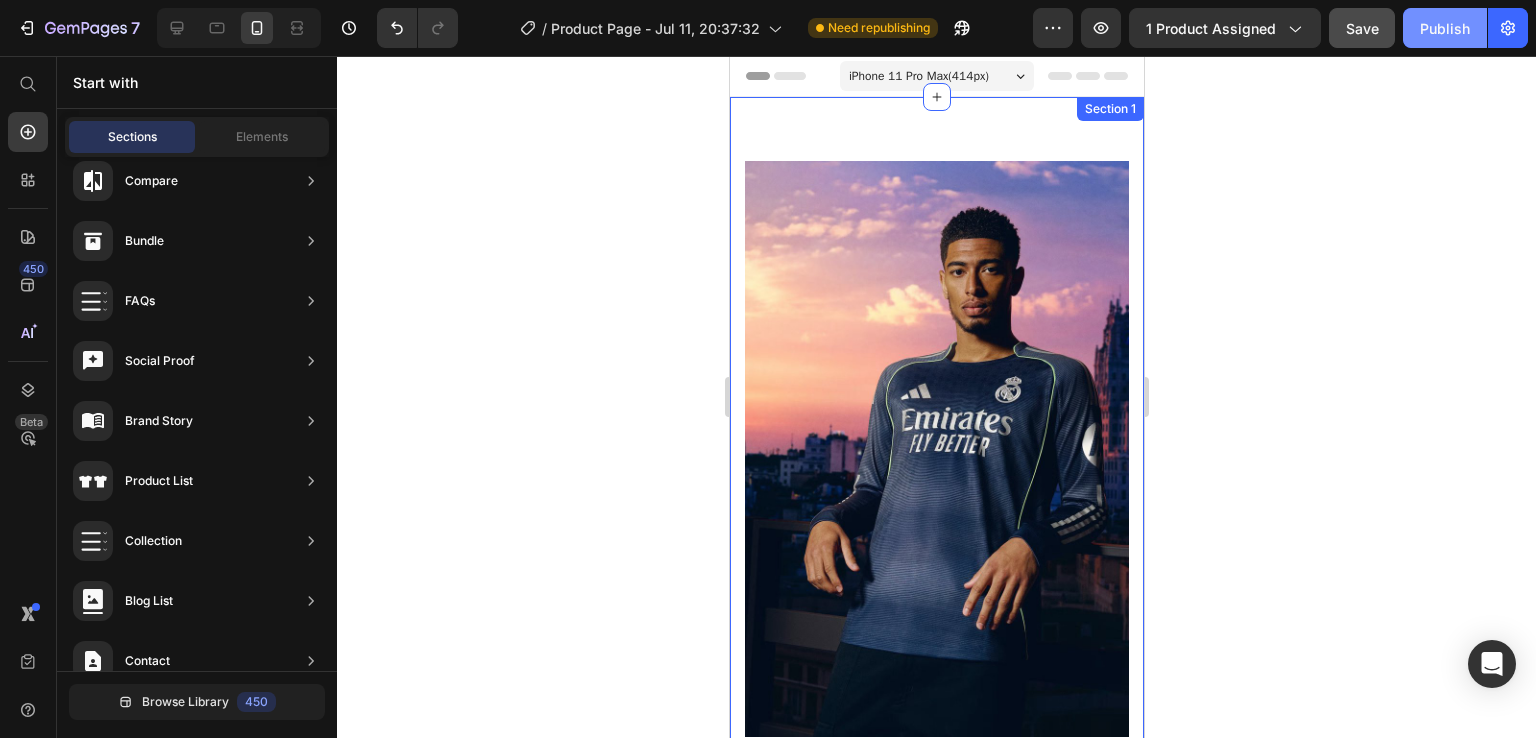 click on "Publish" at bounding box center (1445, 28) 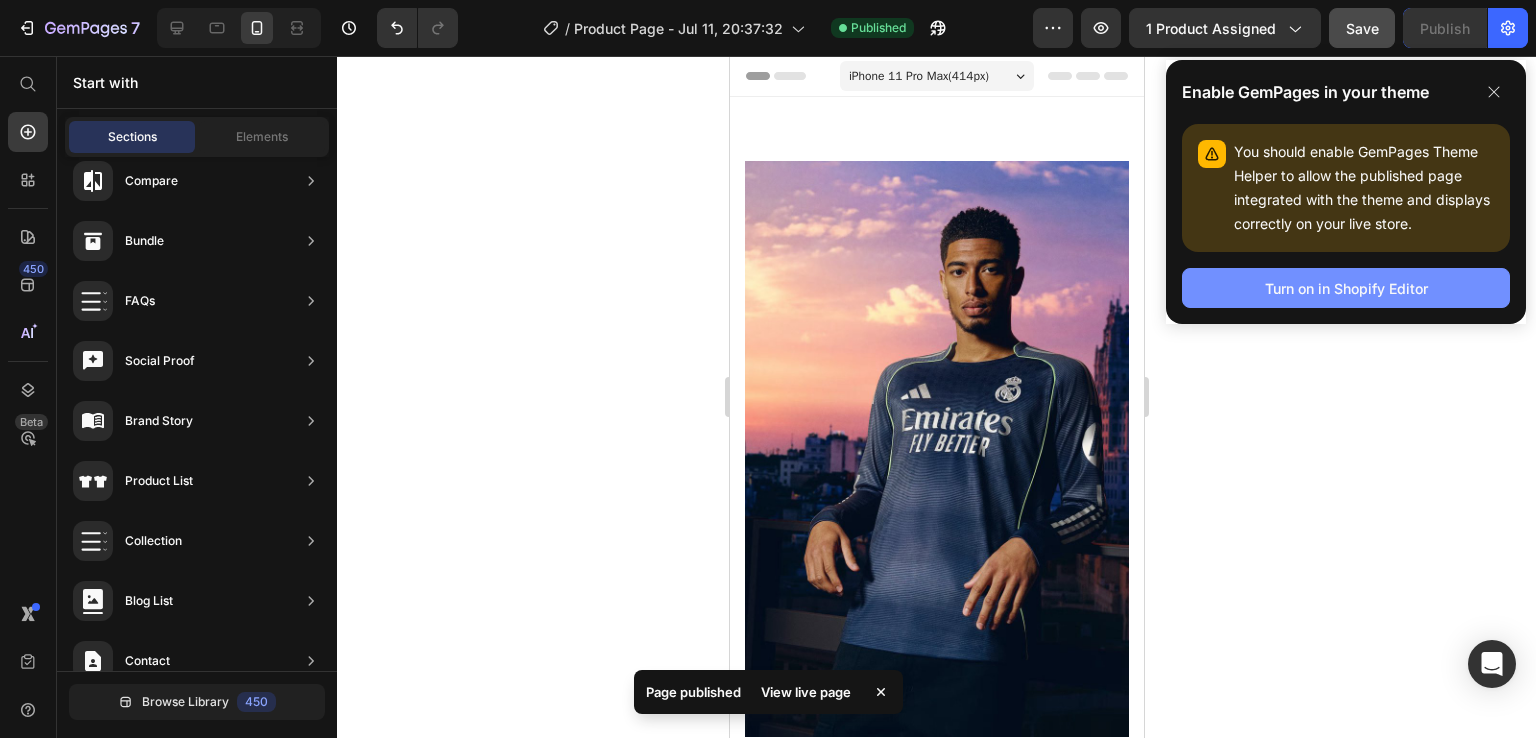 click on "Turn on in Shopify Editor" at bounding box center (1346, 288) 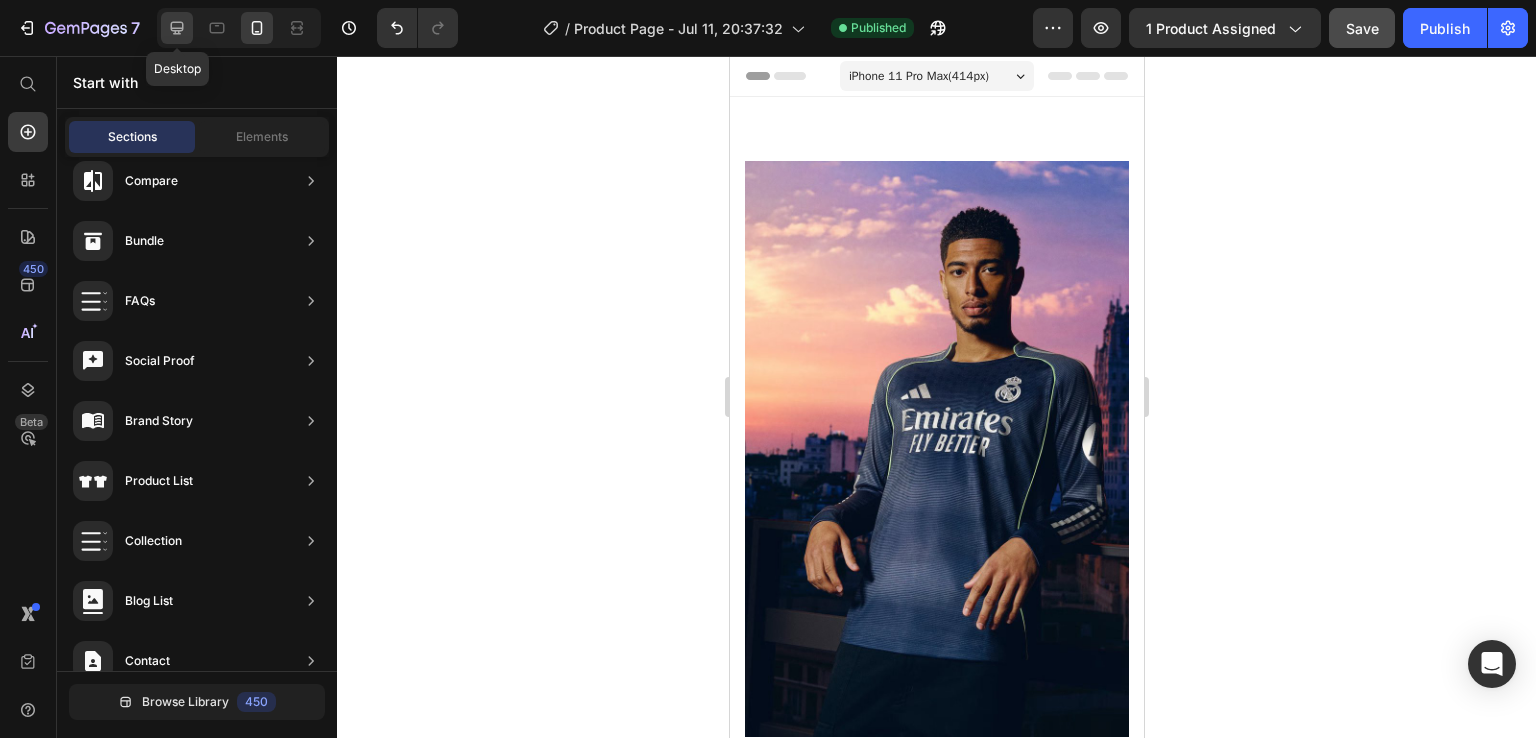 click 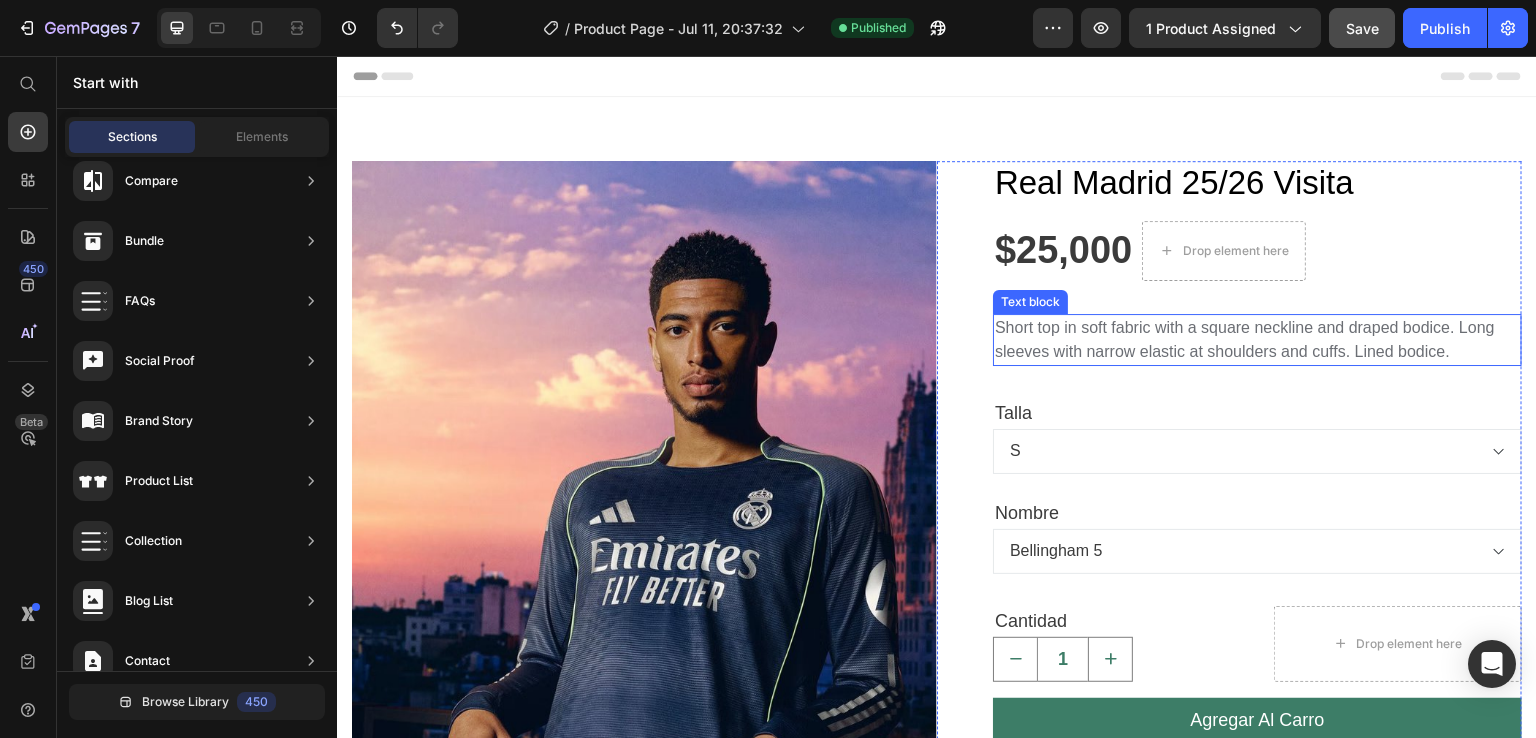 click on "Short top in soft fabric with a square neckline and draped bodice. Long sleeves with narrow elastic at shoulders and cuffs. Lined bodice." at bounding box center [1257, 340] 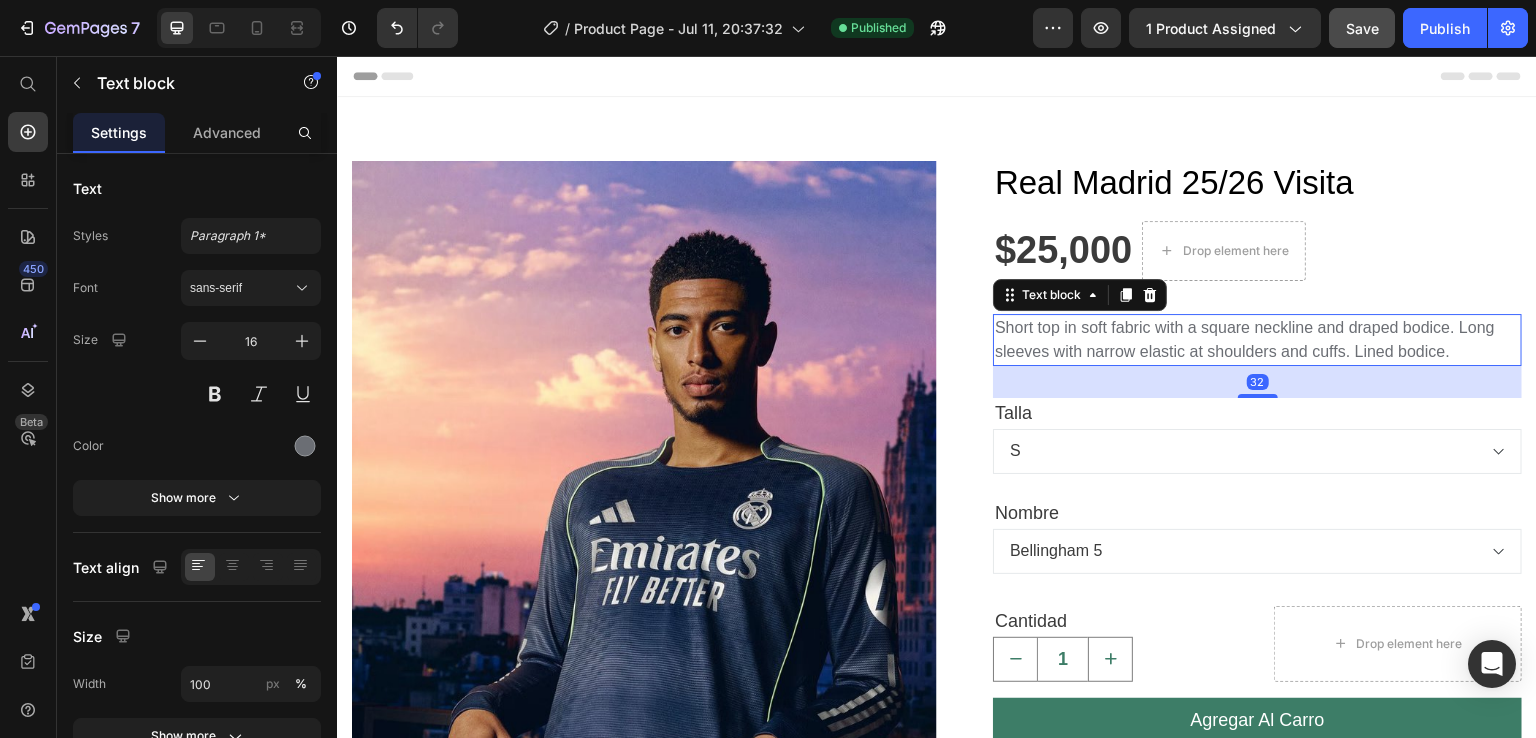 click on "Short top in soft fabric with a square neckline and draped bodice. Long sleeves with narrow elastic at shoulders and cuffs. Lined bodice." at bounding box center [1257, 340] 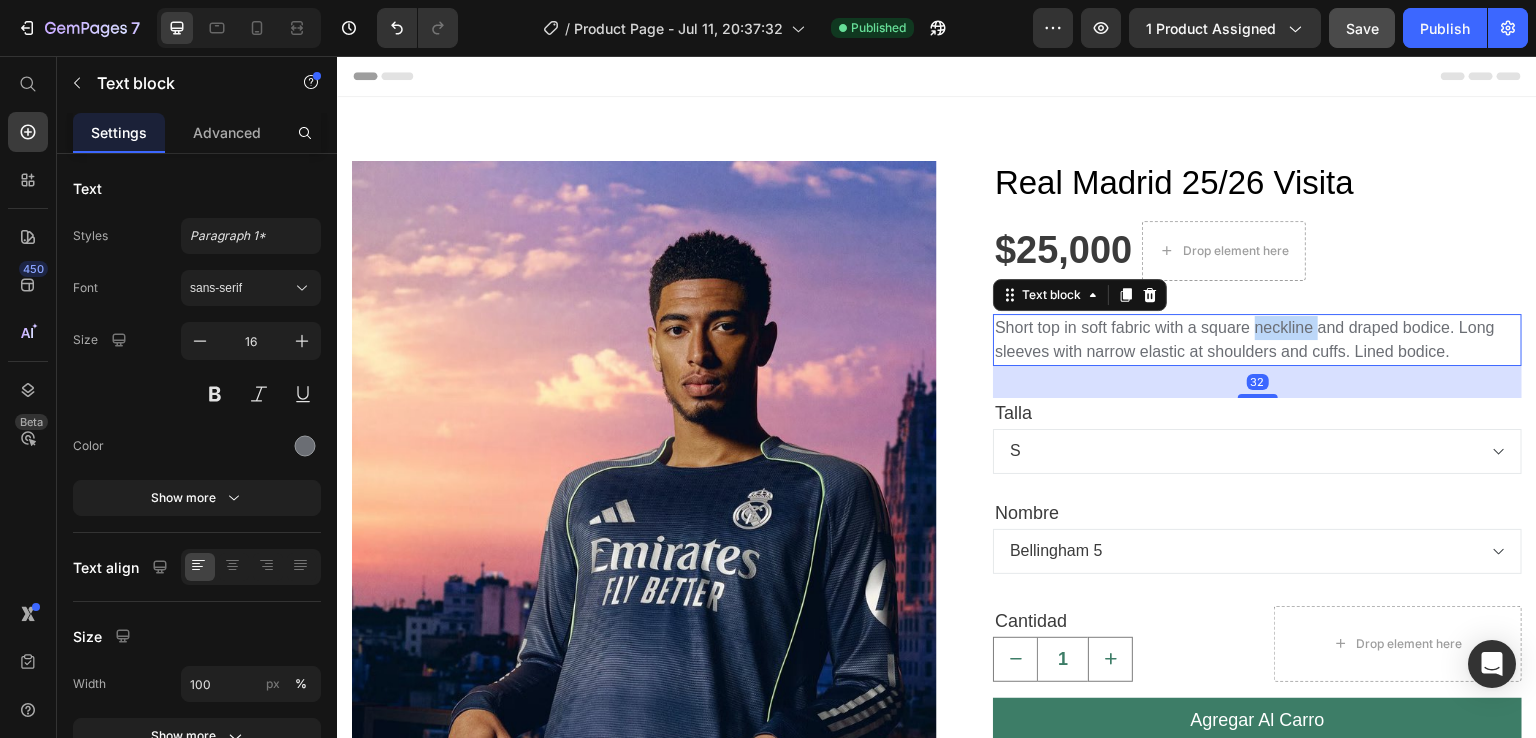 click on "Short top in soft fabric with a square neckline and draped bodice. Long sleeves with narrow elastic at shoulders and cuffs. Lined bodice." at bounding box center (1257, 340) 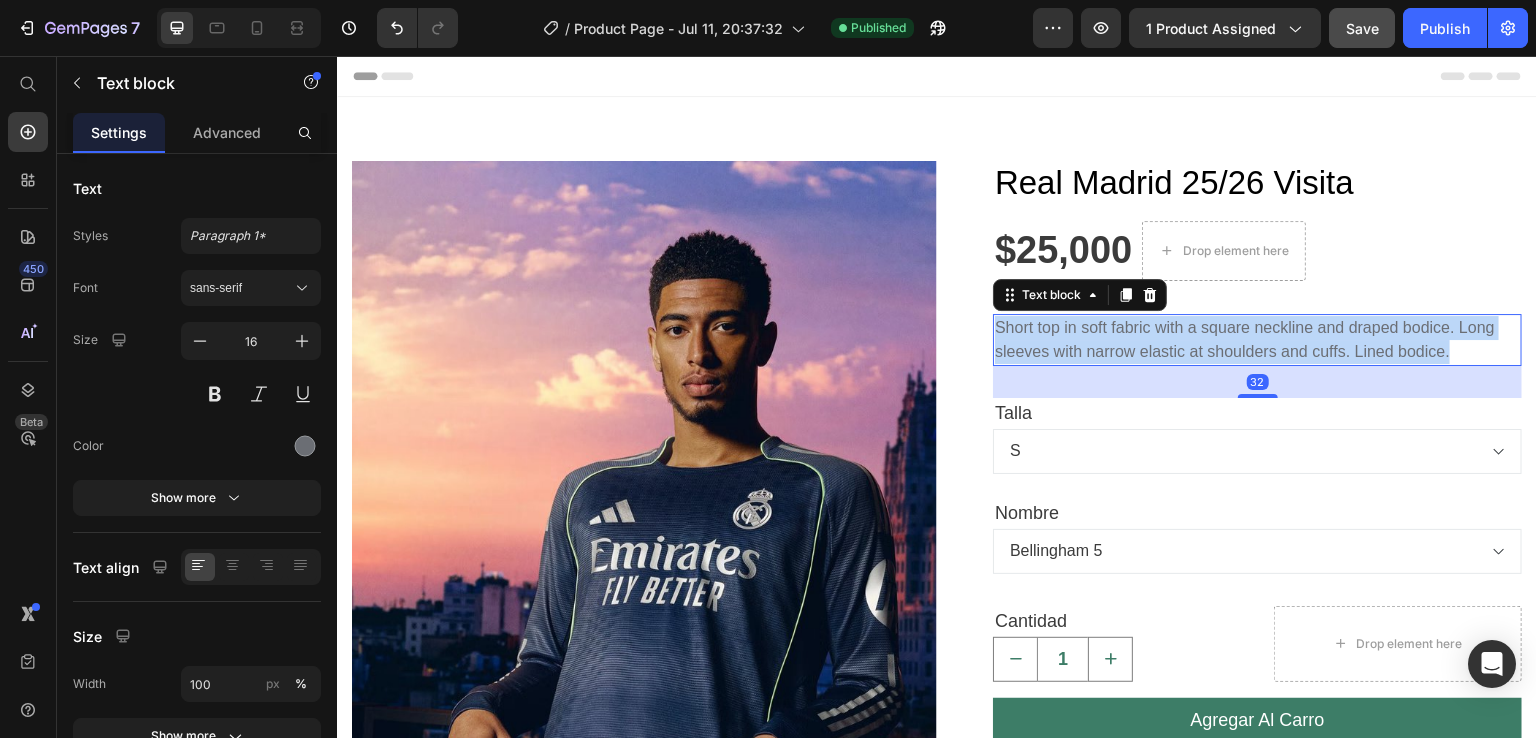 click on "Short top in soft fabric with a square neckline and draped bodice. Long sleeves with narrow elastic at shoulders and cuffs. Lined bodice." at bounding box center [1257, 340] 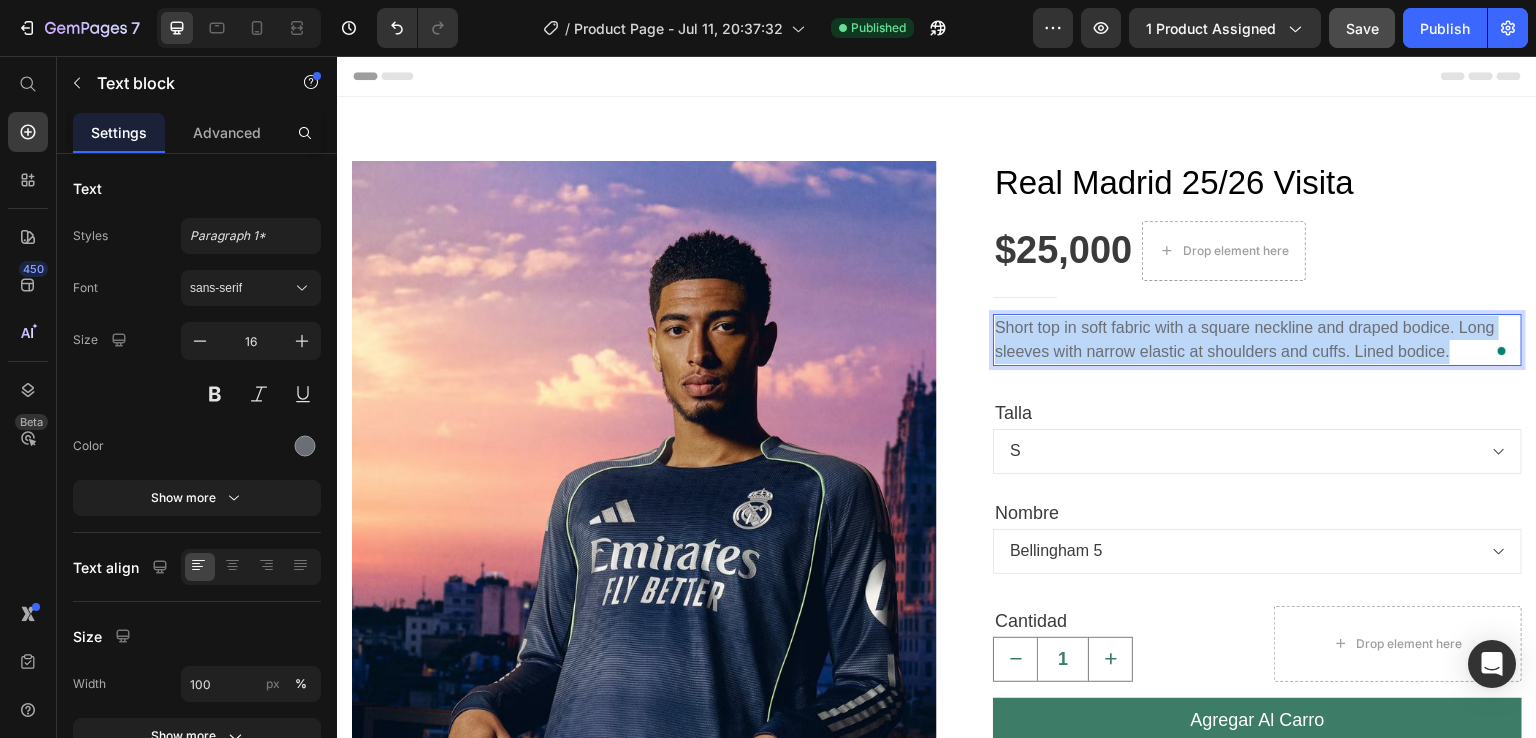 click on "Short top in soft fabric with a square neckline and draped bodice. Long sleeves with narrow elastic at shoulders and cuffs. Lined bodice." at bounding box center [1257, 340] 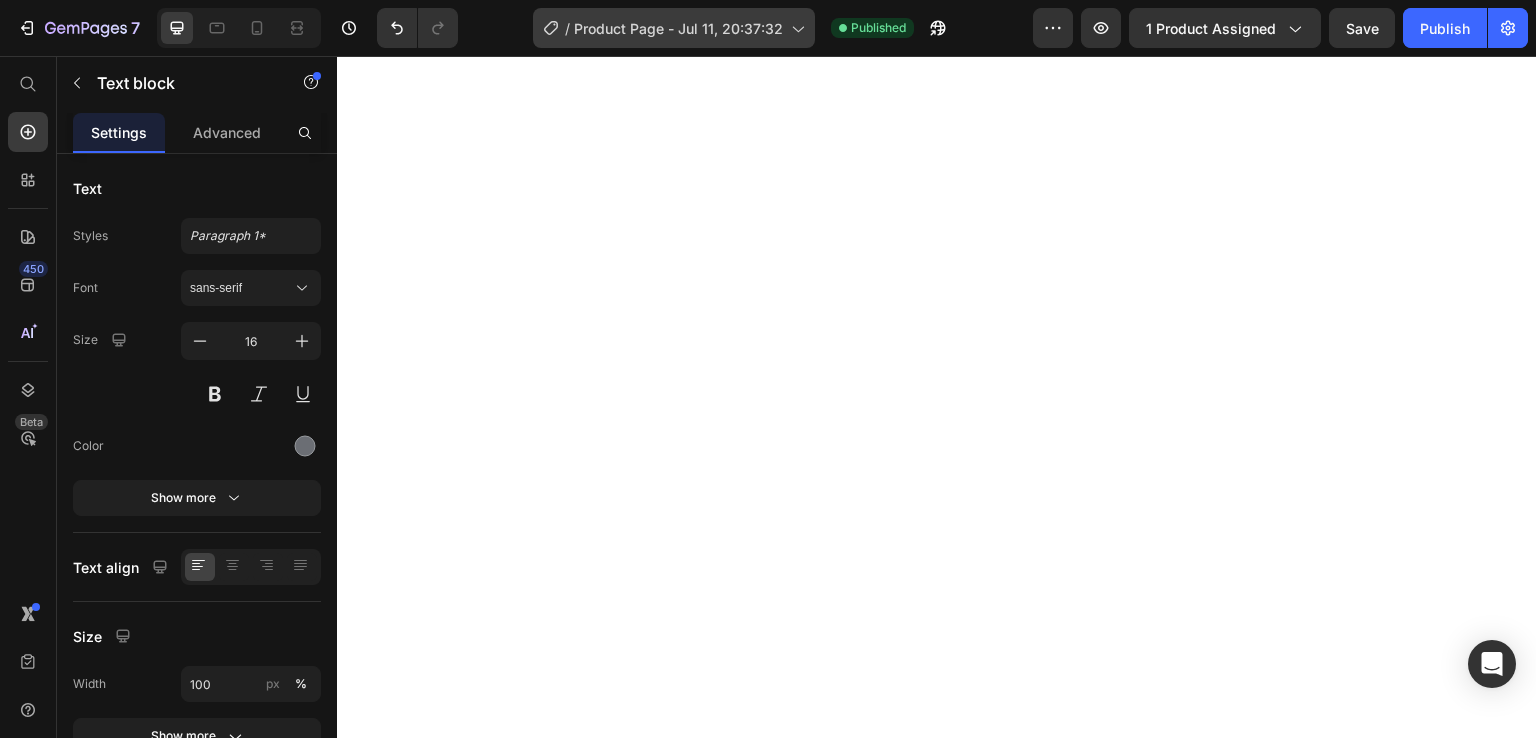 scroll, scrollTop: 0, scrollLeft: 0, axis: both 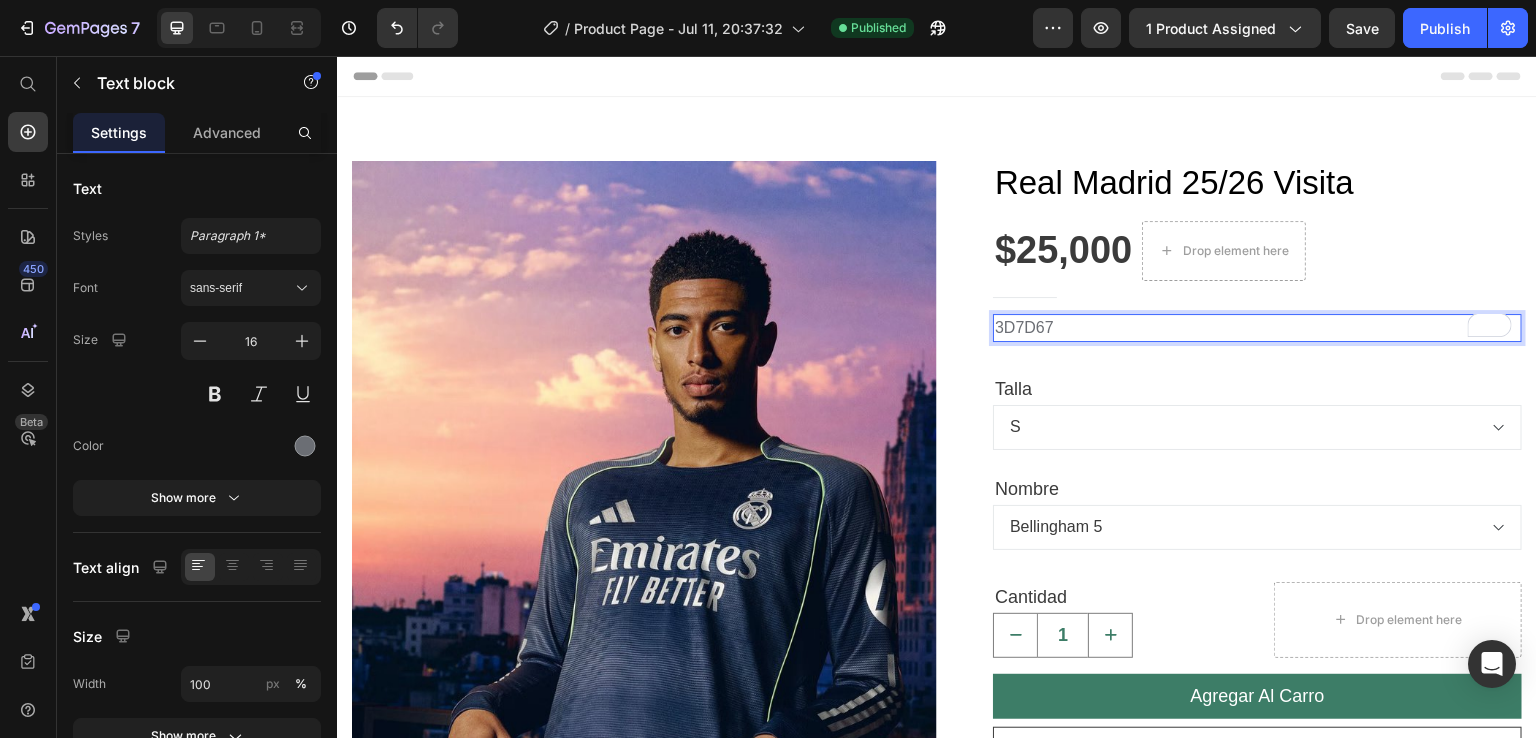 click on "3D7D67" at bounding box center (1257, 328) 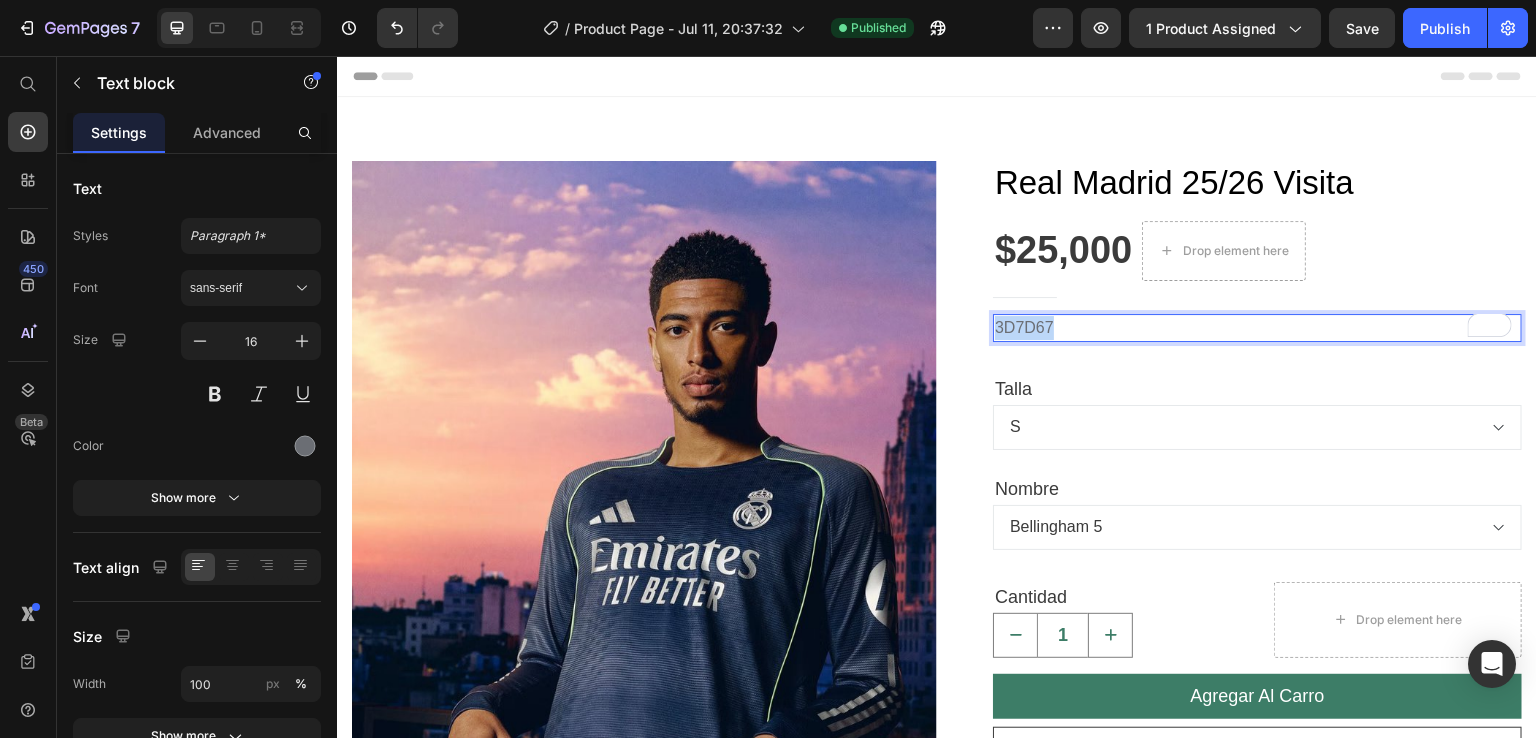 click on "3D7D67" at bounding box center (1257, 328) 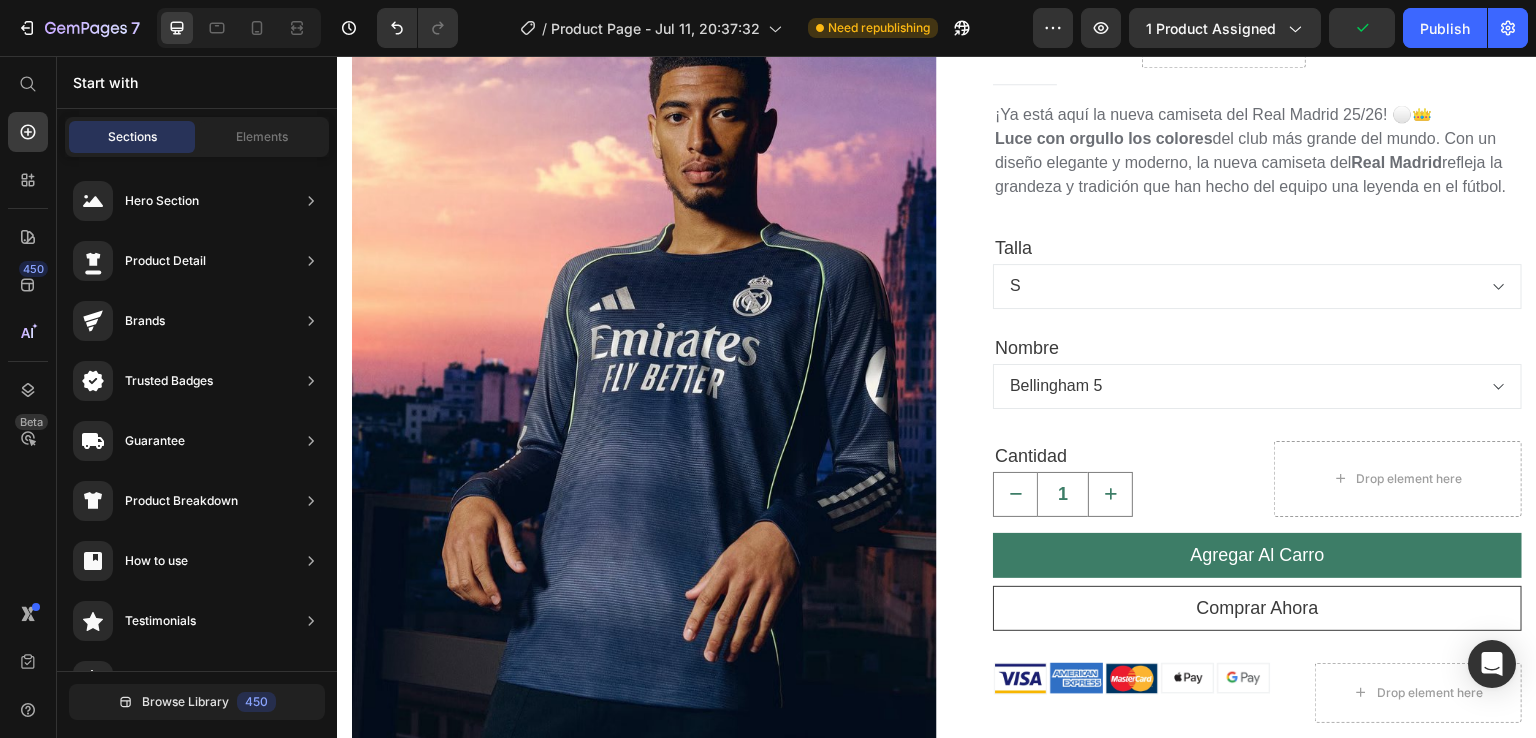 scroll, scrollTop: 0, scrollLeft: 0, axis: both 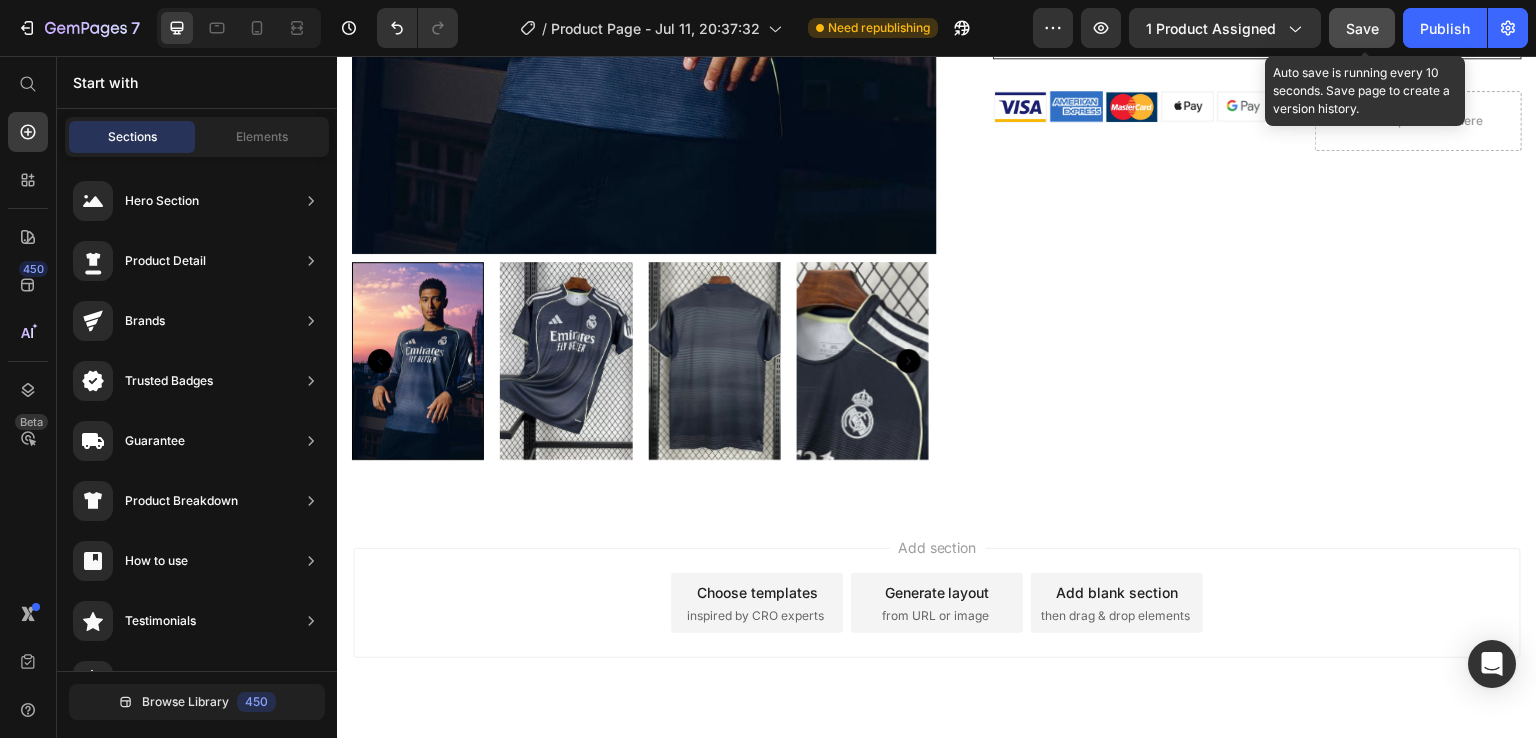 click on "Save" 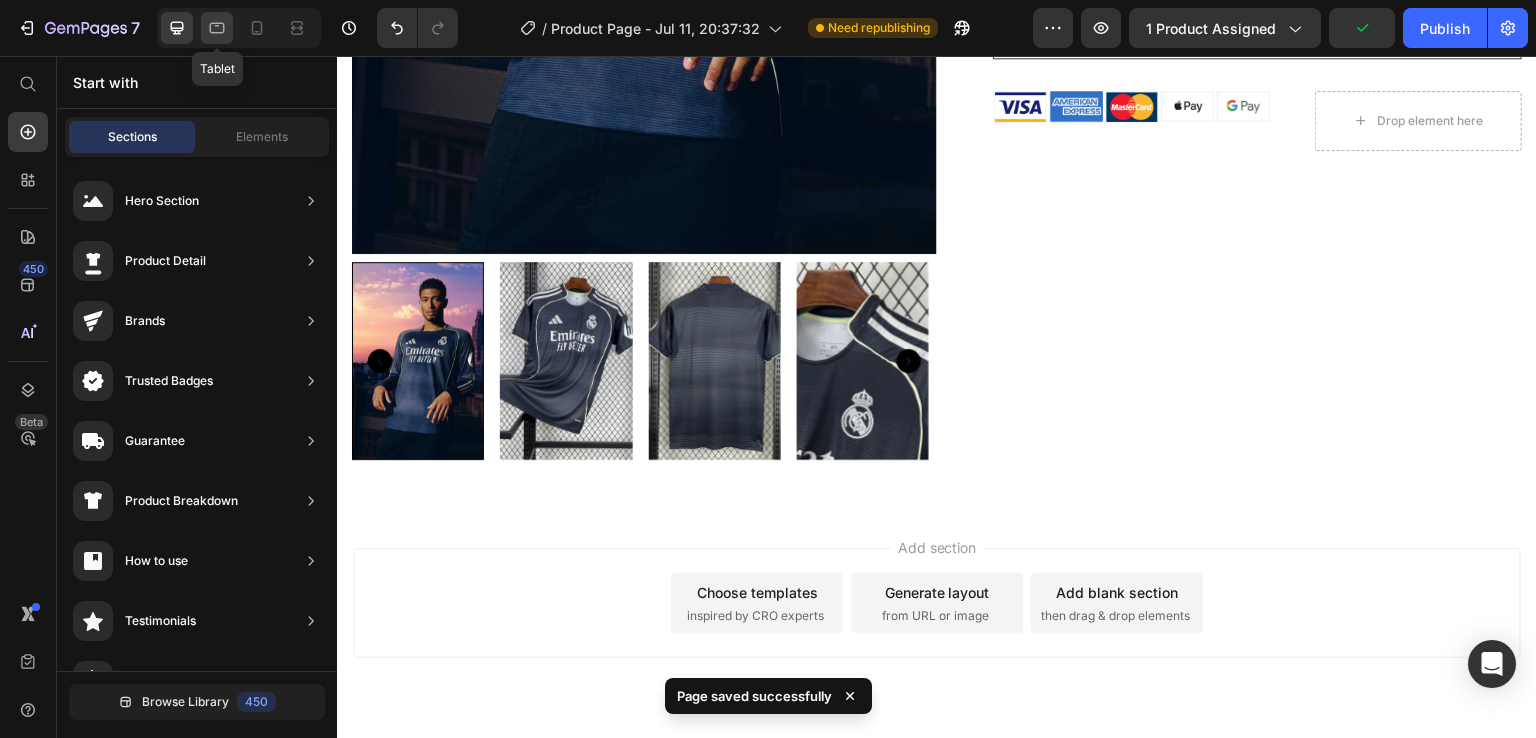 click 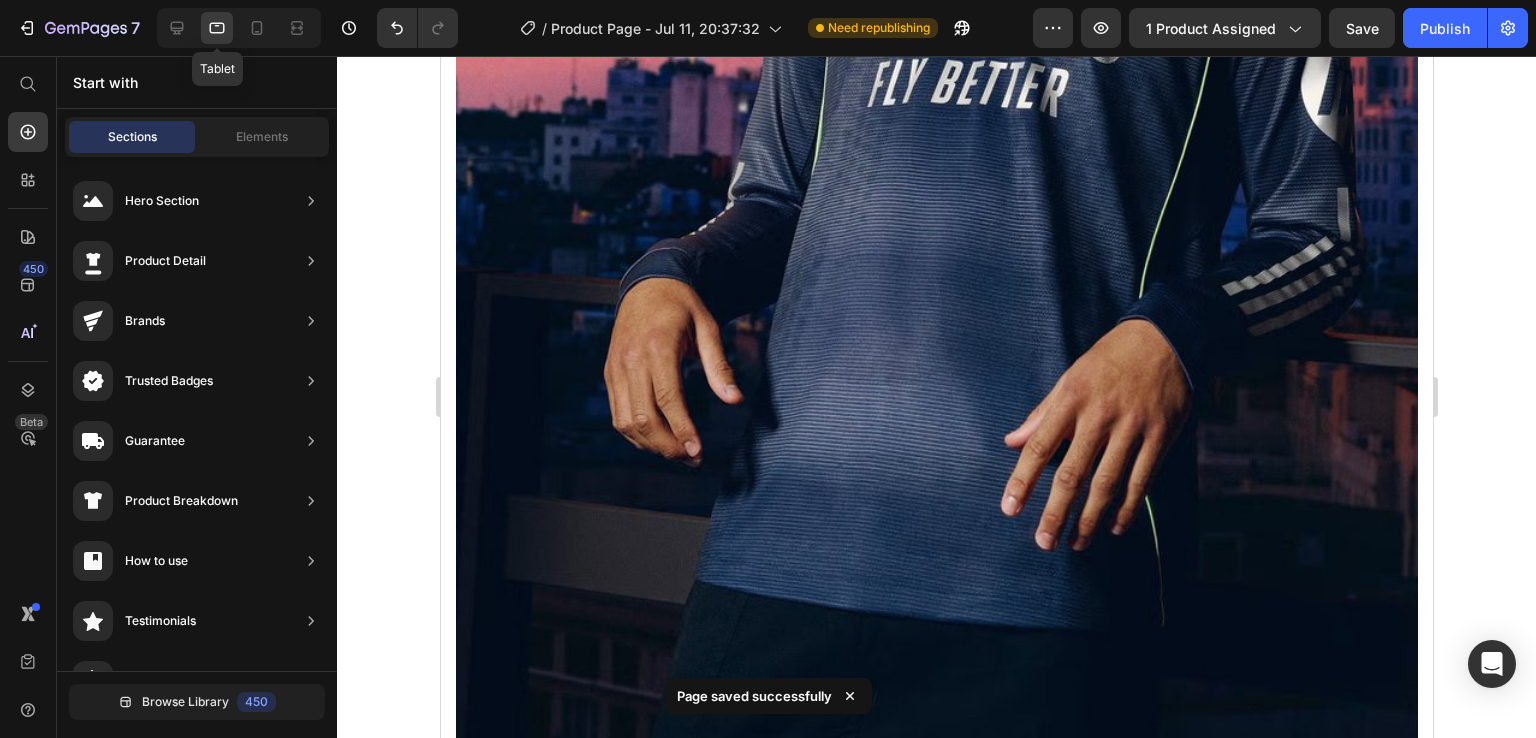 scroll, scrollTop: 693, scrollLeft: 0, axis: vertical 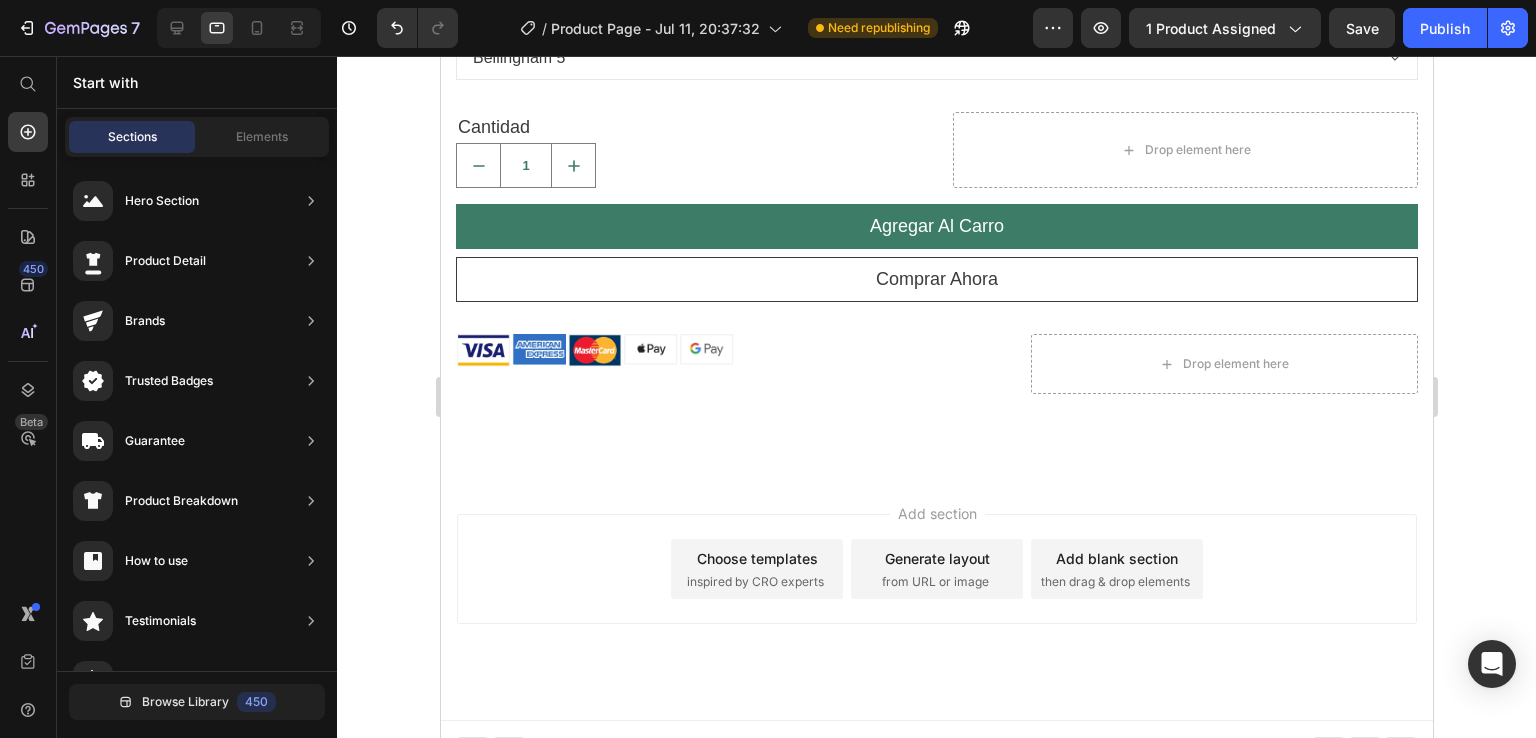 drag, startPoint x: 1426, startPoint y: 294, endPoint x: 1885, endPoint y: 613, distance: 558.9651 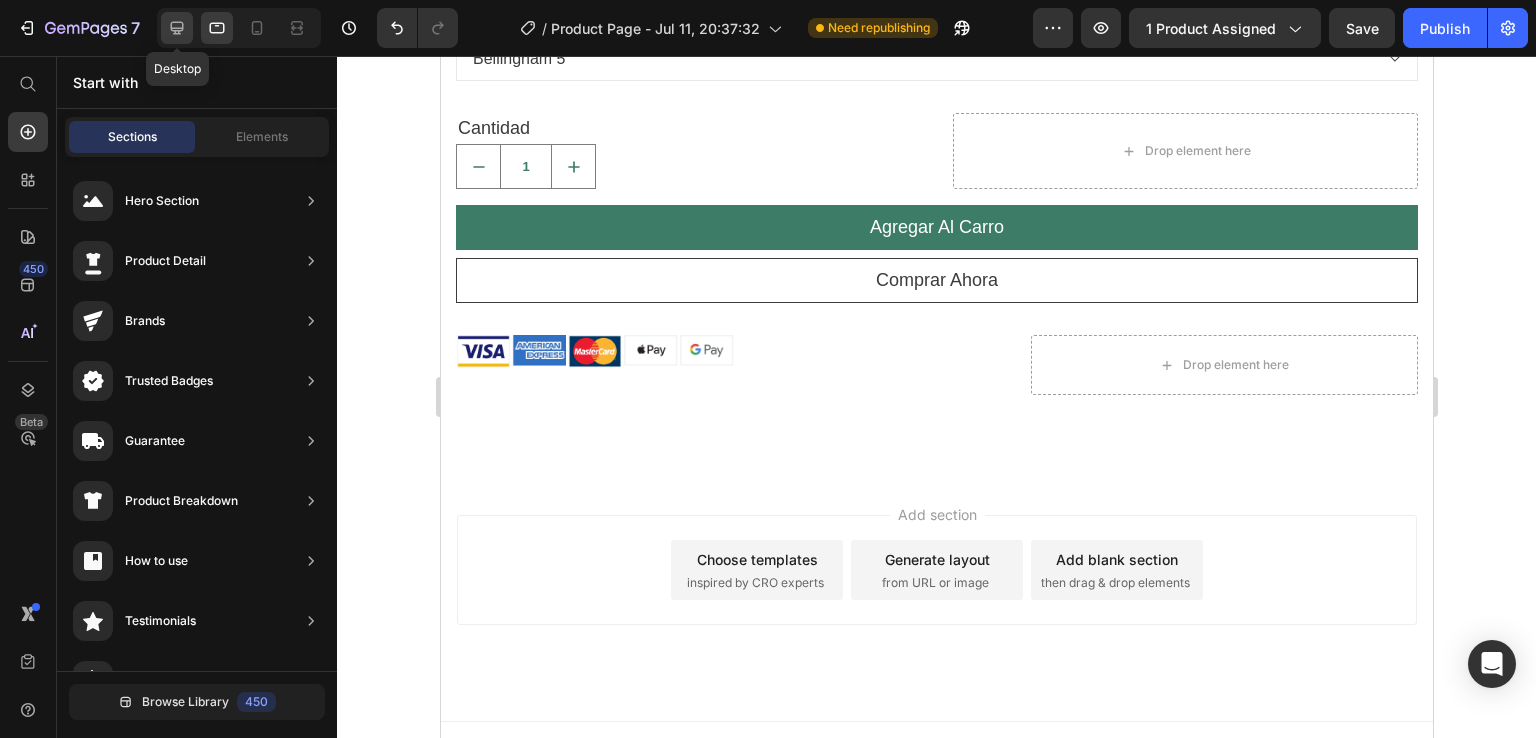 click 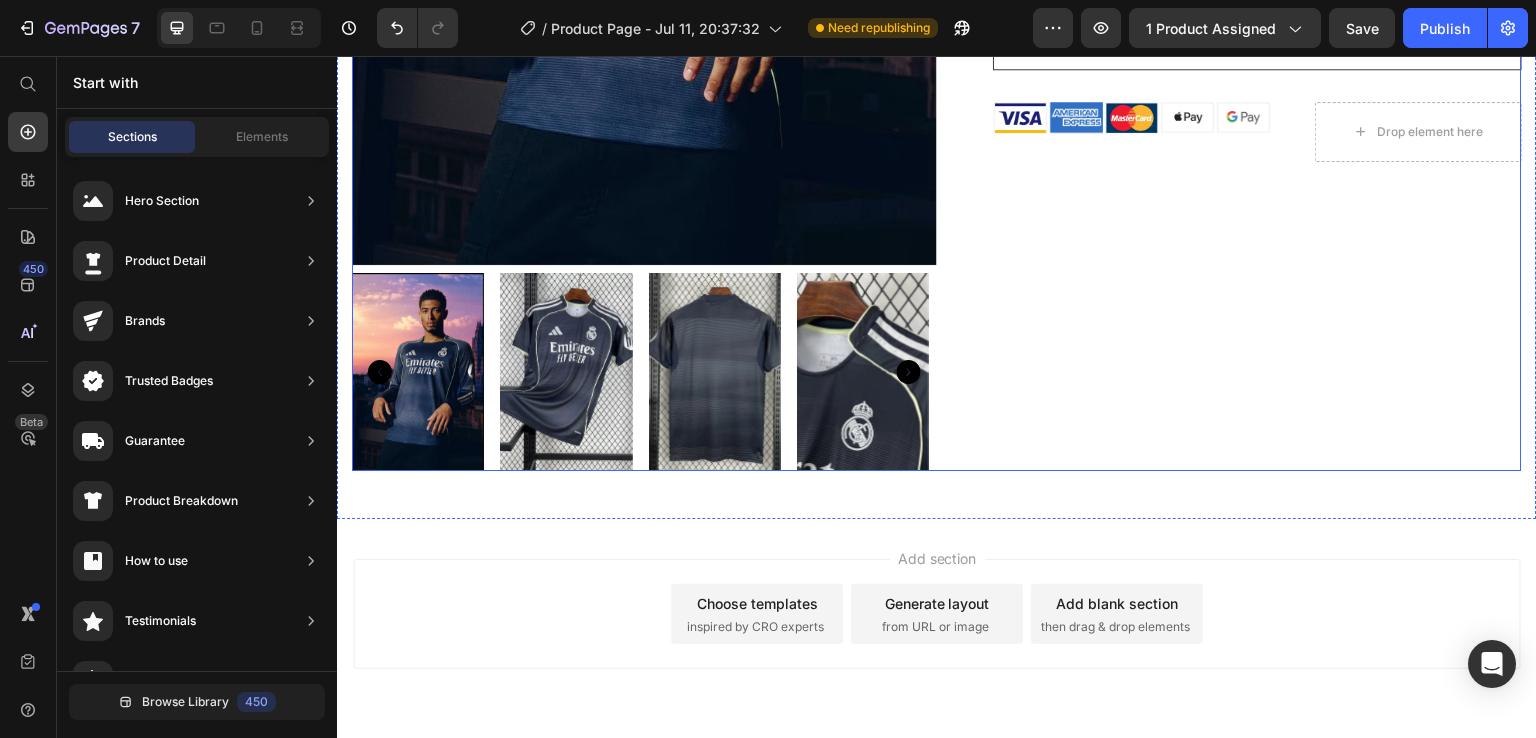 scroll, scrollTop: 830, scrollLeft: 0, axis: vertical 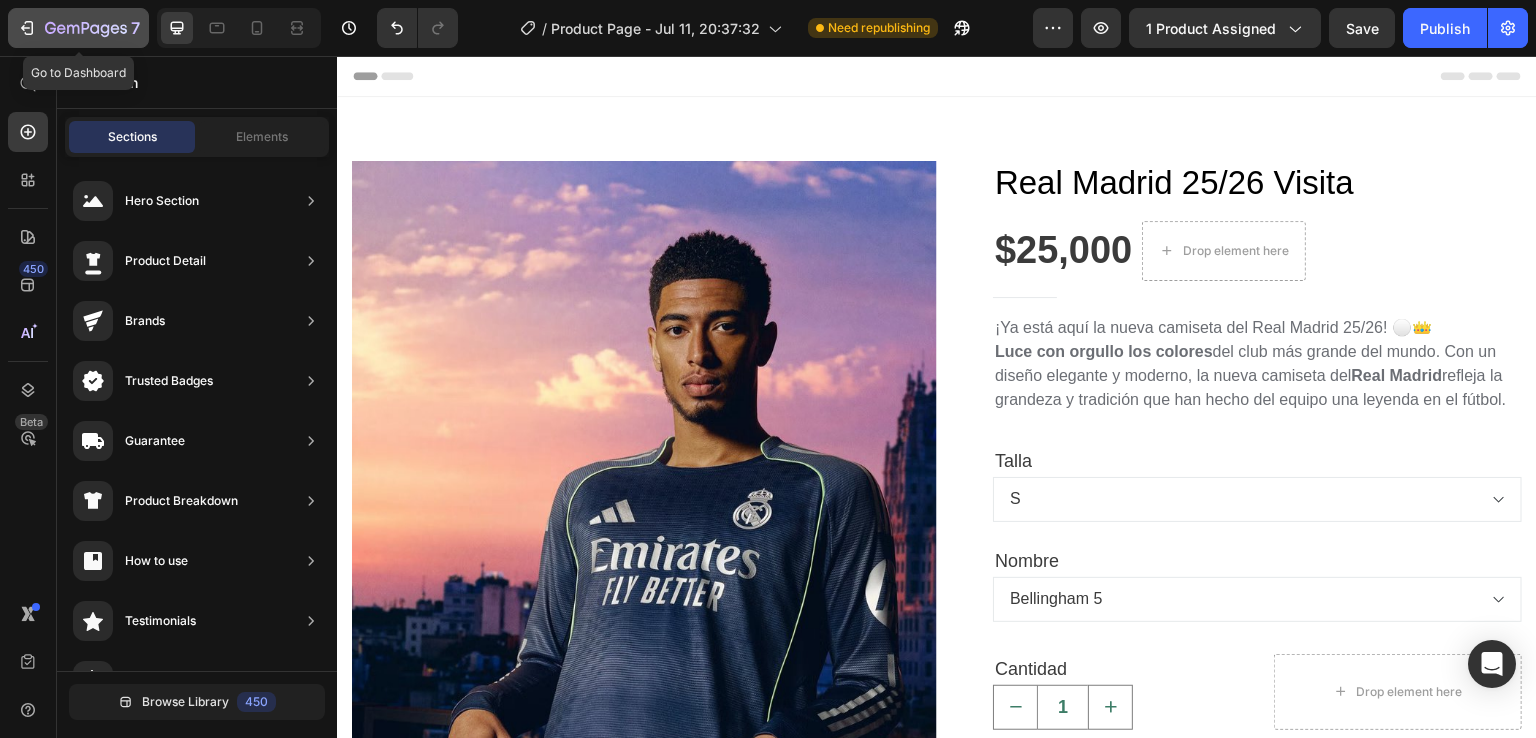 click 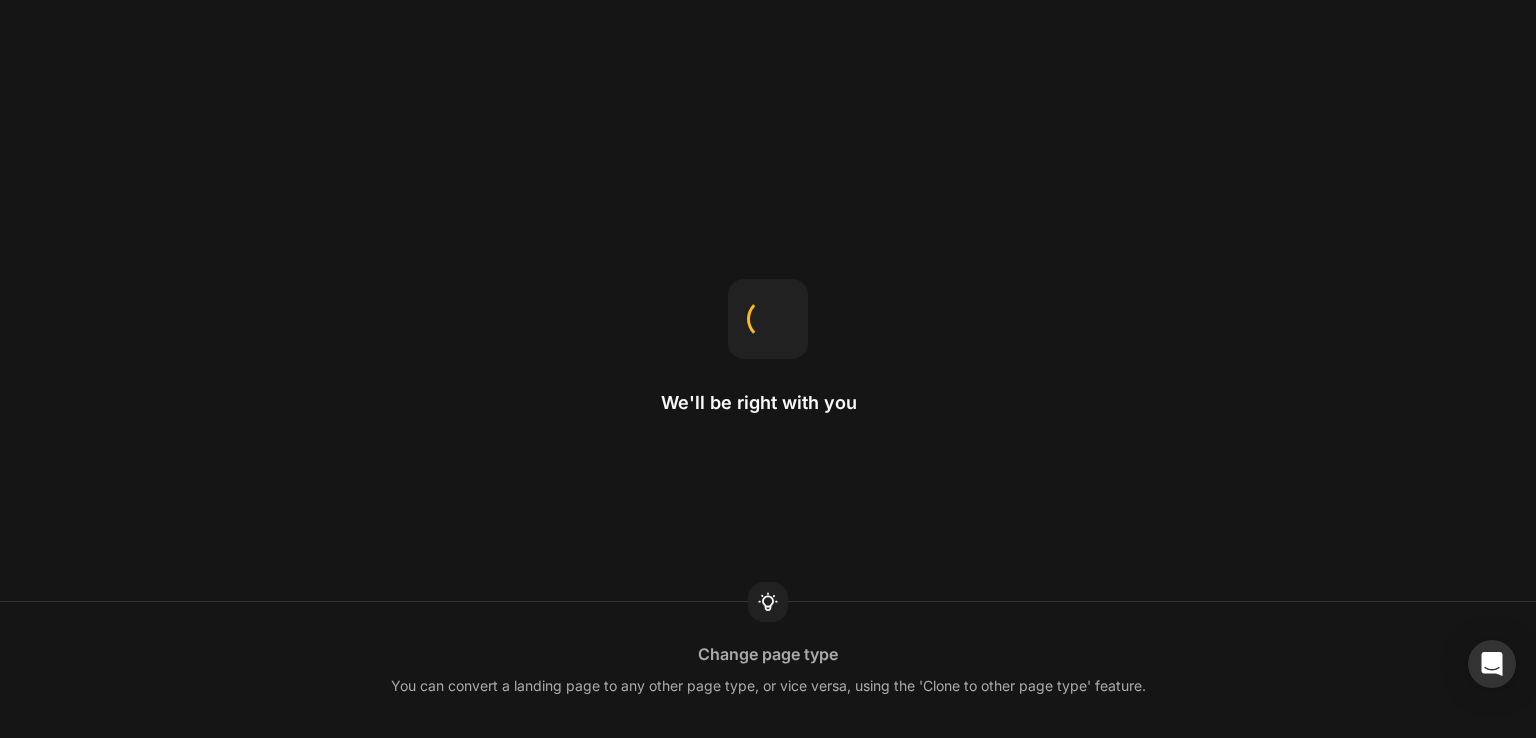 scroll, scrollTop: 0, scrollLeft: 0, axis: both 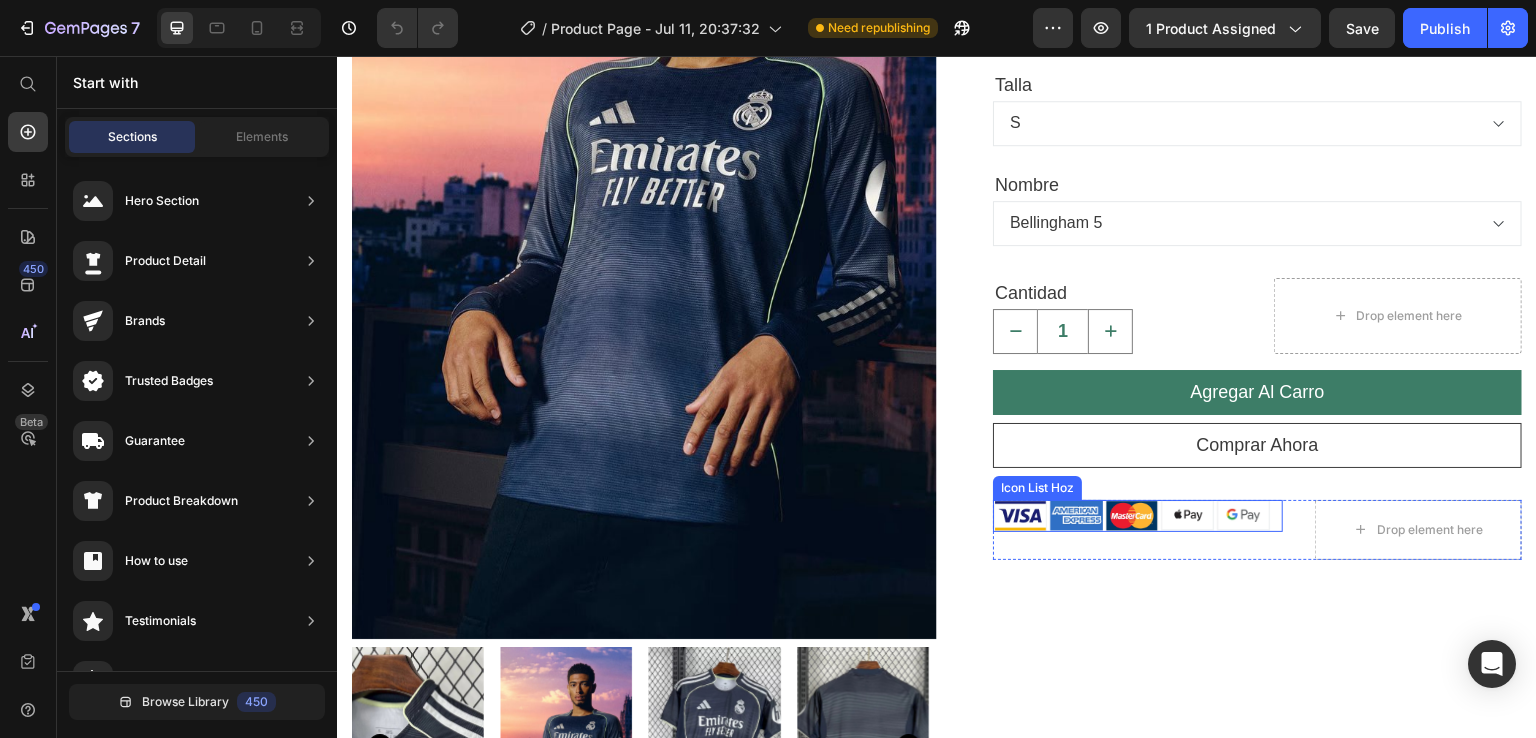 click on "Image Image Image Image Image" at bounding box center [1138, 516] 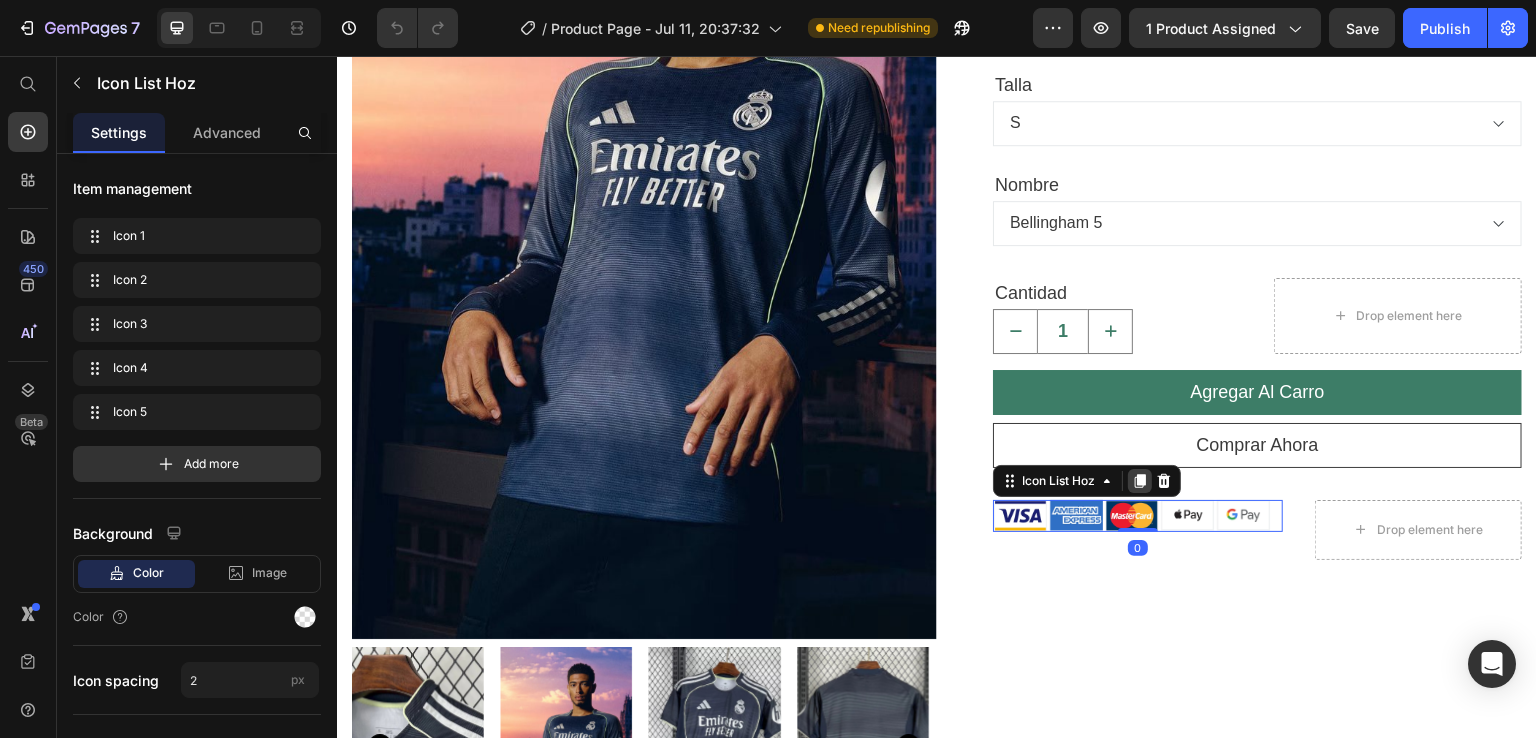 click 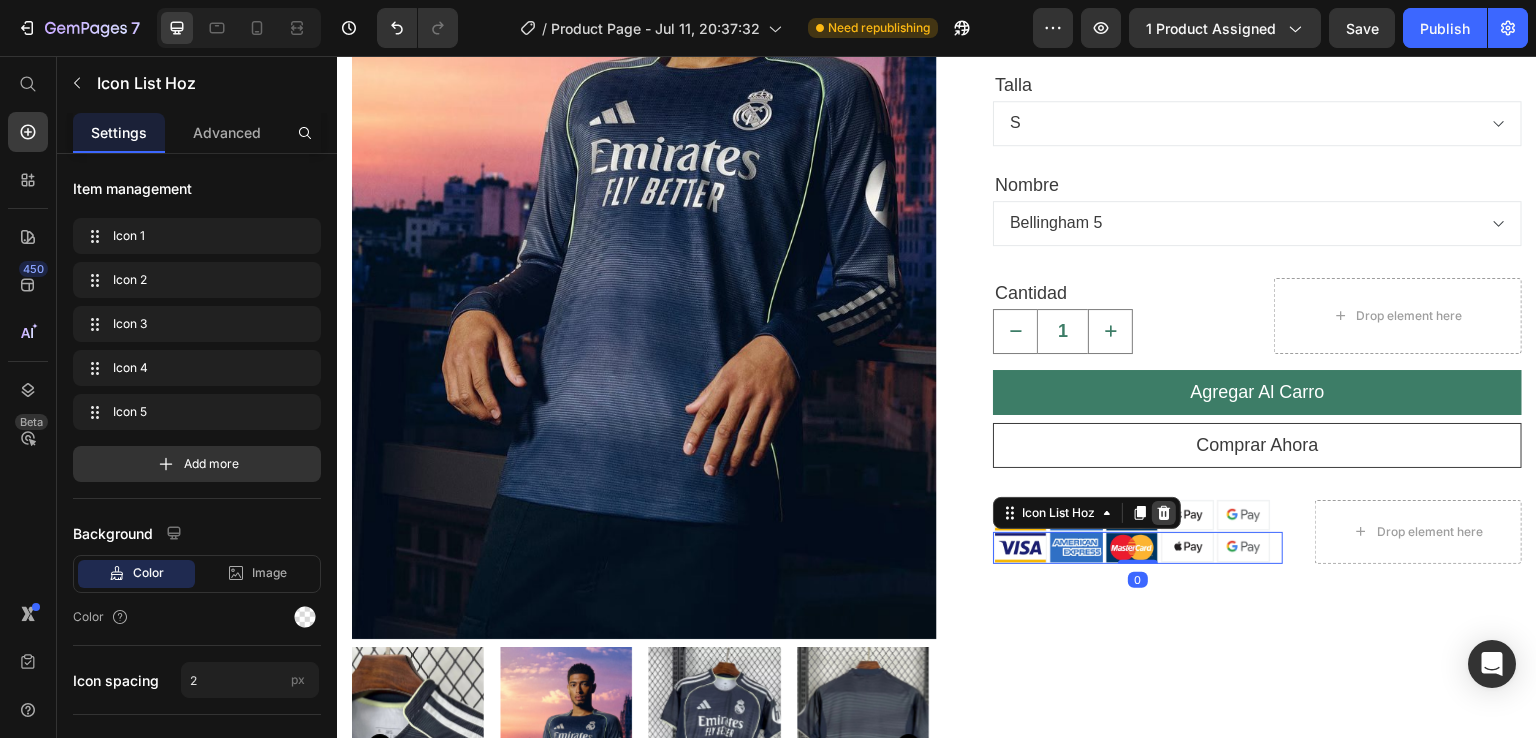 click 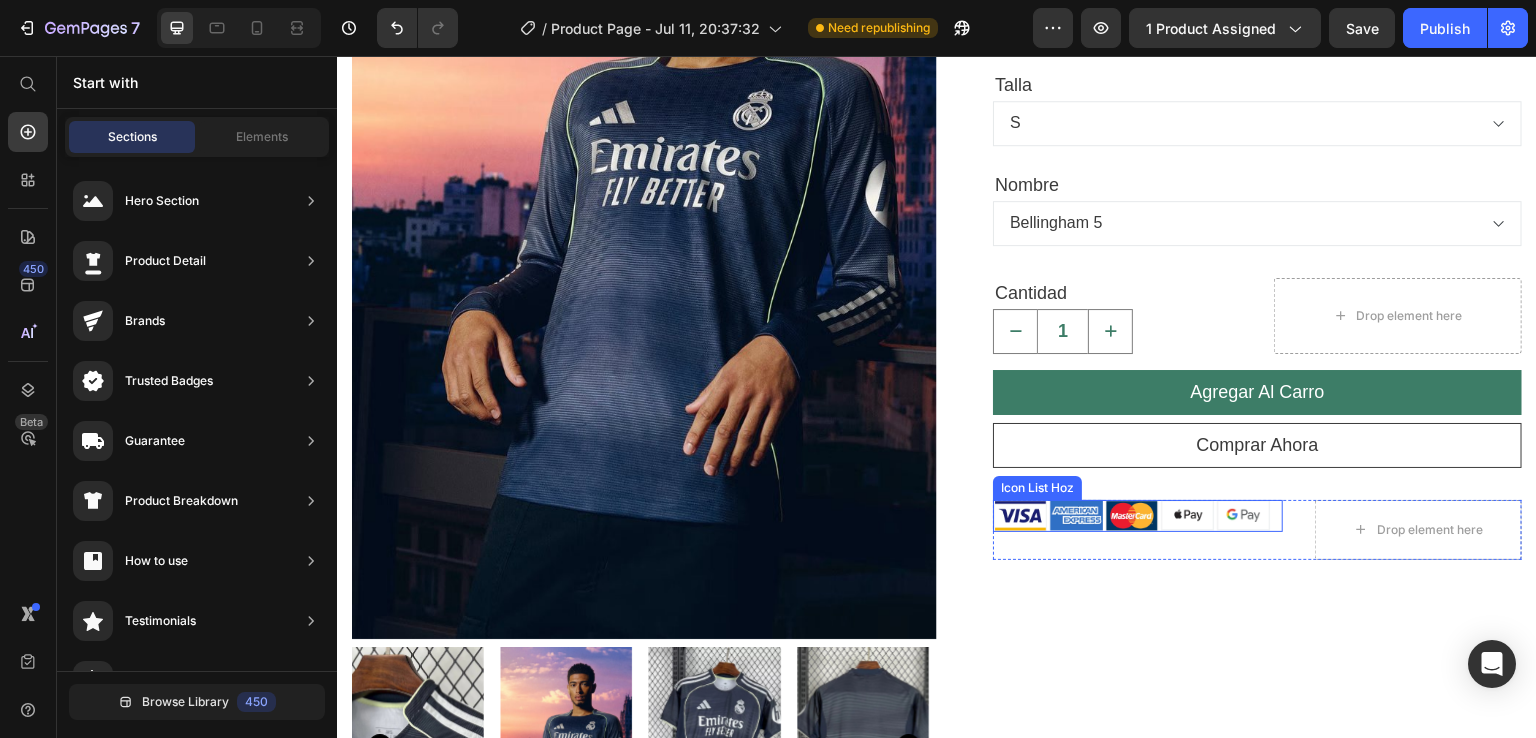 click on "Image Image Image Image Image" at bounding box center [1138, 516] 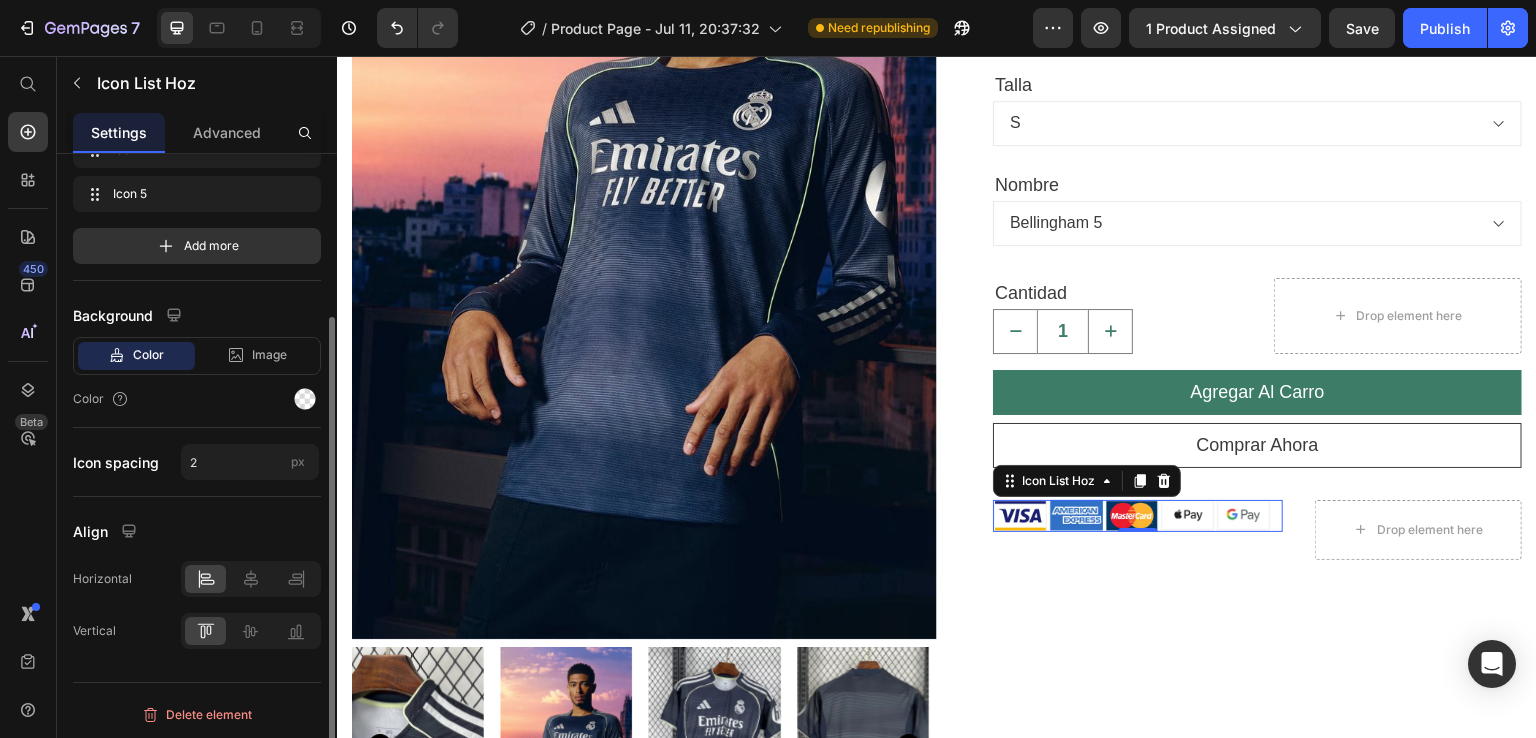 scroll, scrollTop: 0, scrollLeft: 0, axis: both 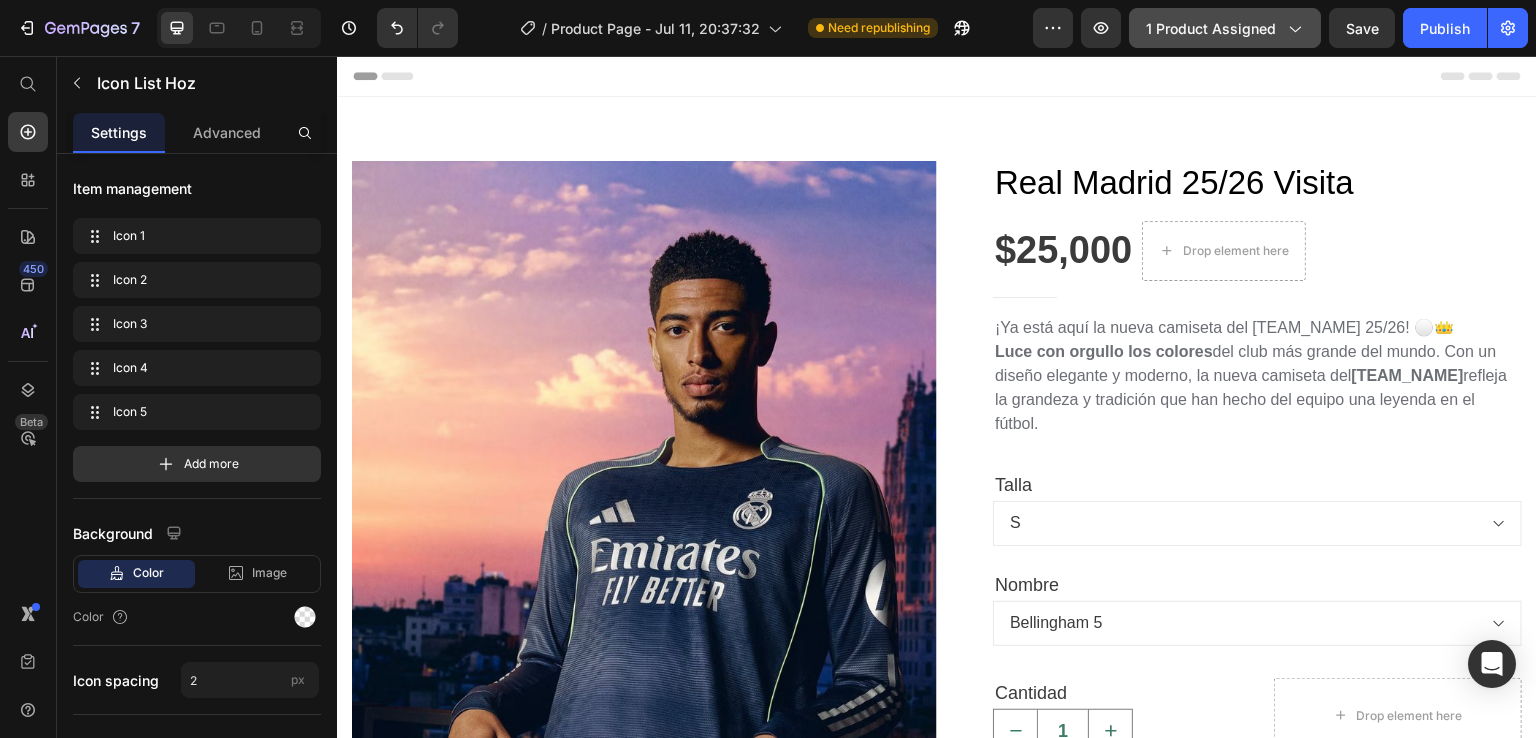 click on "1 product assigned" 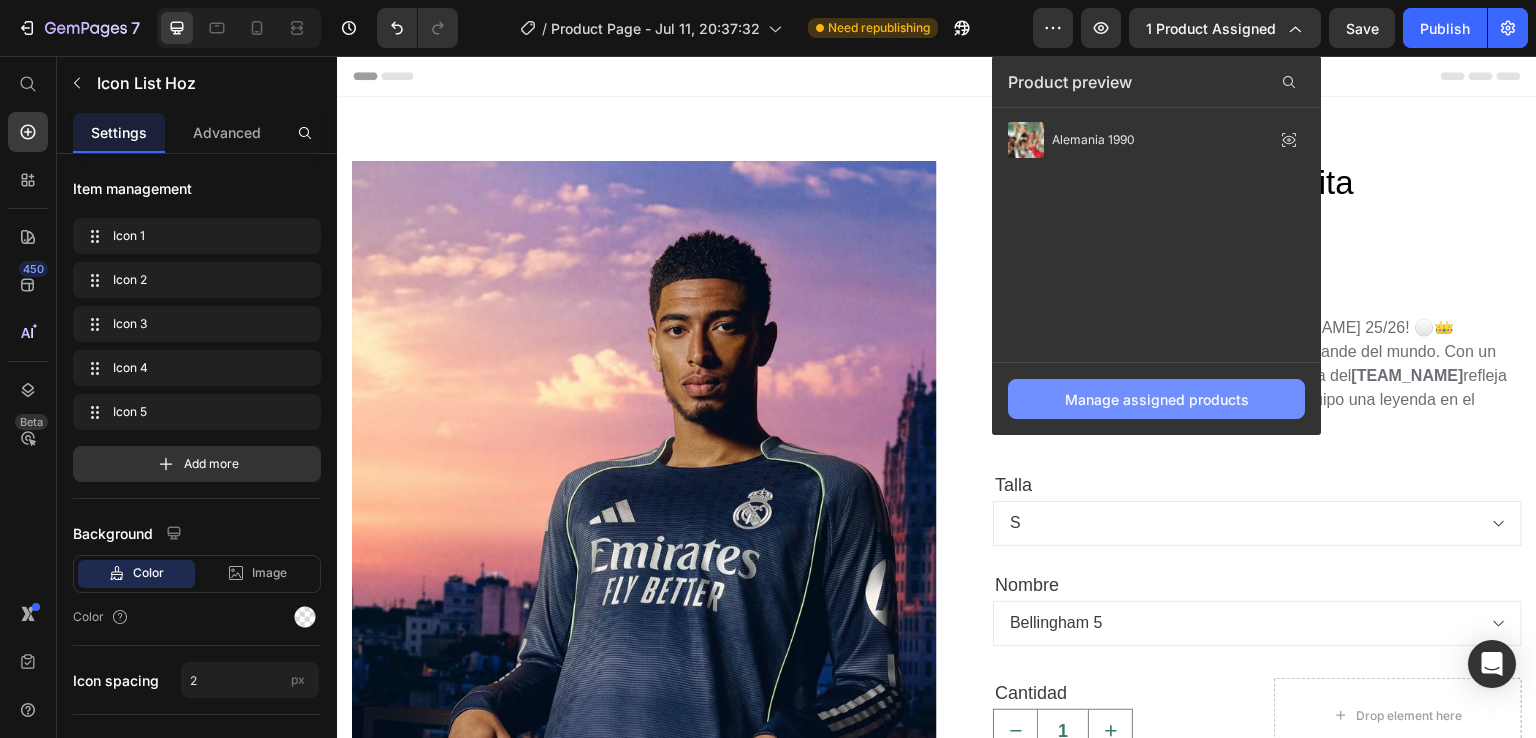 click on "Manage assigned products" at bounding box center [1157, 399] 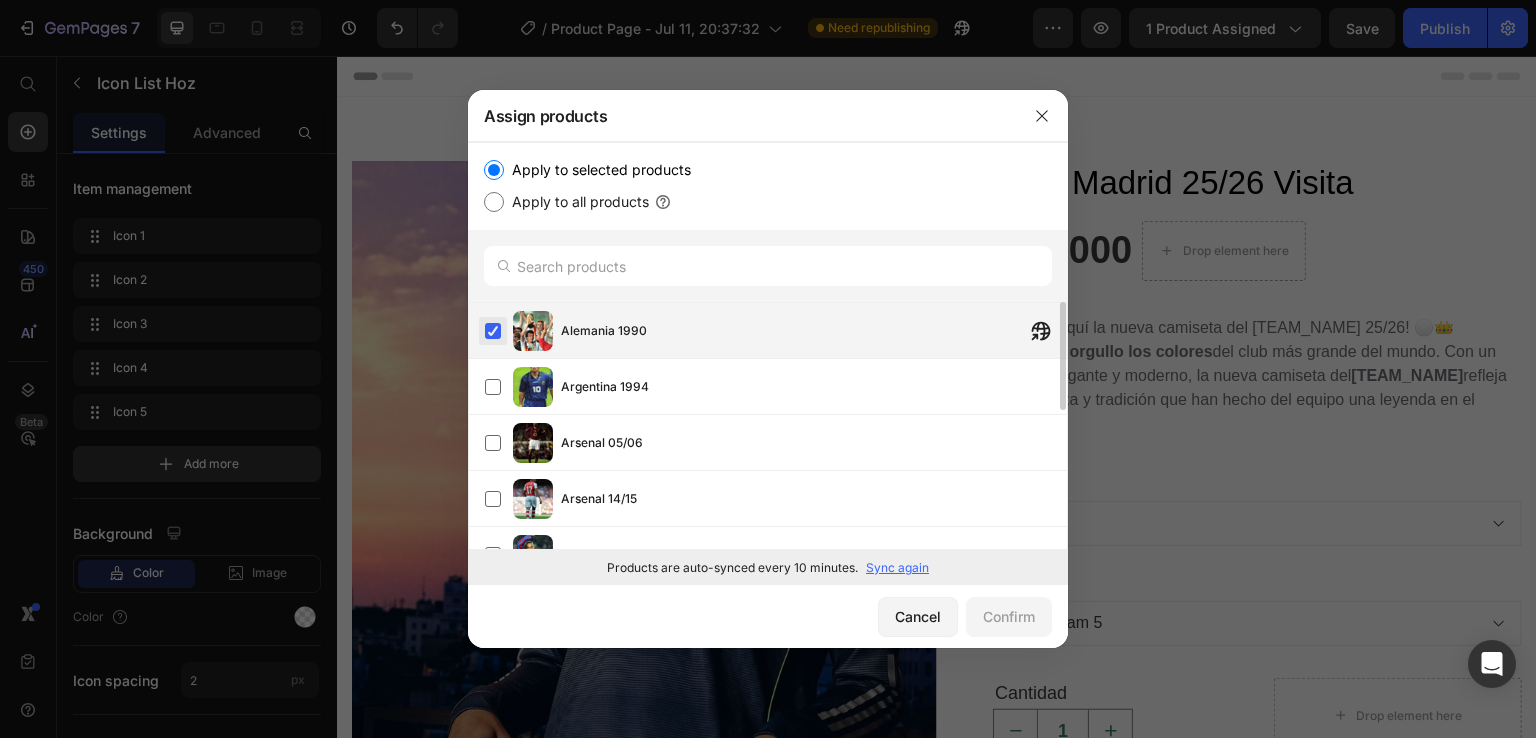 click at bounding box center [493, 331] 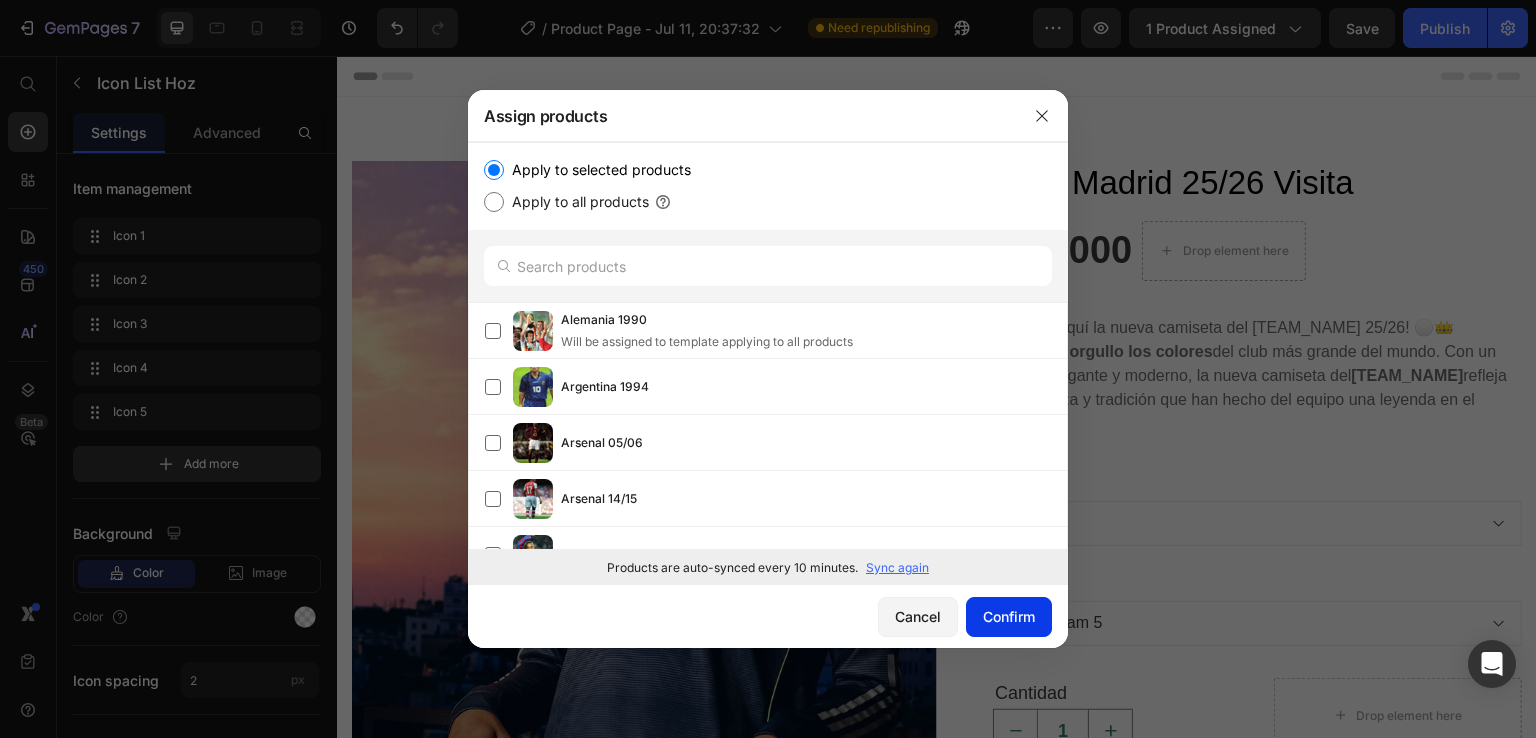 click on "Confirm" at bounding box center [1009, 616] 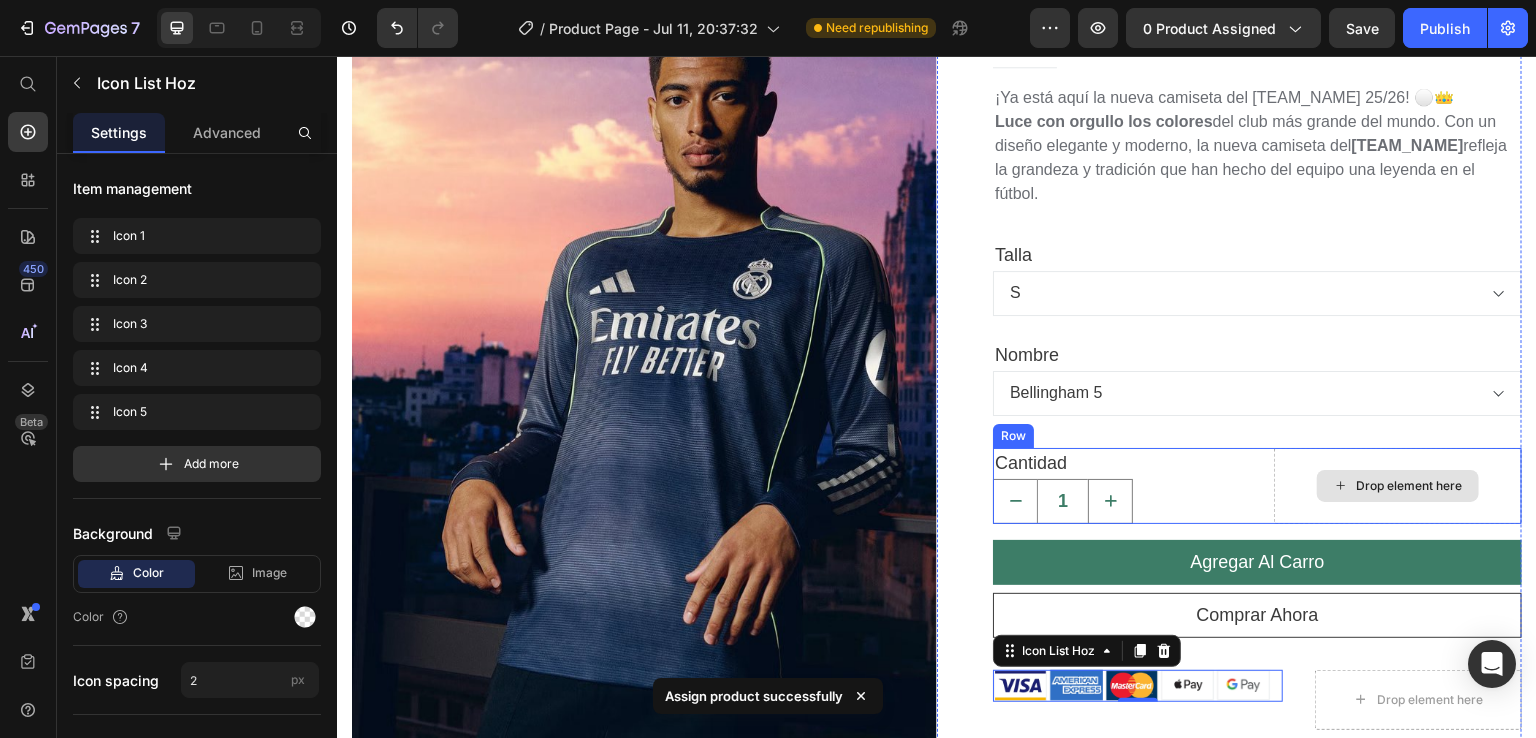 scroll, scrollTop: 0, scrollLeft: 0, axis: both 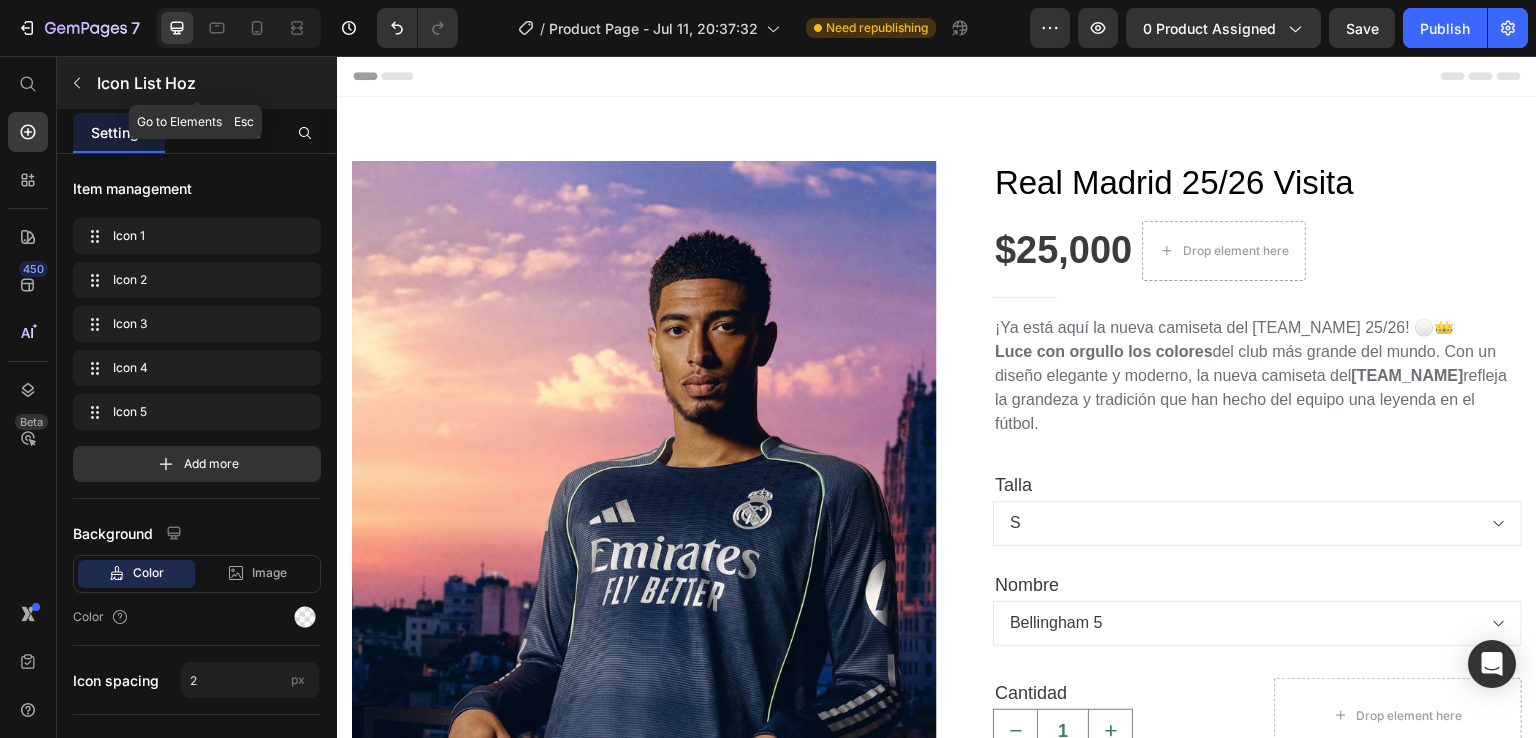 click at bounding box center (77, 83) 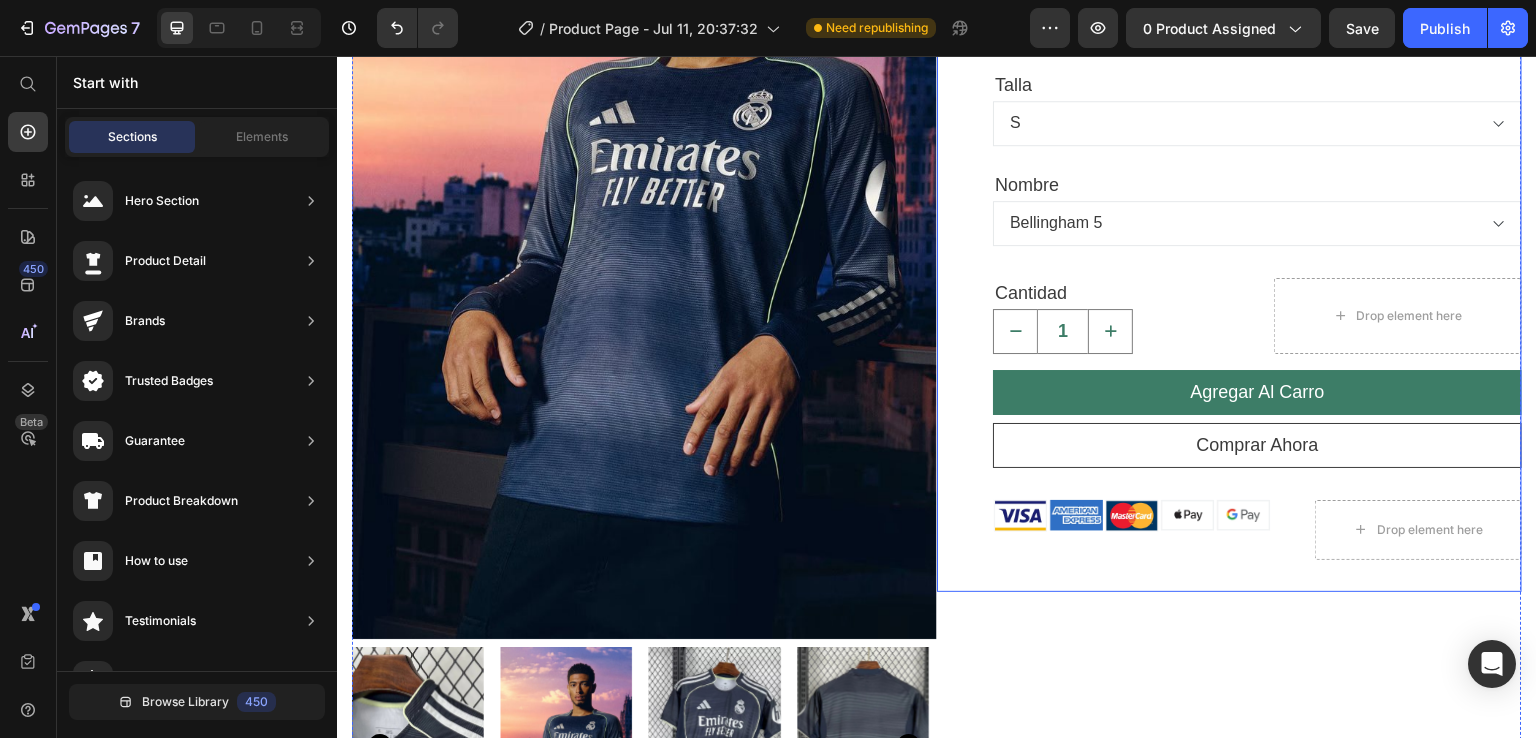 scroll, scrollTop: 500, scrollLeft: 0, axis: vertical 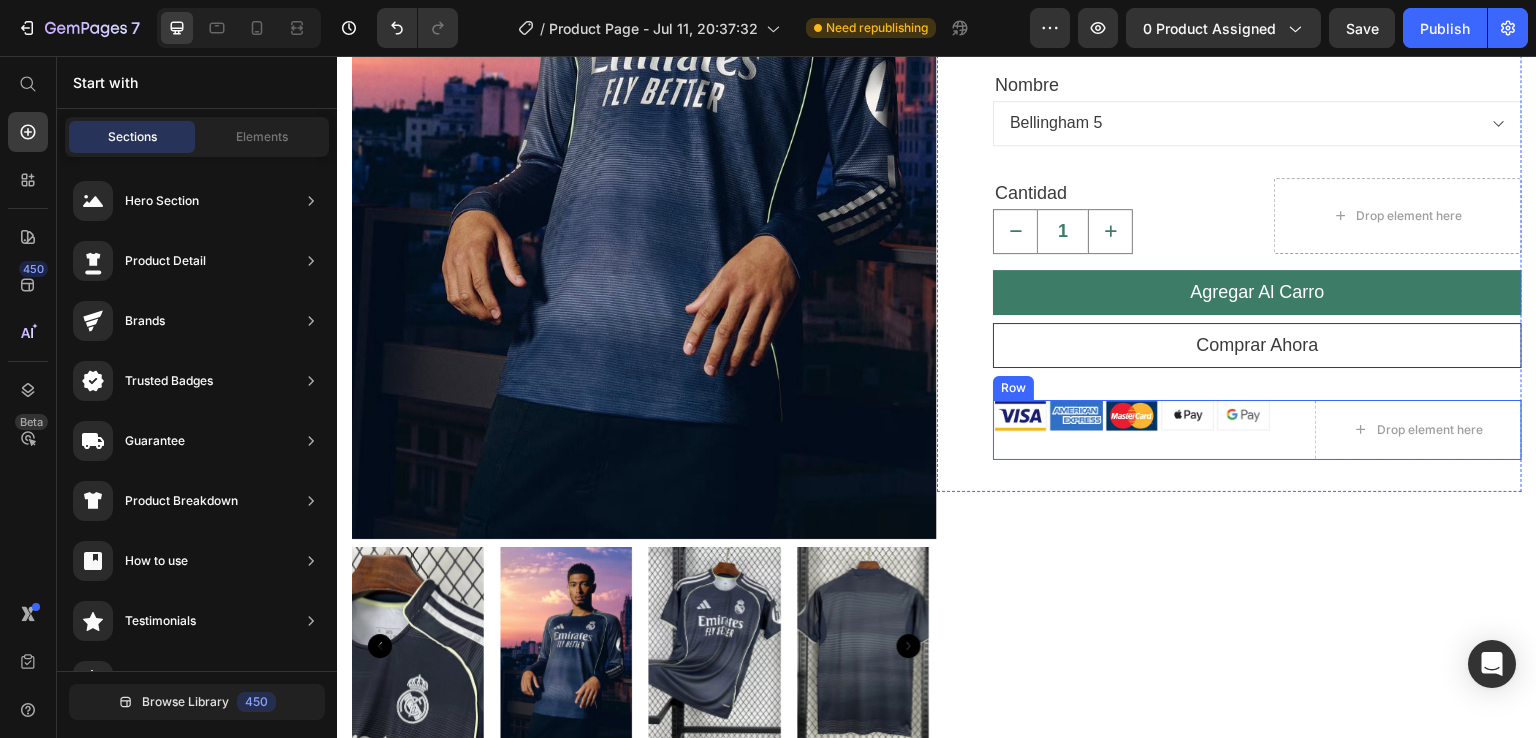 click on "Image Image Image Image Image Icon List Hoz
Drop element here Row" at bounding box center (1257, 430) 